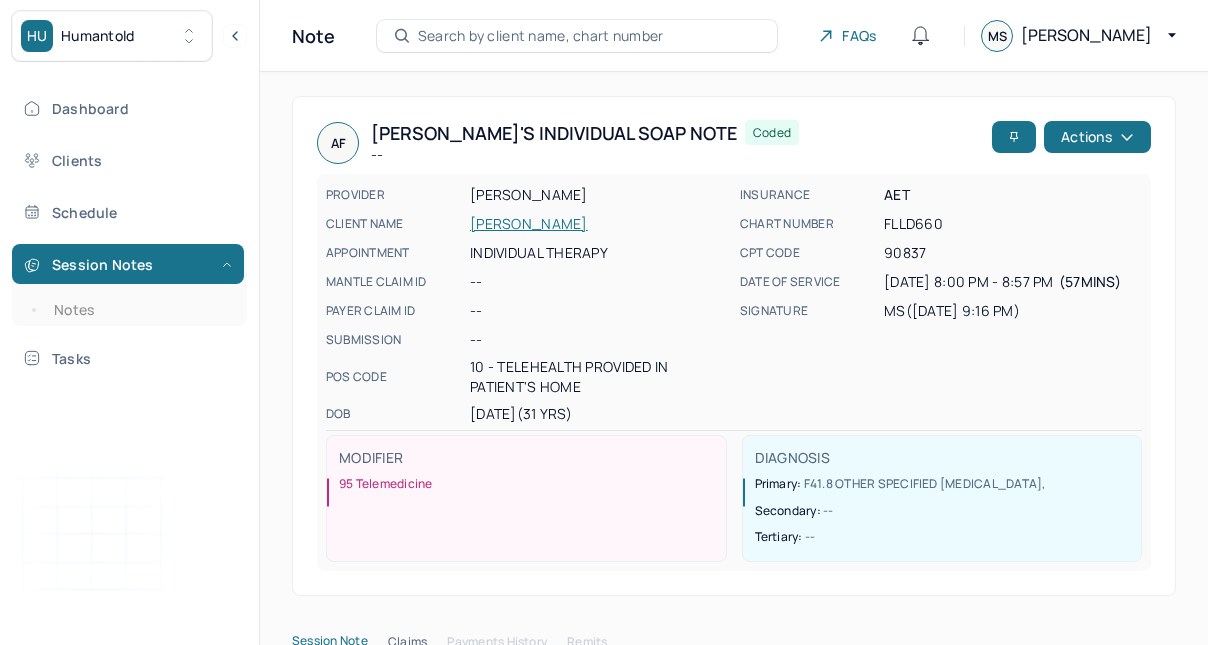 scroll, scrollTop: 227, scrollLeft: 0, axis: vertical 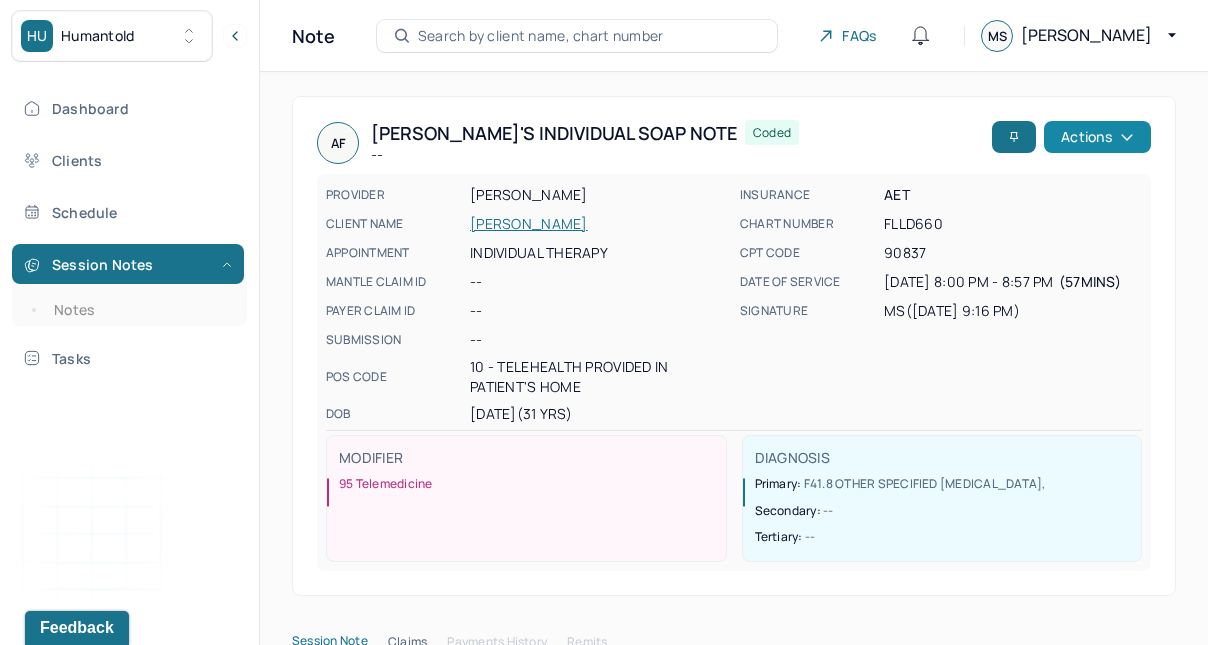 click 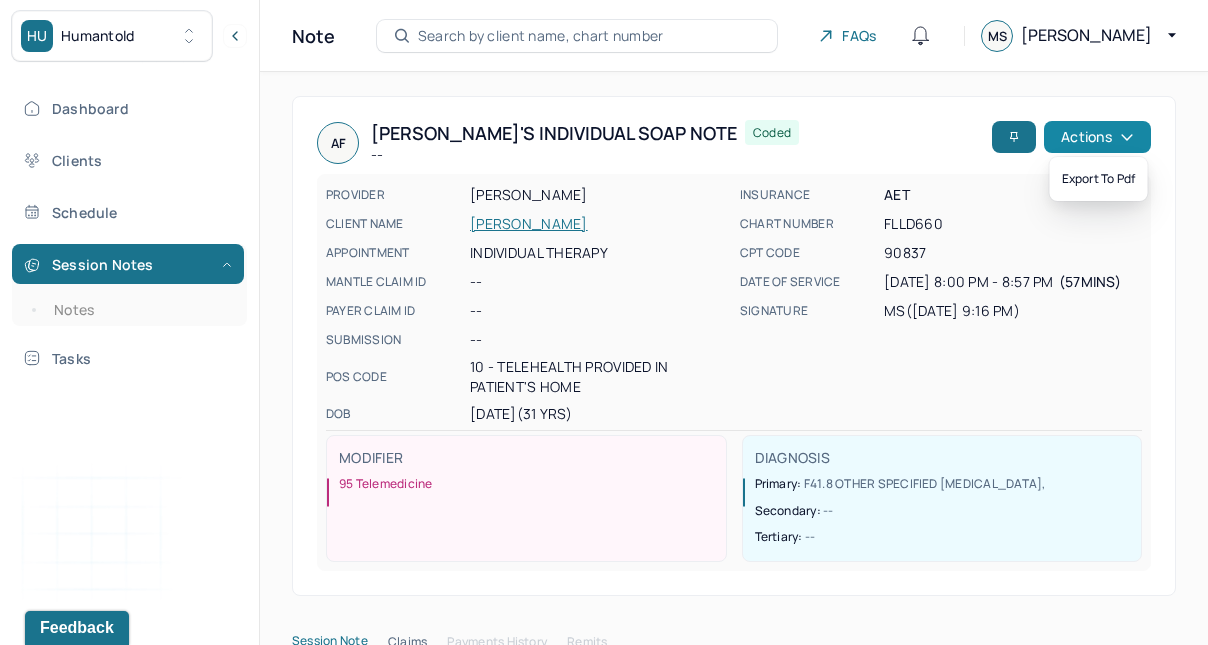 click on "AF [PERSON_NAME]'s   Individual soap note -- Coded" at bounding box center (650, 143) 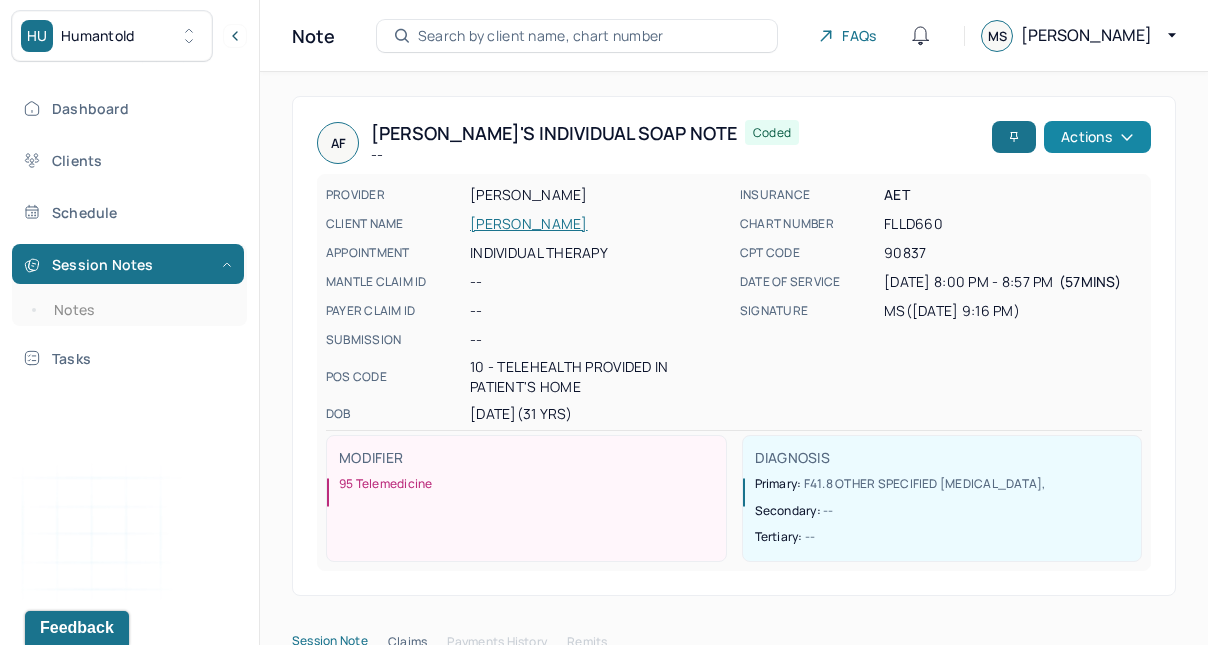 click on "Notes" at bounding box center (139, 310) 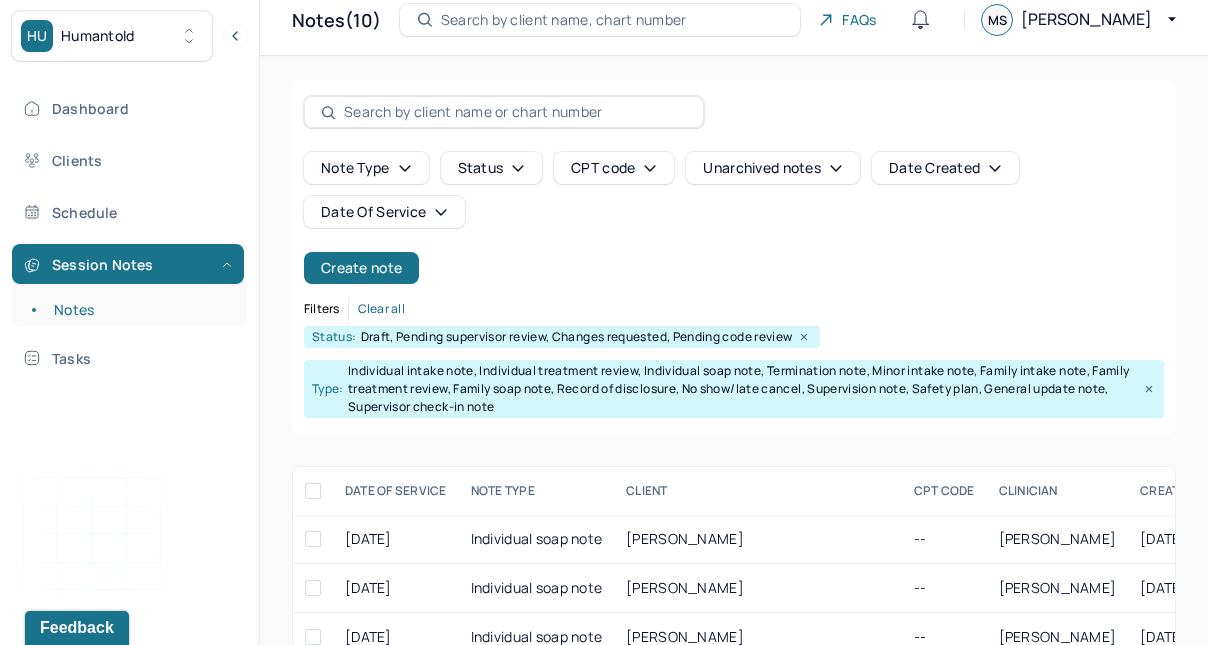 scroll, scrollTop: 0, scrollLeft: 0, axis: both 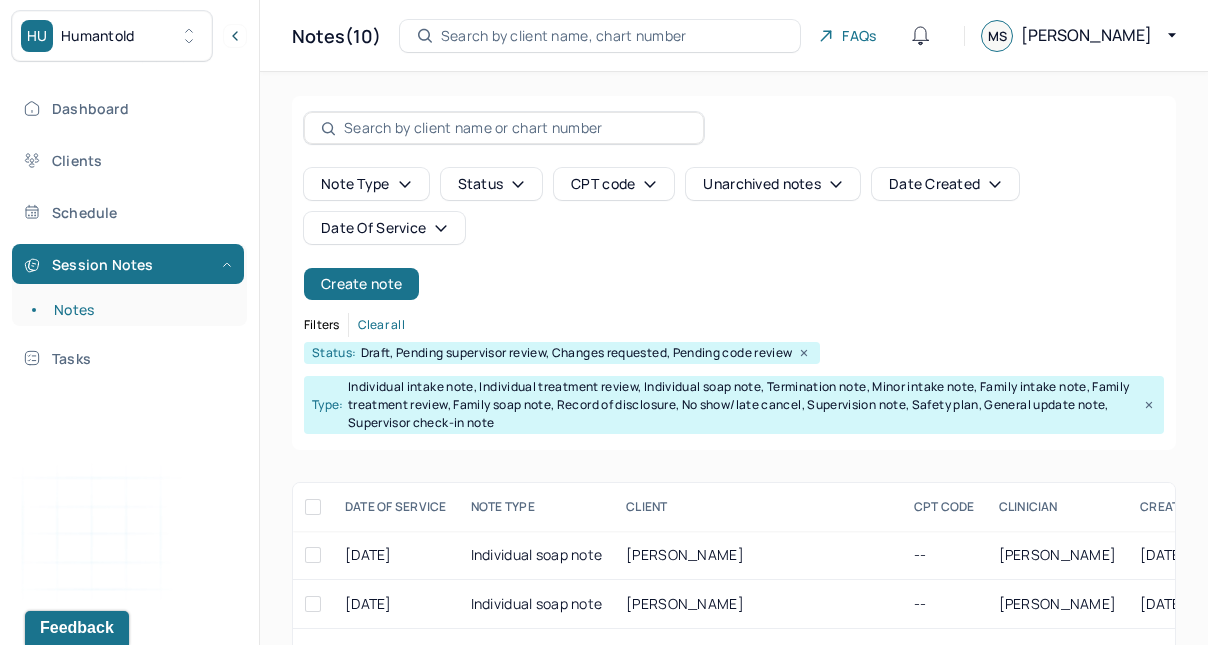 click on "Create note" at bounding box center (361, 284) 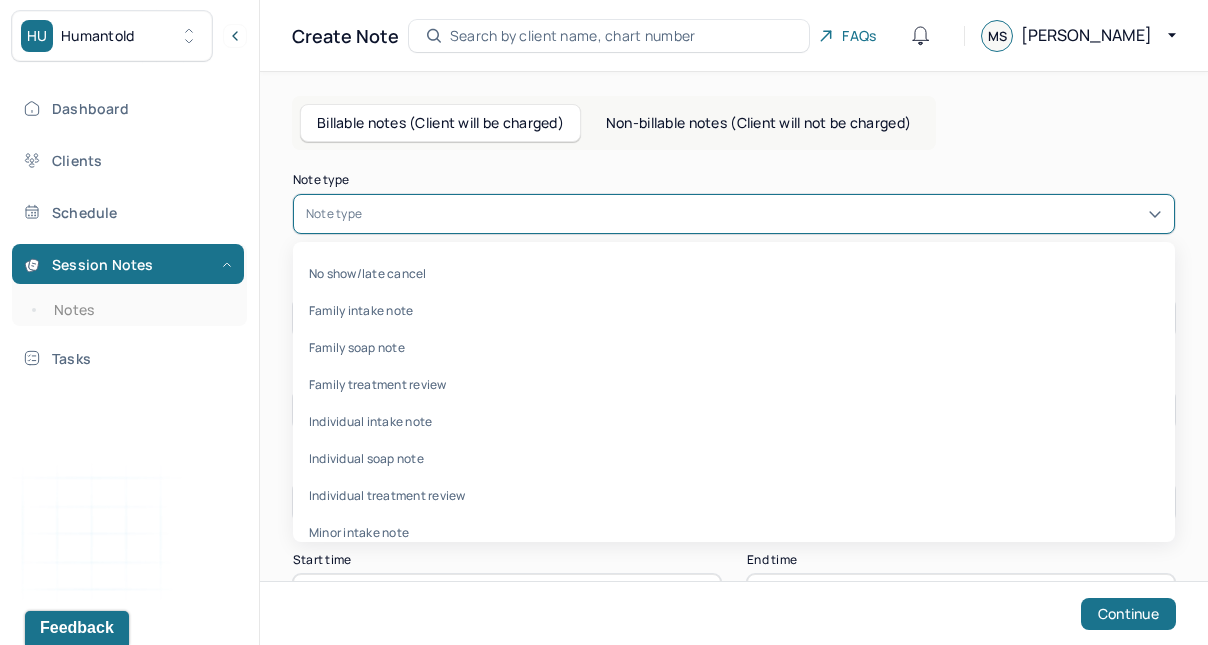 click at bounding box center (764, 214) 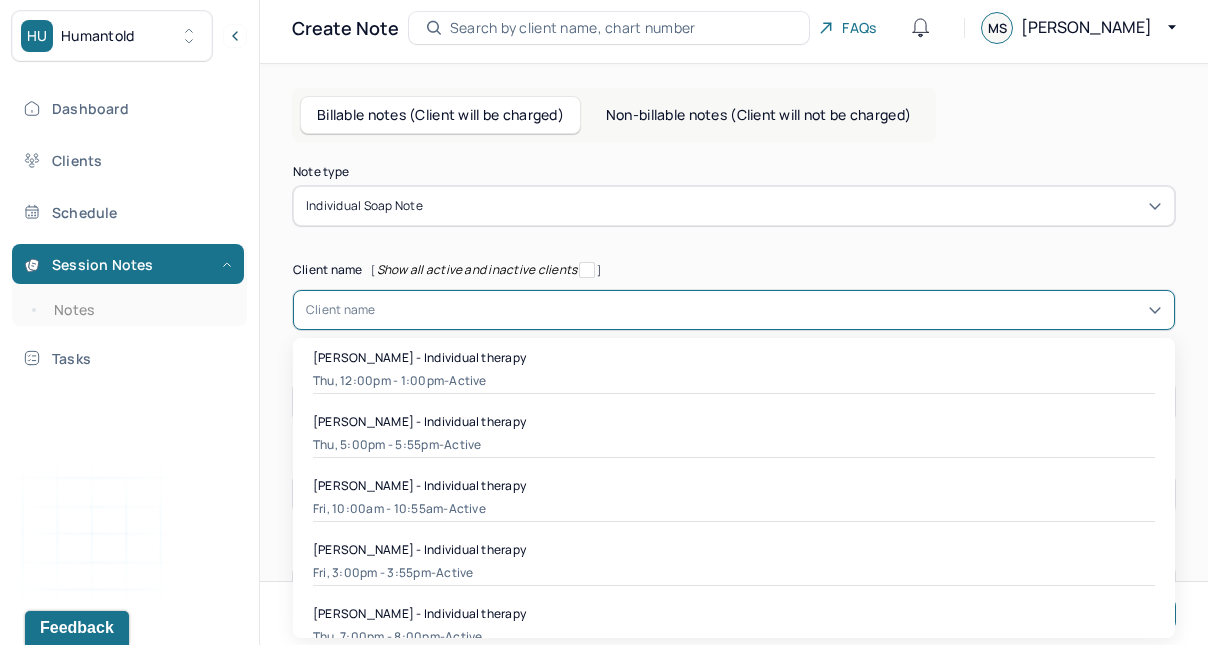 drag, startPoint x: 1120, startPoint y: 135, endPoint x: 408, endPoint y: 319, distance: 735.39105 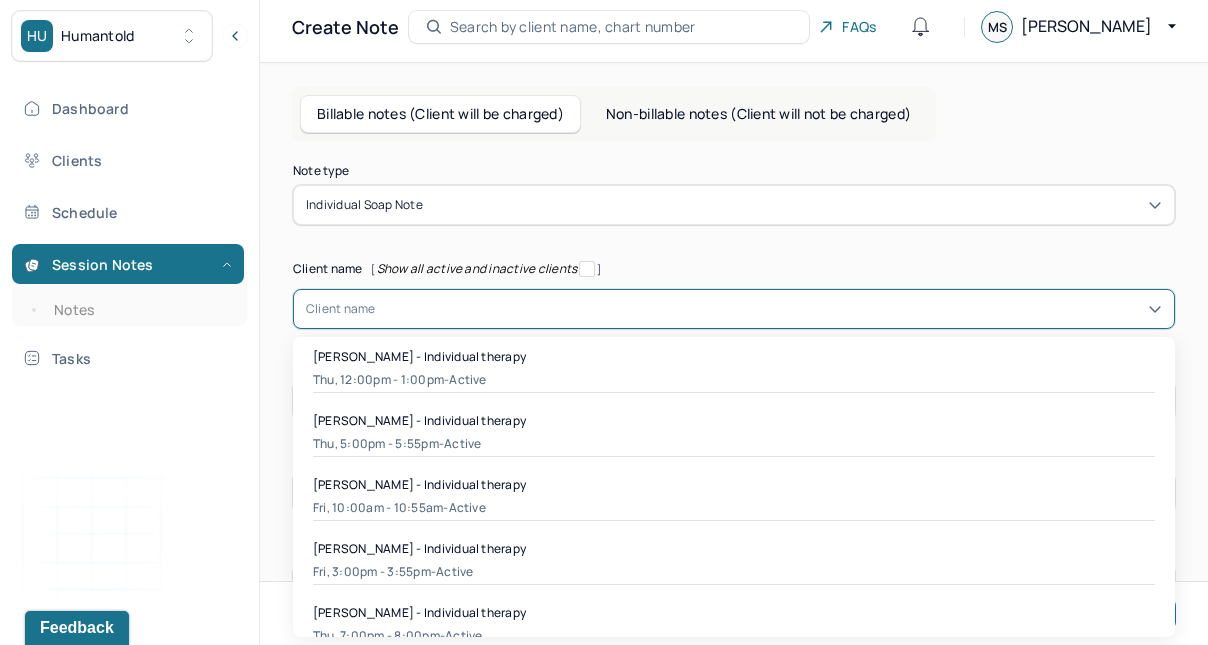 scroll, scrollTop: 10, scrollLeft: 0, axis: vertical 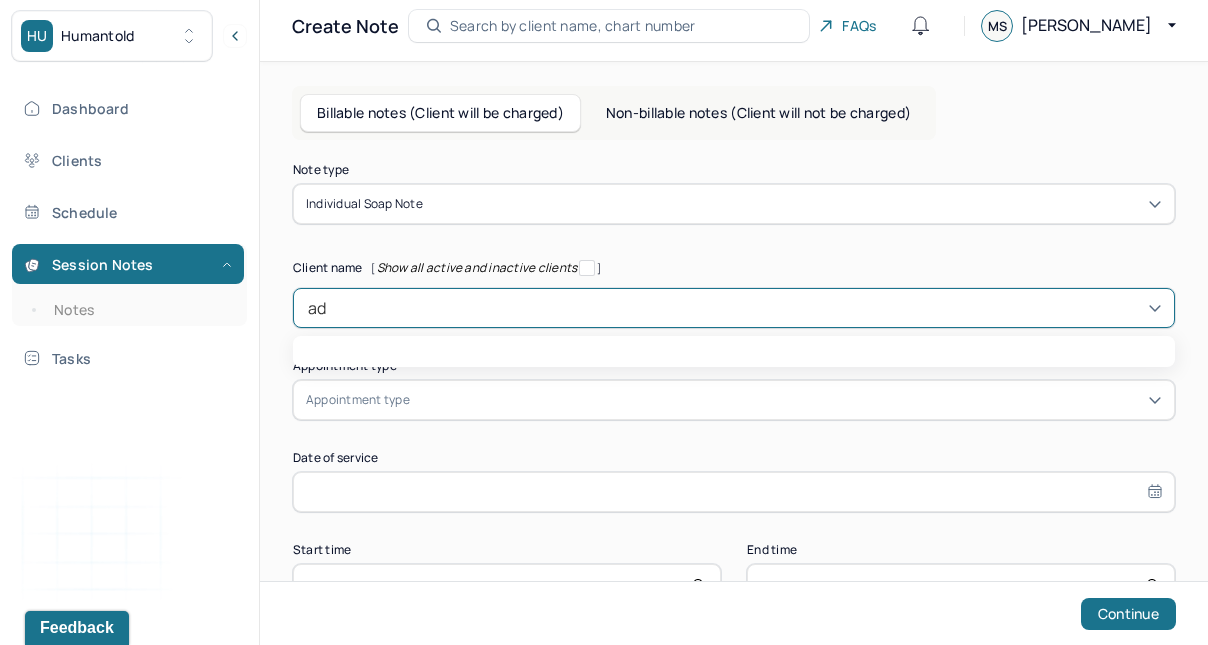 type on "adr" 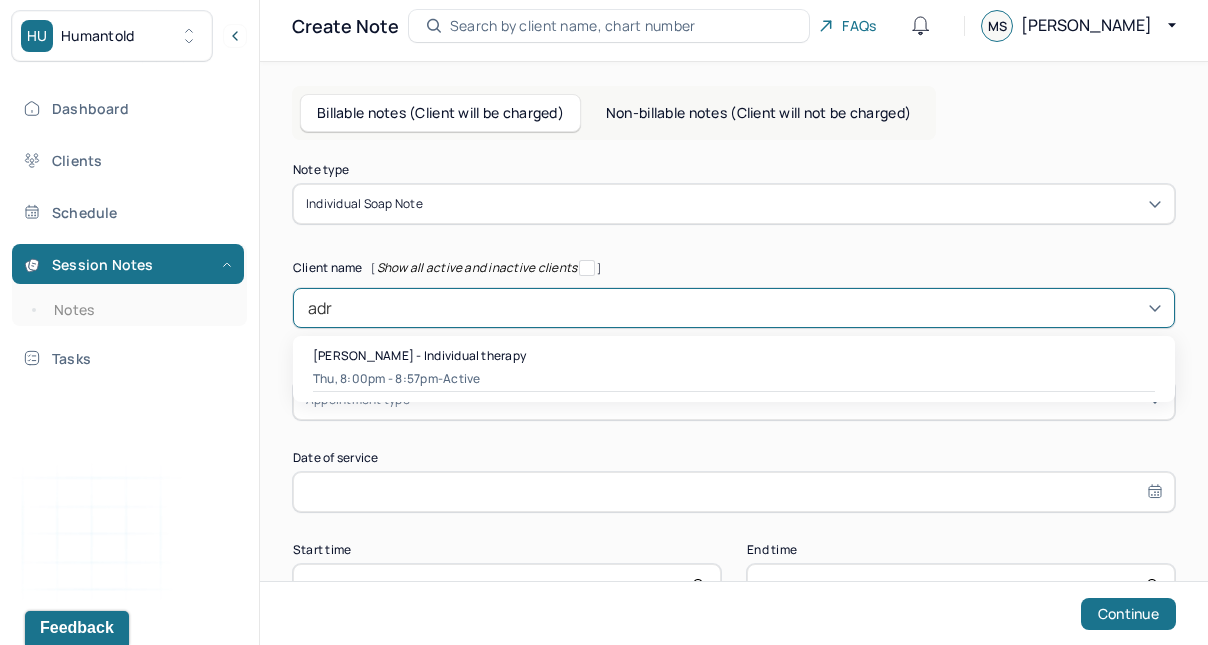 click on "[PERSON_NAME] - Individual therapy" at bounding box center [419, 355] 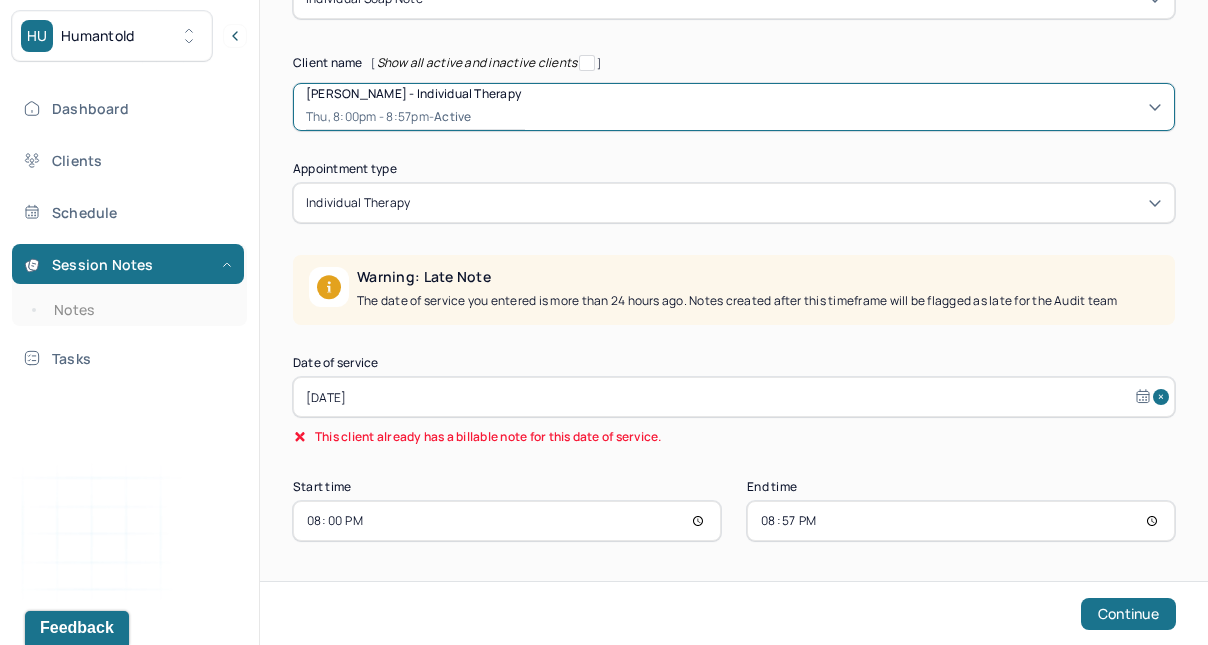 scroll, scrollTop: 216, scrollLeft: 0, axis: vertical 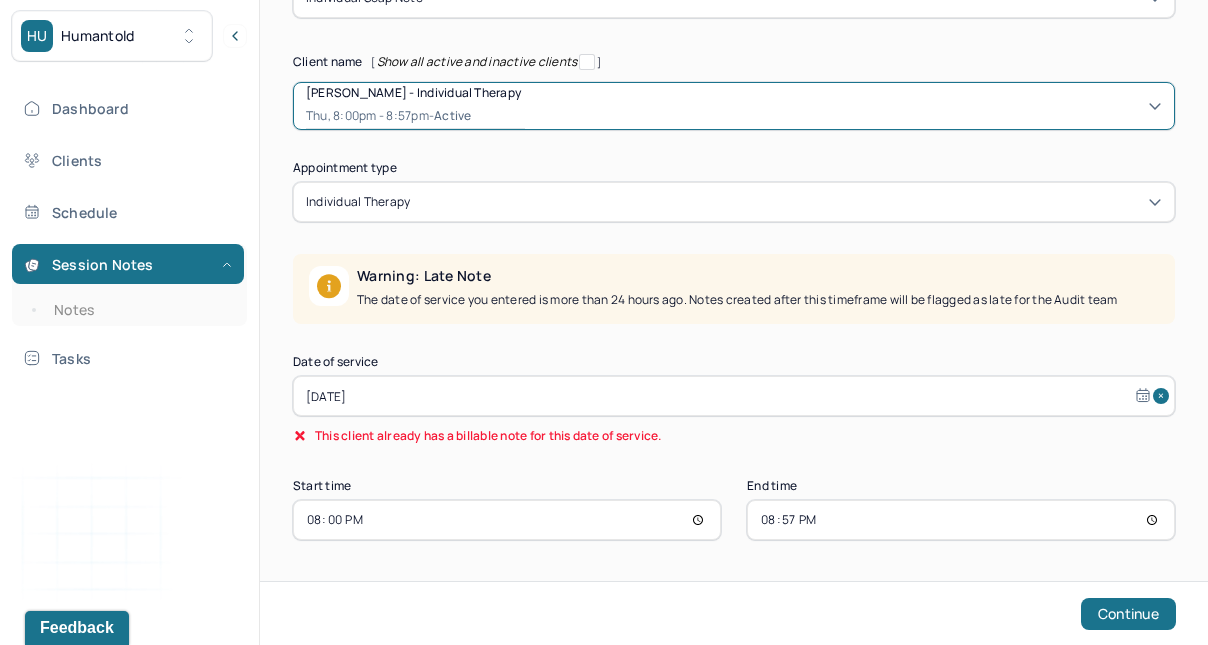 click on "[DATE]" at bounding box center [734, 396] 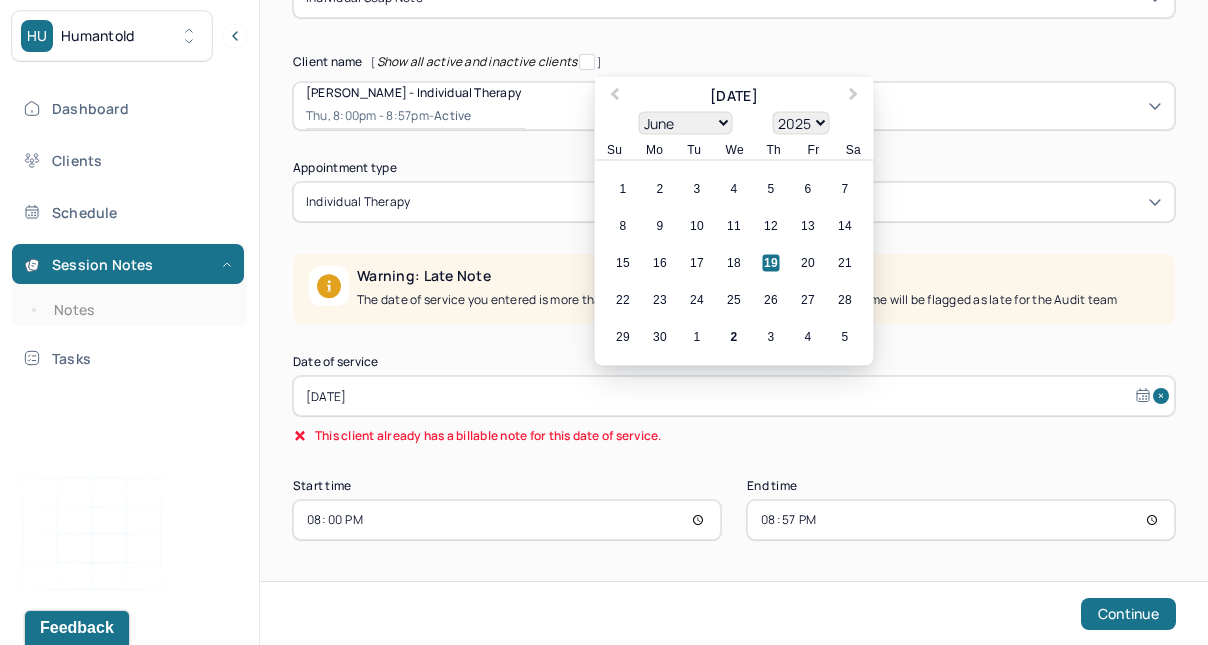 click on "2" at bounding box center [734, 337] 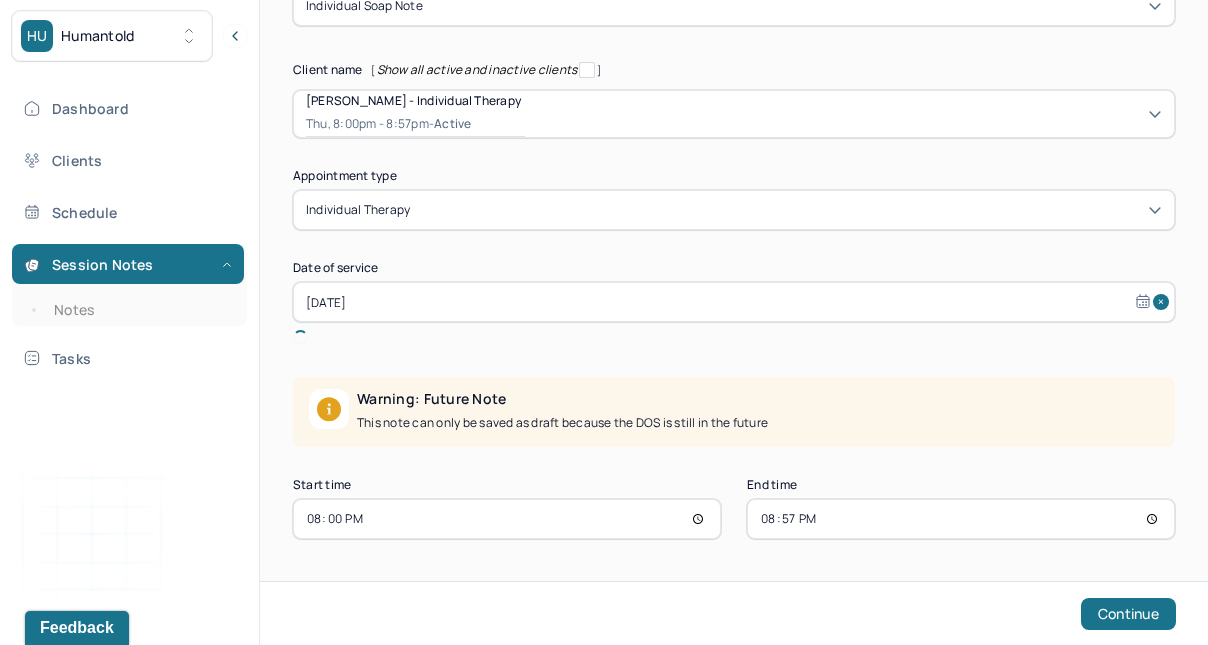 scroll, scrollTop: 184, scrollLeft: 0, axis: vertical 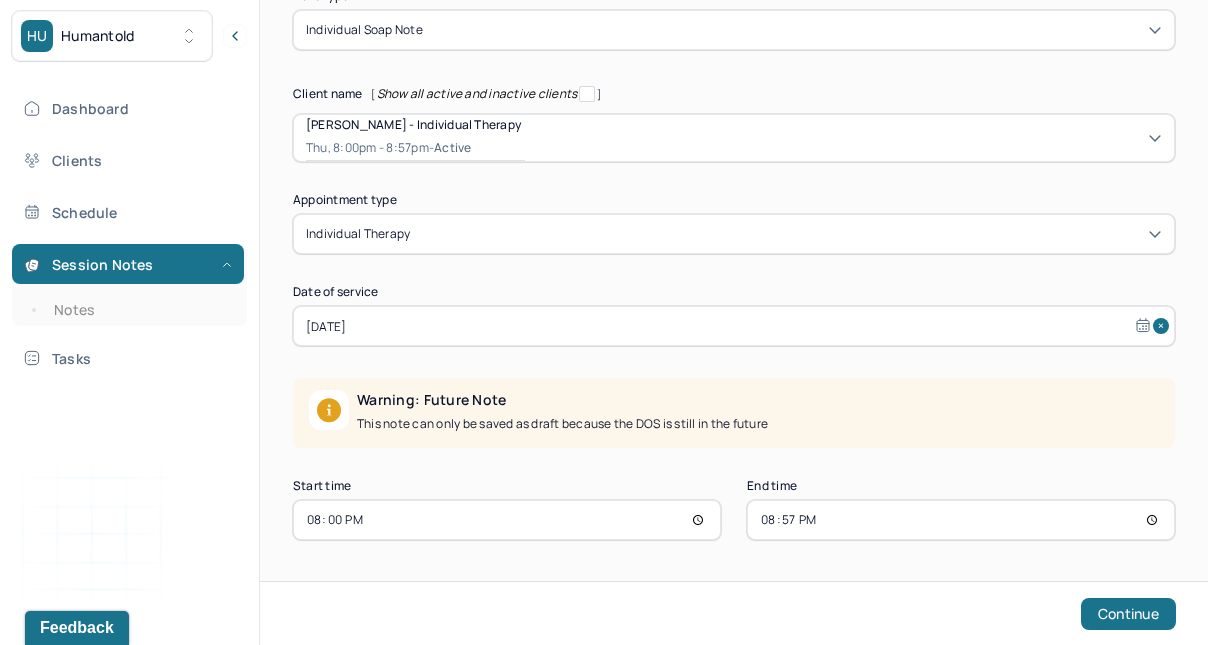 click on "20:00" at bounding box center (507, 520) 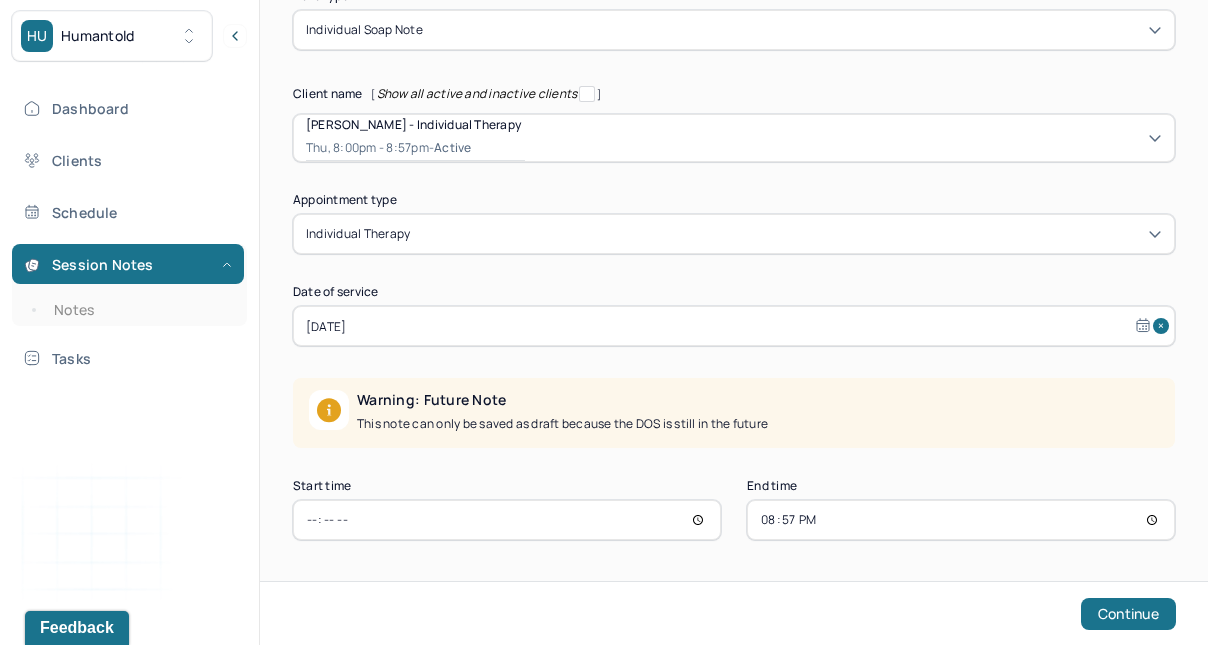 type on "18:00" 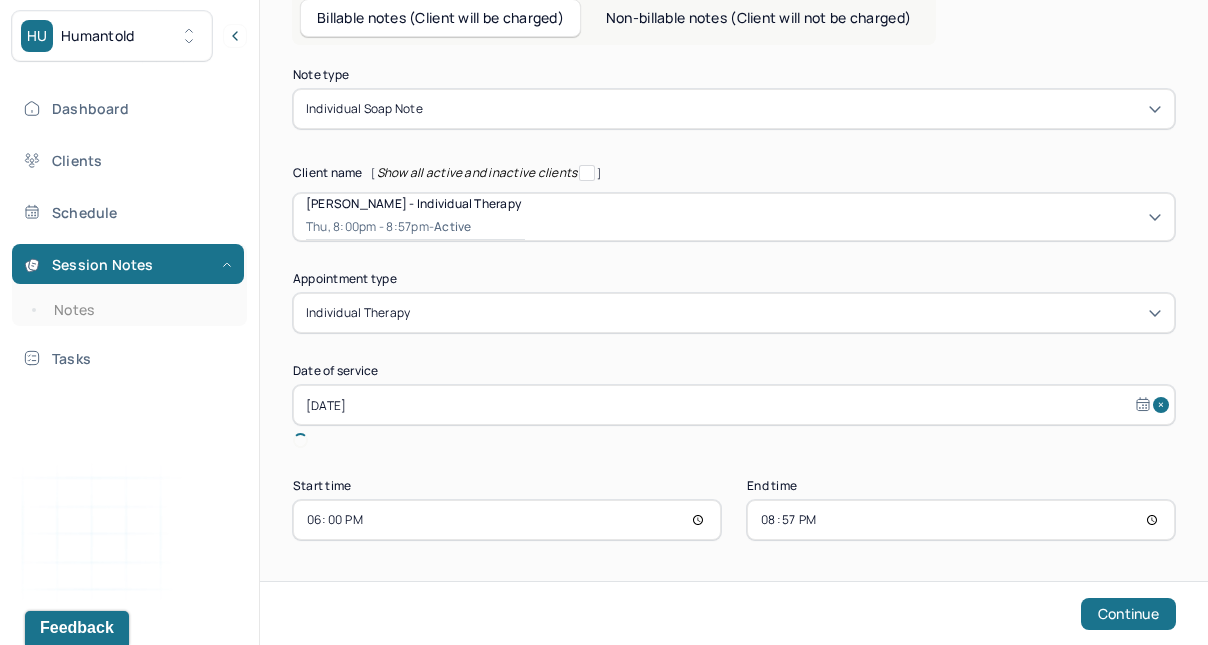scroll, scrollTop: 82, scrollLeft: 0, axis: vertical 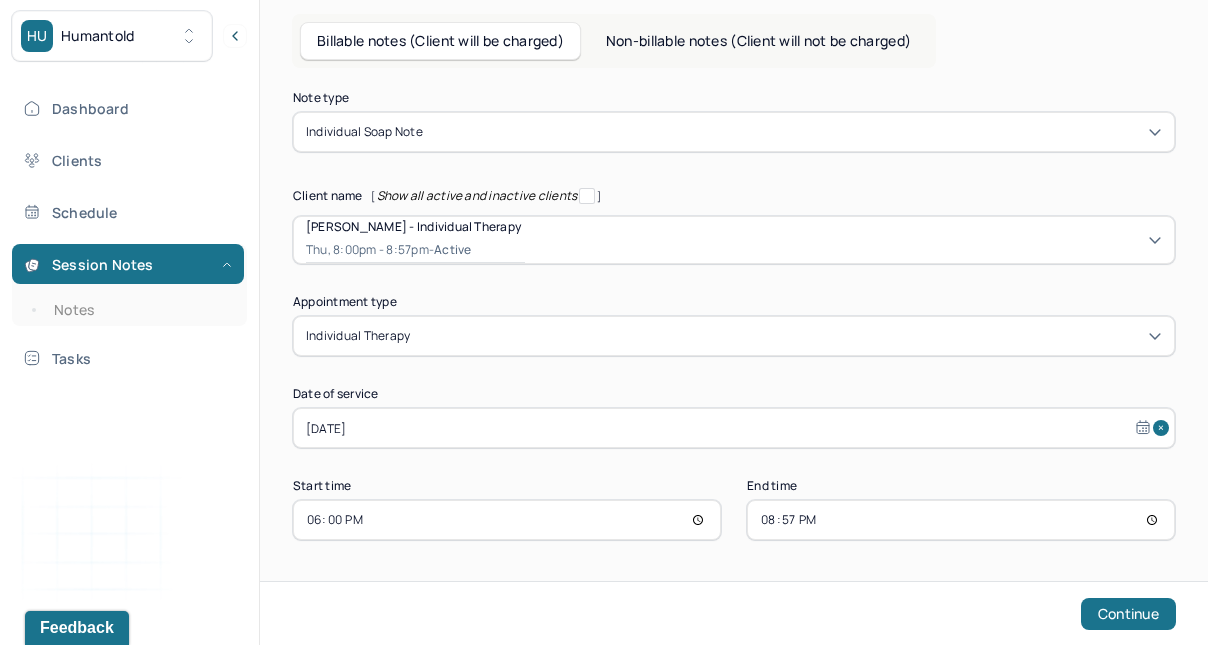 click on "20:57" at bounding box center (961, 520) 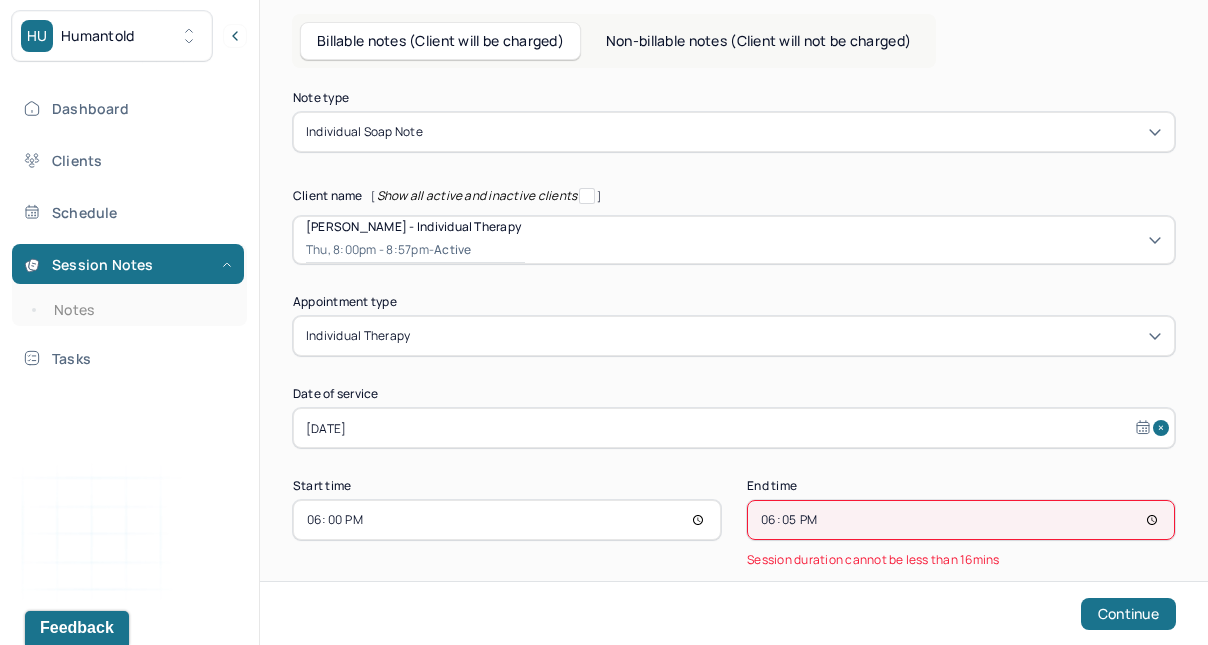 type on "18:57" 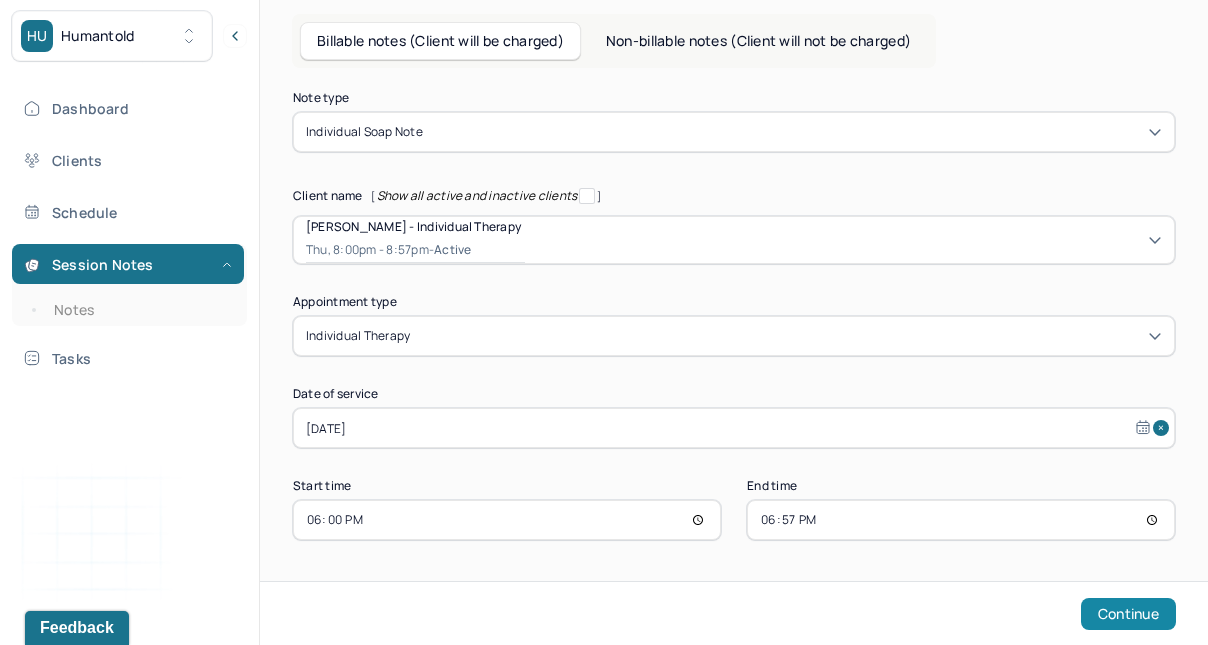 drag, startPoint x: 408, startPoint y: 319, endPoint x: 1119, endPoint y: 622, distance: 772.8713 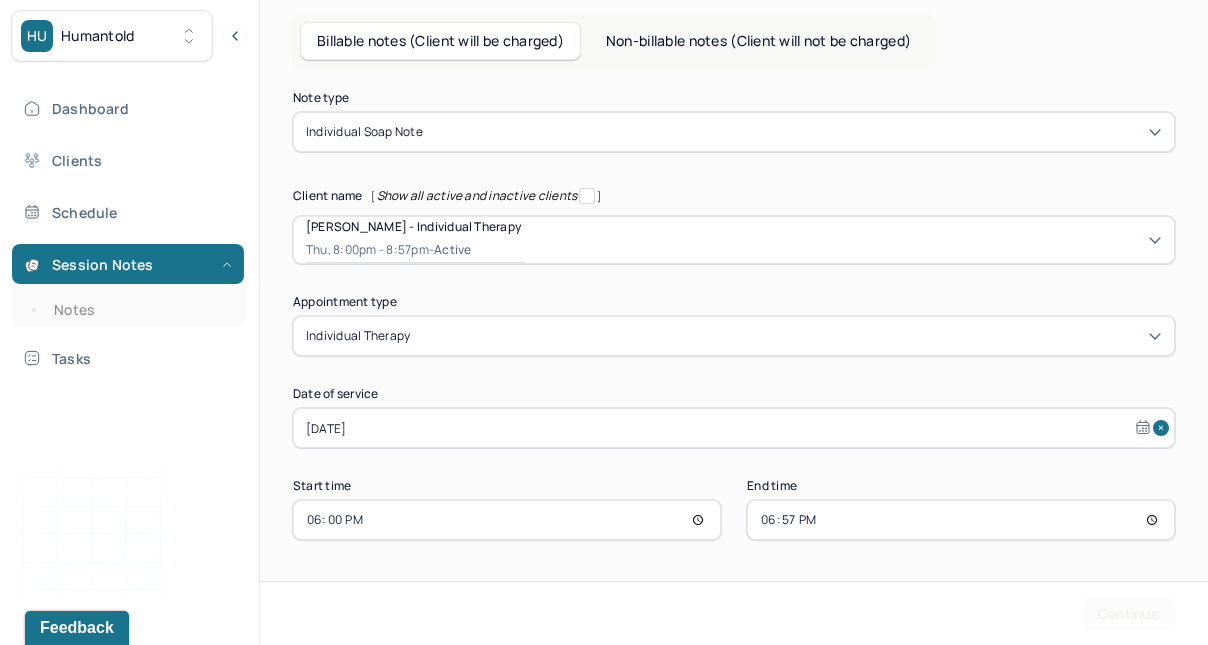 scroll, scrollTop: 0, scrollLeft: 0, axis: both 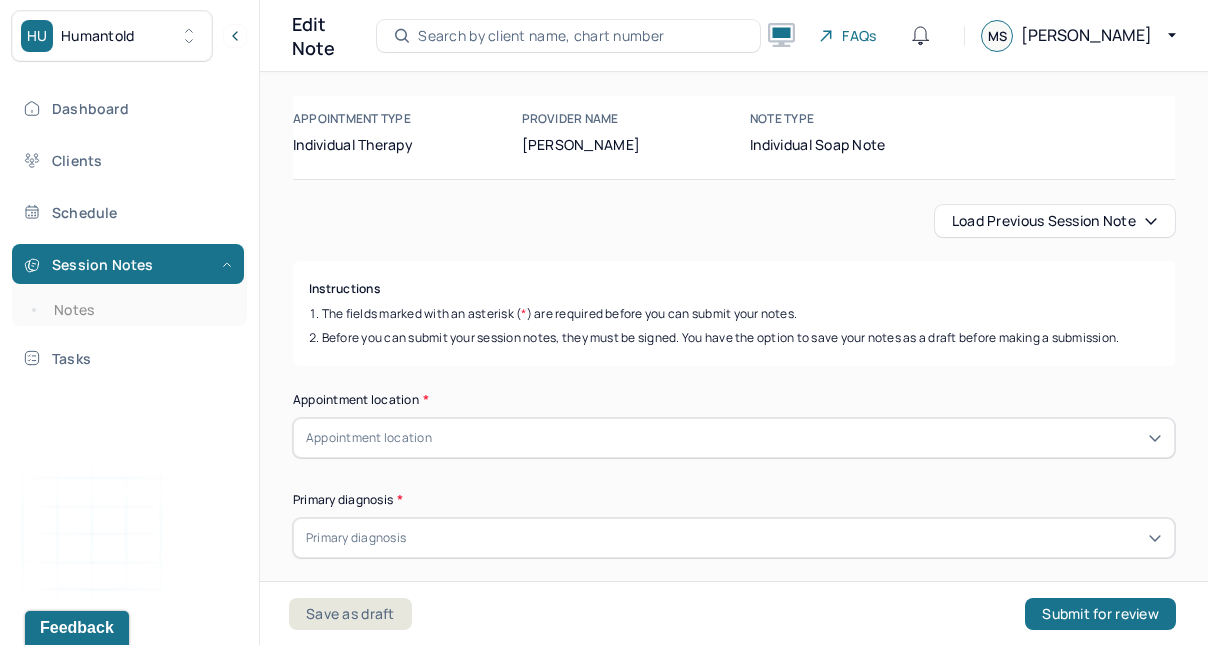 click on "Load previous session note" at bounding box center [1055, 221] 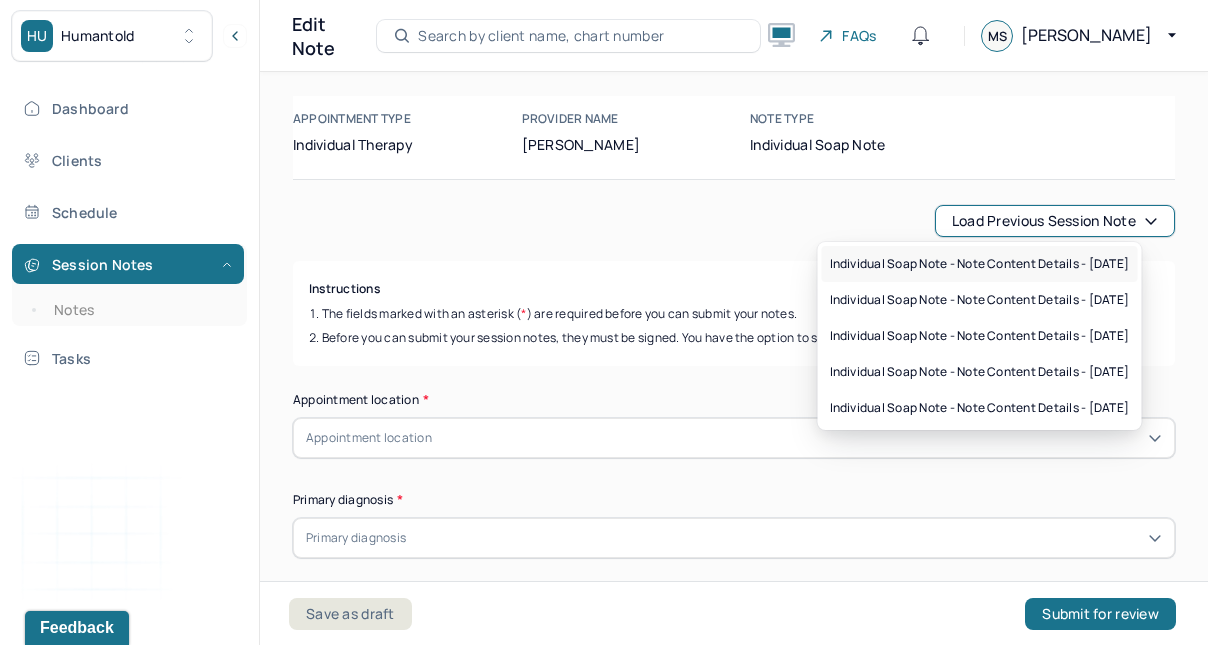 click on "Individual soap note   - Note content Details -   [DATE]" at bounding box center (980, 264) 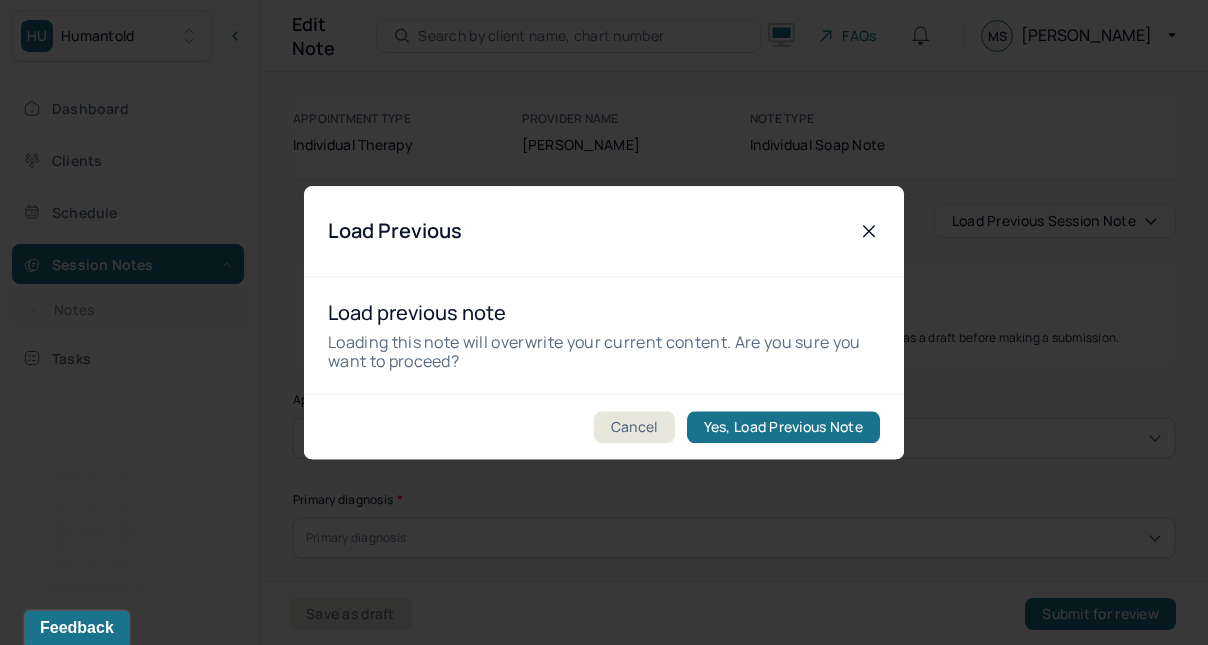 click on "Yes, Load Previous Note" at bounding box center (783, 427) 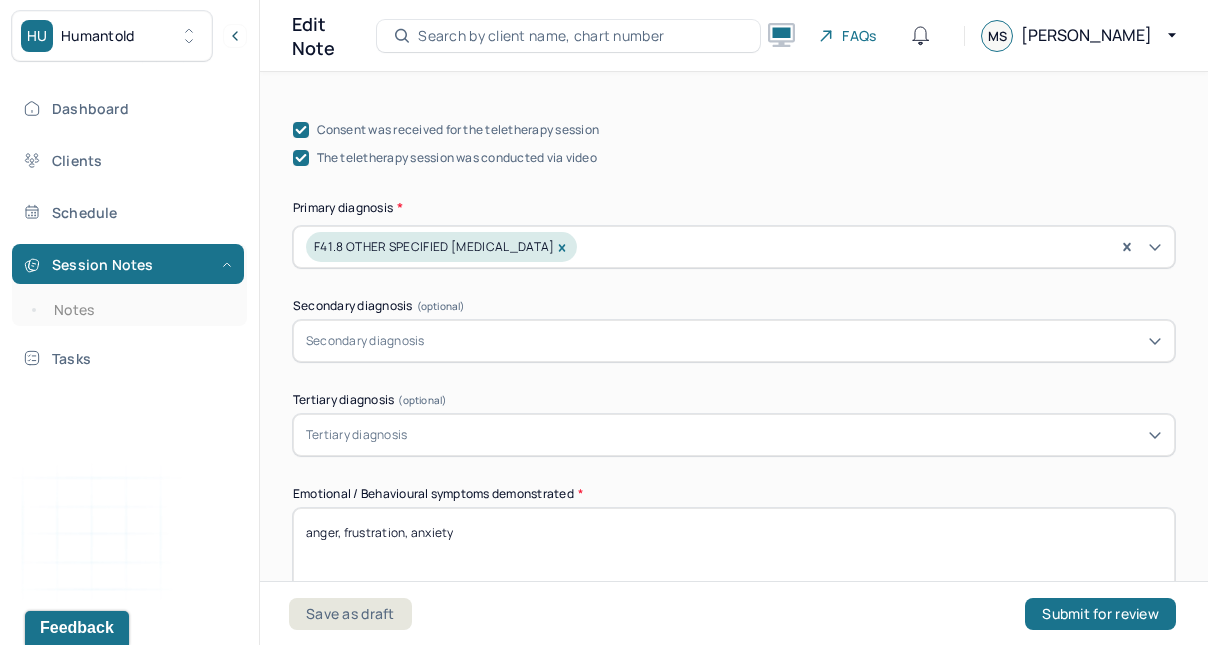 scroll, scrollTop: 678, scrollLeft: 0, axis: vertical 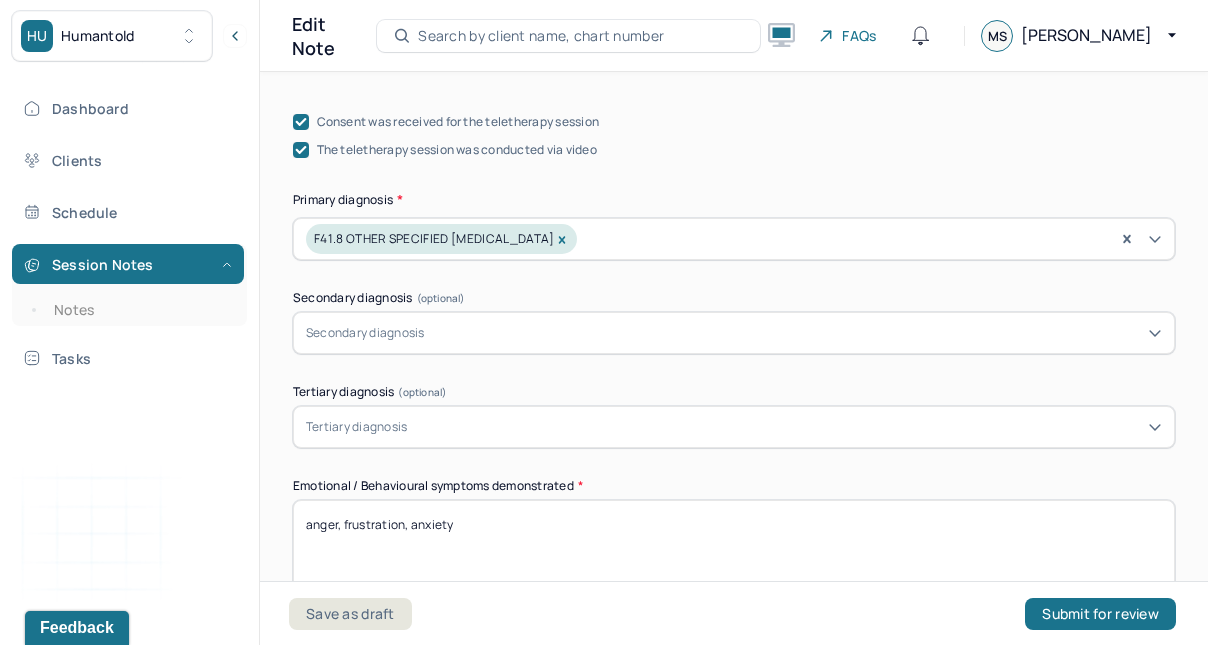drag, startPoint x: 1119, startPoint y: 622, endPoint x: 279, endPoint y: 508, distance: 847.70044 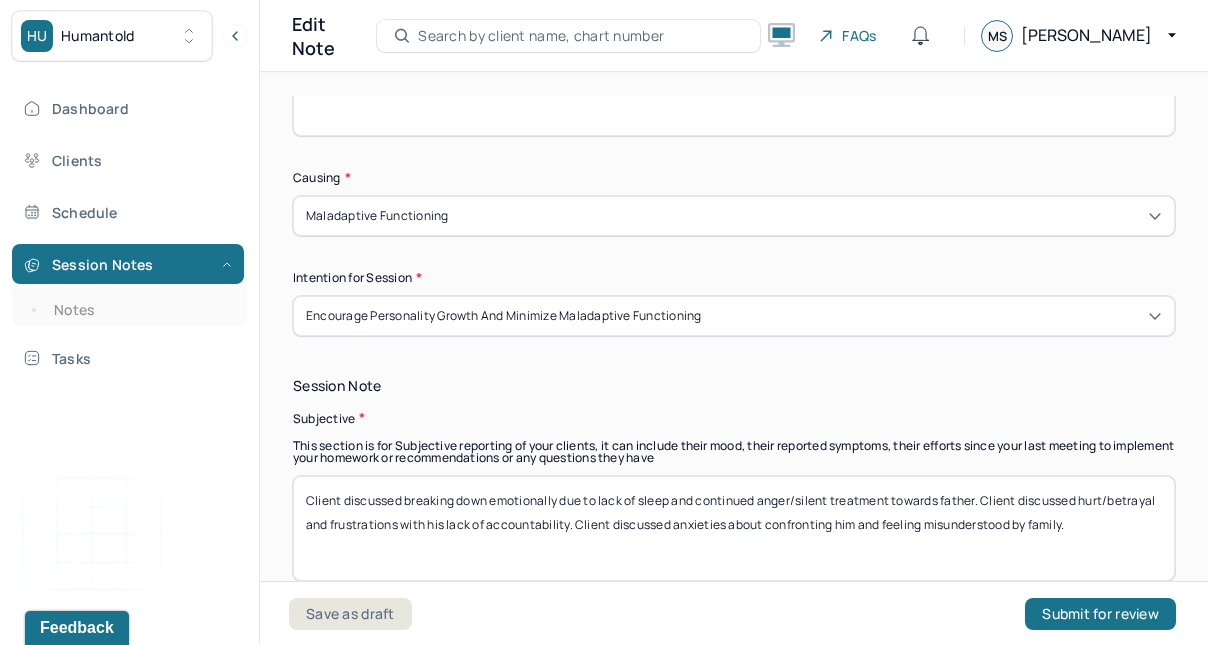 scroll, scrollTop: 1163, scrollLeft: 0, axis: vertical 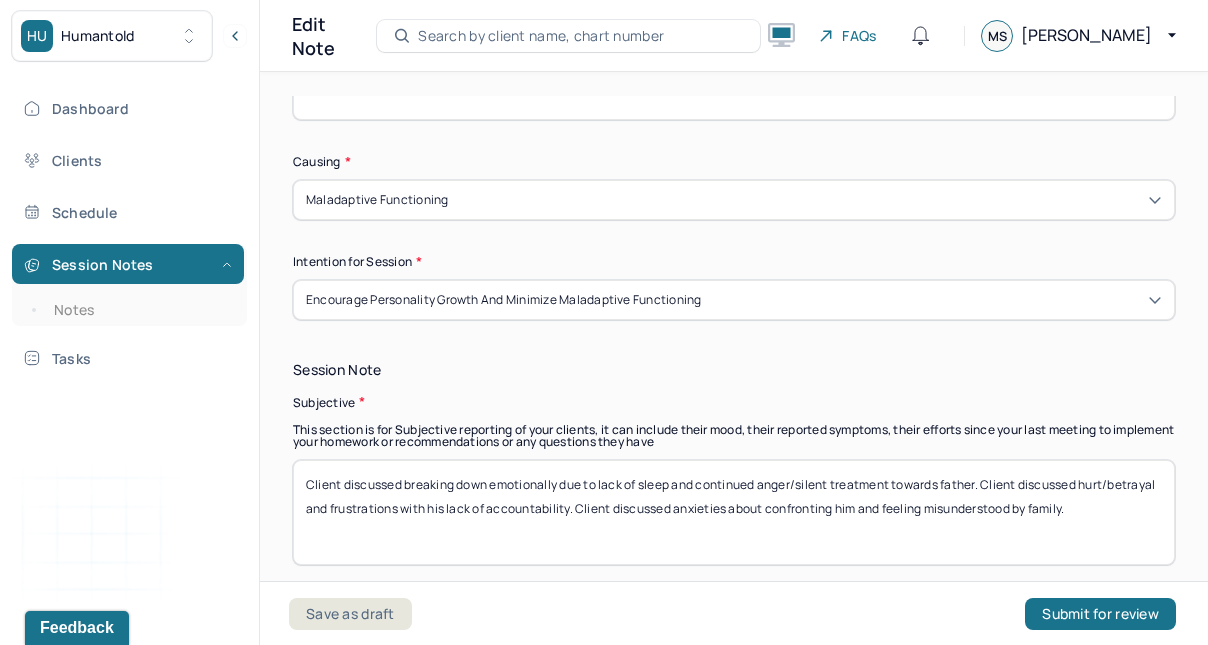 type on "frustration, anxiety, sadness, disappointment" 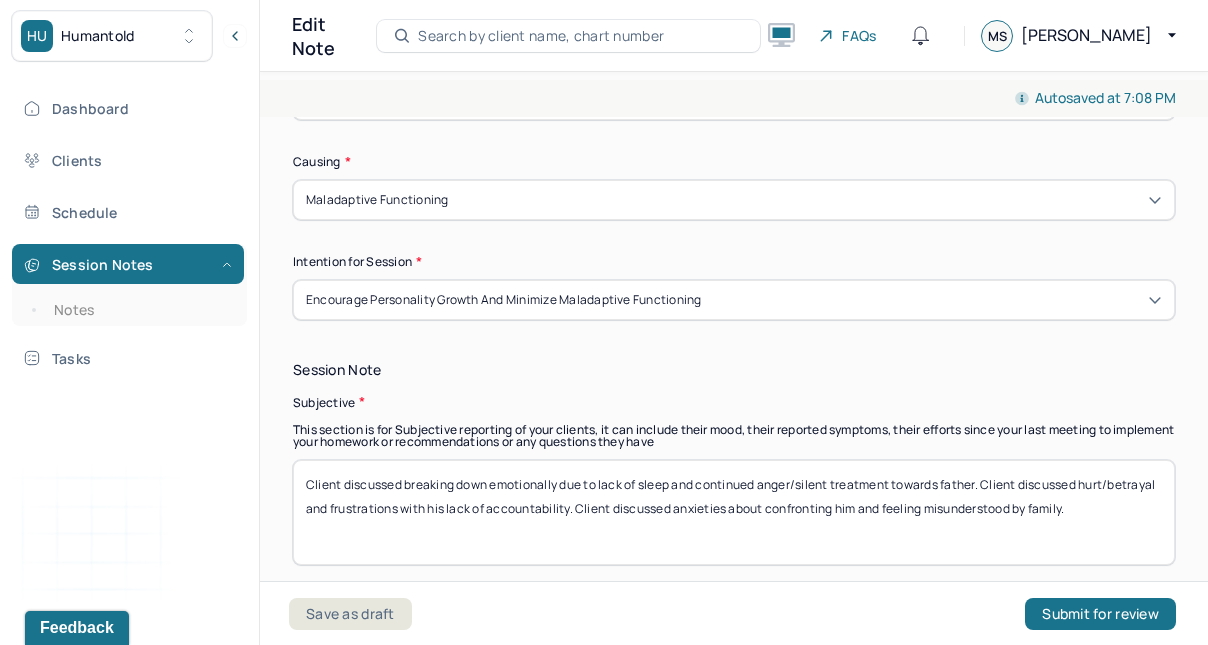 drag, startPoint x: 279, startPoint y: 508, endPoint x: 1099, endPoint y: 512, distance: 820.00977 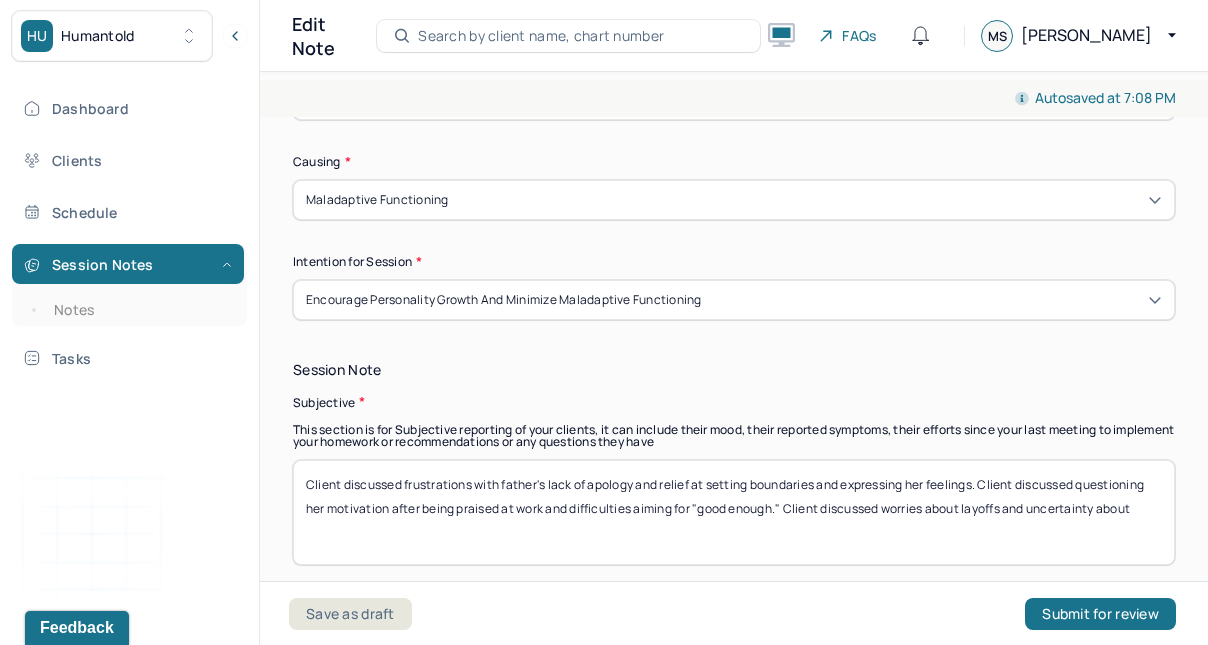 drag, startPoint x: 1099, startPoint y: 512, endPoint x: 1134, endPoint y: 507, distance: 35.35534 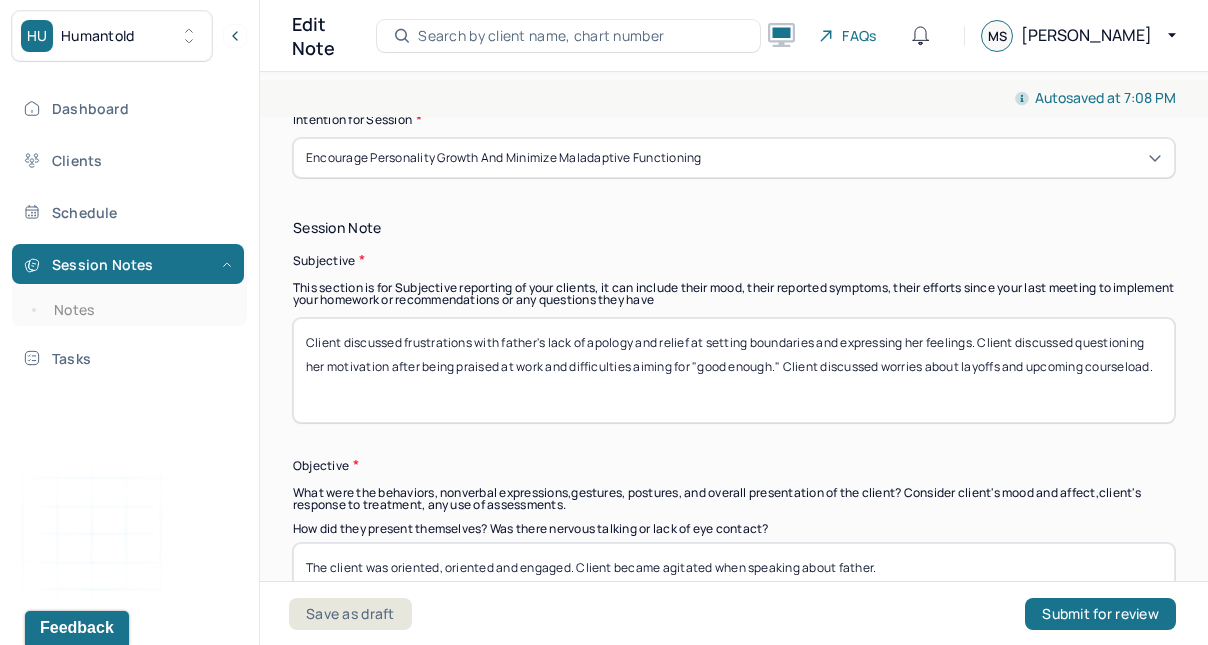 scroll, scrollTop: 1328, scrollLeft: 0, axis: vertical 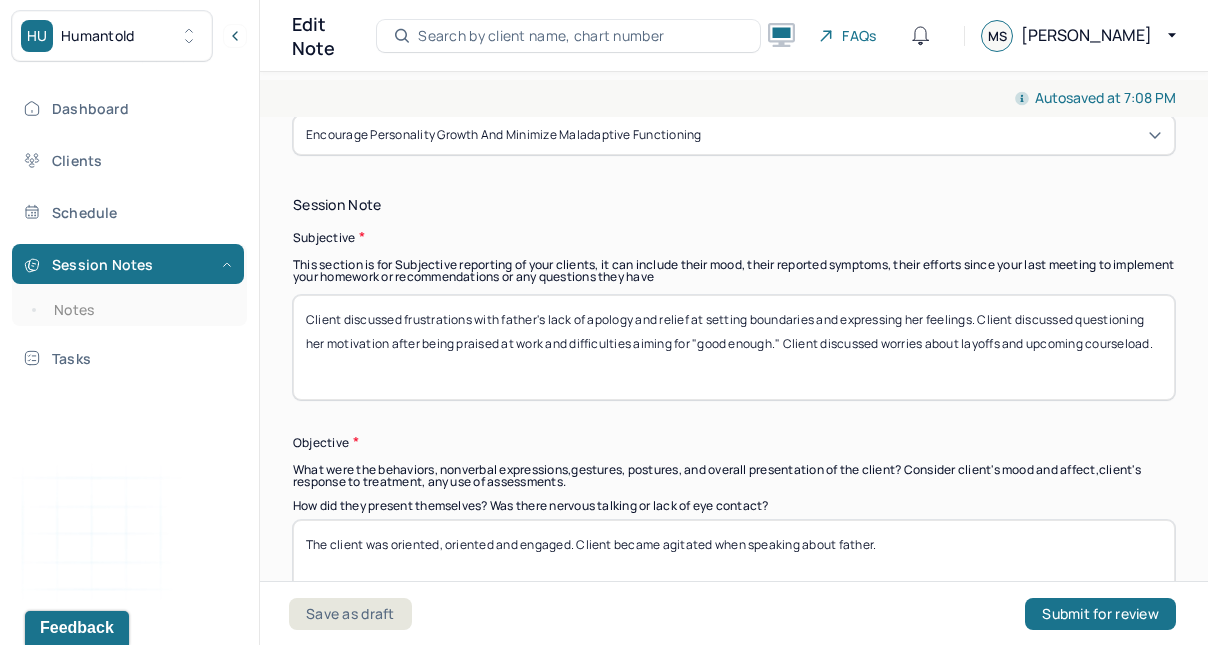 type on "Client discussed frustrations with father's lack of apology and relief at setting boundaries and expressing her feelings. Client discussed questioning her motivation after being praised at work and difficulties aiming for "good enough." Client discussed worries about layoffs and upcoming courseload." 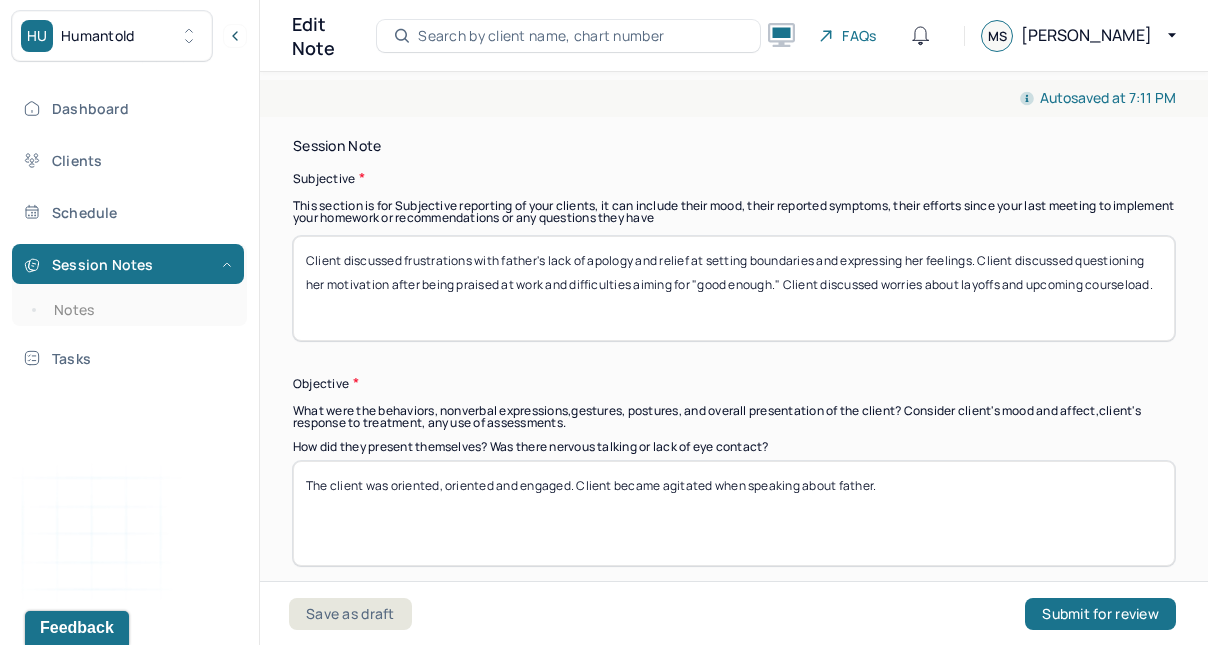 scroll, scrollTop: 1388, scrollLeft: 0, axis: vertical 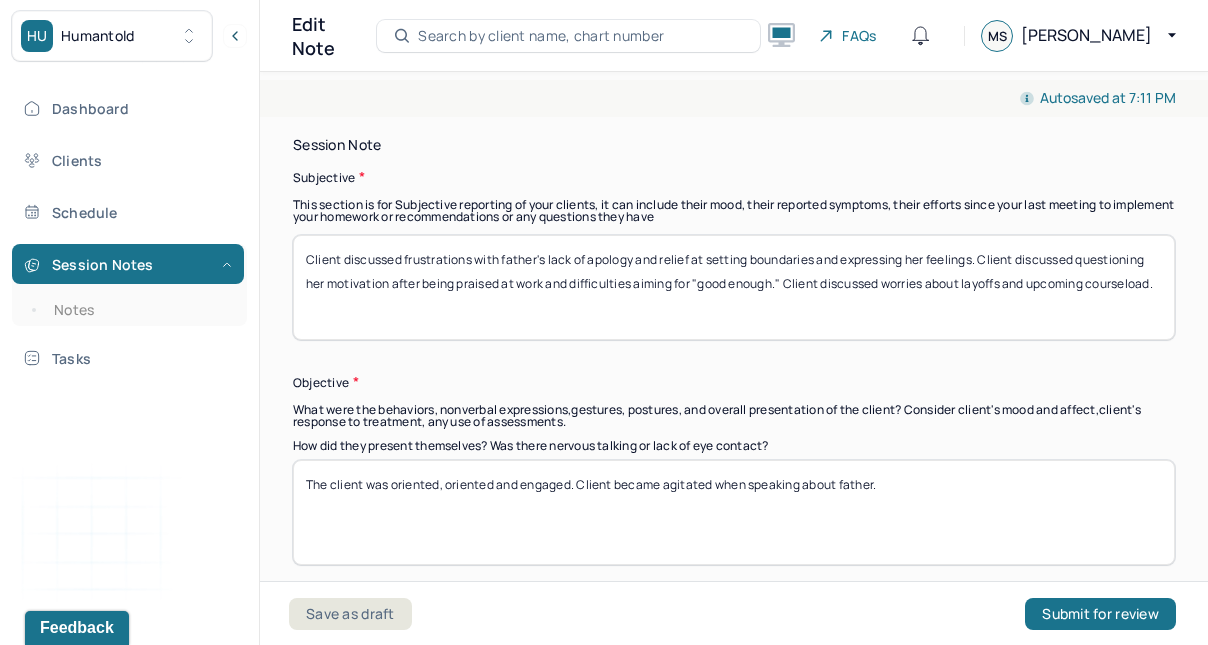 click on "The client was oriented, oriented and engaged. Client became agitated when speaking about father." at bounding box center [734, 512] 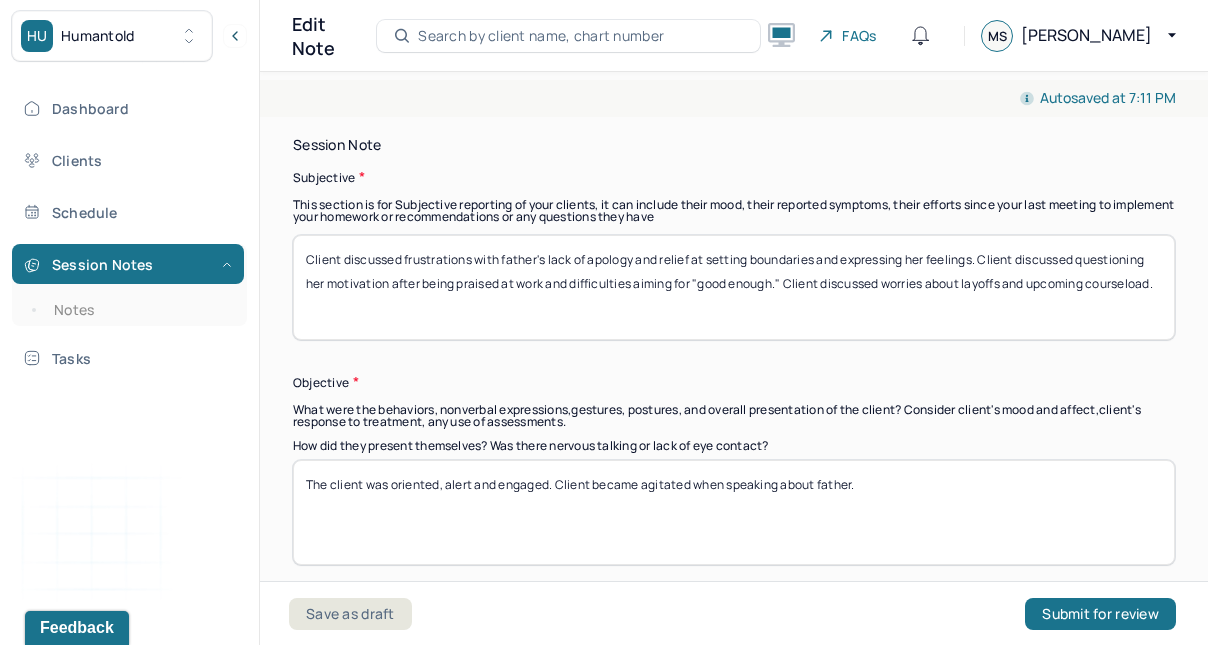 drag, startPoint x: 1134, startPoint y: 507, endPoint x: 896, endPoint y: 485, distance: 239.01465 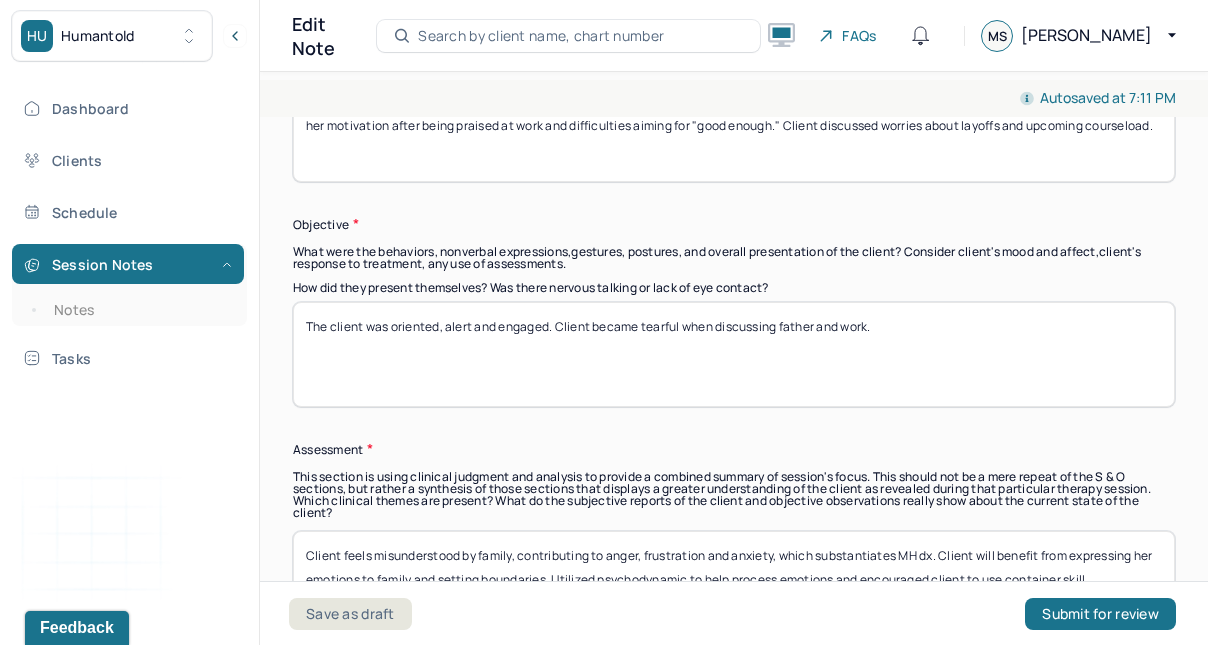 scroll, scrollTop: 1641, scrollLeft: 0, axis: vertical 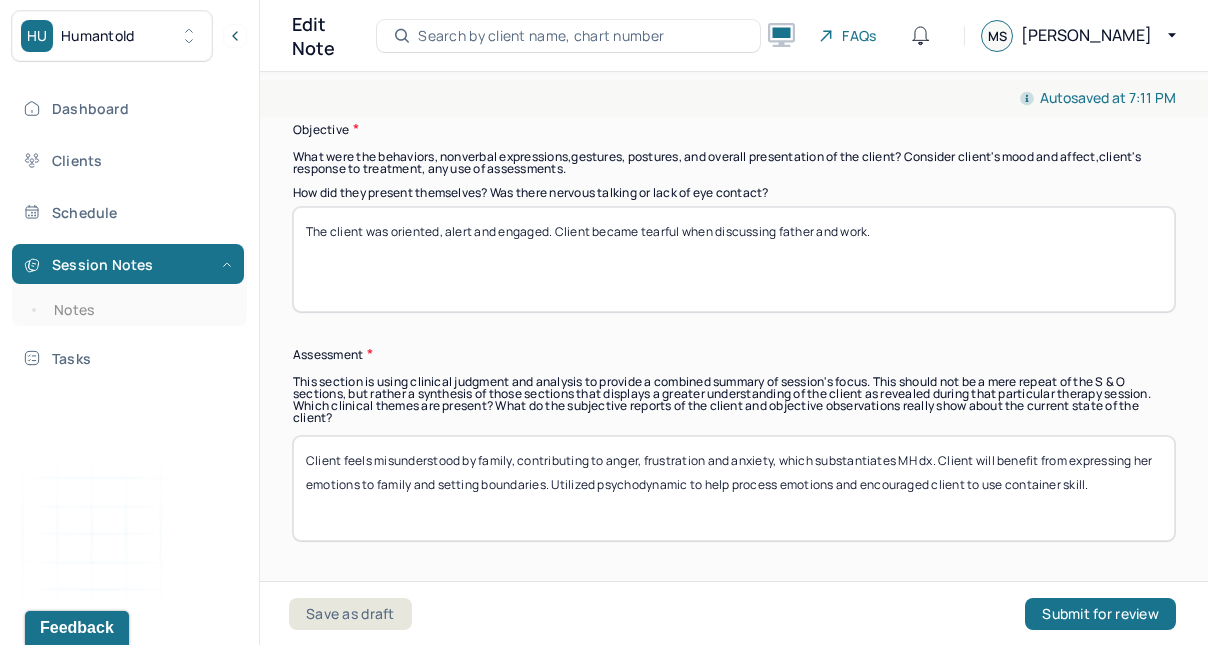 type on "The client was oriented, alert and engaged. Client became tearful when discussing father and work." 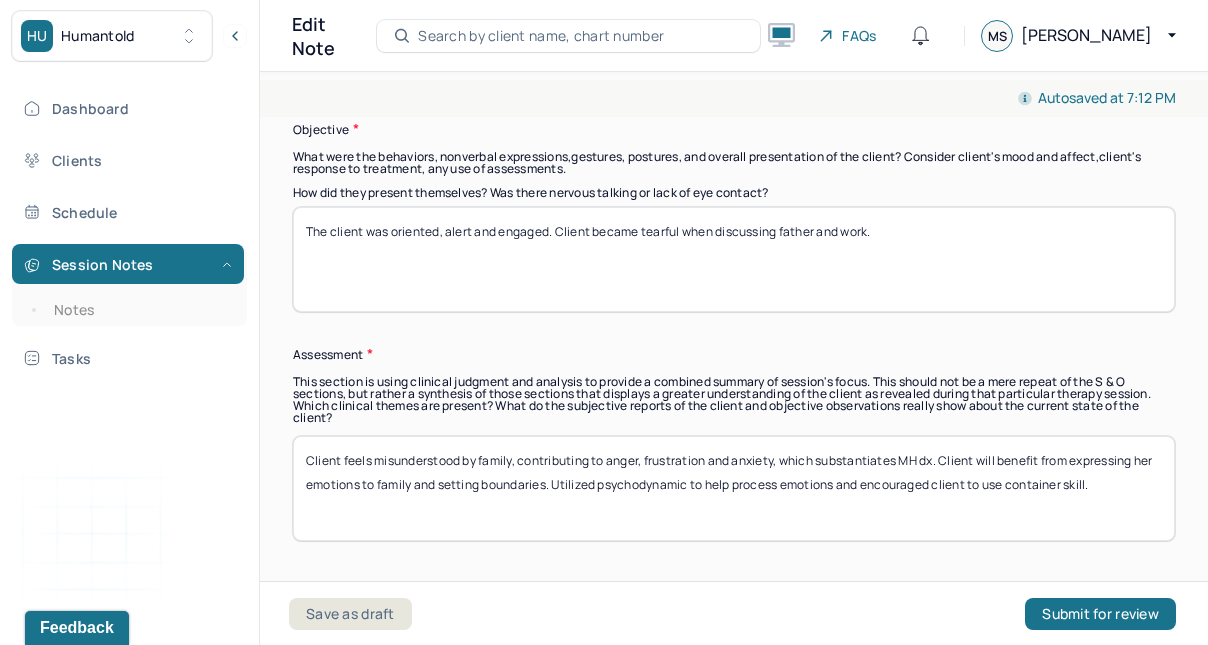 drag, startPoint x: 896, startPoint y: 485, endPoint x: 711, endPoint y: 508, distance: 186.42424 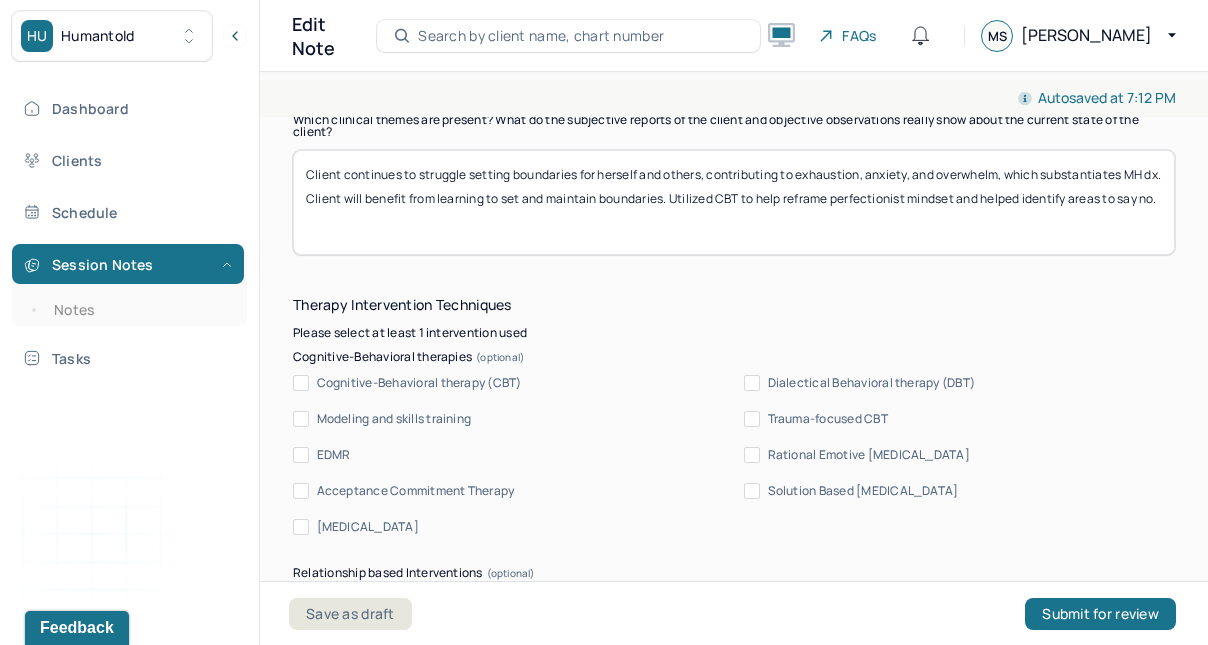 scroll, scrollTop: 2013, scrollLeft: 0, axis: vertical 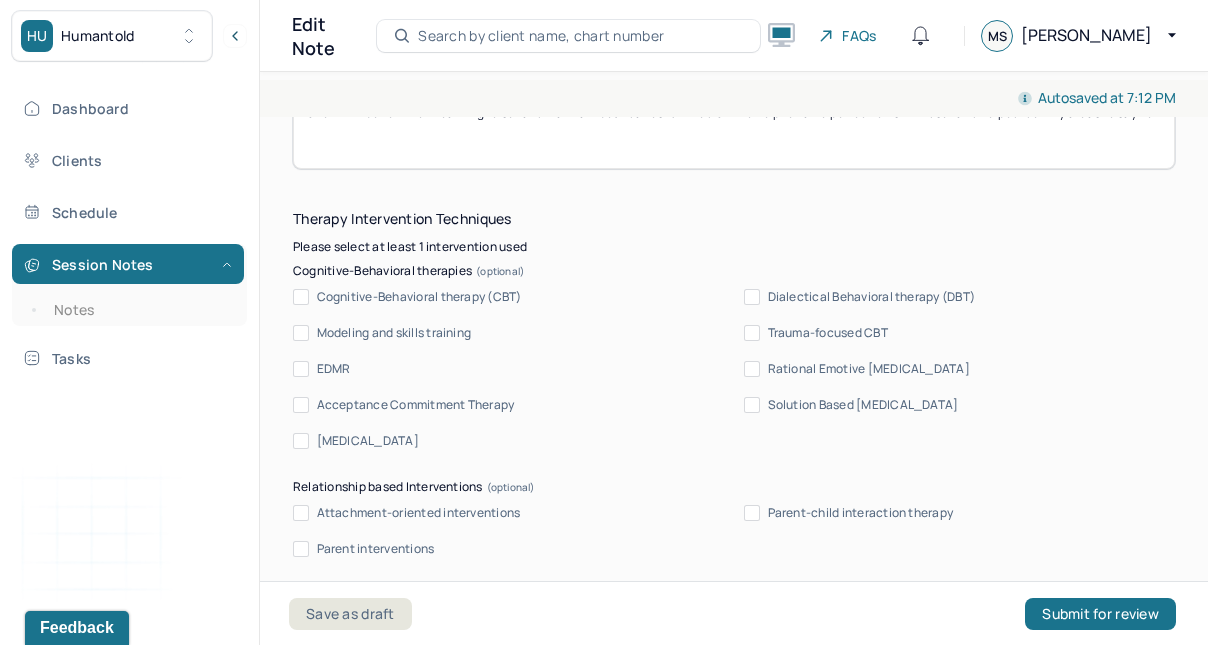 type on "Client continues to struggle setting boundaries for herself and others, contributing to exhaustion, anxiety, and overwhelm, which substantiates MH dx. Client will benefit from learning to set and maintain boundaries. Utilized CBT to help reframe perfectionist mindset and helped identify areas to say no." 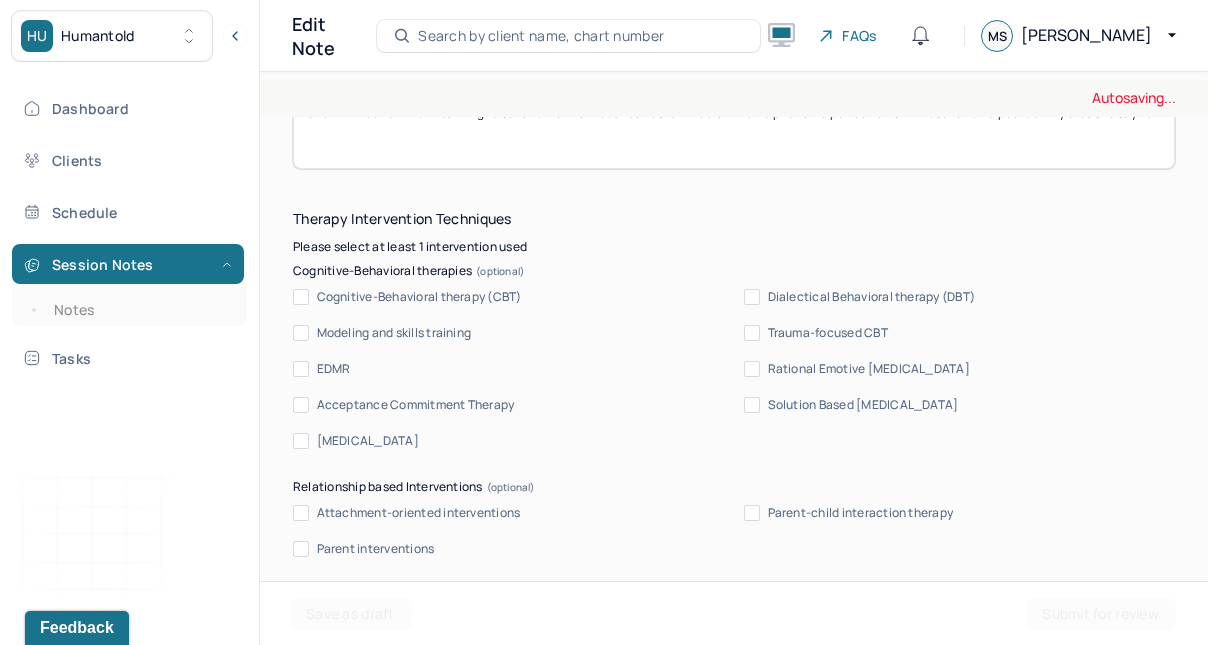 click on "Cognitive-Behavioral therapy (CBT)" at bounding box center [301, 297] 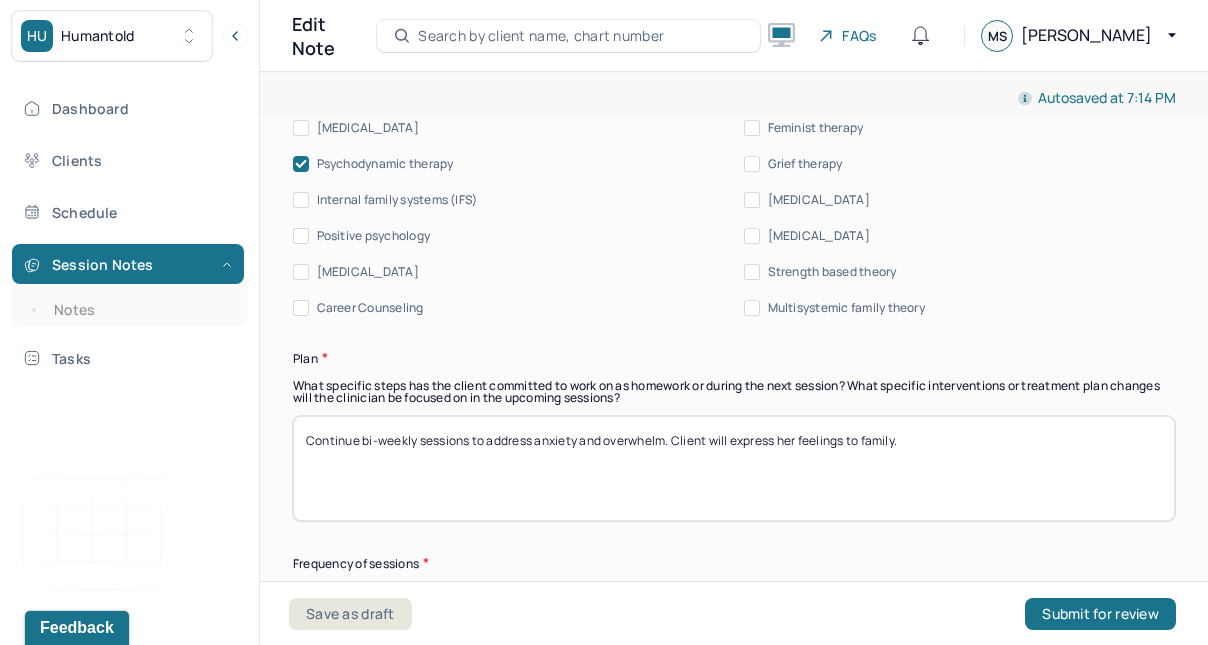 scroll, scrollTop: 2543, scrollLeft: 0, axis: vertical 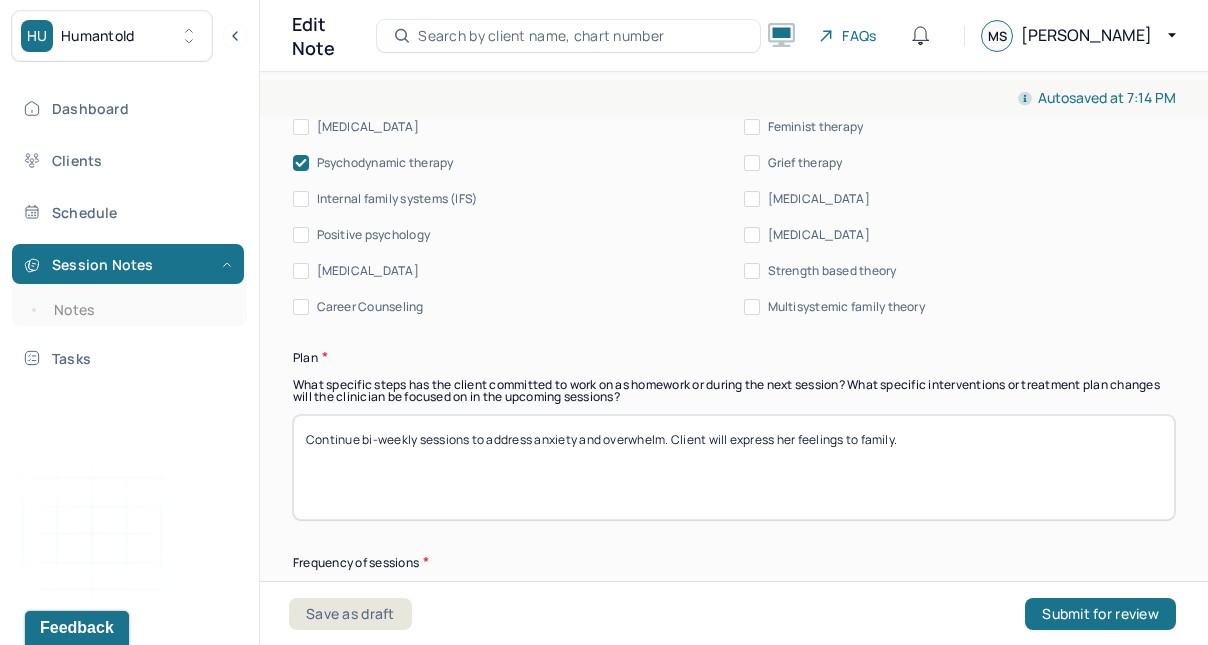 click on "Continue bi-weekly sessions to address anxiety and overwhelm. Client will express her feelings to family." at bounding box center [734, 467] 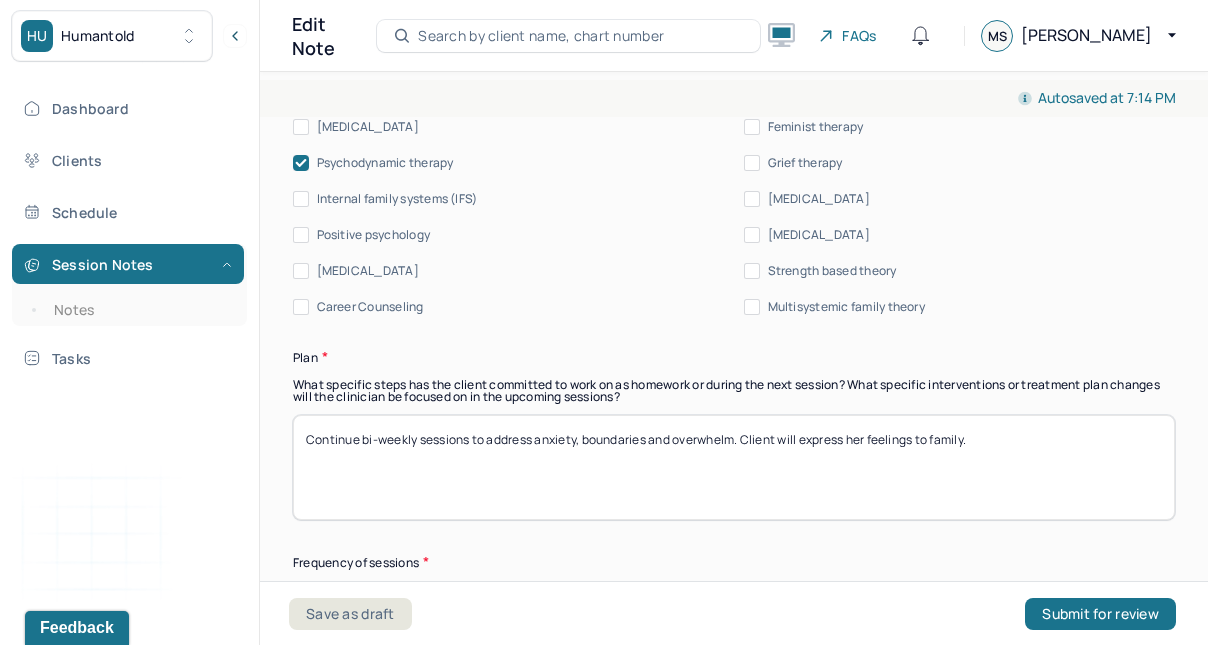 drag, startPoint x: 928, startPoint y: 443, endPoint x: 1020, endPoint y: 442, distance: 92.00543 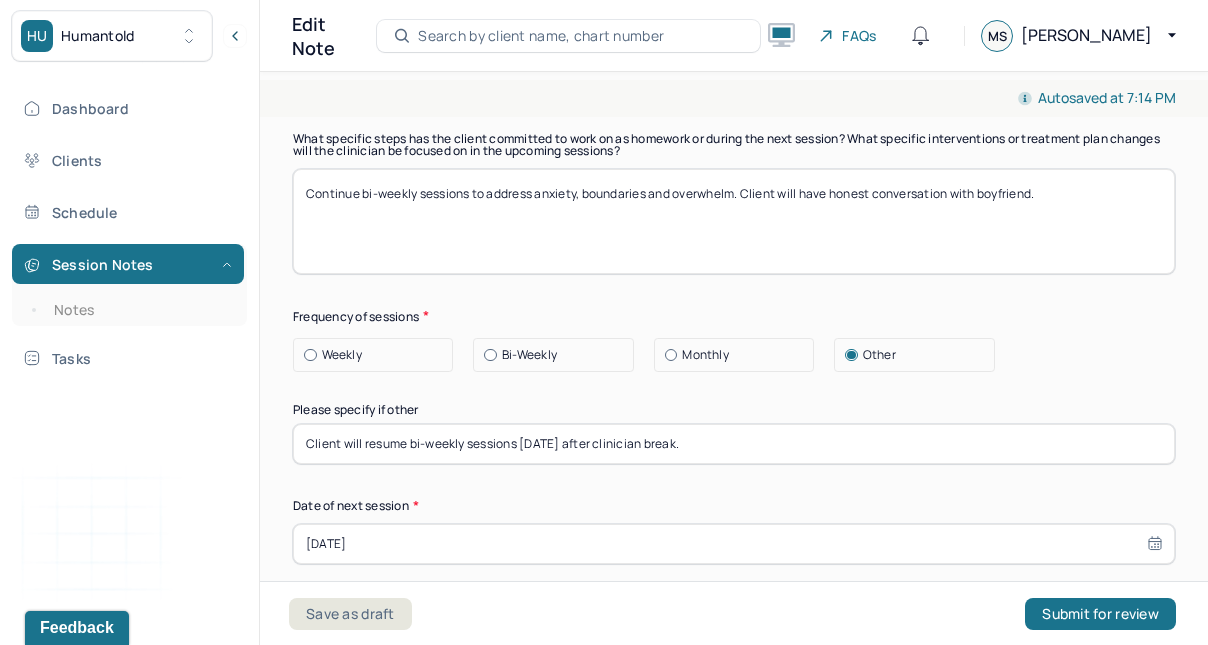 scroll, scrollTop: 2799, scrollLeft: 0, axis: vertical 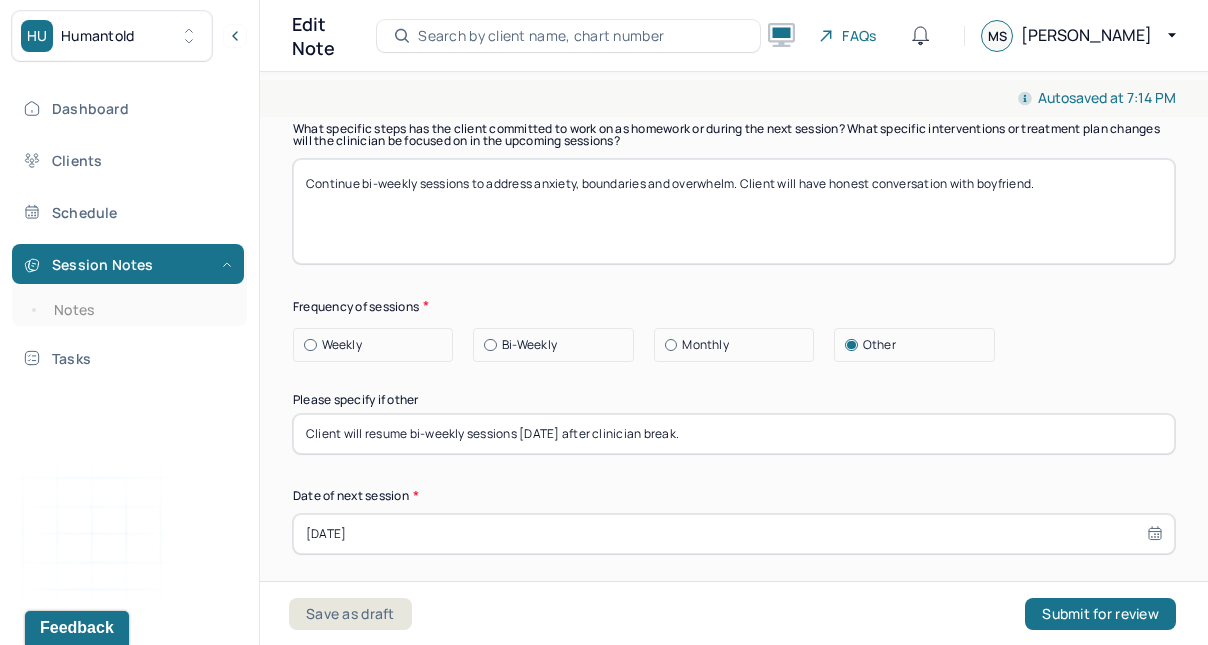 type on "Continue bi-weekly sessions to address anxiety, boundaries and overwhelm. Client will have honest conversation with boyfriend." 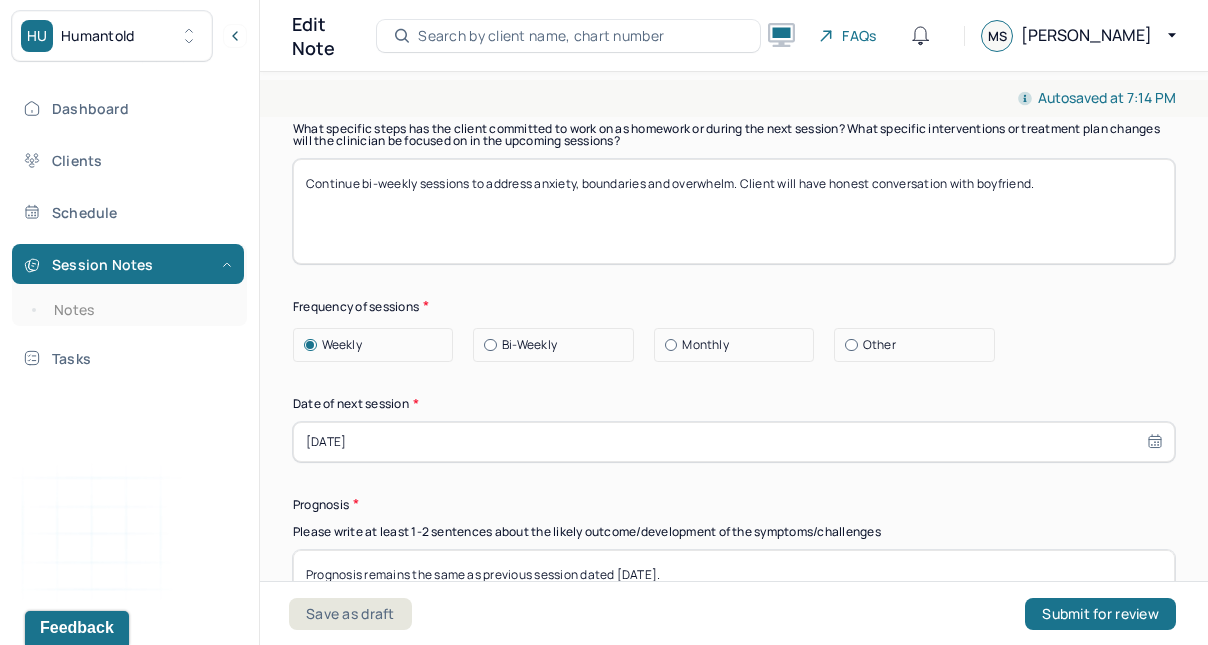 drag, startPoint x: 1020, startPoint y: 442, endPoint x: 429, endPoint y: 438, distance: 591.01355 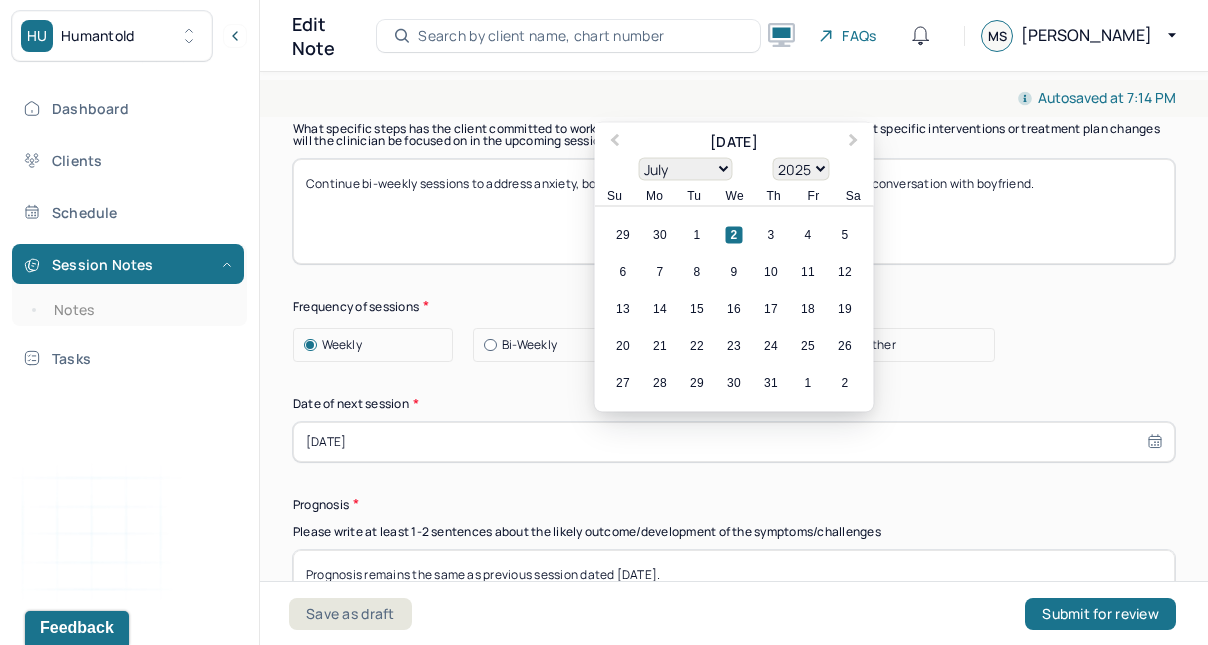 click on "17" at bounding box center [771, 308] 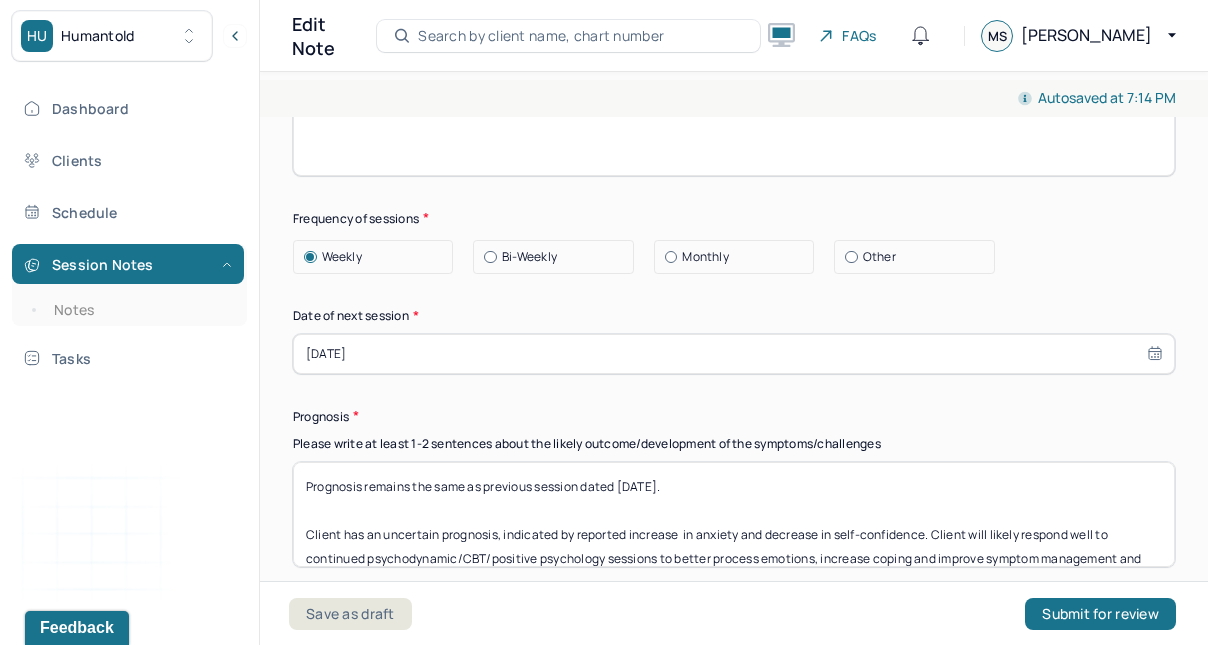 scroll, scrollTop: 2915, scrollLeft: 0, axis: vertical 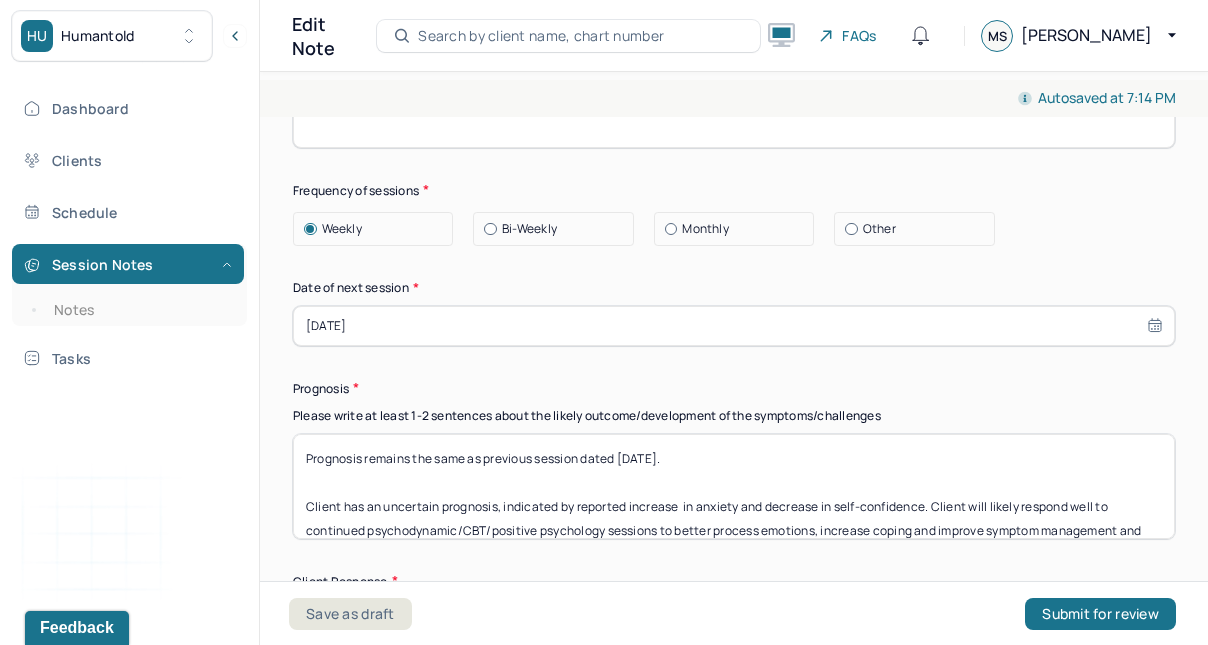 click on "Save as draft" at bounding box center (350, 614) 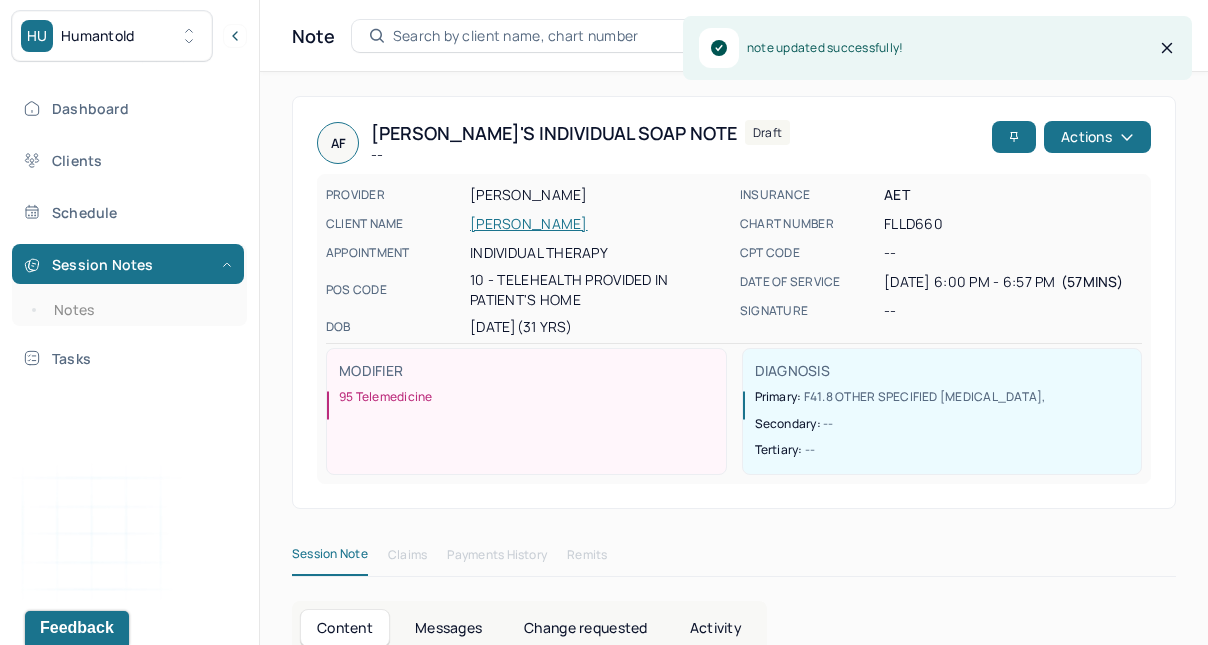 click on "[PERSON_NAME]" at bounding box center (599, 224) 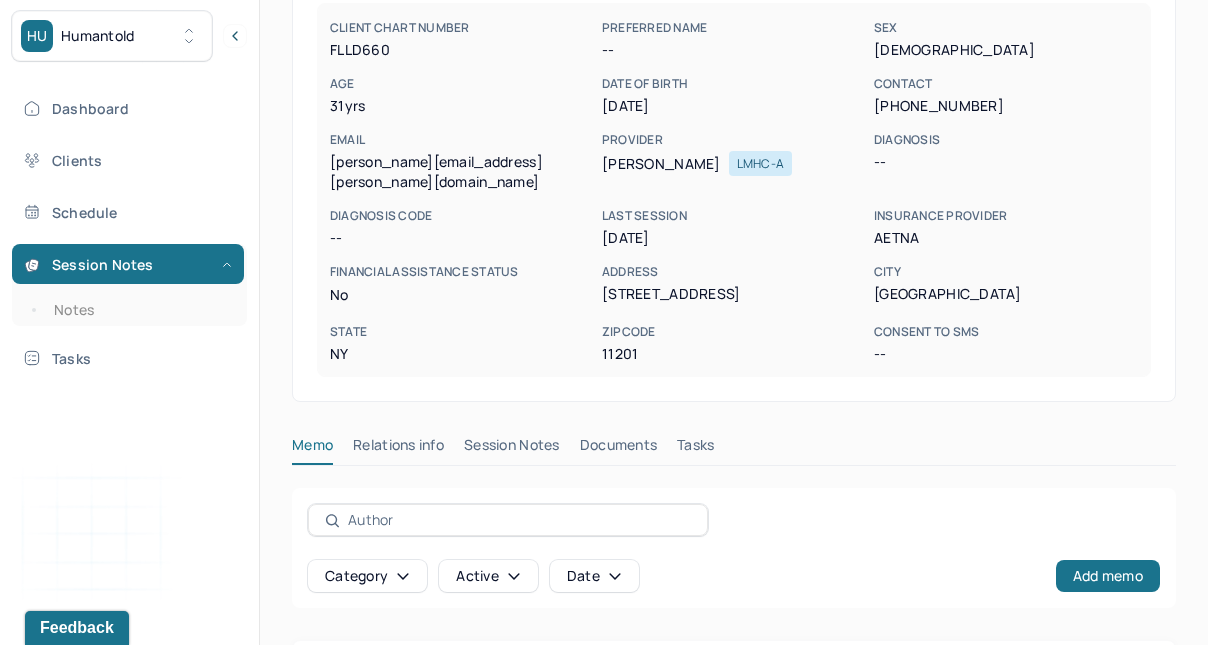 scroll, scrollTop: 192, scrollLeft: 0, axis: vertical 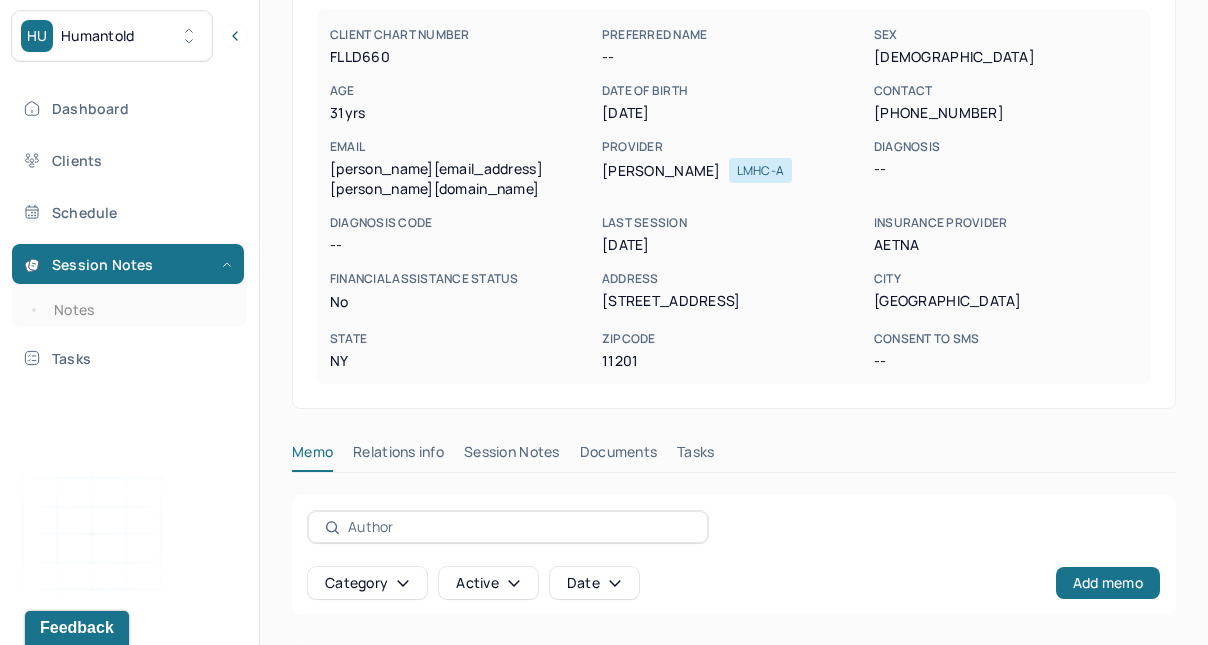 drag, startPoint x: 429, startPoint y: 438, endPoint x: 532, endPoint y: 431, distance: 103.23759 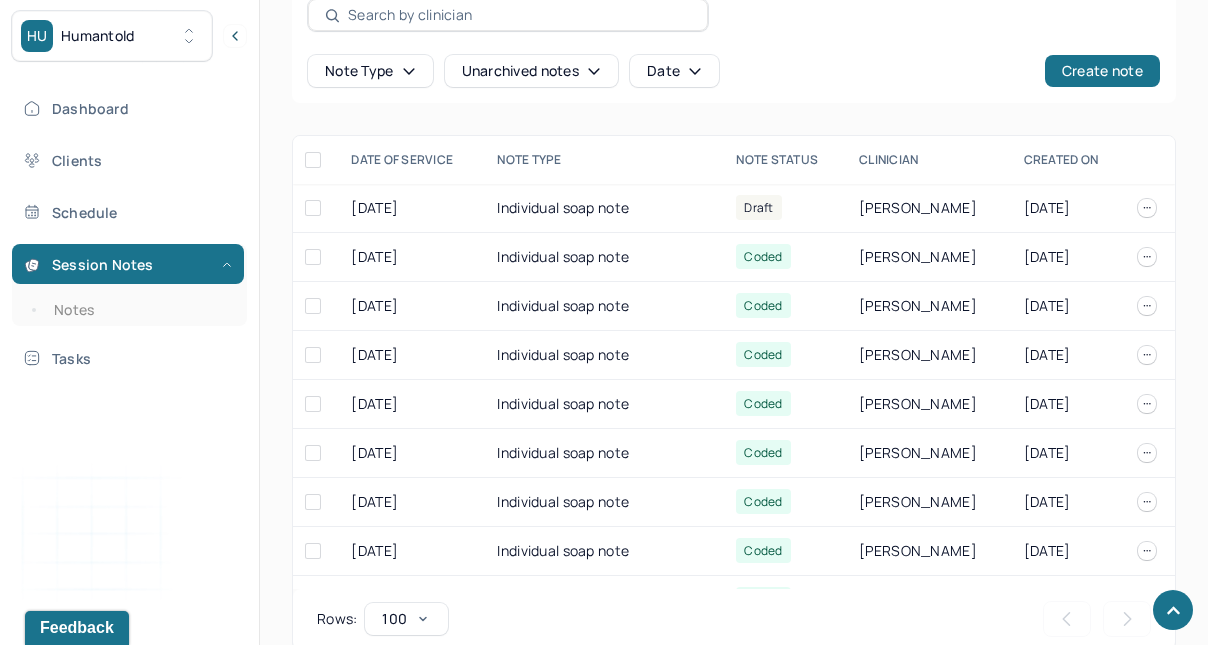 scroll, scrollTop: 718, scrollLeft: 0, axis: vertical 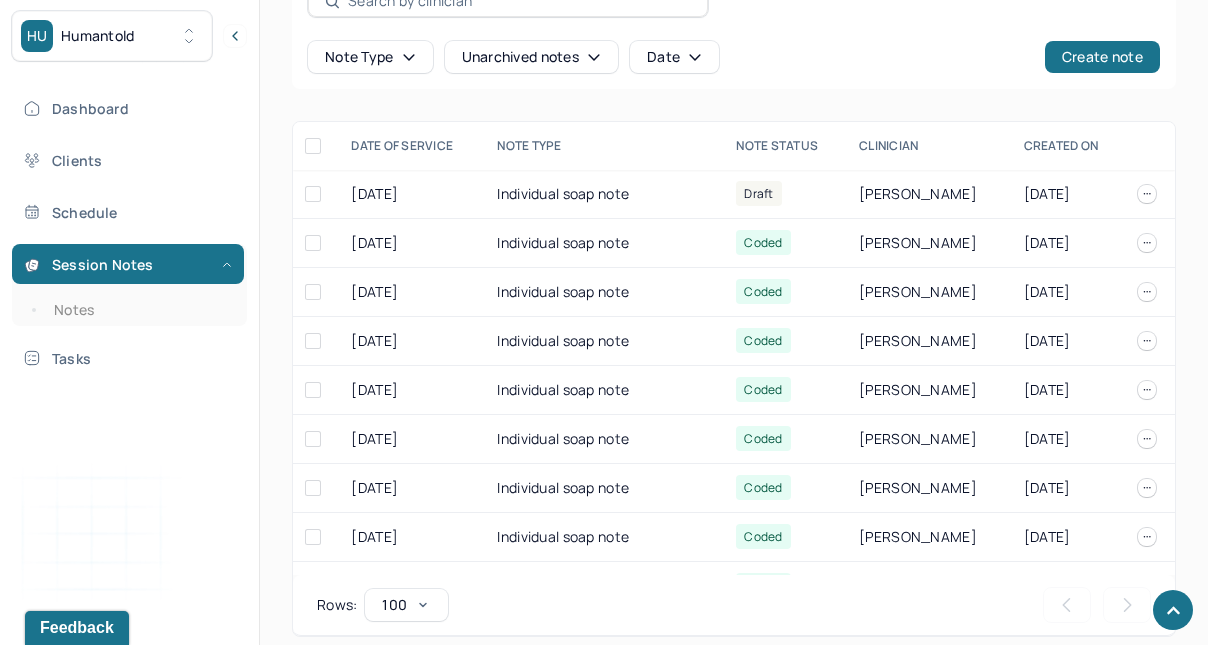 click on "Individual soap note" at bounding box center [604, 194] 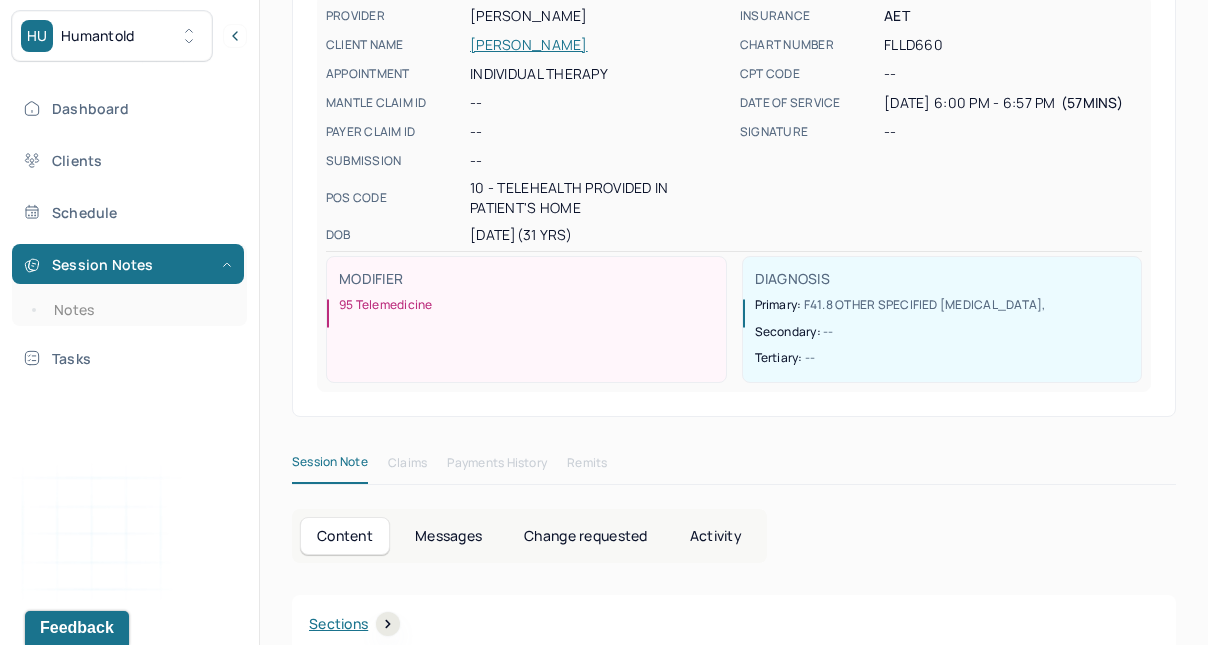 scroll, scrollTop: 0, scrollLeft: 0, axis: both 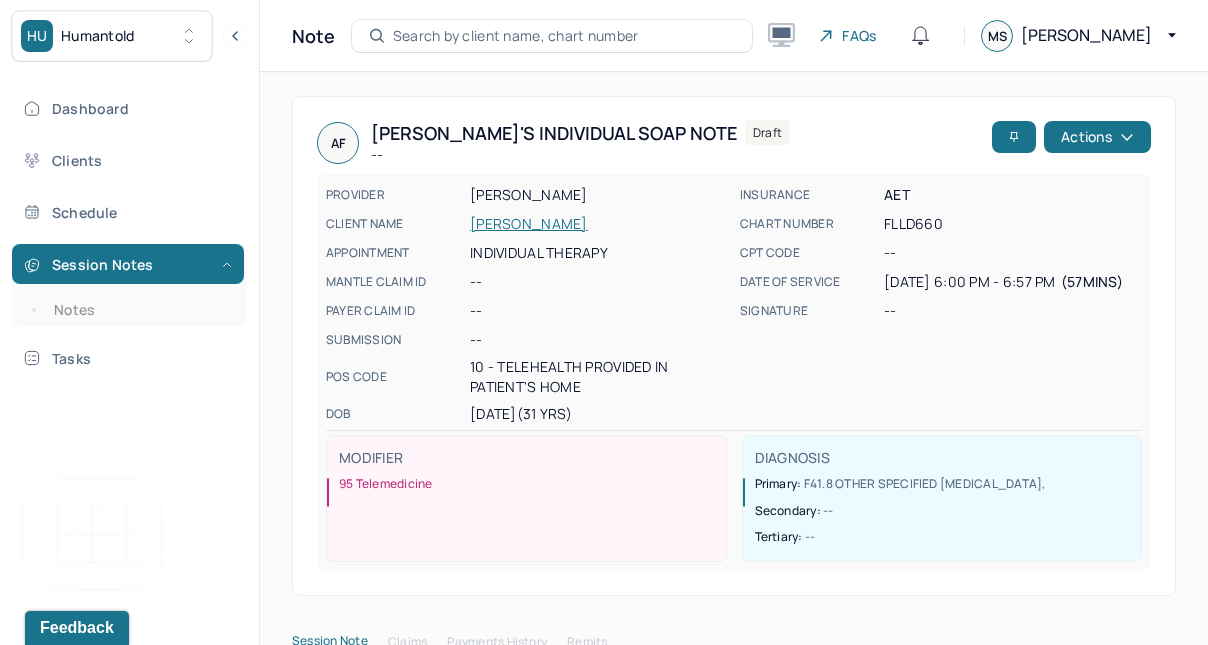 click on "Actions" at bounding box center (1097, 137) 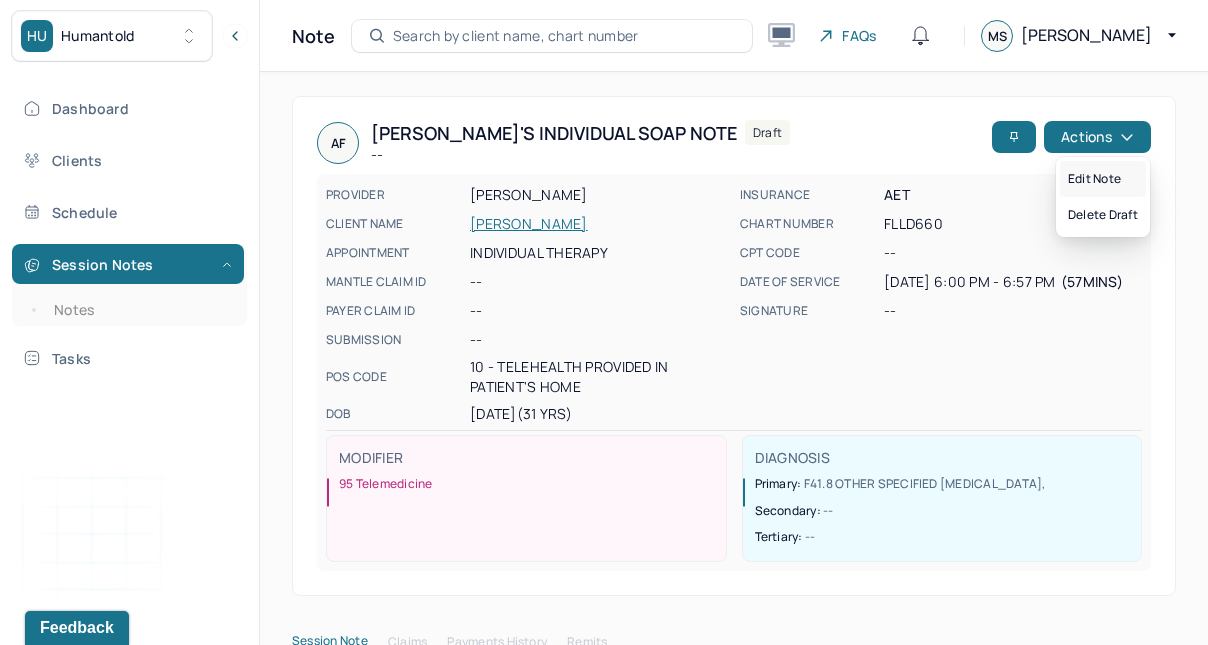 click on "Edit note" at bounding box center (1103, 179) 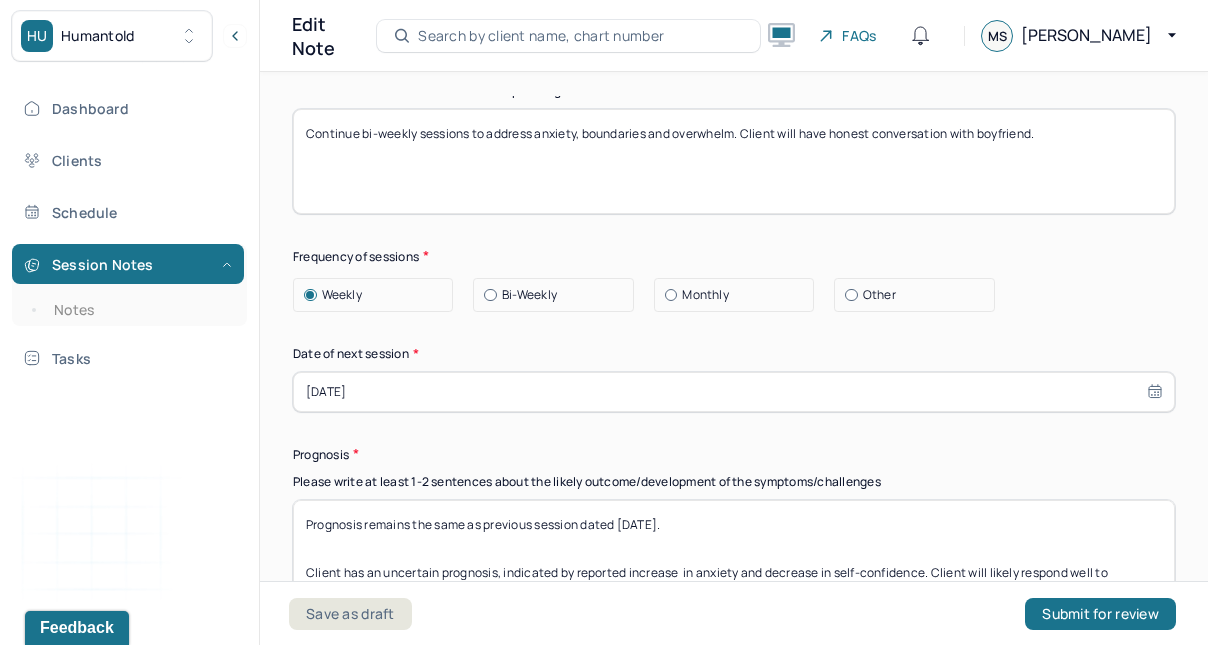 scroll, scrollTop: 2927, scrollLeft: 0, axis: vertical 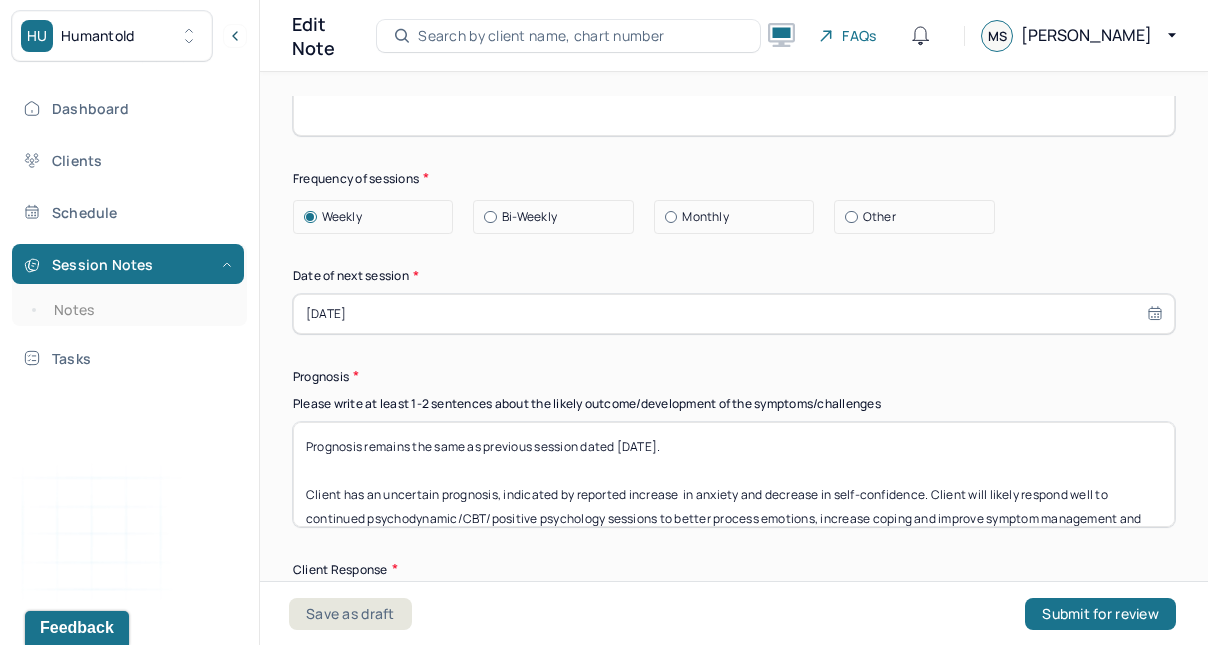 click on "Prognosis remains the same as previous session dated [DATE].
Client has an uncertain prognosis, indicated by reported increase  in anxiety and decrease in self-confidence. Client will likely respond well to continued psychodynamic/CBT/positive psychology sessions to better process emotions, increase coping and improve symptom management and self-compassion." at bounding box center [734, 474] 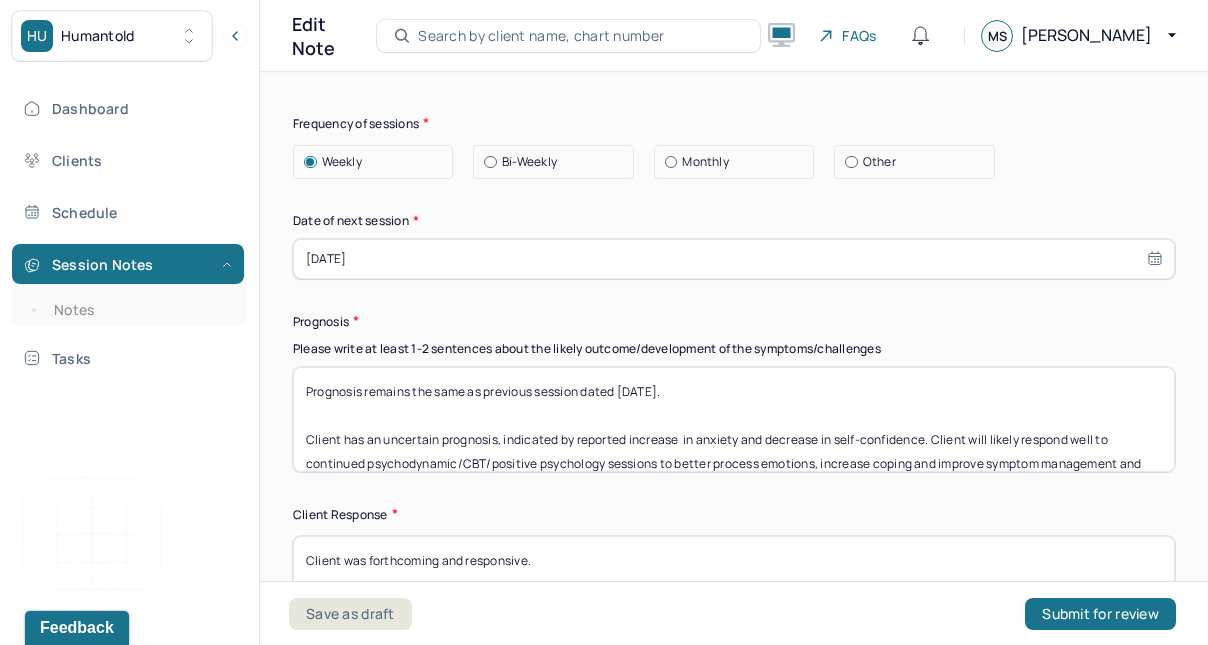 scroll, scrollTop: 2985, scrollLeft: 0, axis: vertical 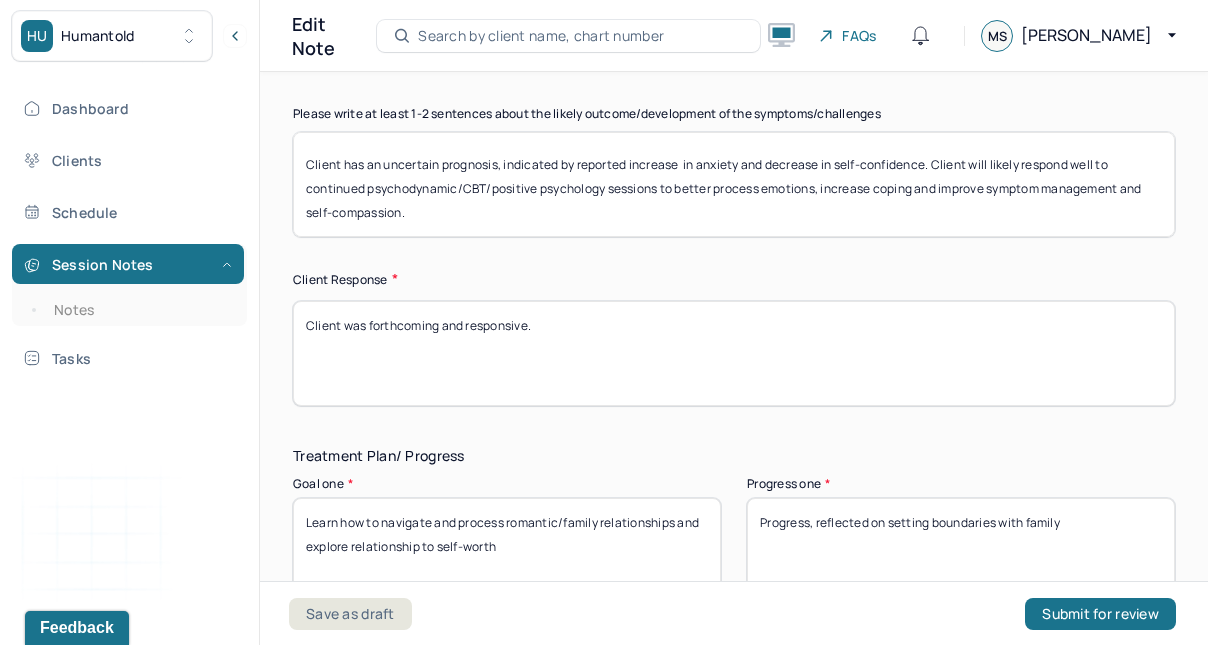 type on "Prognosis remains the same as previous session dated [DATE].
Client has an uncertain prognosis, indicated by reported increase  in anxiety and decrease in self-confidence. Client will likely respond well to continued psychodynamic/CBT/positive psychology sessions to better process emotions, increase coping and improve symptom management and self-compassion." 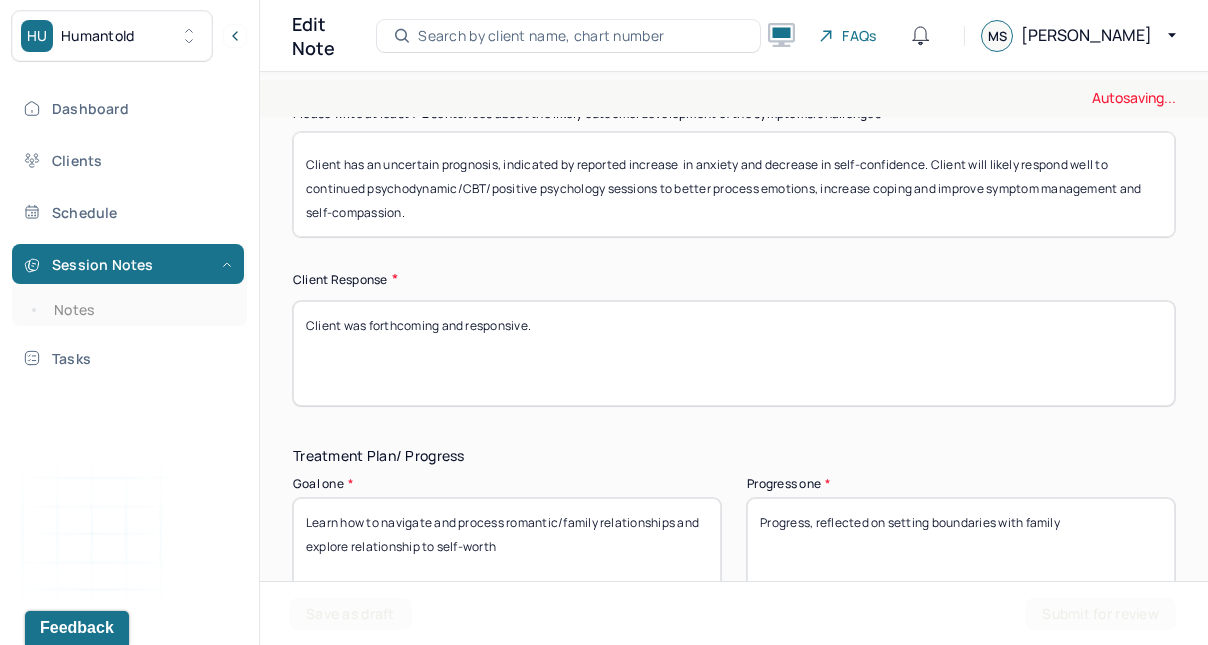 click on "Client was forthcoming and responsive." at bounding box center [734, 353] 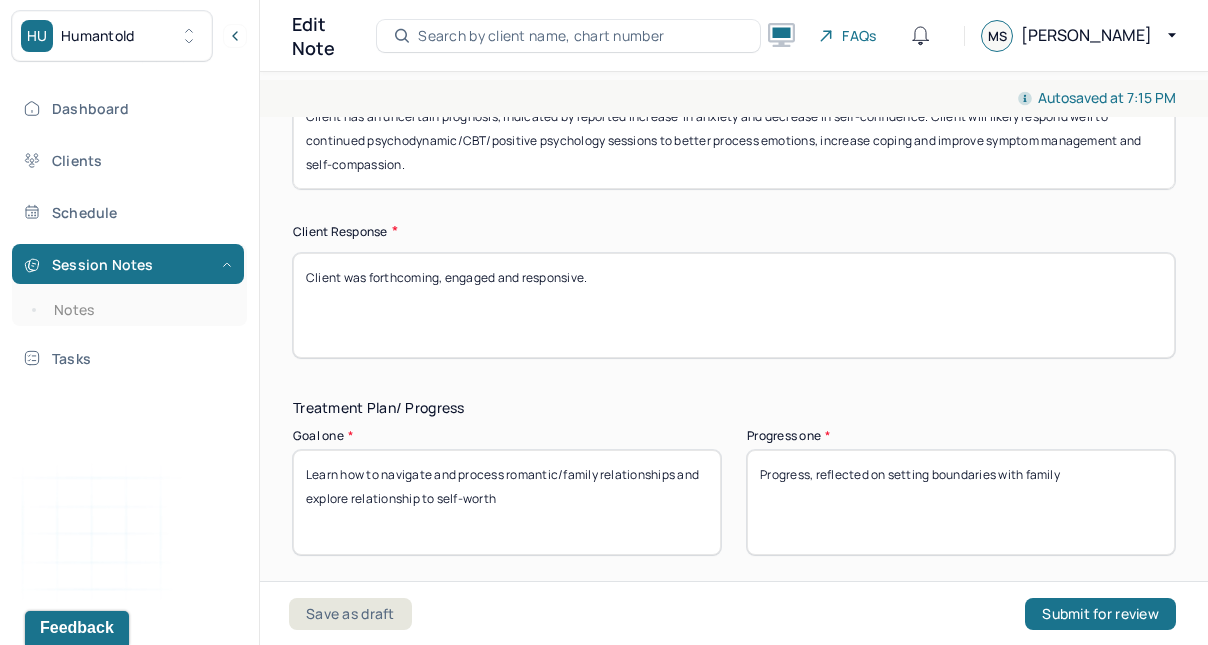 scroll, scrollTop: 3266, scrollLeft: 0, axis: vertical 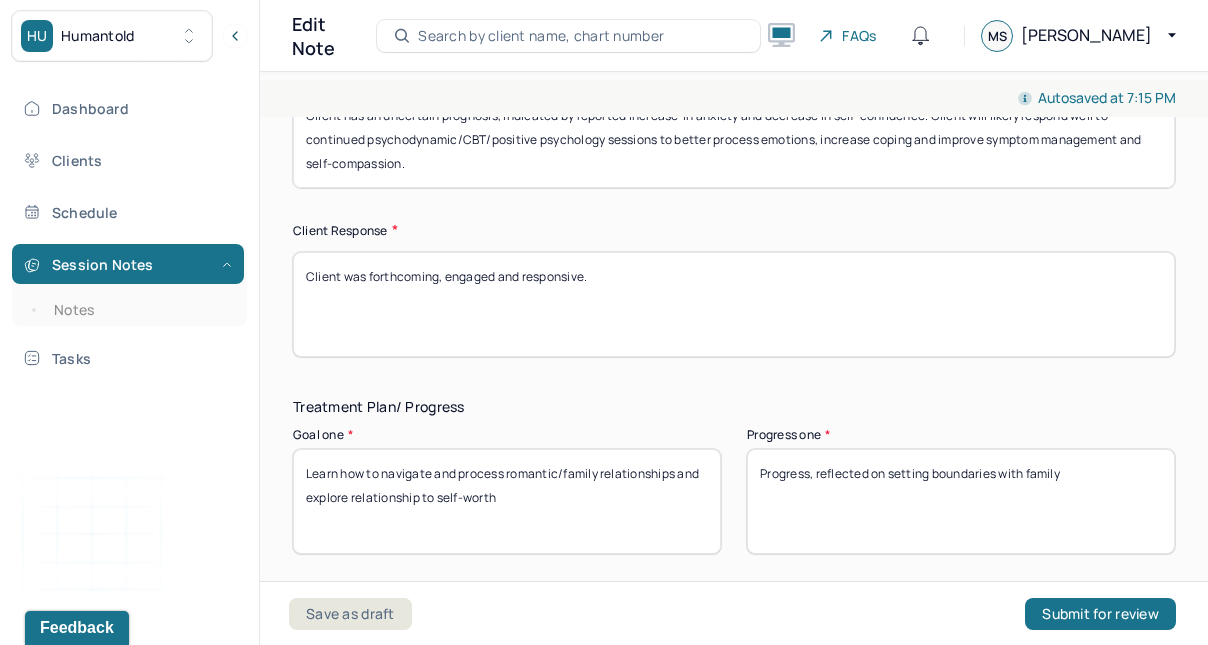 click on "Client was forthcoming and responsive." at bounding box center [734, 304] 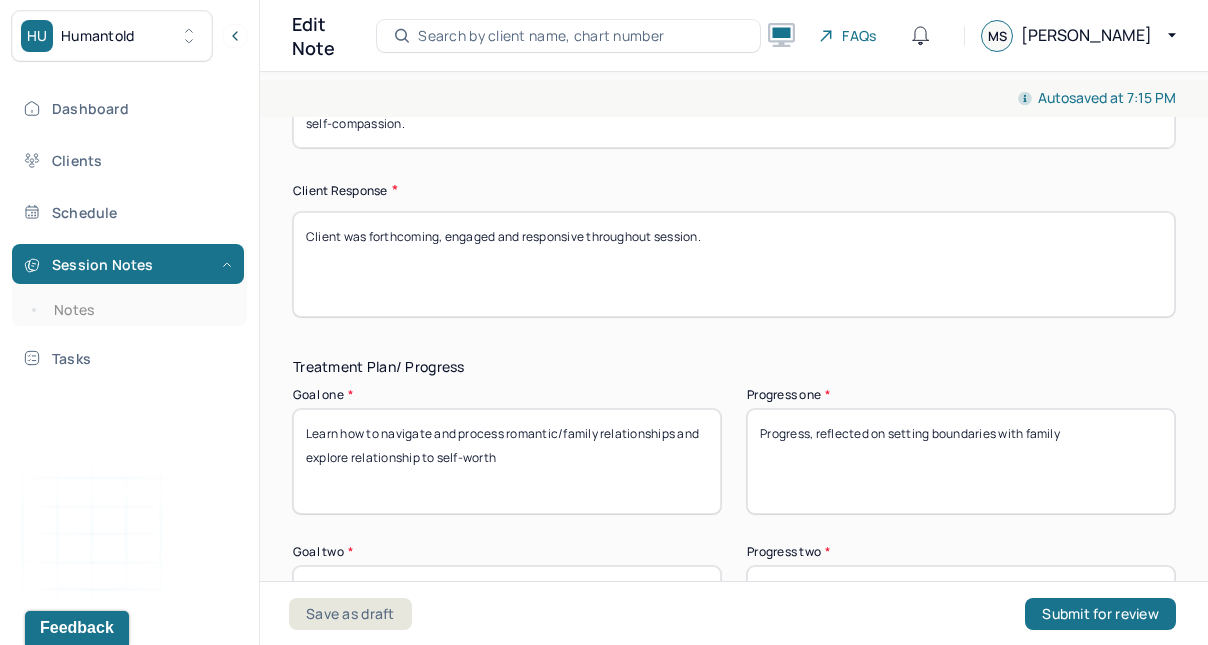 scroll, scrollTop: 3317, scrollLeft: 0, axis: vertical 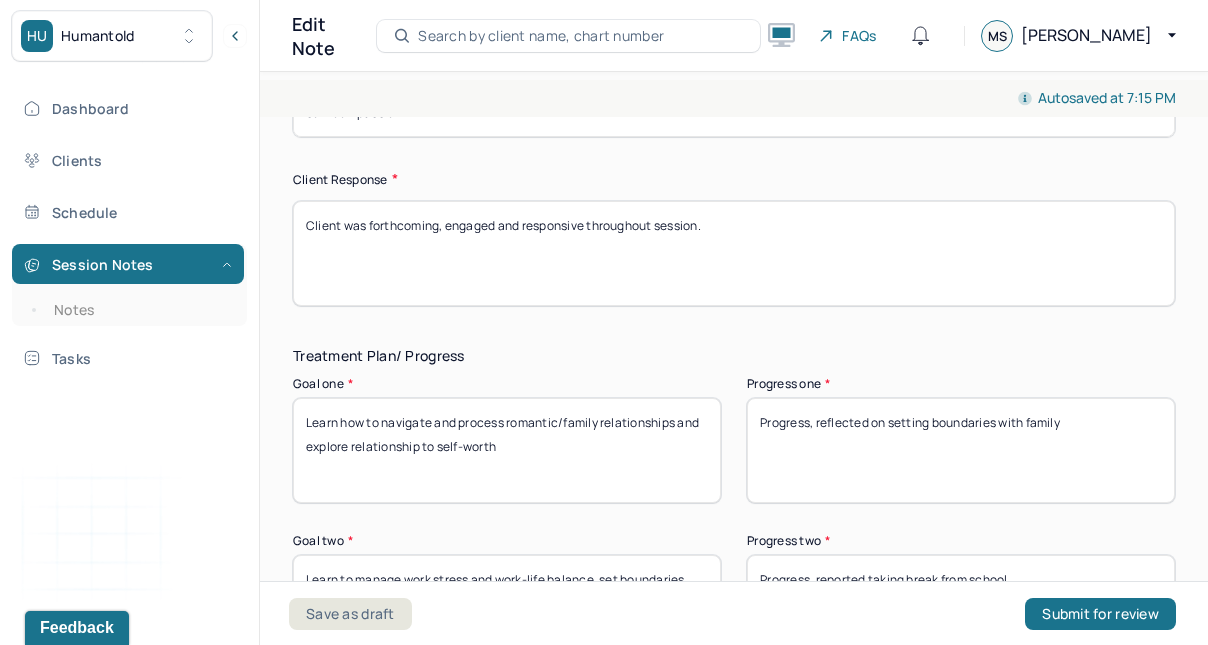 type on "Client was forthcoming, engaged and responsive throughout session." 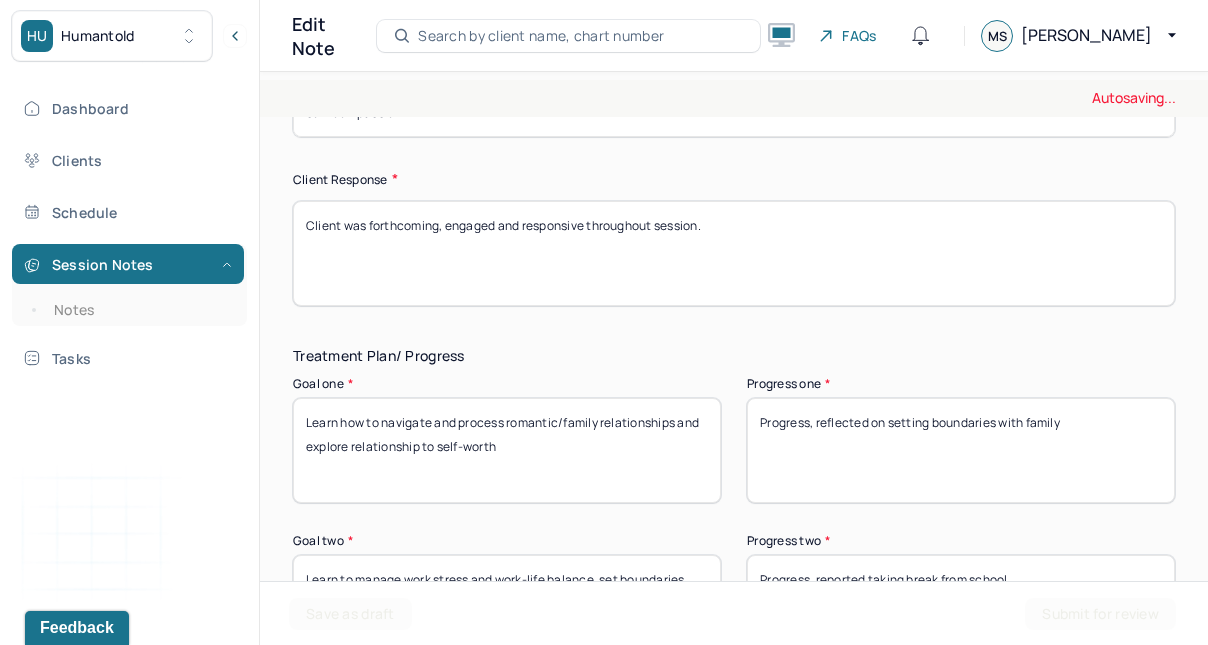 click on "Progress, reflected on setting boundaries with family" at bounding box center (961, 450) 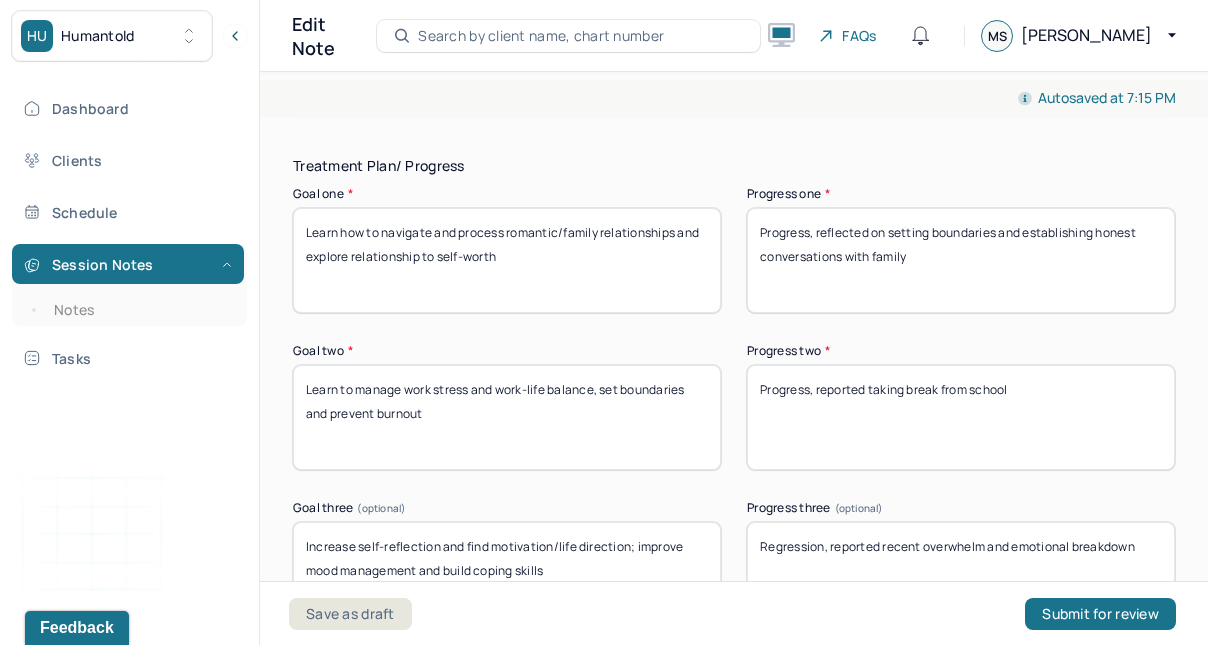 scroll, scrollTop: 3513, scrollLeft: 0, axis: vertical 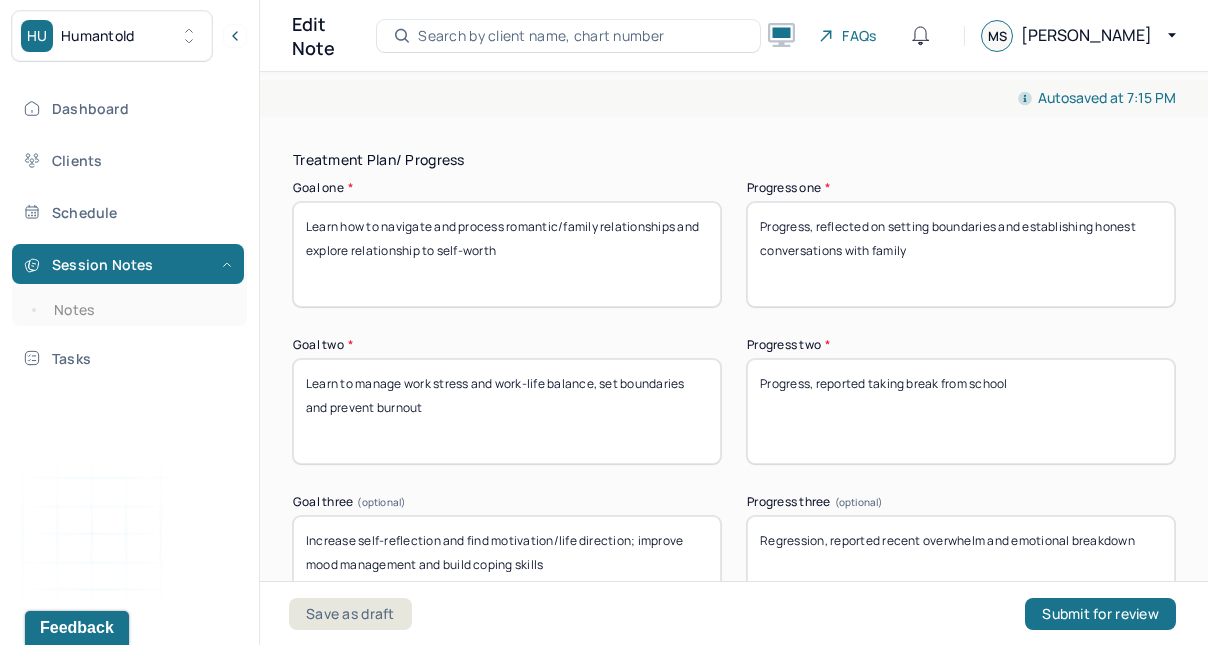 type on "Progress, reflected on setting boundaries and establishing honest conversations with family" 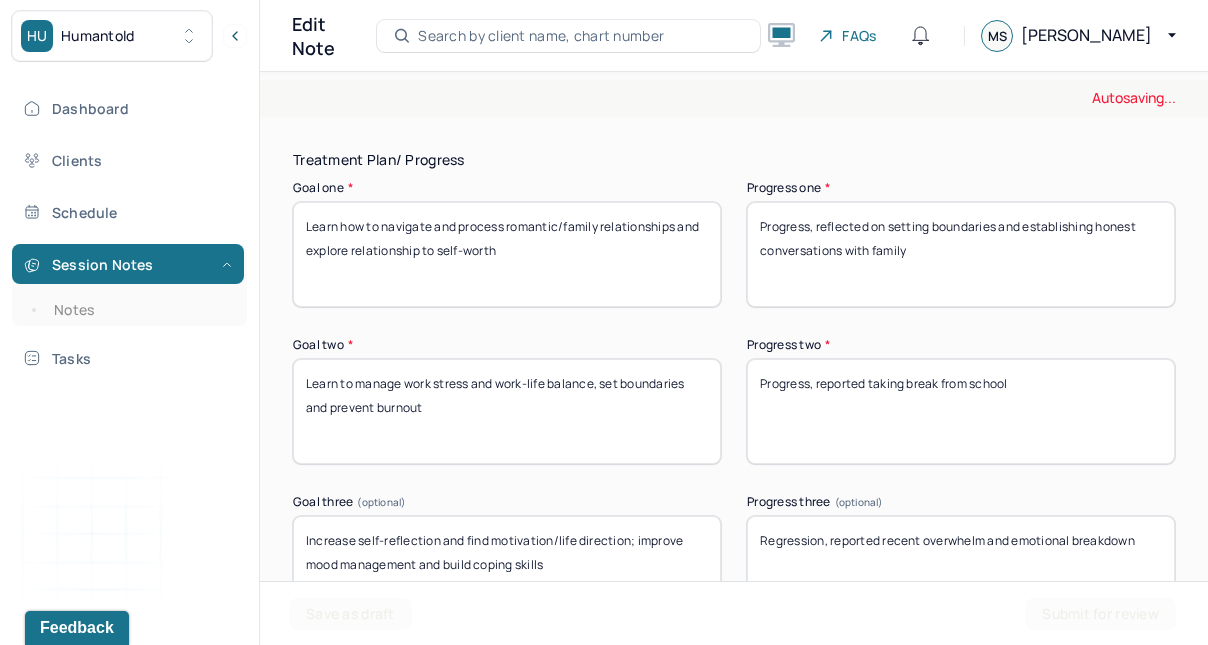 click on "Progress, reported taking break from school" at bounding box center [961, 411] 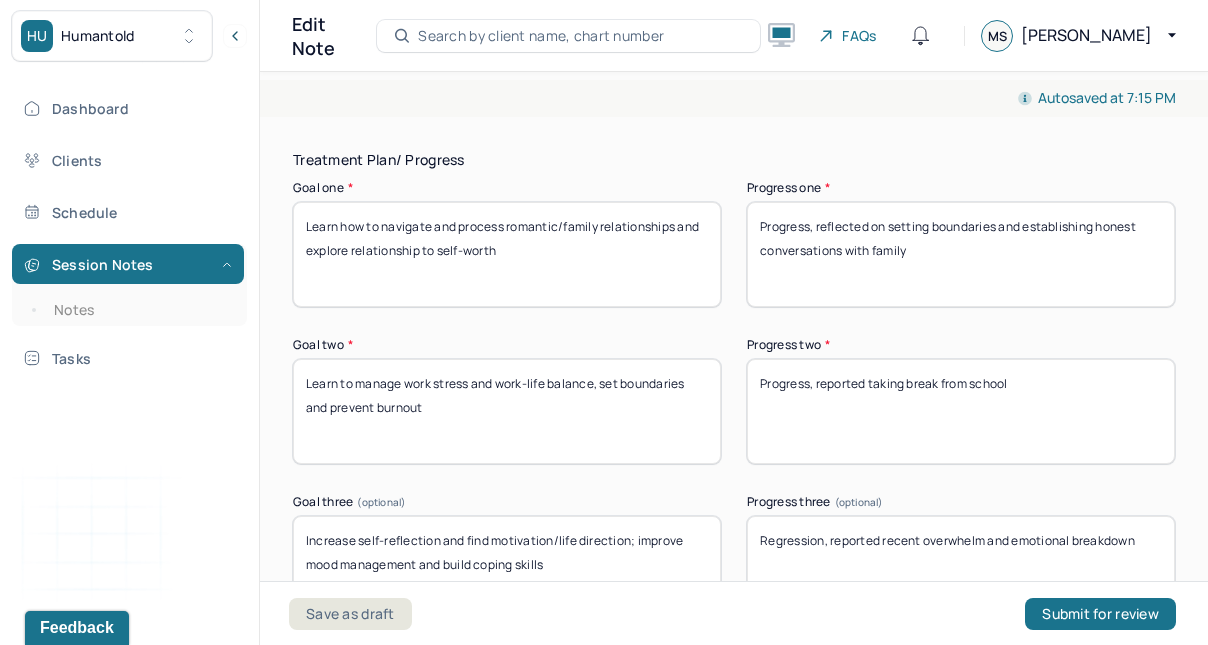 click on "Progress, reported taking break from school" at bounding box center (961, 411) 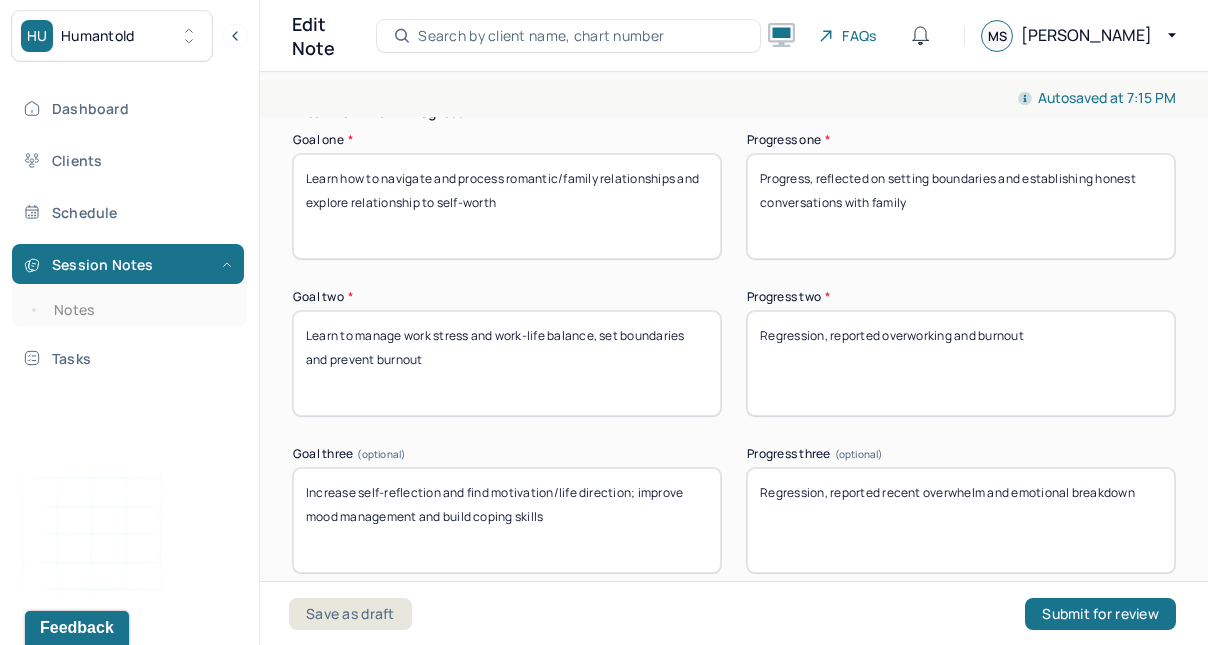 scroll, scrollTop: 3607, scrollLeft: 0, axis: vertical 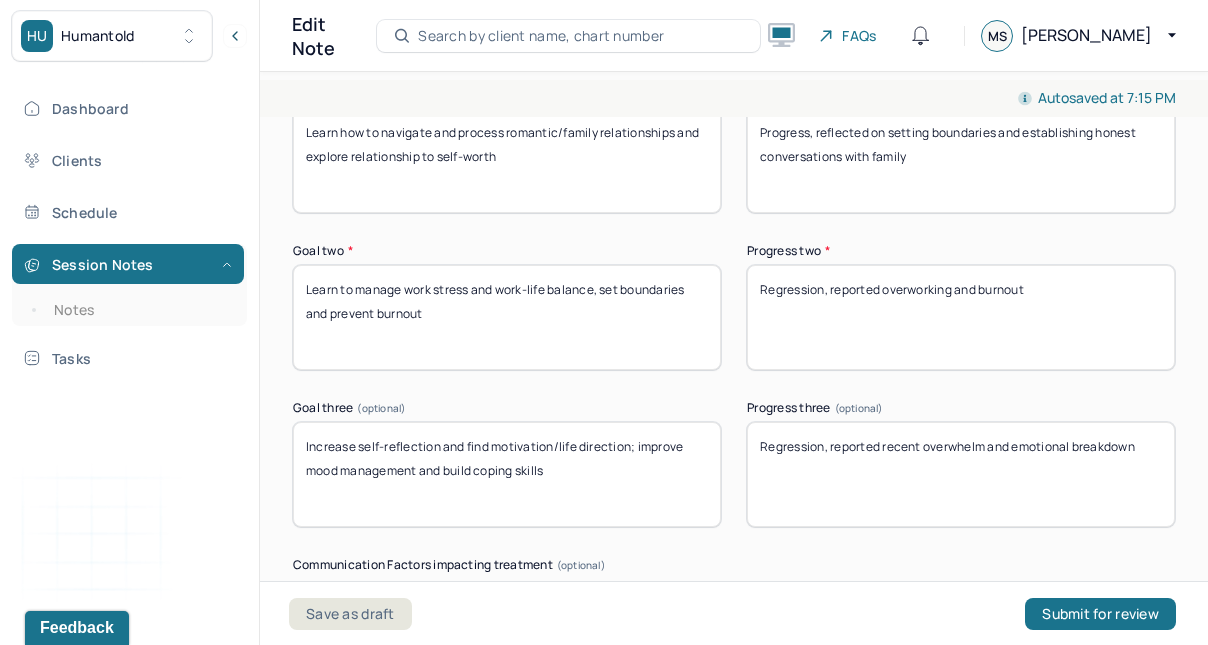 type on "Regression, reported overworking and burnout" 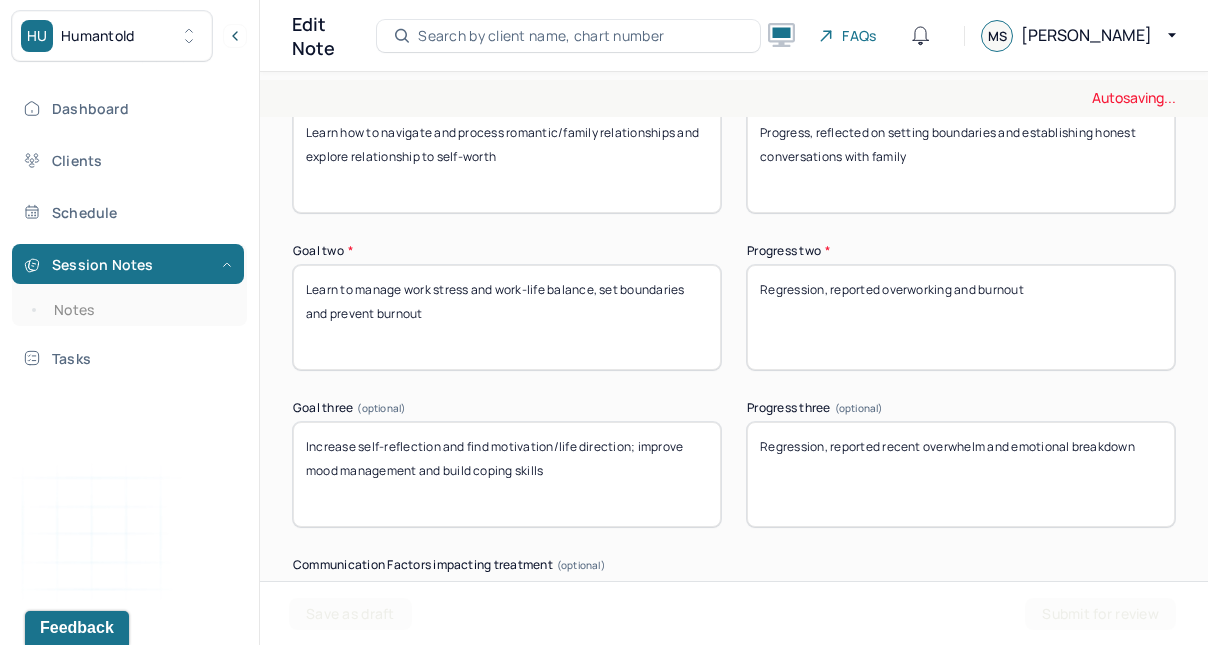 click on "Regression, reported recent overwhelm and emotional breakdown" at bounding box center (961, 474) 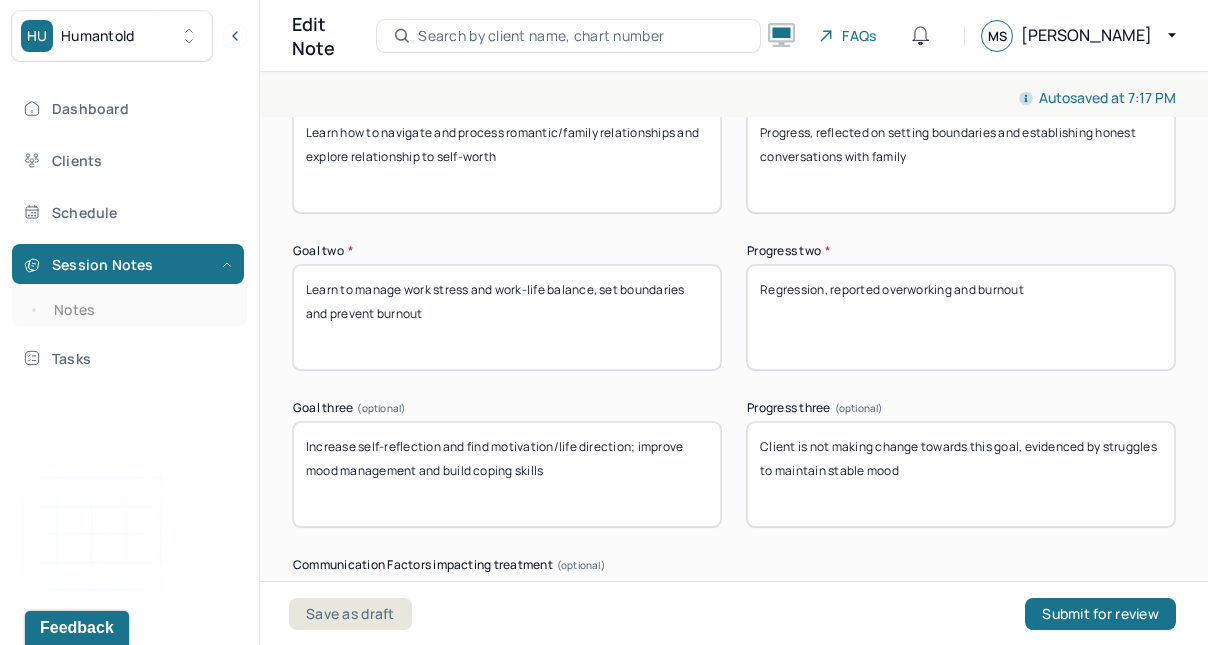 scroll, scrollTop: 4214, scrollLeft: 0, axis: vertical 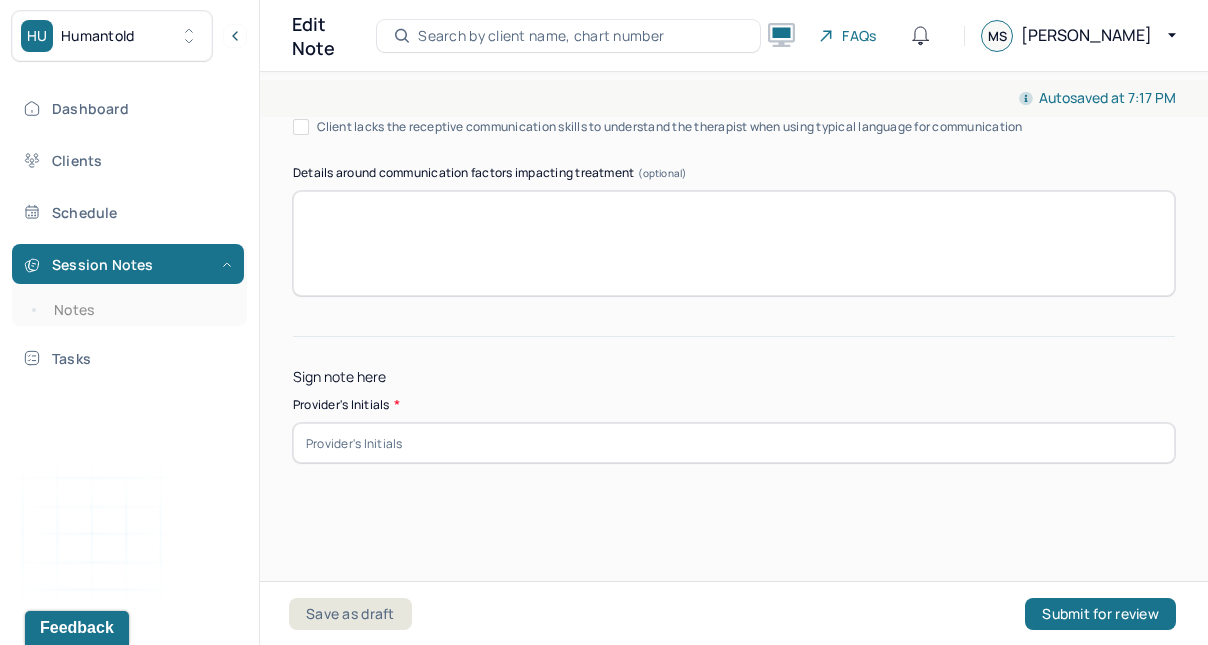type on "Client is not making change towards this goal, evidenced by struggles to maintain stable mood" 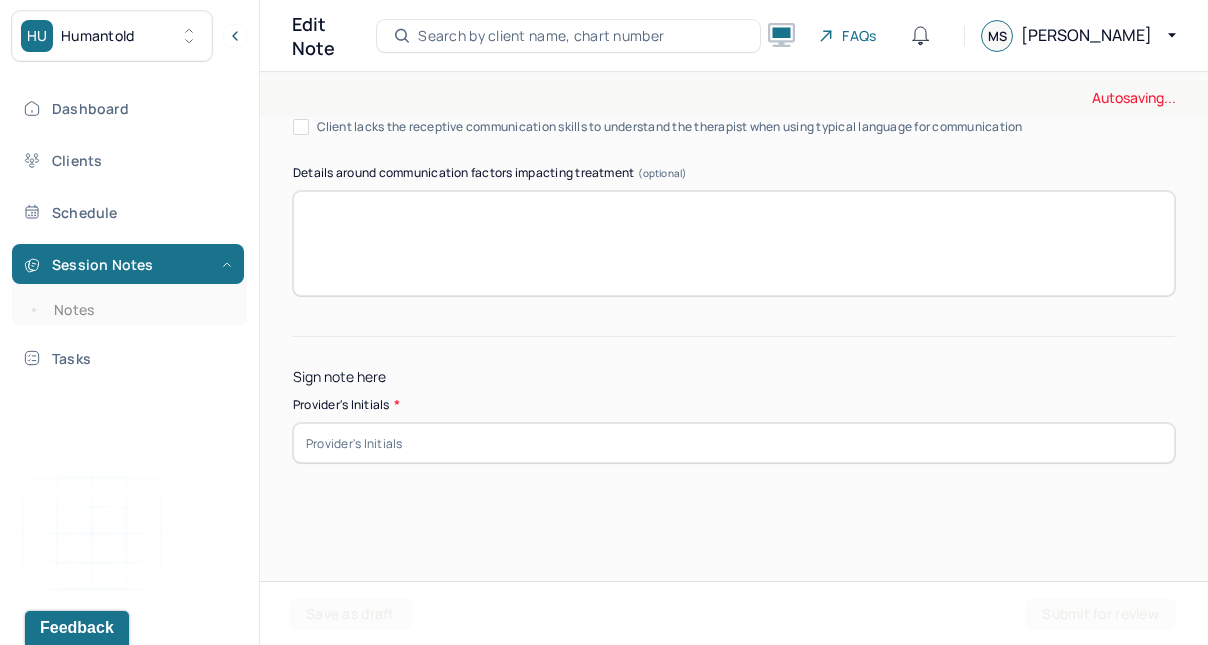 click at bounding box center (734, 443) 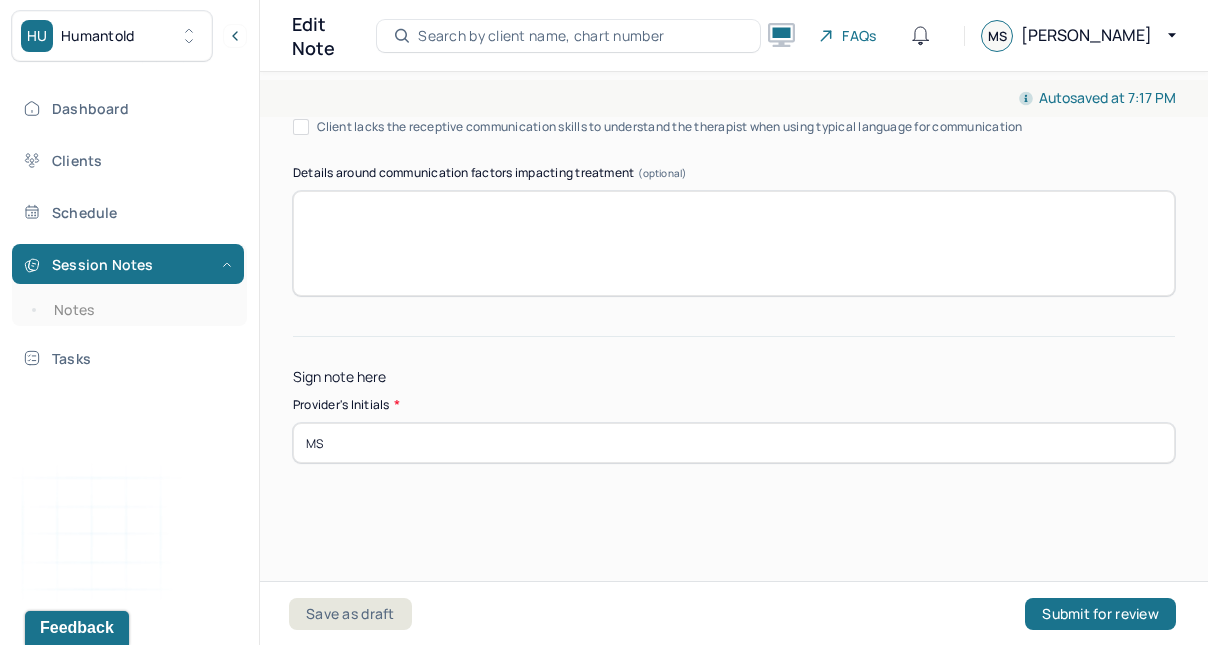 type on "MS" 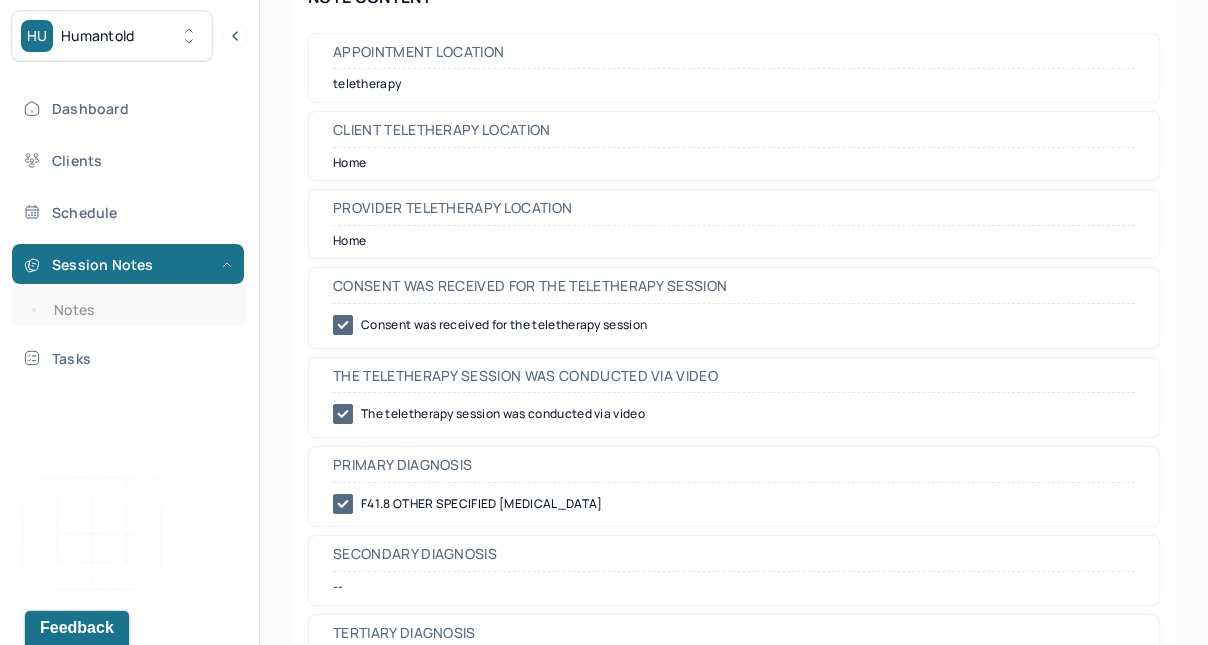 scroll, scrollTop: 0, scrollLeft: 0, axis: both 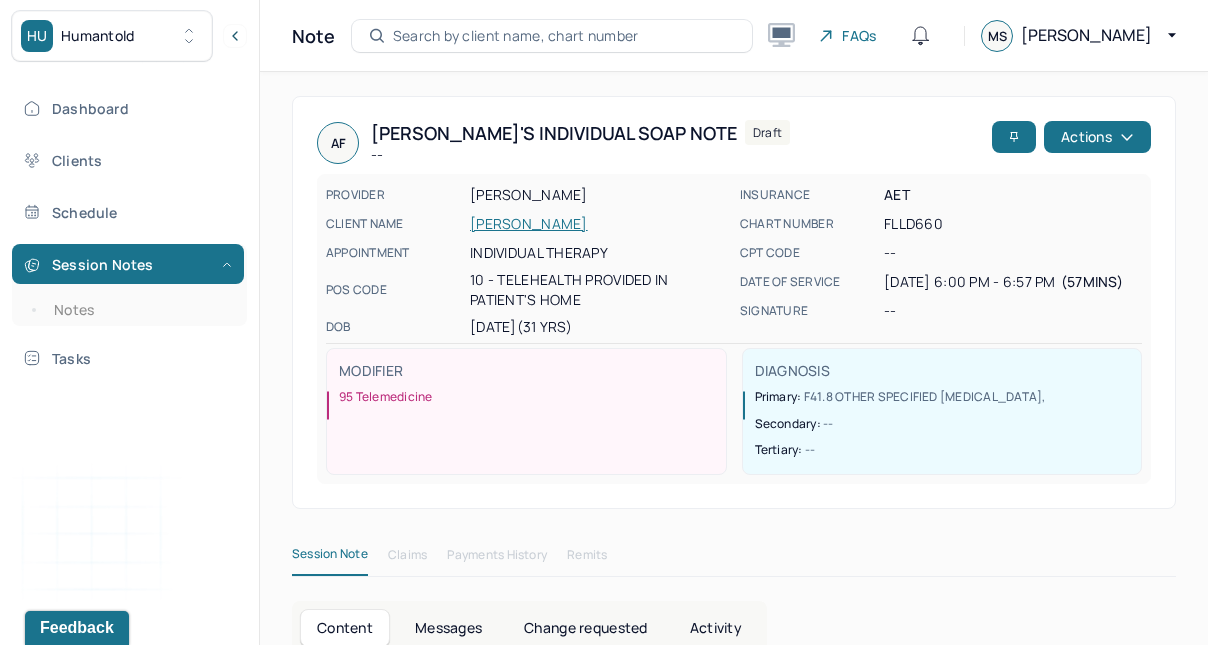 click on "Actions" at bounding box center [1097, 137] 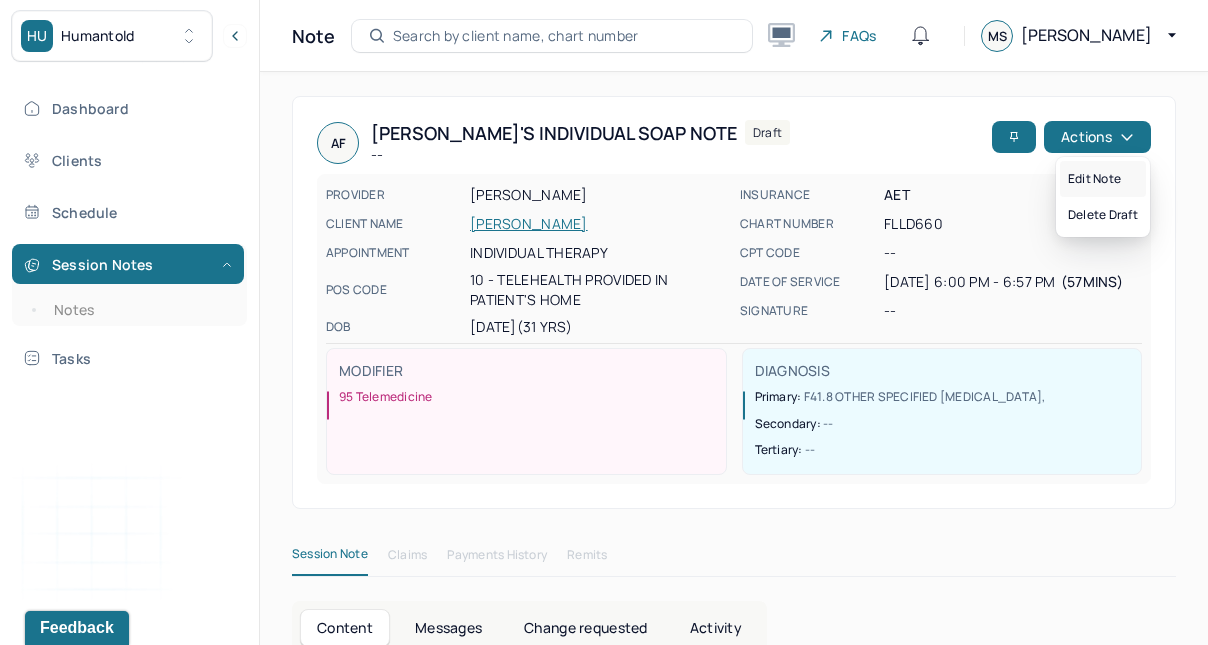 click on "Edit note" at bounding box center [1103, 179] 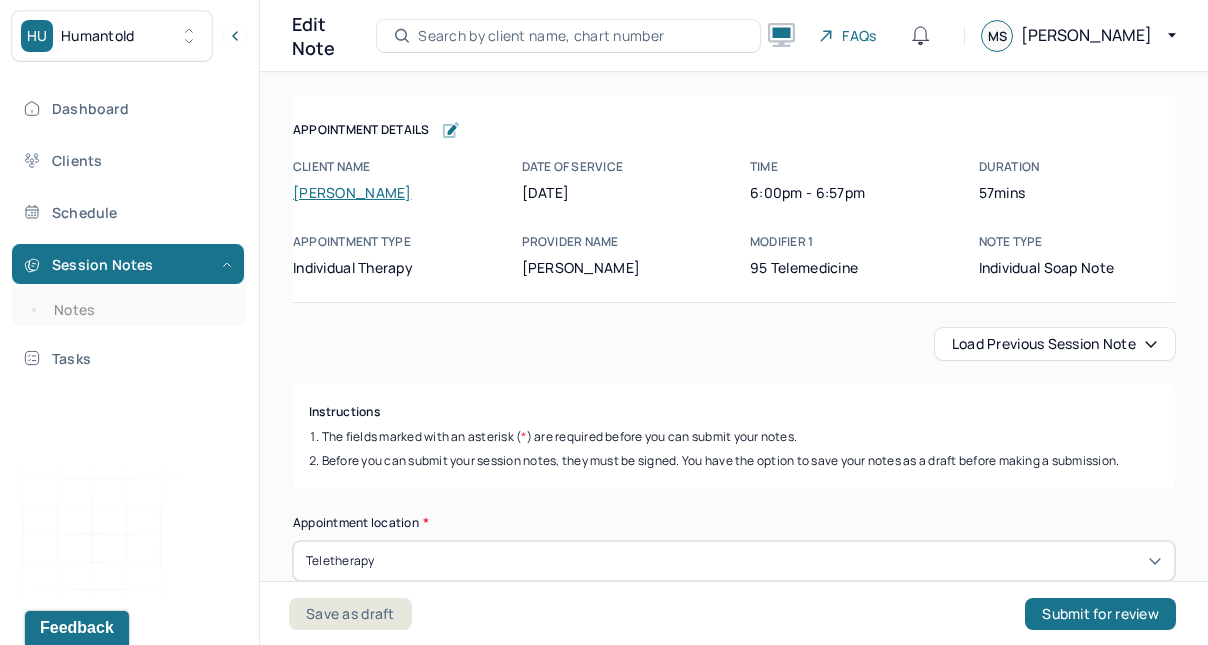 click on "Submit for review" at bounding box center (1100, 614) 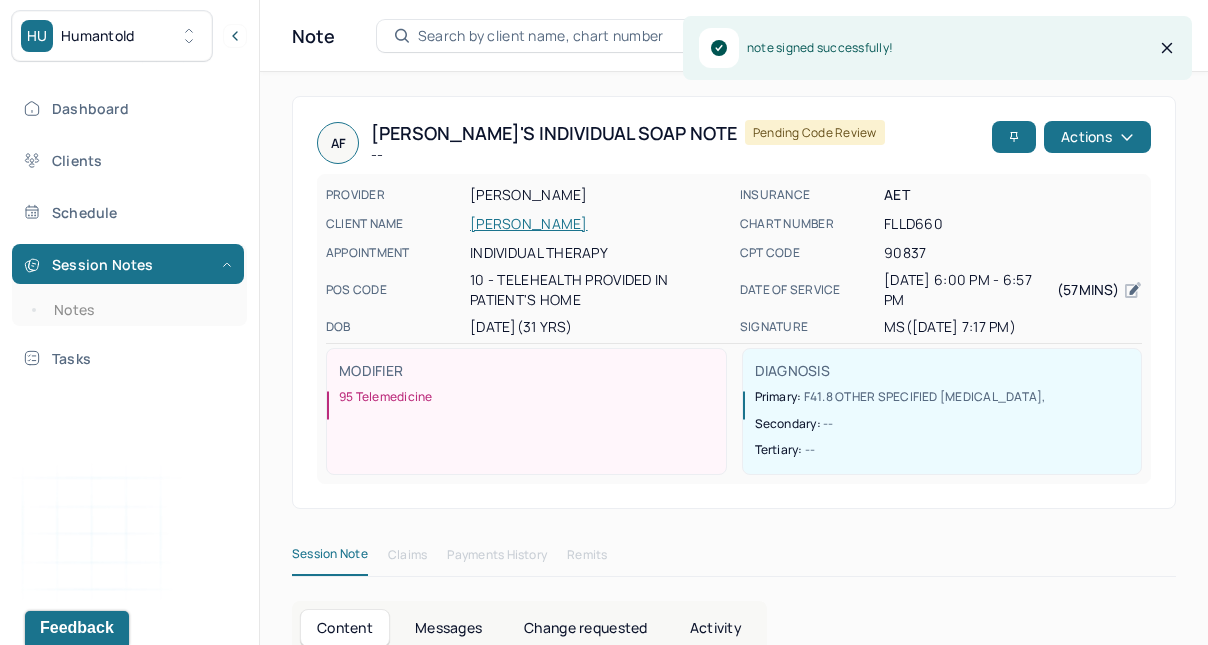 click on "Notes" at bounding box center (139, 310) 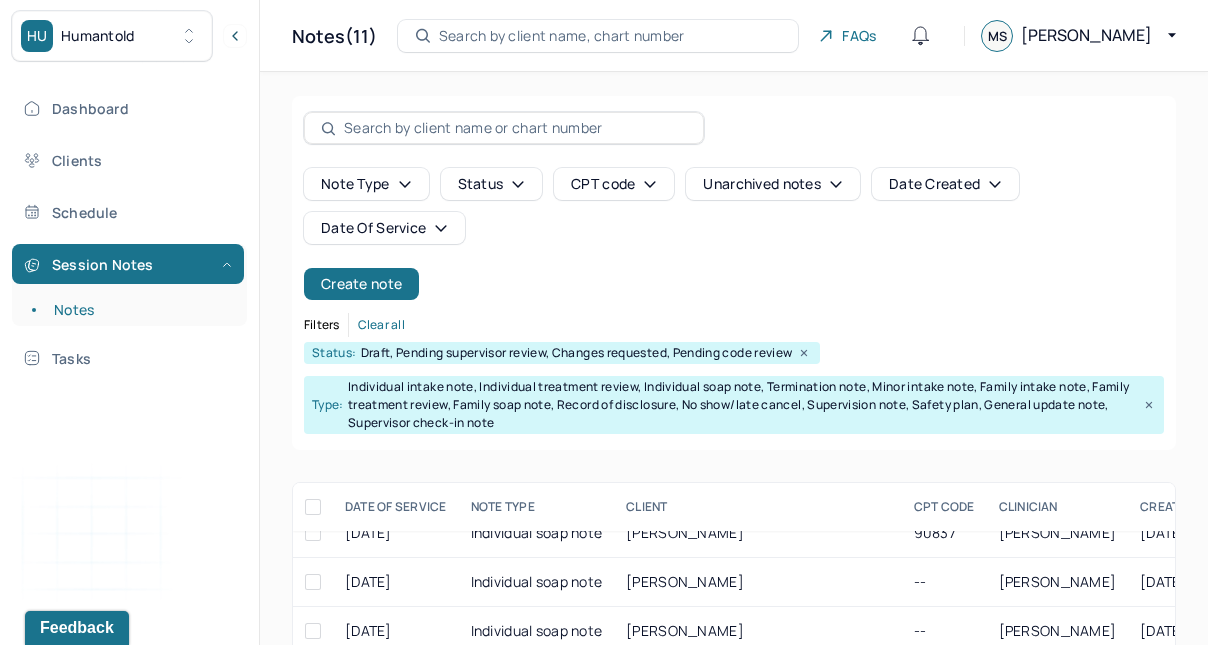 scroll, scrollTop: 0, scrollLeft: 0, axis: both 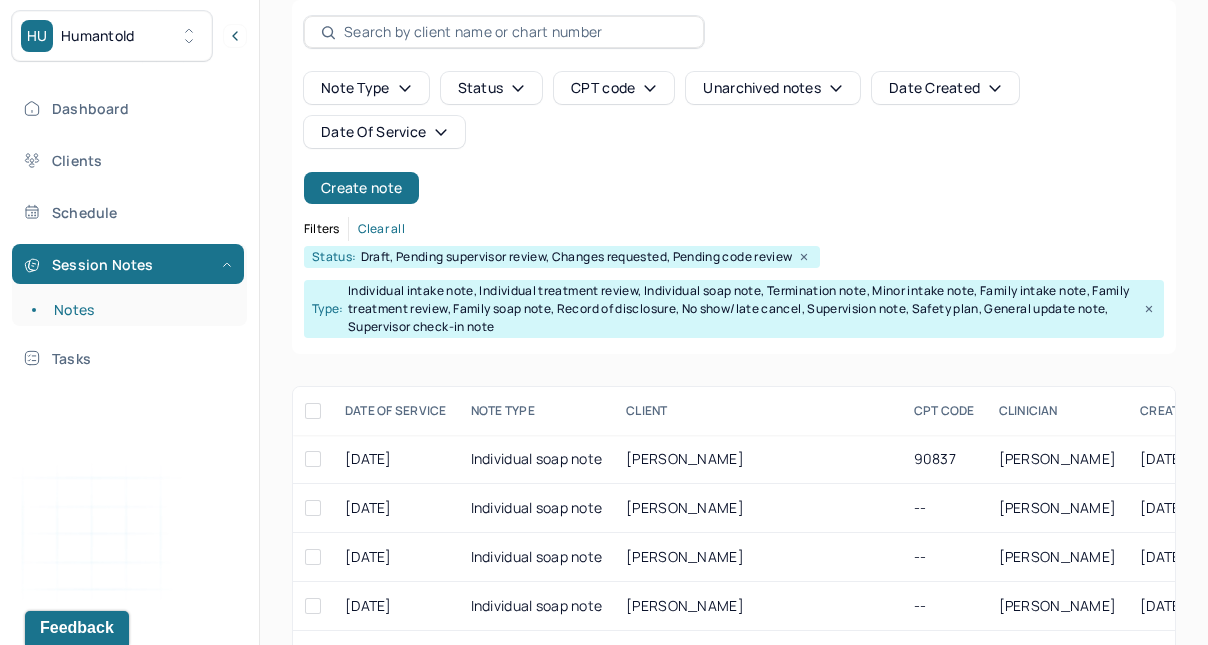 click on "Individual soap note" at bounding box center (537, 508) 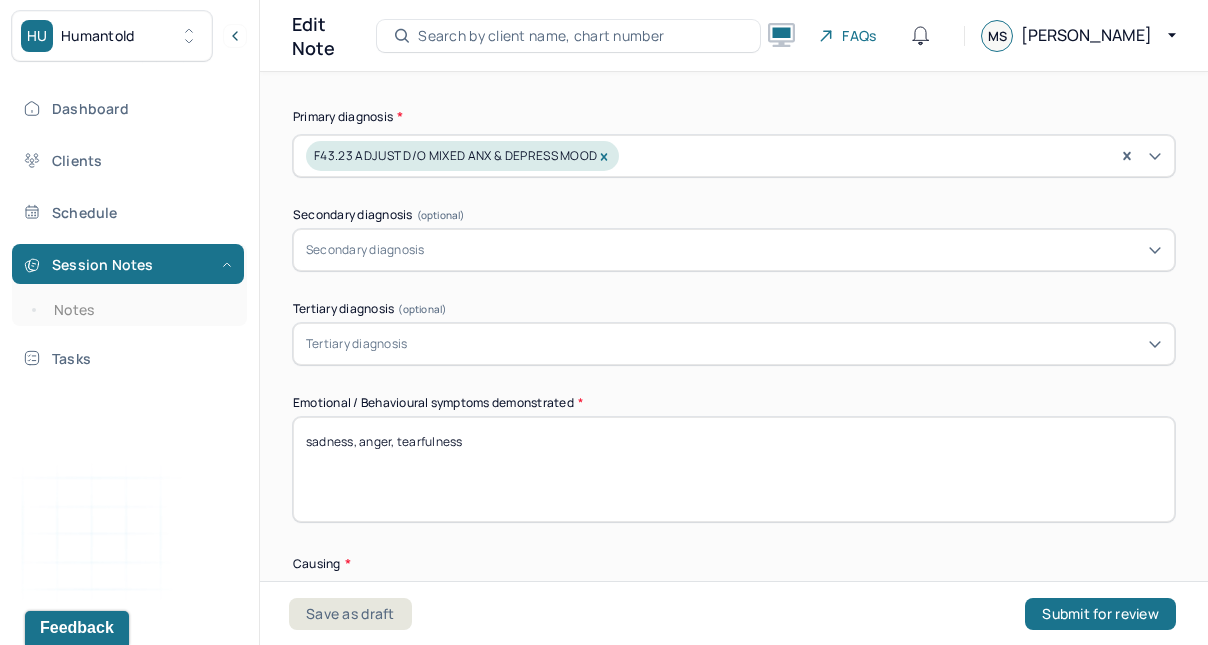 scroll, scrollTop: 789, scrollLeft: 0, axis: vertical 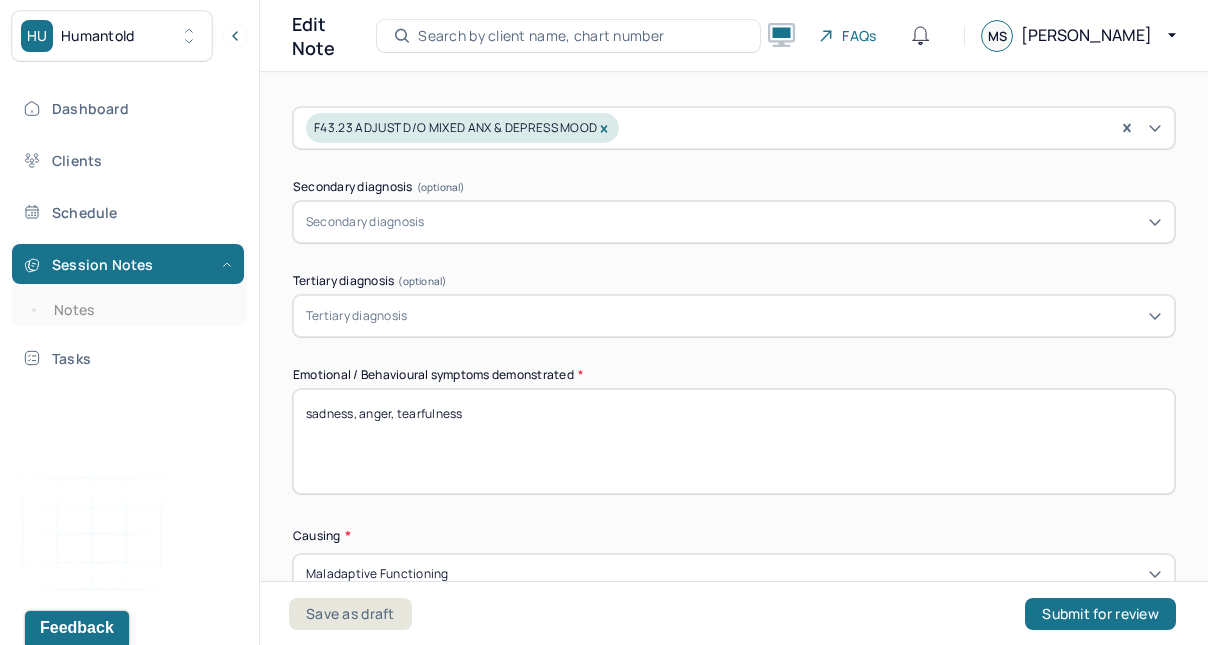 drag, startPoint x: 532, startPoint y: 431, endPoint x: 269, endPoint y: 406, distance: 264.18555 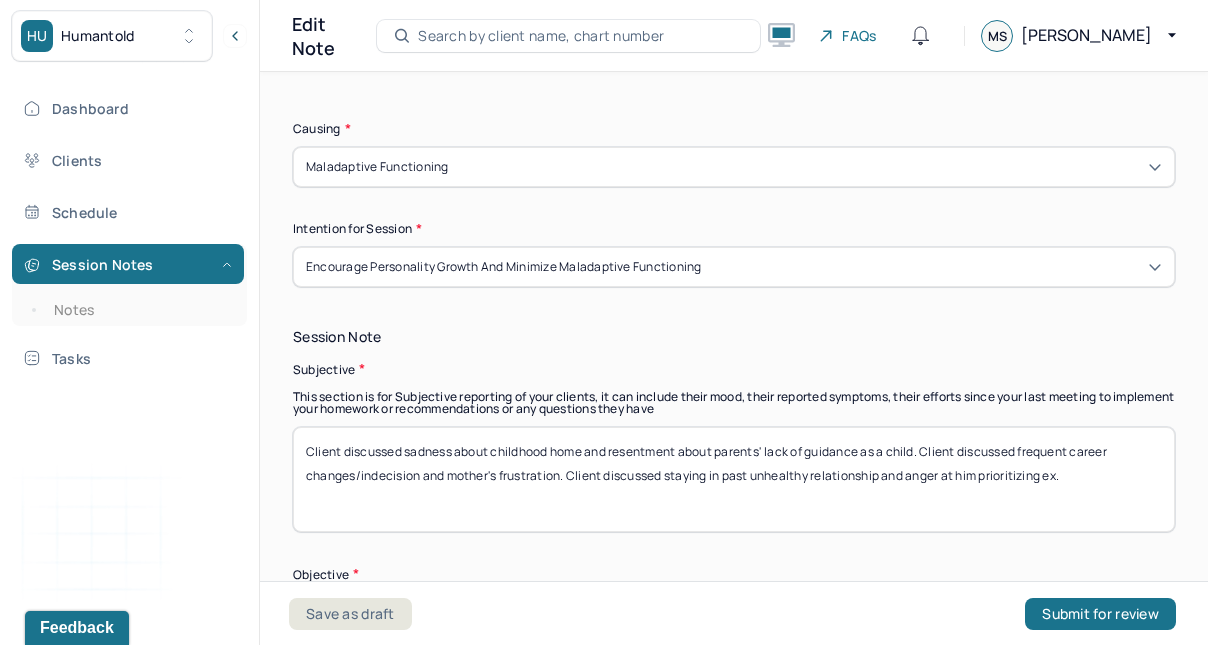 scroll, scrollTop: 1342, scrollLeft: 0, axis: vertical 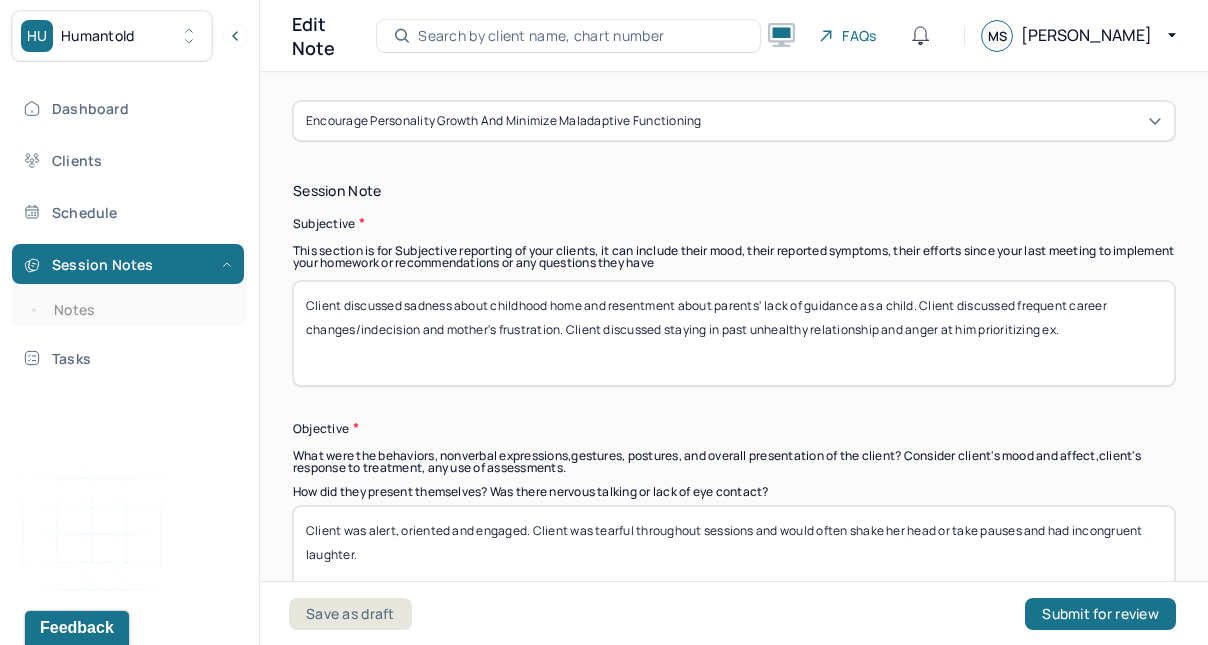 type on "regret, anxiety, sadness" 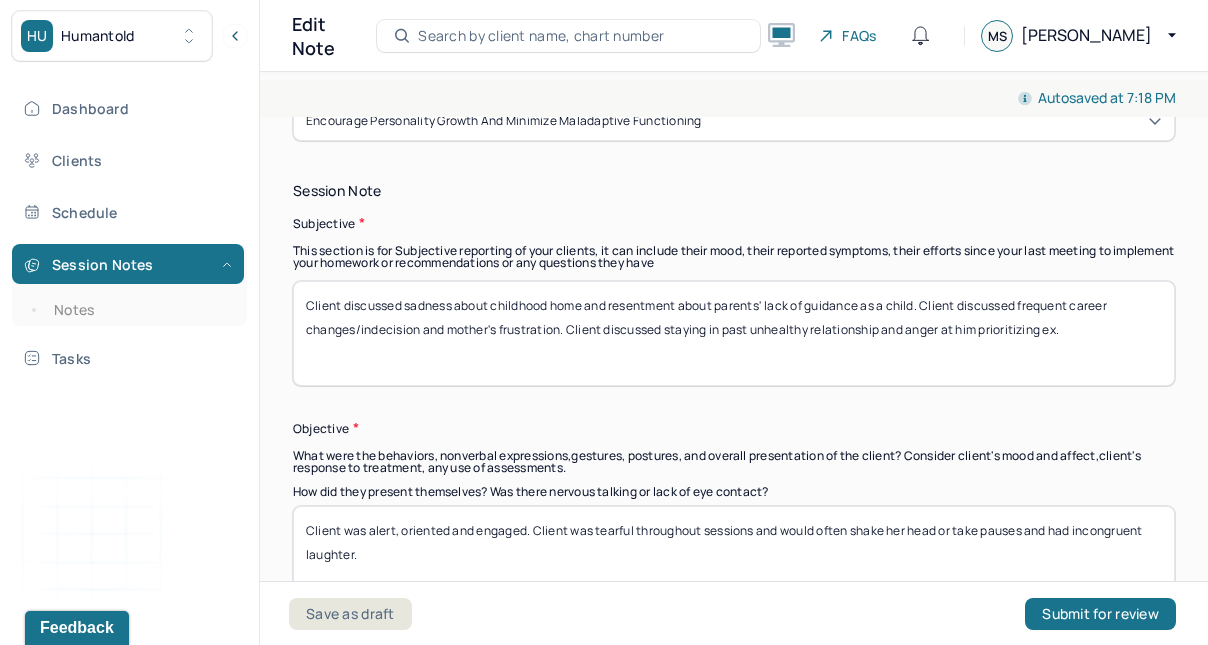 drag, startPoint x: 269, startPoint y: 406, endPoint x: 808, endPoint y: 370, distance: 540.20087 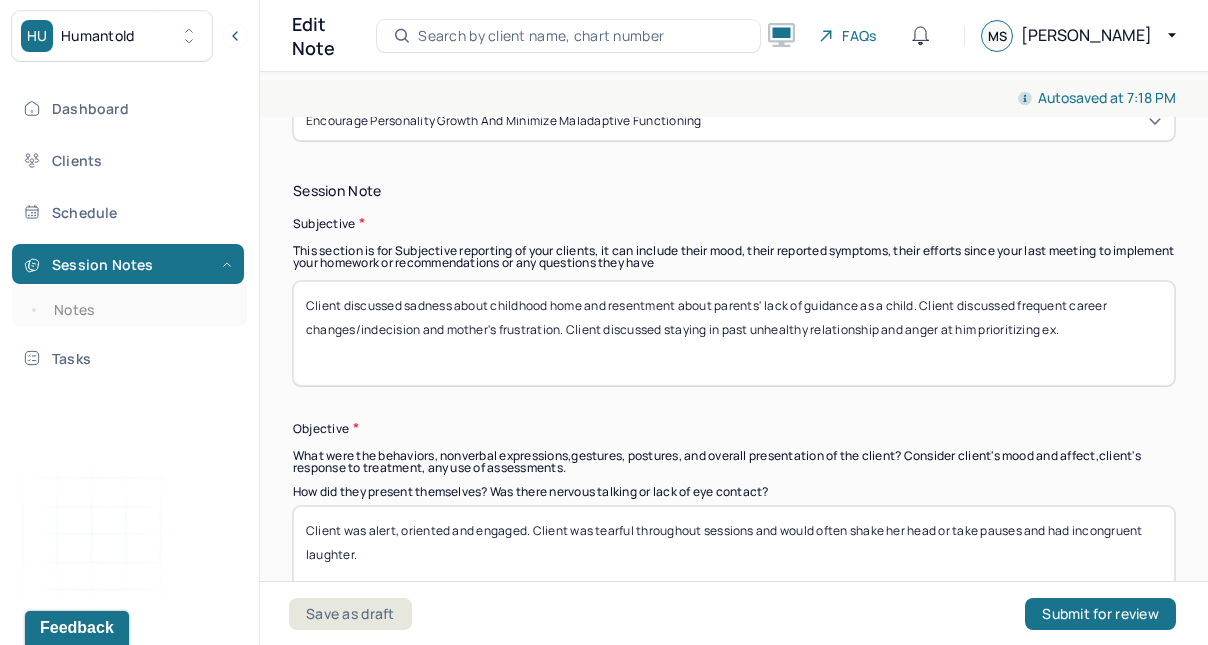 click on "Client discussed sadness about childhood home and resentment about parents' lack of guidance as a child. Client discussed frequent career changes/indecision and mother's frustration. Client discussed staying in past unhealthy relationship and anger at him prioritizing ex." at bounding box center [734, 333] 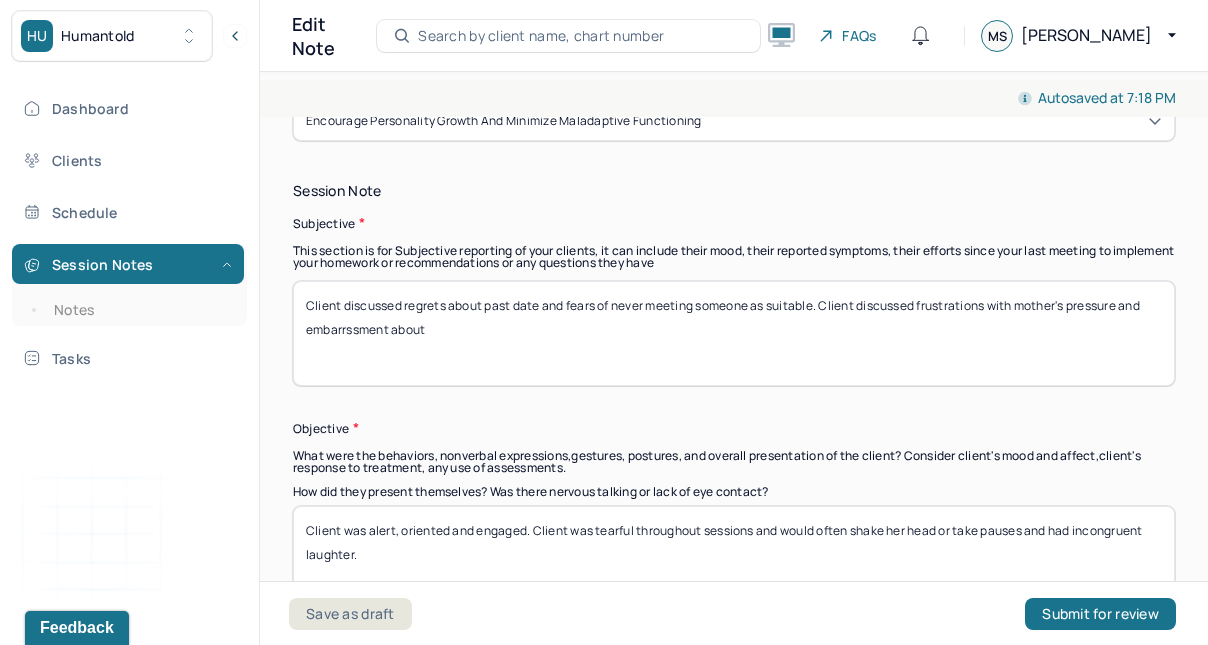 click on "Client discussed sadness about childhood home and resentment about parents' lack of guidance as a child. Client discussed frequent career changes/indecision and mother's frustration. Client discussed staying in past unhealthy relationship and anger at him prioritizing ex." at bounding box center (734, 333) 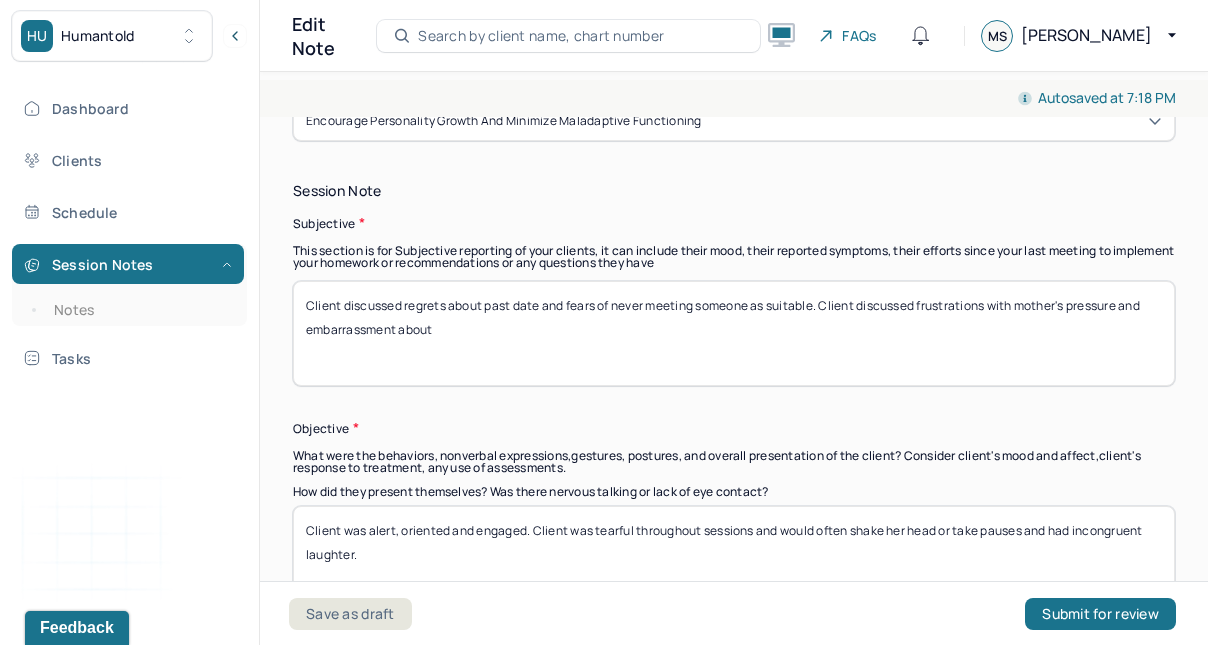 click on "Client discussed sadness about childhood home and resentment about parents' lack of guidance as a child. Client discussed frequent career changes/indecision and mother's frustration. Client discussed staying in past unhealthy relationship and anger at him prioritizing ex." at bounding box center (734, 333) 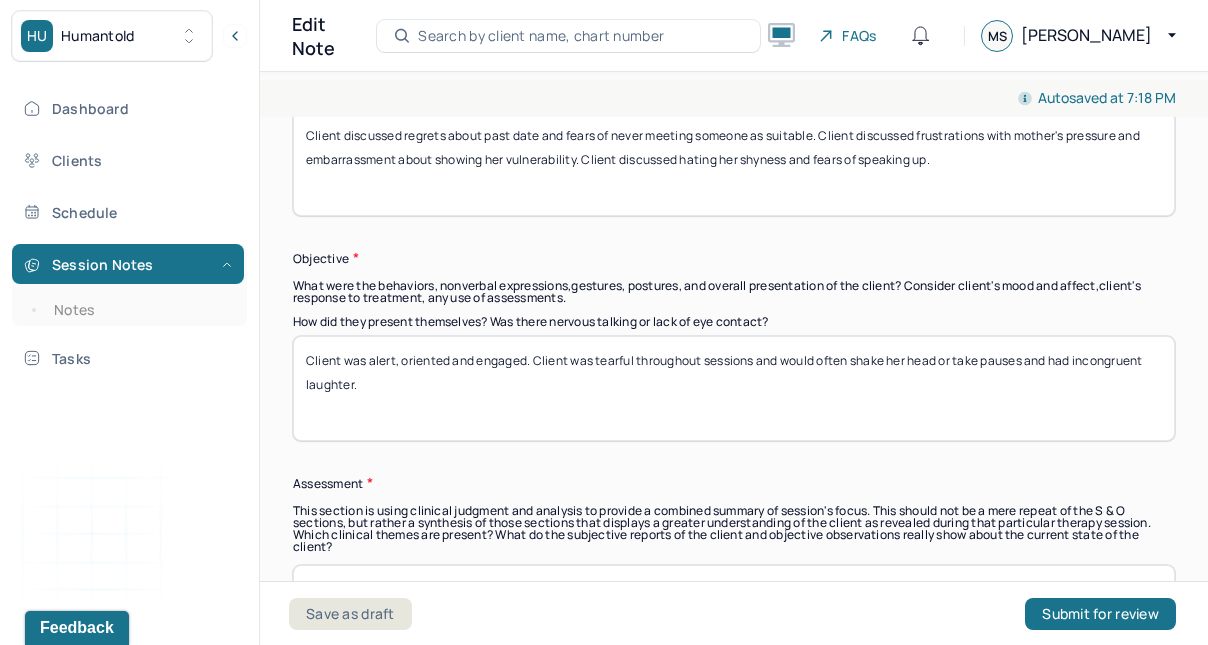 scroll, scrollTop: 1517, scrollLeft: 0, axis: vertical 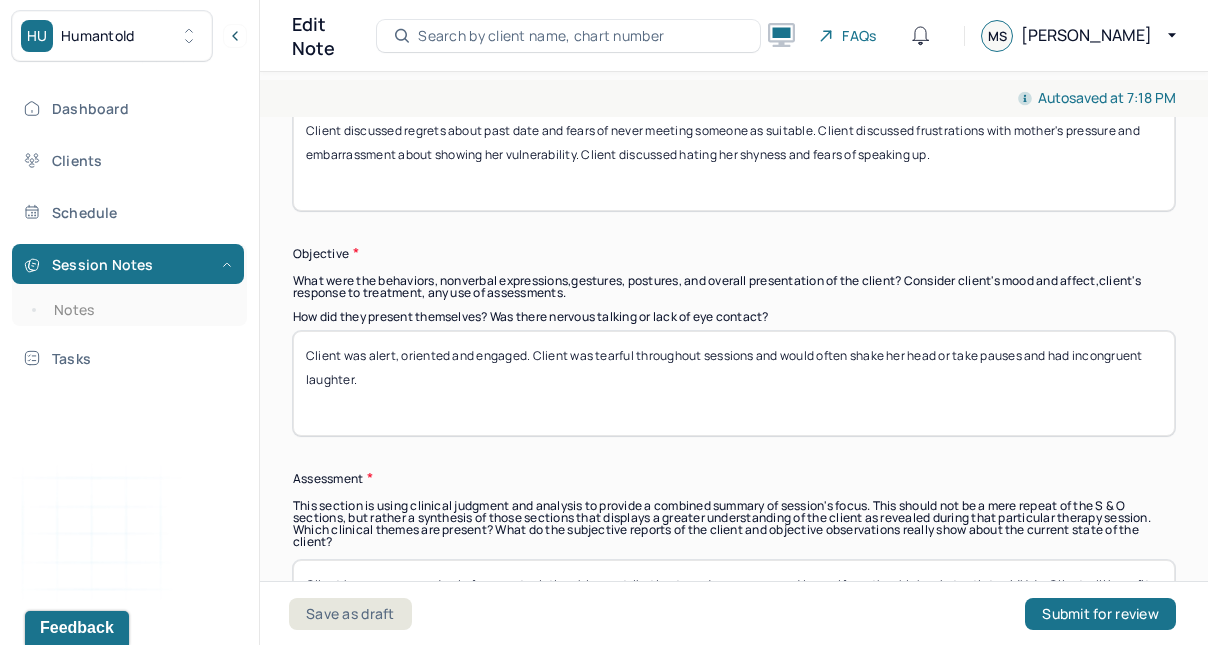 type on "Client discussed regrets about past date and fears of never meeting someone as suitable. Client discussed frustrations with mother's pressure and embarrassment about showing her vulnerability. Client discussed hating her shyness and fears of speaking up." 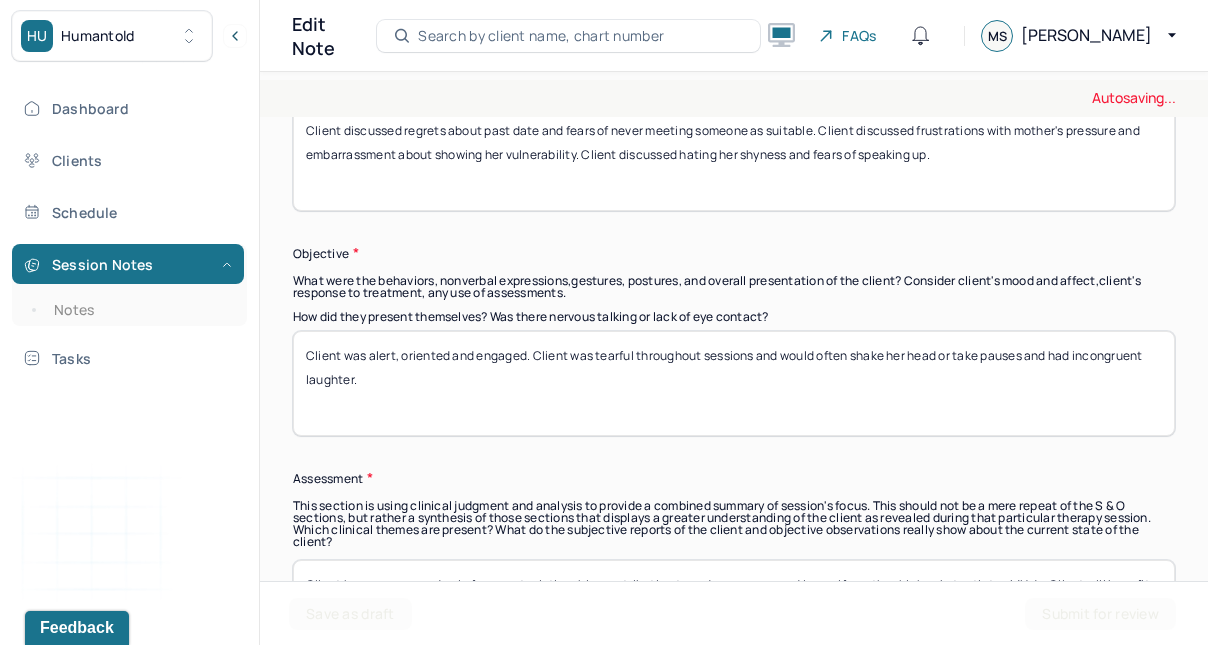 drag, startPoint x: 808, startPoint y: 370, endPoint x: 582, endPoint y: 382, distance: 226.31836 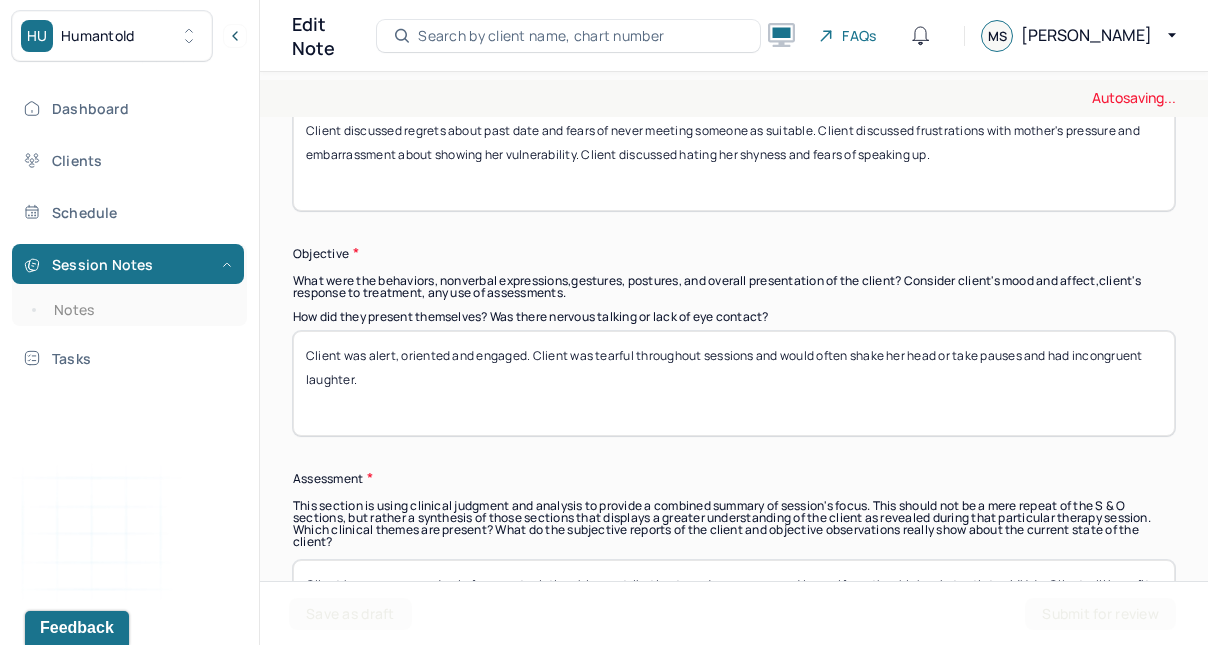 click on "Client was alert, oriented and engaged. Client was tearful throughout sessions and would often shake her head or take pauses and had incongruent laughter." at bounding box center (734, 383) 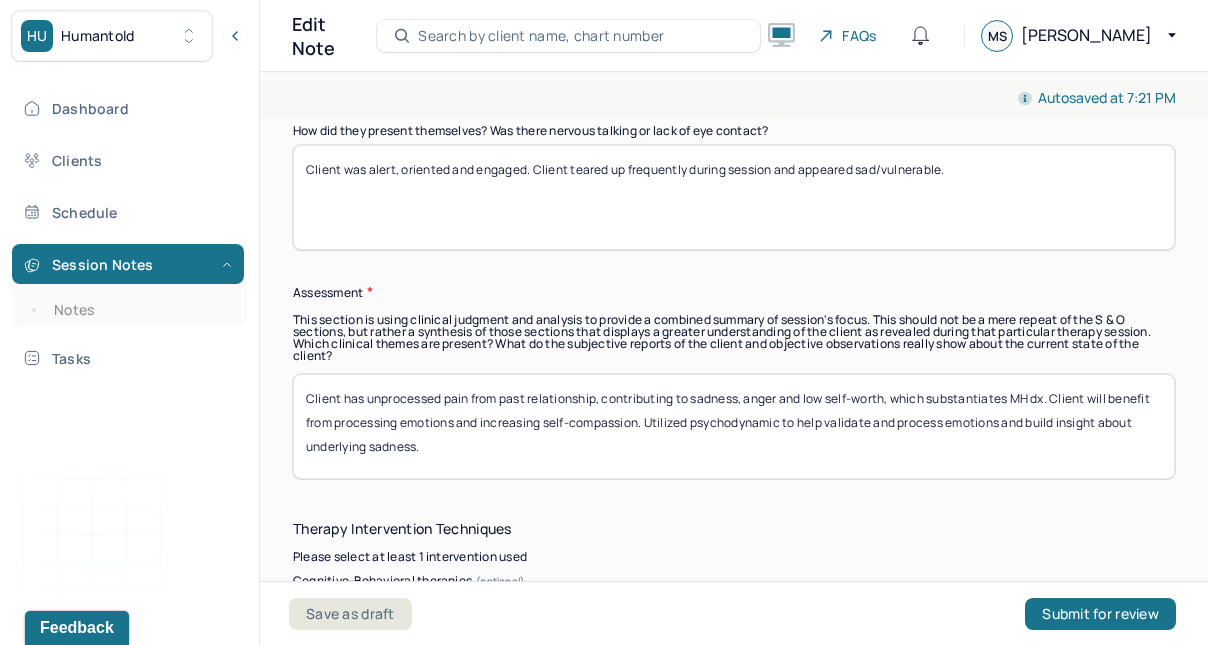 scroll, scrollTop: 1710, scrollLeft: 0, axis: vertical 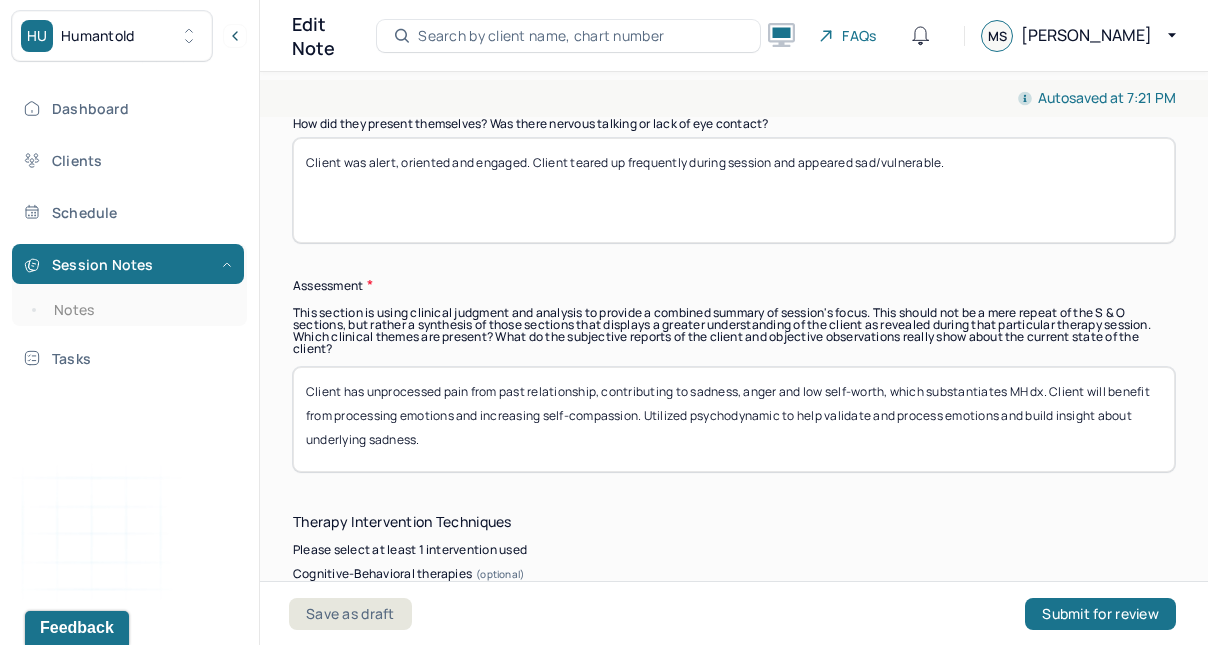 type on "Client was alert, oriented and engaged. Client teared up frequently during session and appeared sad/vulnerable." 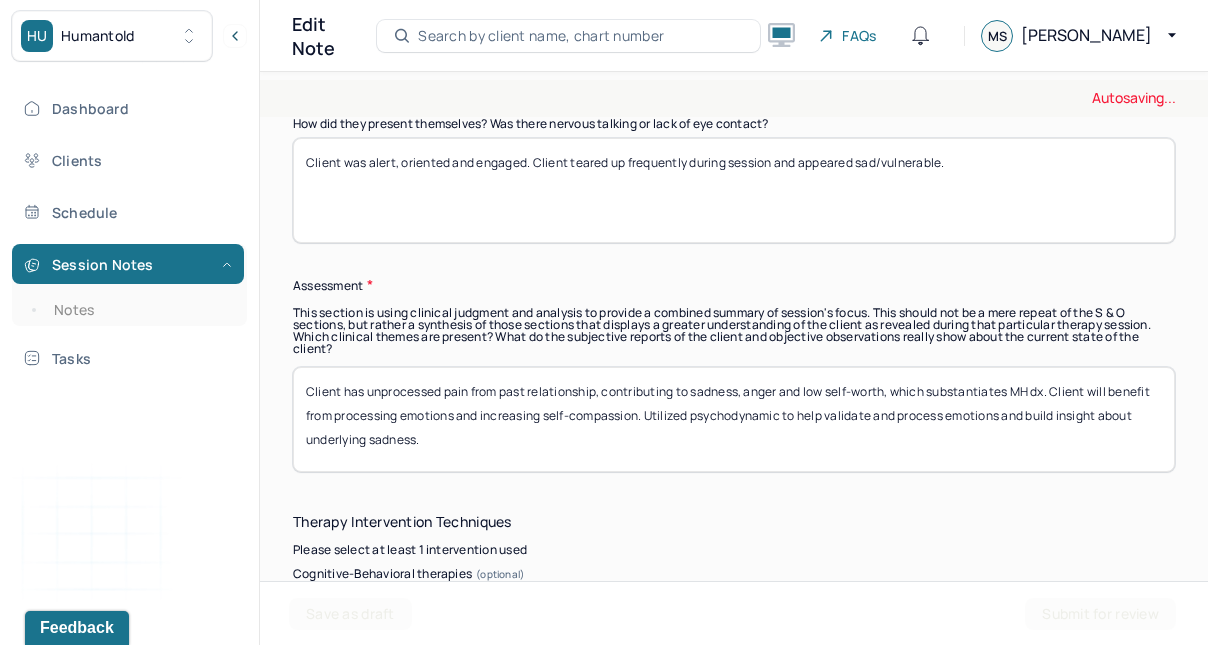 click on "Client has unprocessed pain from past relationship, contributing to sadness, anger and low self-worth, which substantiates MH dx. Client will benefit from processing emotions and increasing self-compassion. Utilized psychodynamic to help validate and process emotions and build insight about underlying sadness." at bounding box center [734, 419] 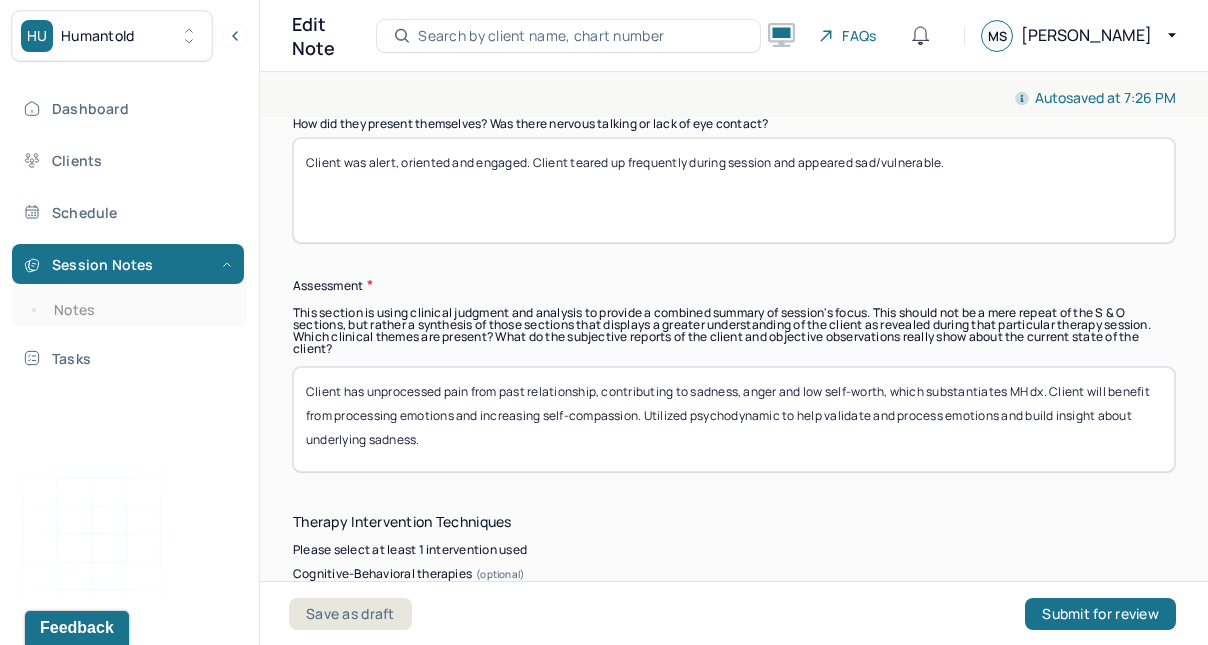 drag, startPoint x: 582, startPoint y: 382, endPoint x: 430, endPoint y: 437, distance: 161.64467 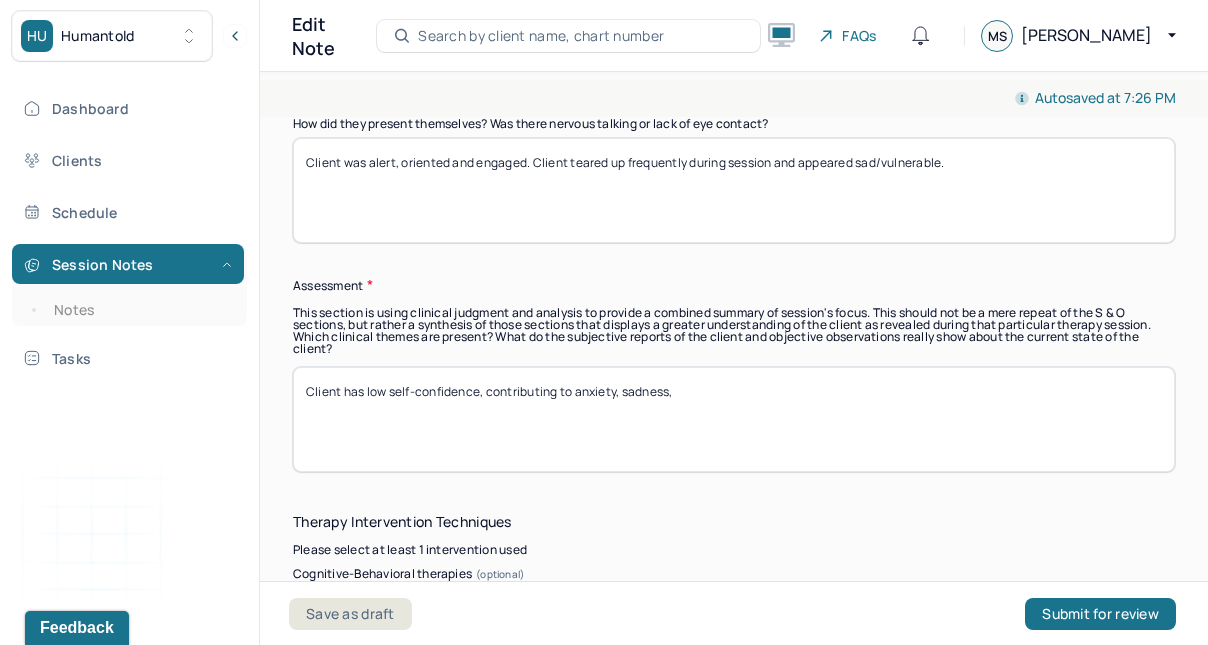 click on "Client has unprocessed pain from past relationship, contributing to sadness, anger and low self-worth, which substantiates MH dx. Client will benefit from processing emotions and increasing self-compassion. Utilized psychodynamic to help validate and process emotions and build insight about underlying sadness." at bounding box center (734, 419) 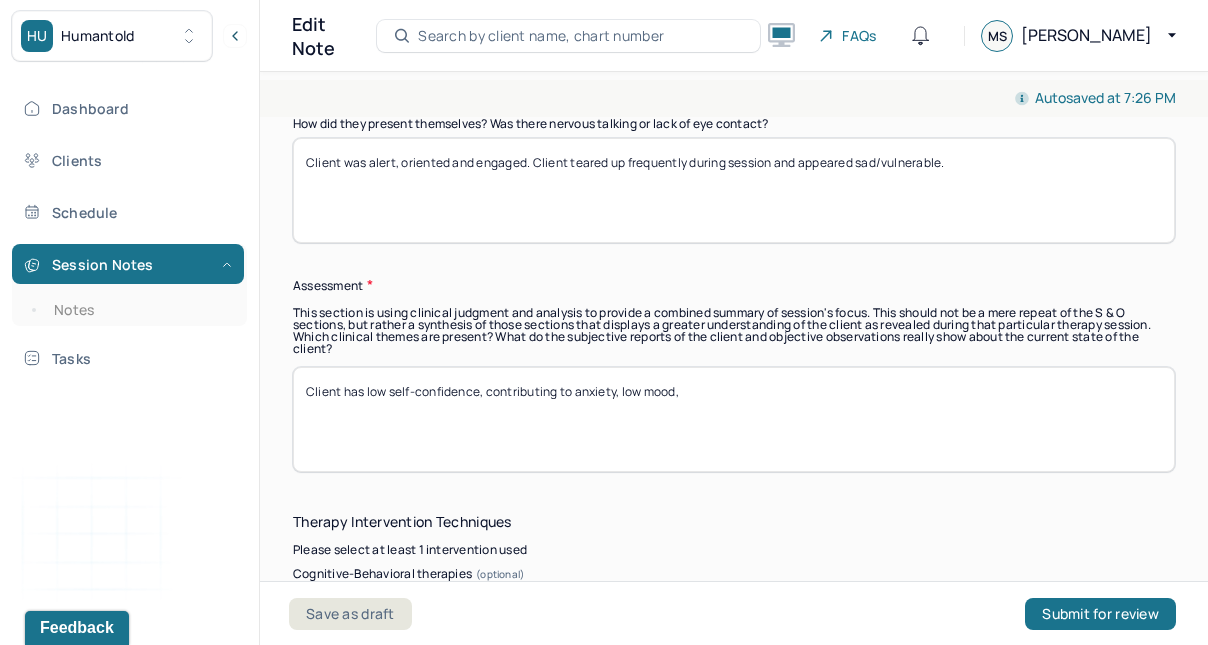 click on "Client has unprocessed pain from past relationship, contributing to sadness, anger and low self-worth, which substantiates MH dx. Client will benefit from processing emotions and increasing self-compassion. Utilized psychodynamic to help validate and process emotions and build insight about underlying sadness." at bounding box center [734, 419] 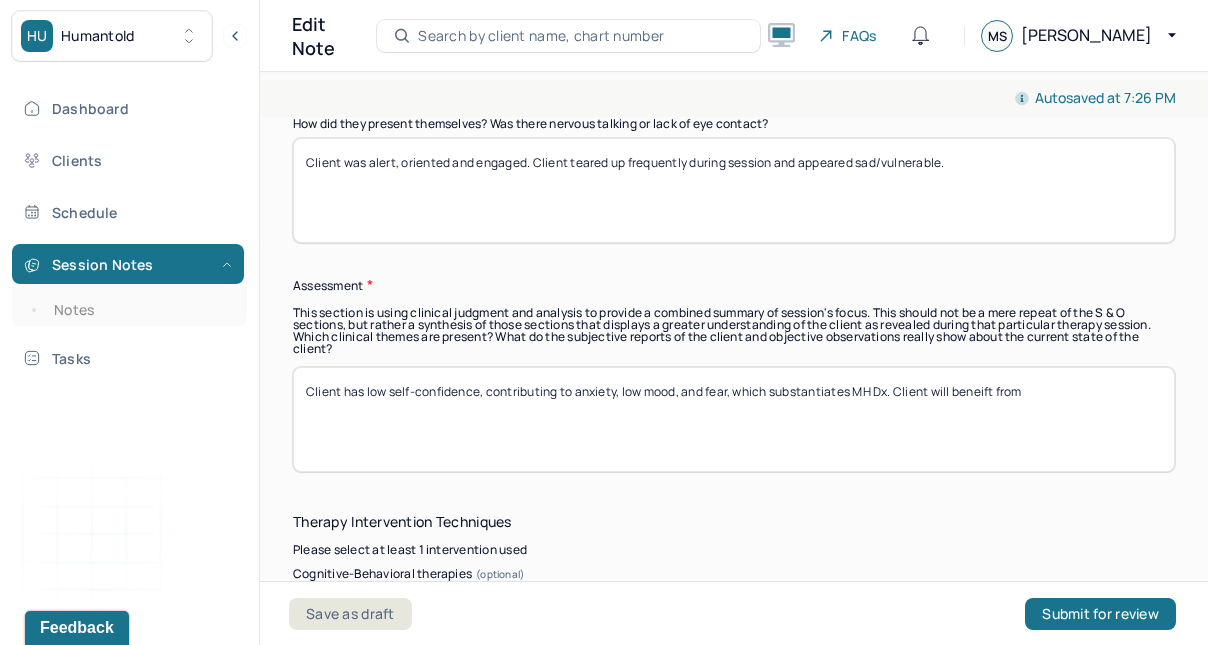 click on "Client has unprocessed pain from past relationship, contributing to sadness, anger and low self-worth, which substantiates MH dx. Client will benefit from processing emotions and increasing self-compassion. Utilized psychodynamic to help validate and process emotions and build insight about underlying sadness." at bounding box center [734, 419] 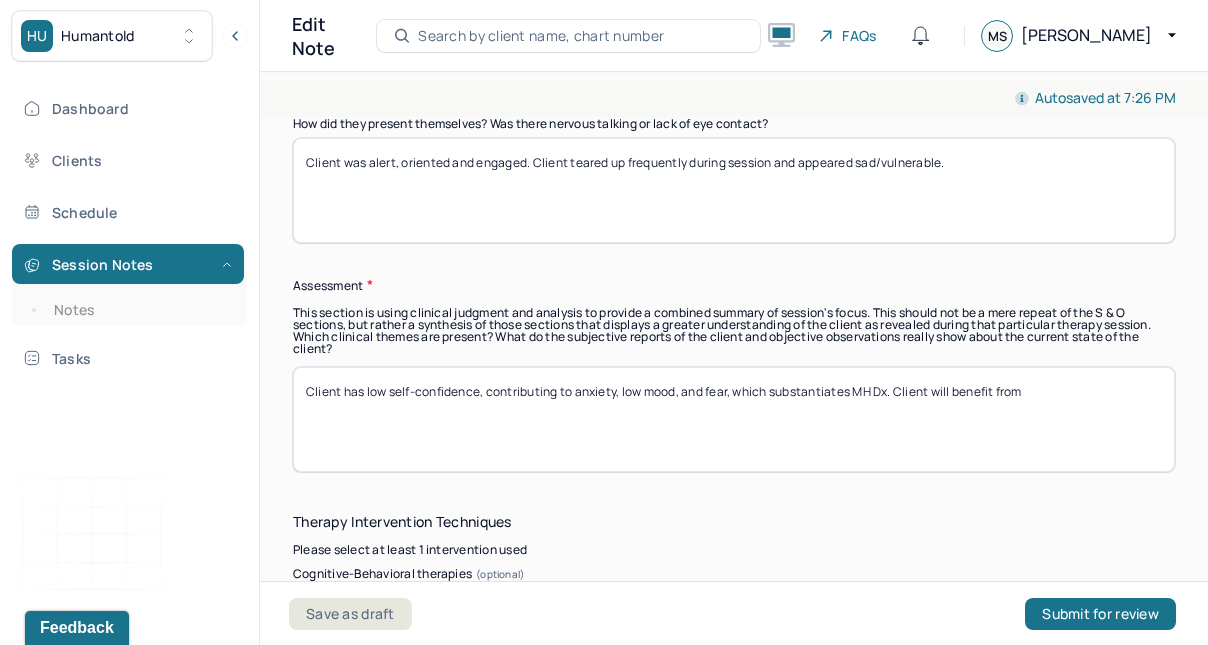 click on "Client has unprocessed pain from past relationship, contributing to sadness, anger and low self-worth, which substantiates MH dx. Client will benefit from processing emotions and increasing self-compassion. Utilized psychodynamic to help validate and process emotions and build insight about underlying sadness." at bounding box center [734, 419] 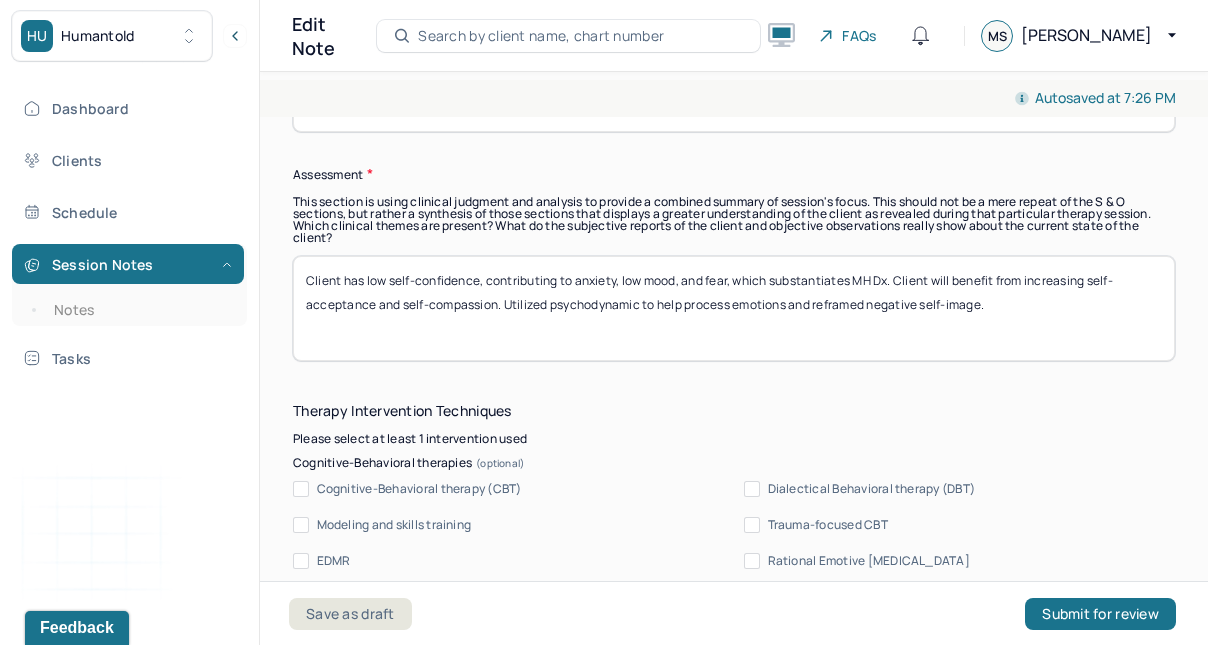 scroll, scrollTop: 1889, scrollLeft: 0, axis: vertical 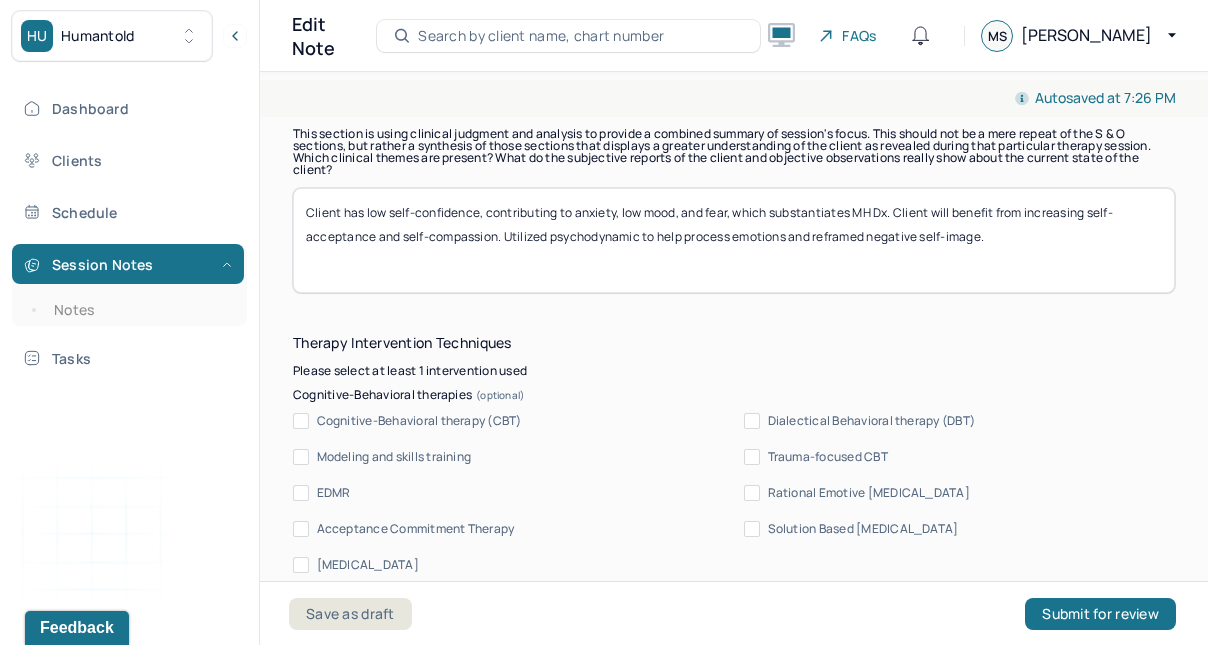 type on "Client has low self-confidence, contributing to anxiety, low mood, and fear, which substantiates MH Dx. Client will benefit from increasing self-acceptance and self-compassion. Utilized psychodynamic to help process emotions and reframed negative self-image." 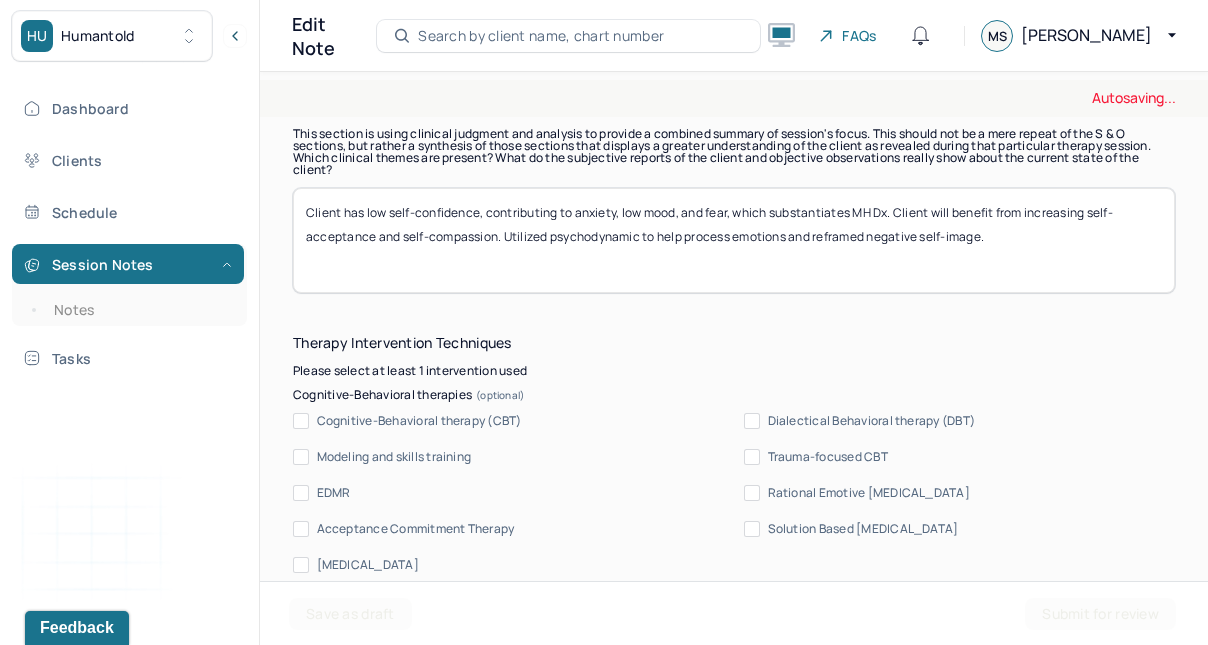 drag, startPoint x: 430, startPoint y: 437, endPoint x: 303, endPoint y: 421, distance: 128.0039 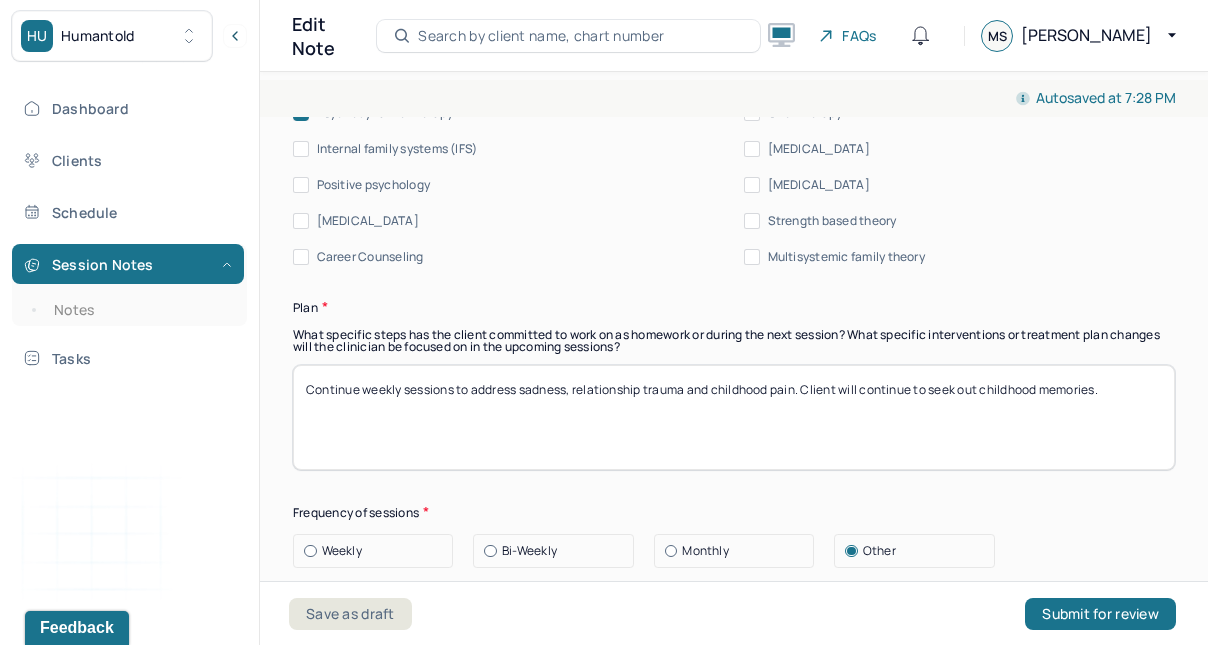 scroll, scrollTop: 2594, scrollLeft: 0, axis: vertical 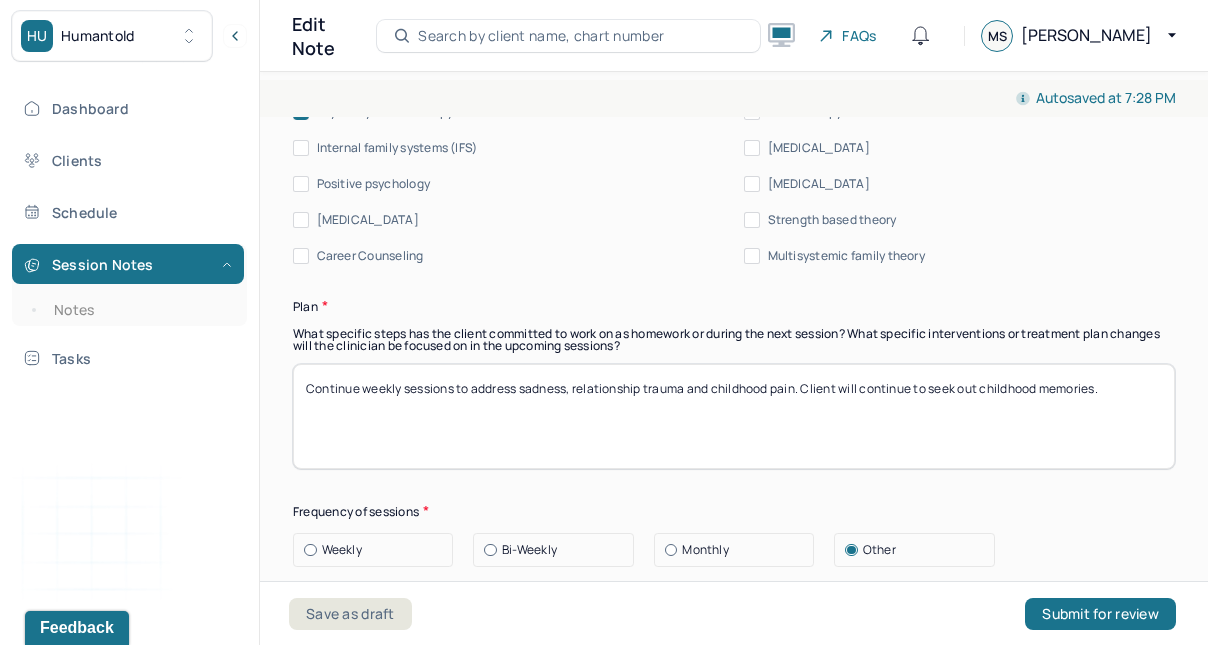 drag, startPoint x: 303, startPoint y: 421, endPoint x: 796, endPoint y: 393, distance: 493.7945 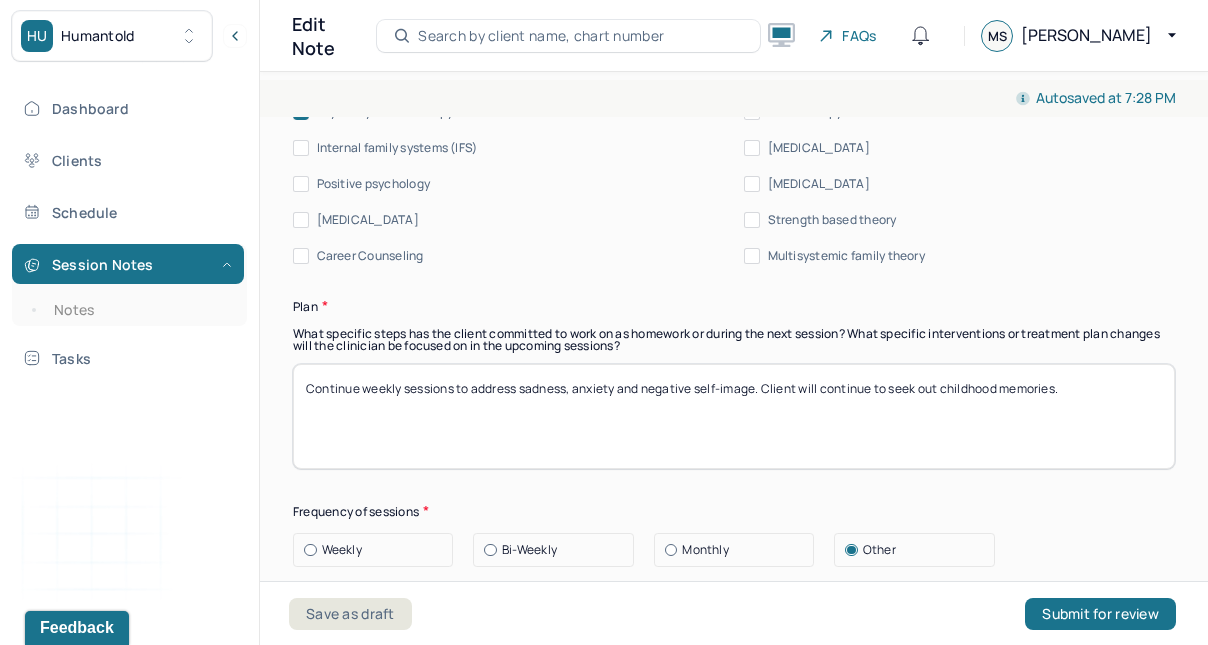 drag, startPoint x: 796, startPoint y: 393, endPoint x: 1061, endPoint y: 392, distance: 265.0019 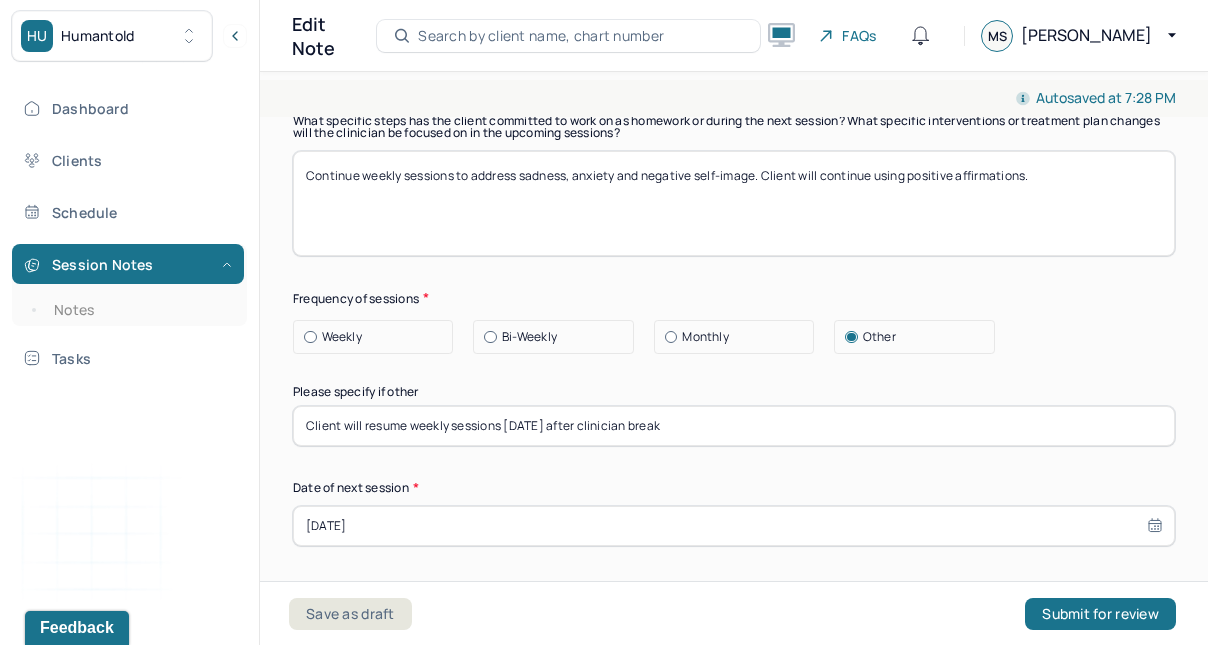 scroll, scrollTop: 2819, scrollLeft: 0, axis: vertical 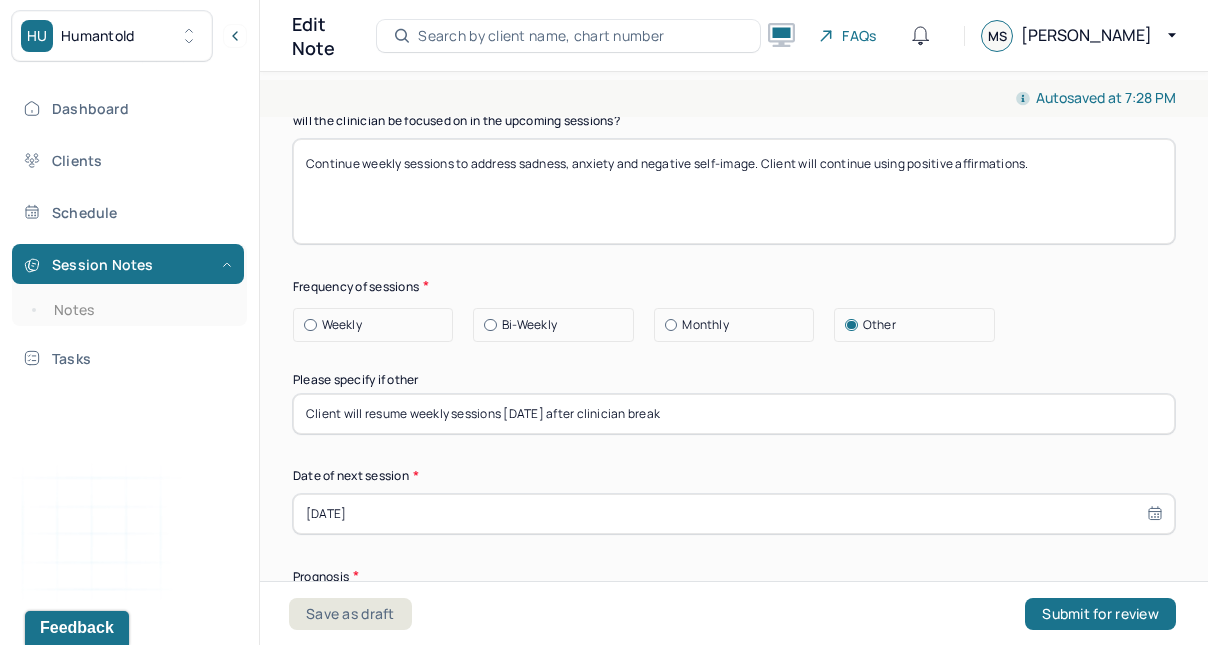 type on "Continue weekly sessions to address sadness, anxiety and negative self-image. Client will continue using positive affirmations." 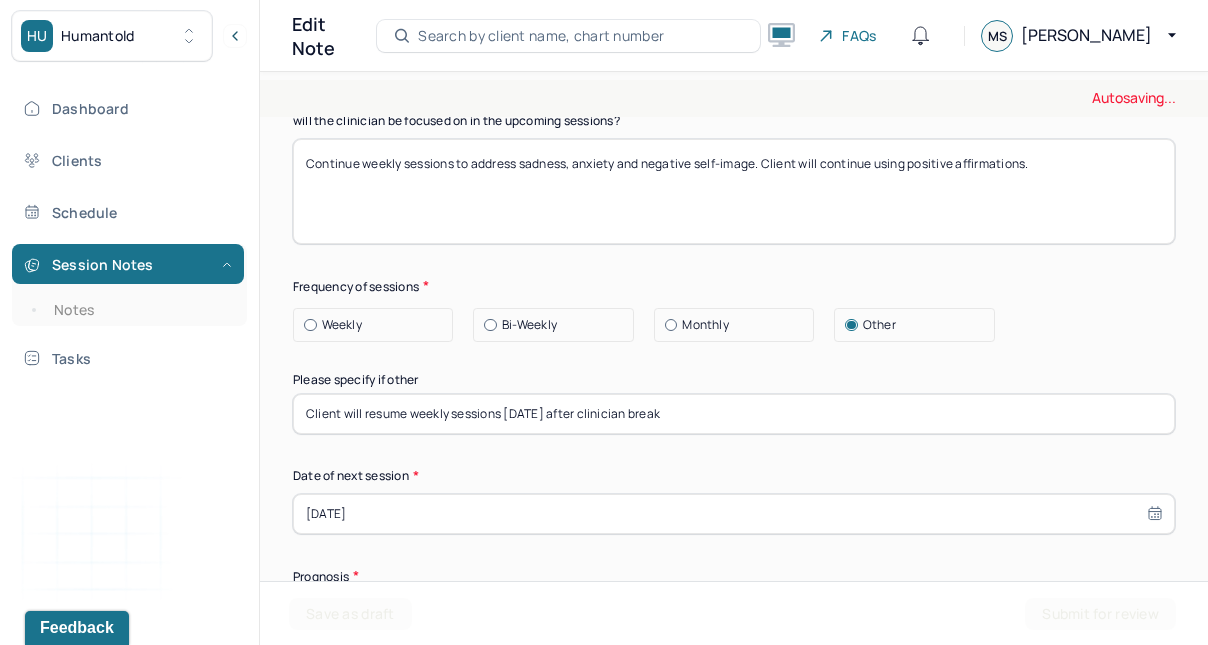 click at bounding box center [310, 325] 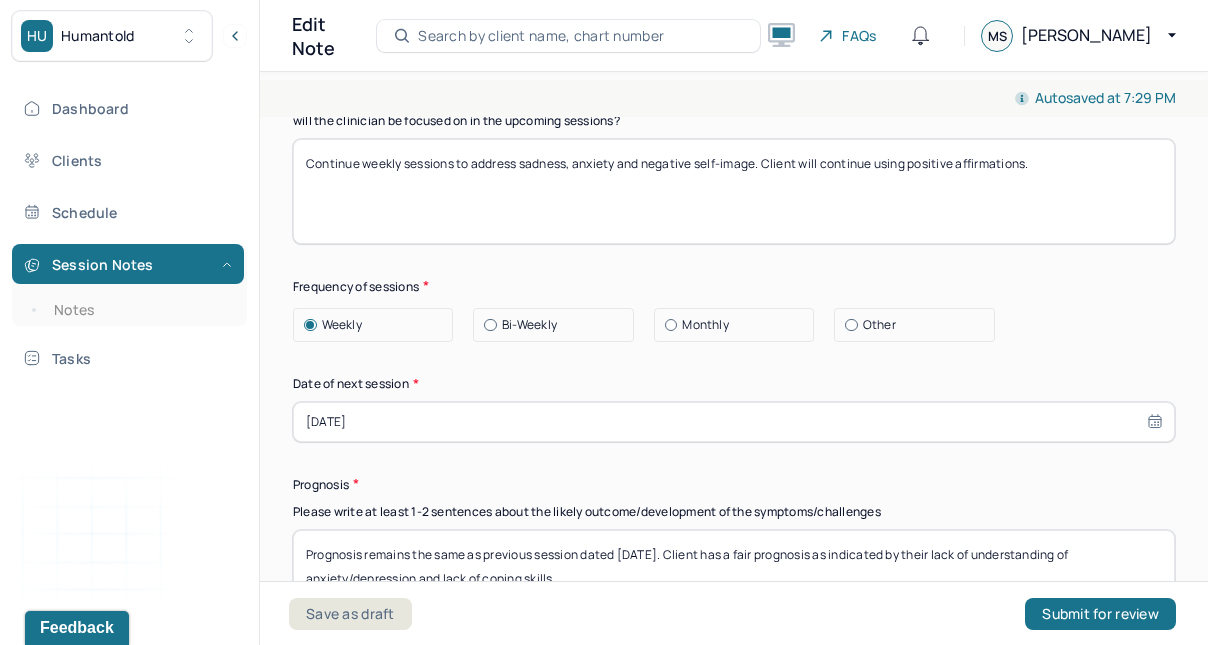 click on "[DATE]" at bounding box center [734, 422] 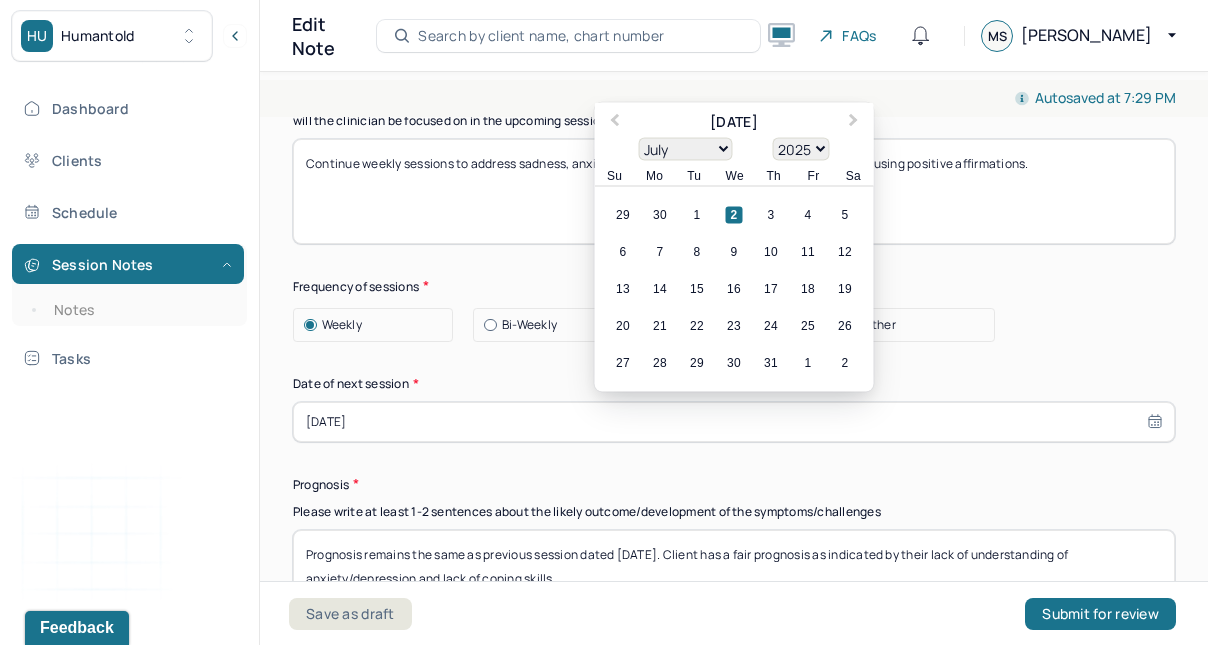 click on "10" at bounding box center (771, 251) 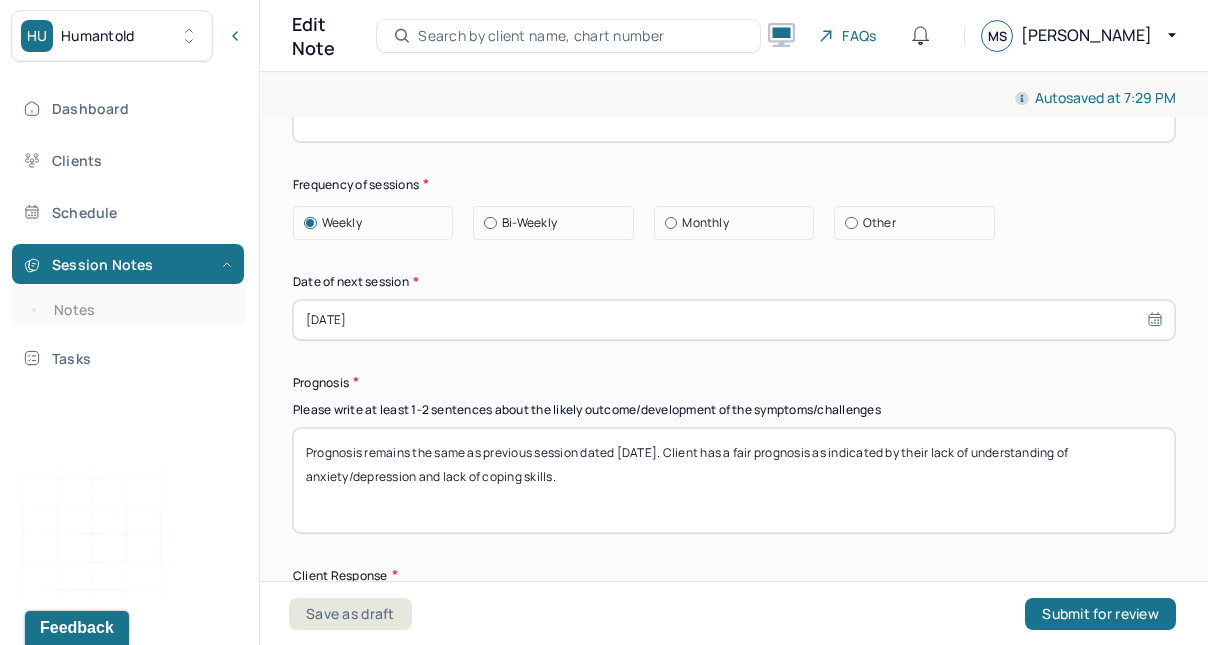 scroll, scrollTop: 2927, scrollLeft: 0, axis: vertical 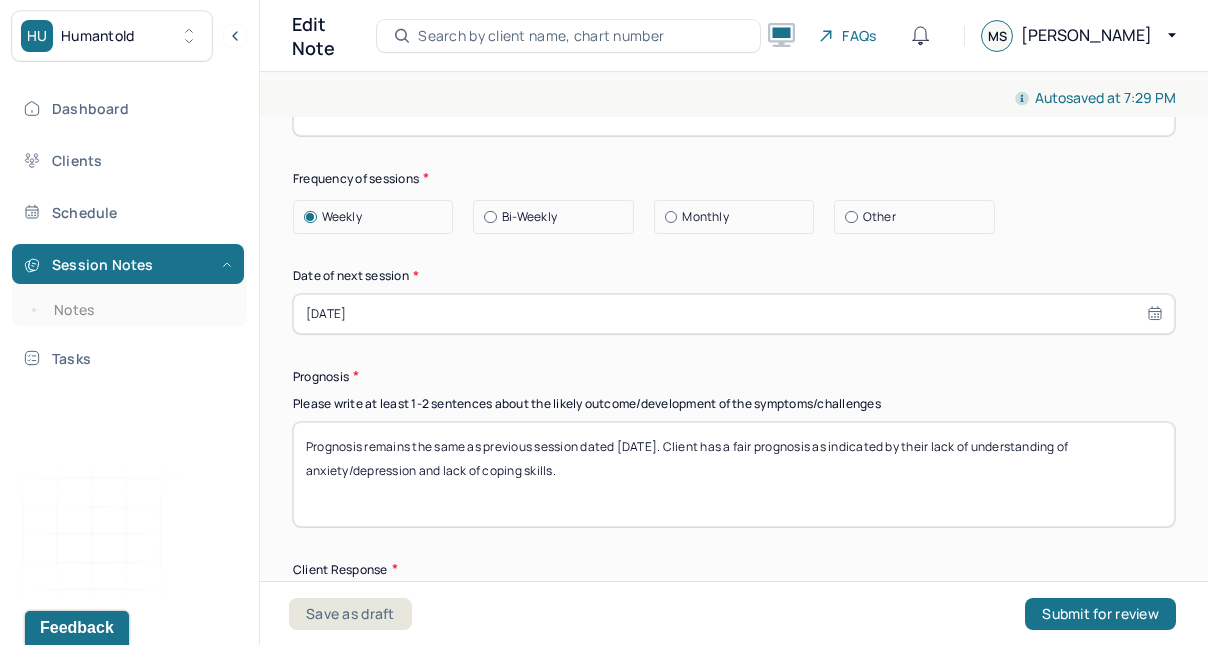 click on "Save as draft" at bounding box center (350, 614) 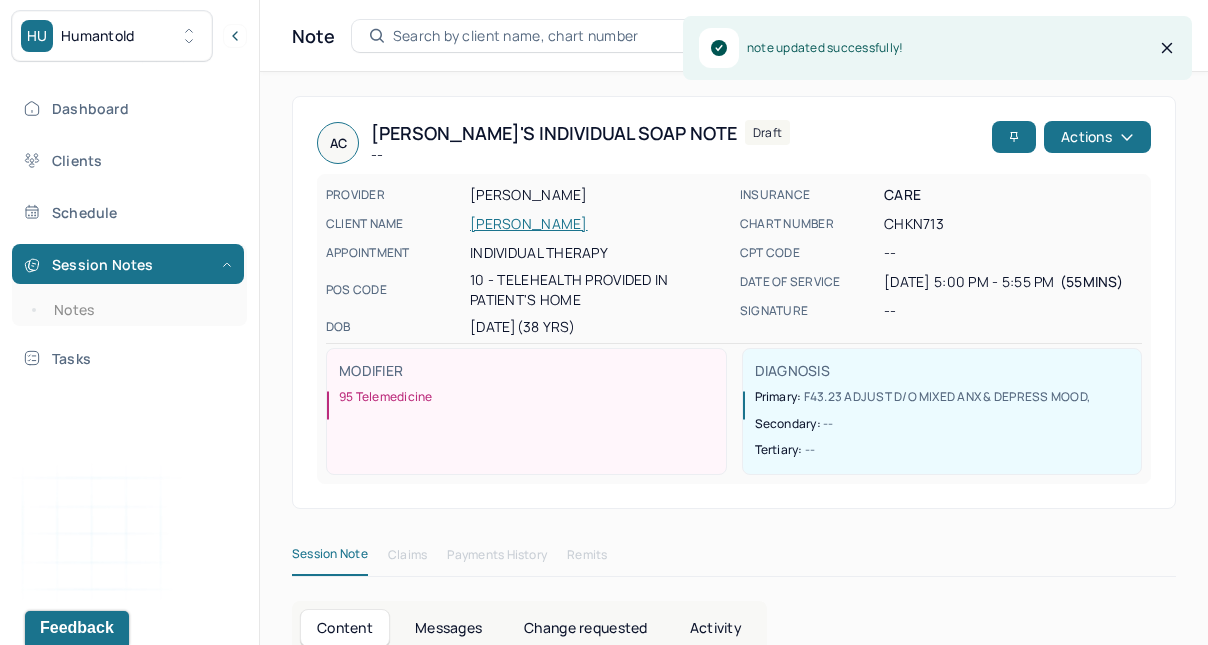 click on "[PERSON_NAME]" at bounding box center [599, 224] 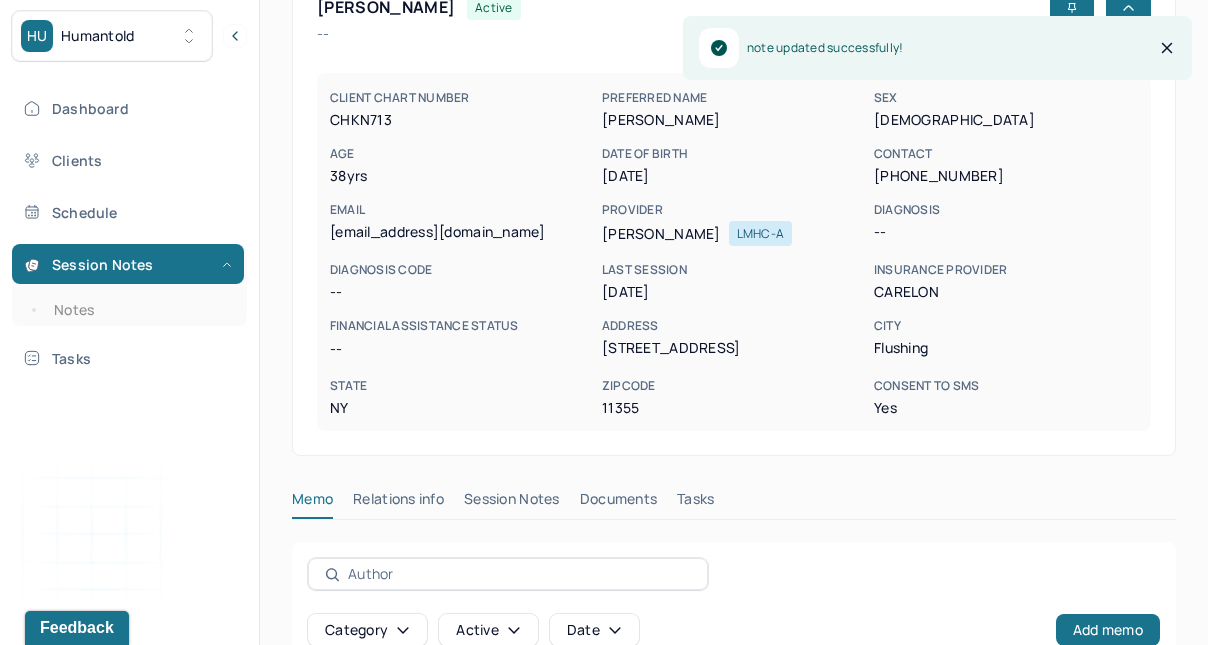 scroll, scrollTop: 147, scrollLeft: 0, axis: vertical 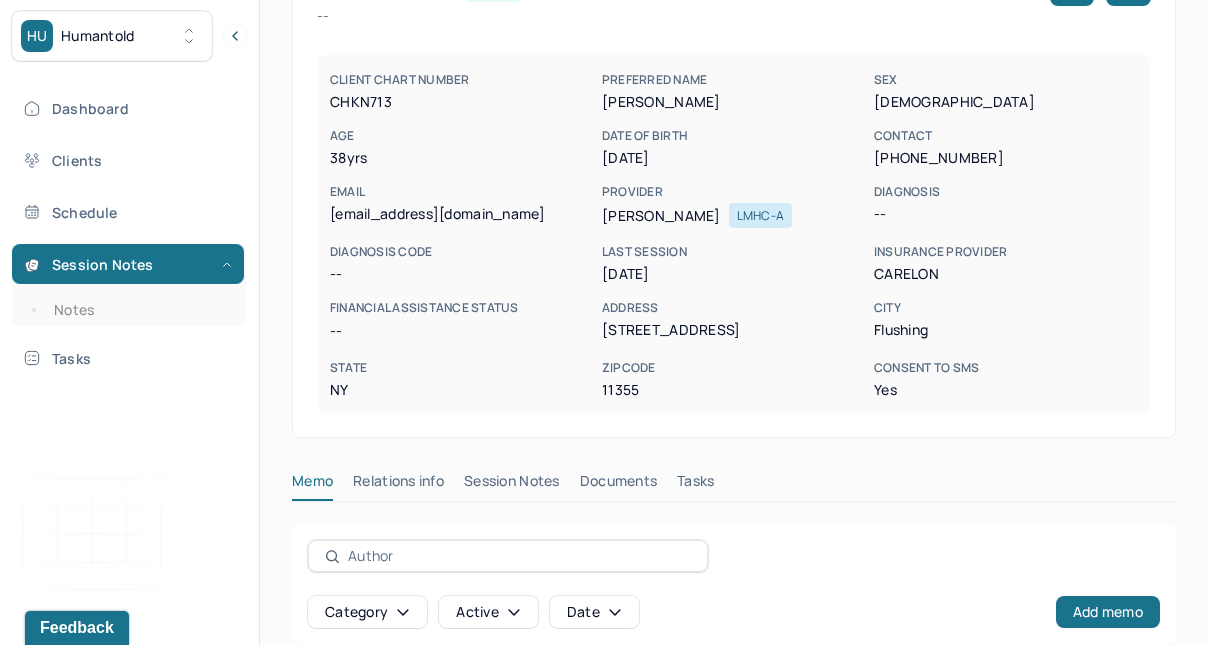 click on "Session Notes" at bounding box center (512, 485) 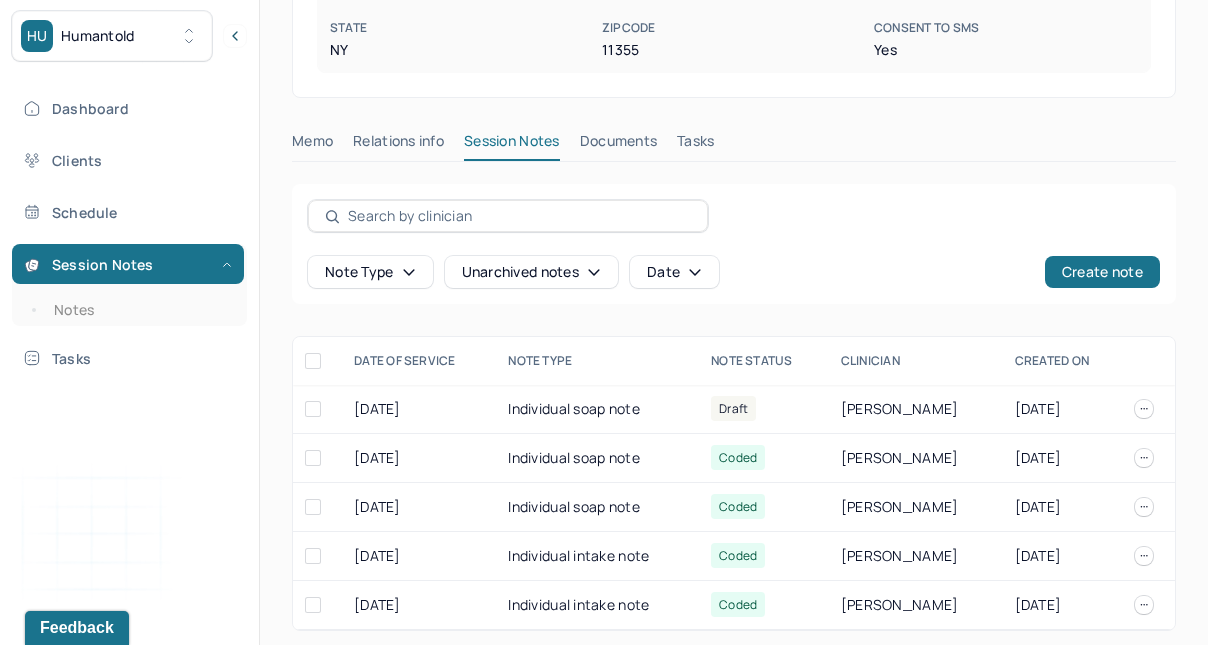 scroll, scrollTop: 497, scrollLeft: 0, axis: vertical 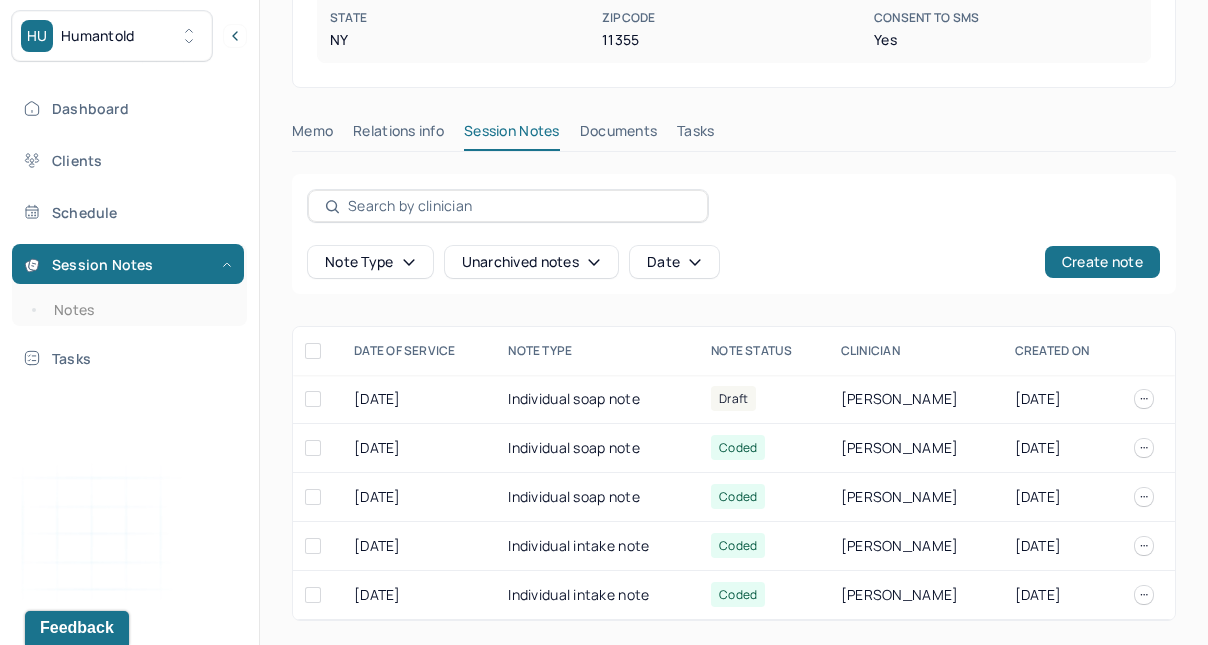click on "Individual soap note" at bounding box center [597, 399] 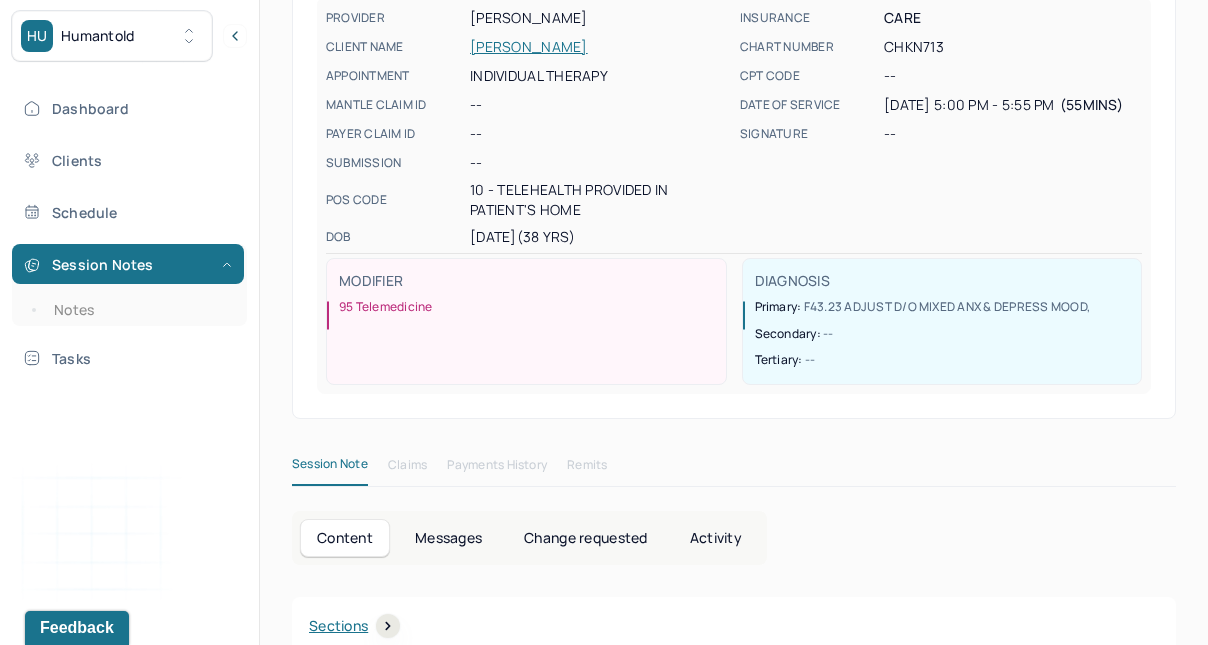scroll, scrollTop: 0, scrollLeft: 0, axis: both 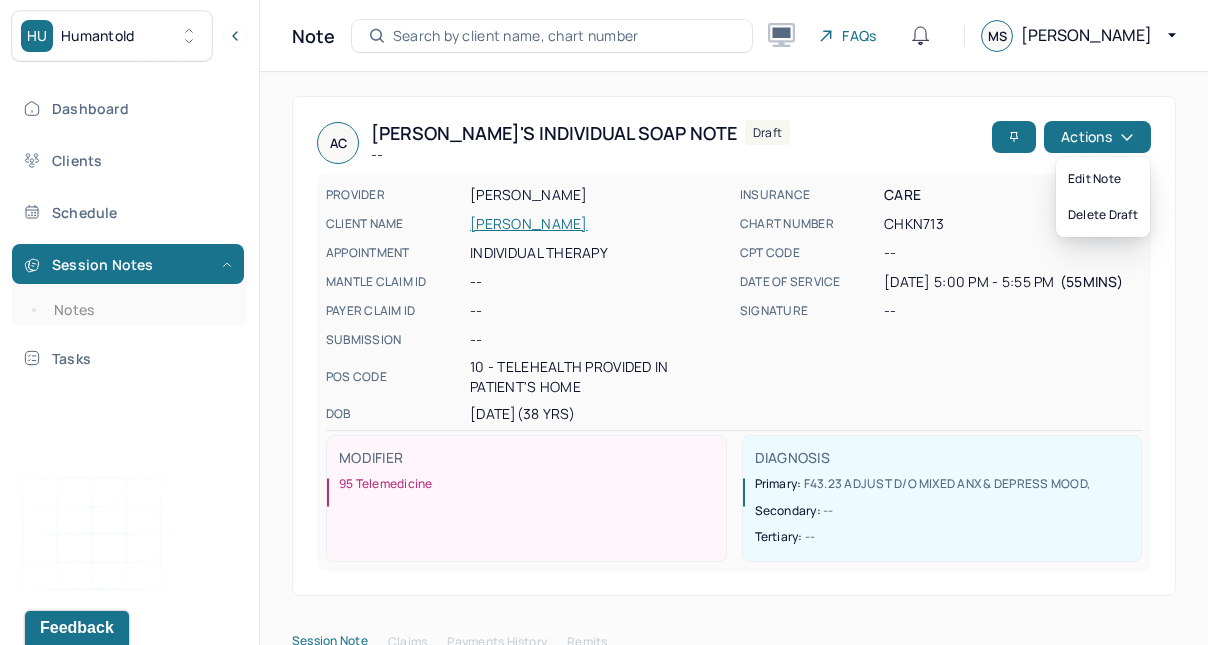 click on "Actions" at bounding box center (1097, 137) 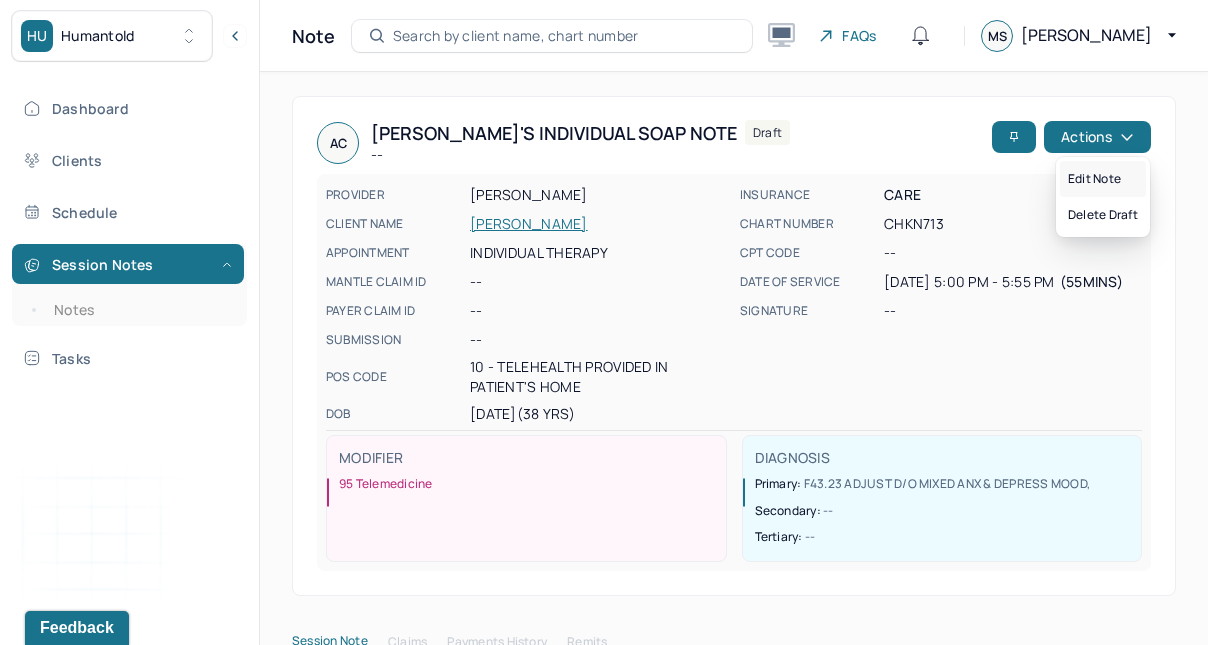 click on "Edit note" at bounding box center [1103, 179] 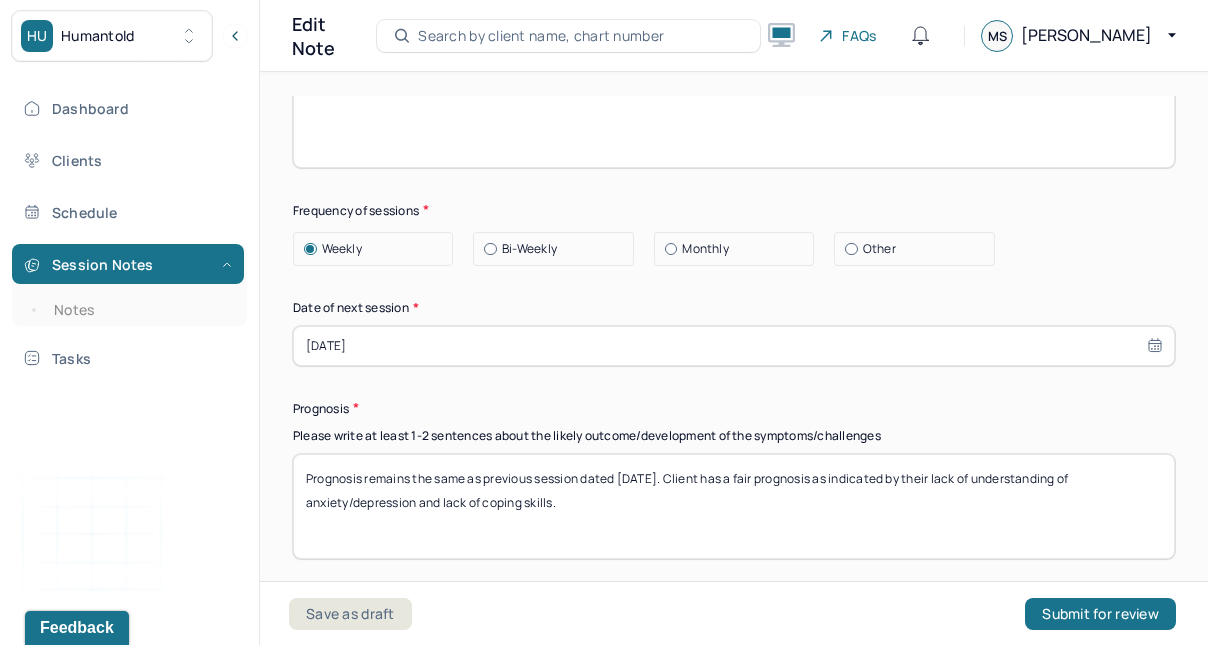 scroll, scrollTop: 2898, scrollLeft: 0, axis: vertical 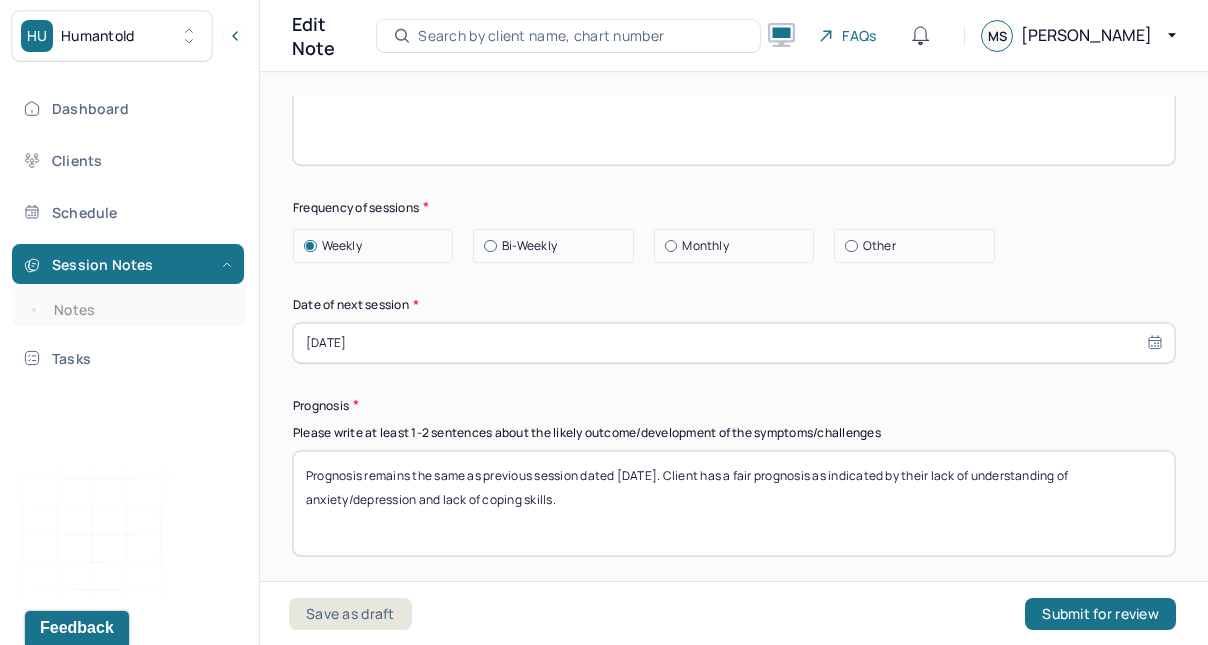 click on "Prognosis remains the same as previous session dated [DATE]. Client has a fair prognosis as indicated by their lack of understanding of anxiety/depression and lack of coping skills." at bounding box center (734, 503) 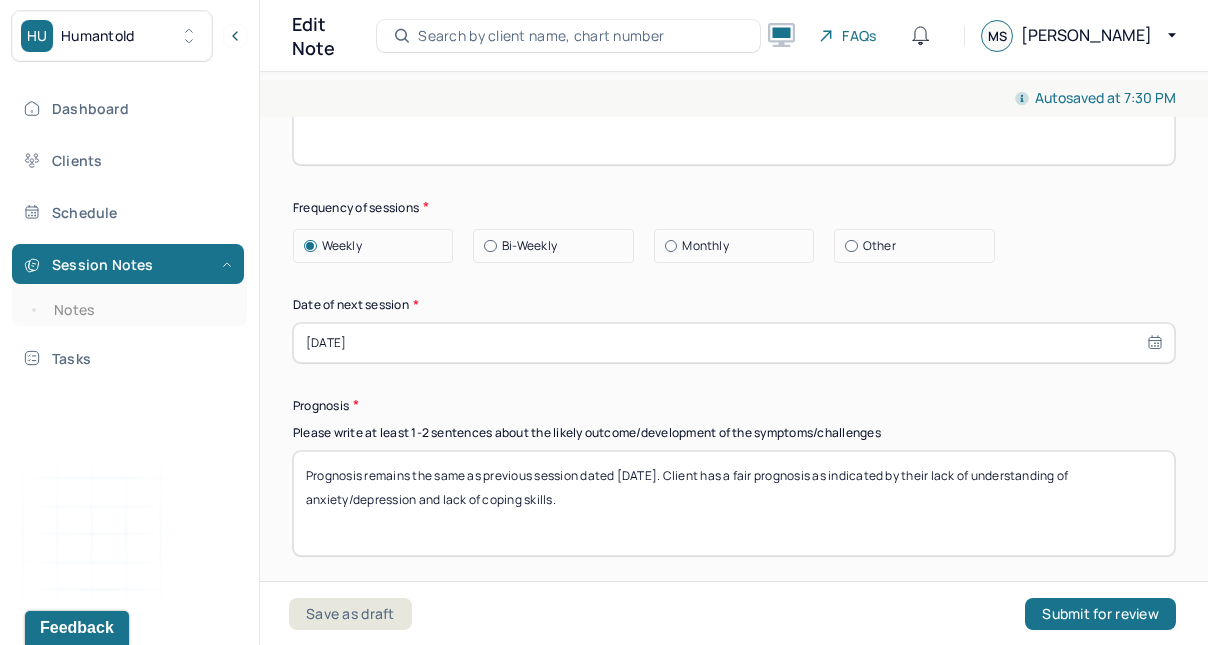 click on "Save as draft" at bounding box center [350, 614] 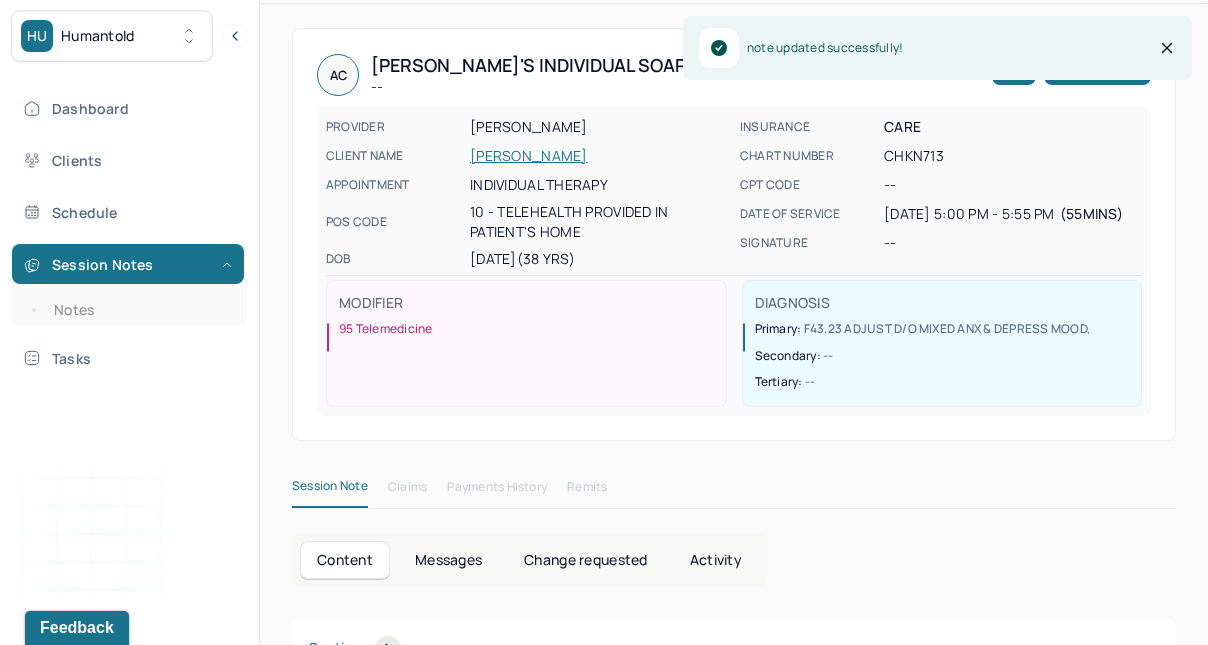 scroll, scrollTop: 0, scrollLeft: 0, axis: both 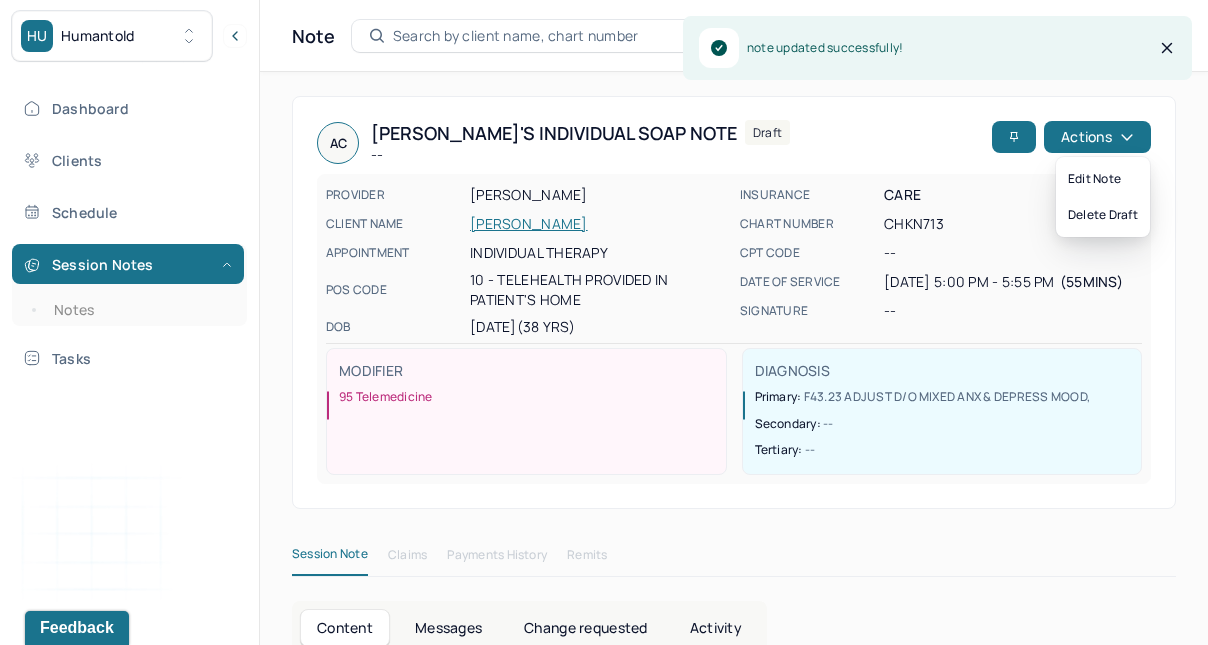 click on "Actions" at bounding box center (1097, 137) 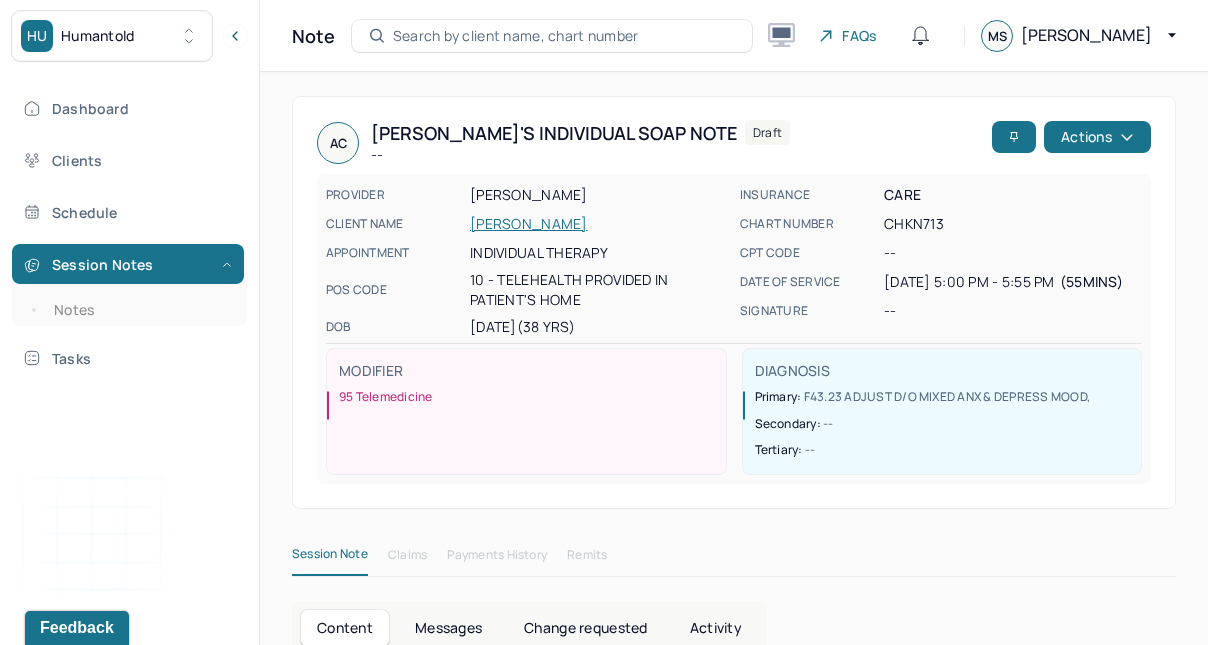 click on "[PERSON_NAME]" at bounding box center [599, 224] 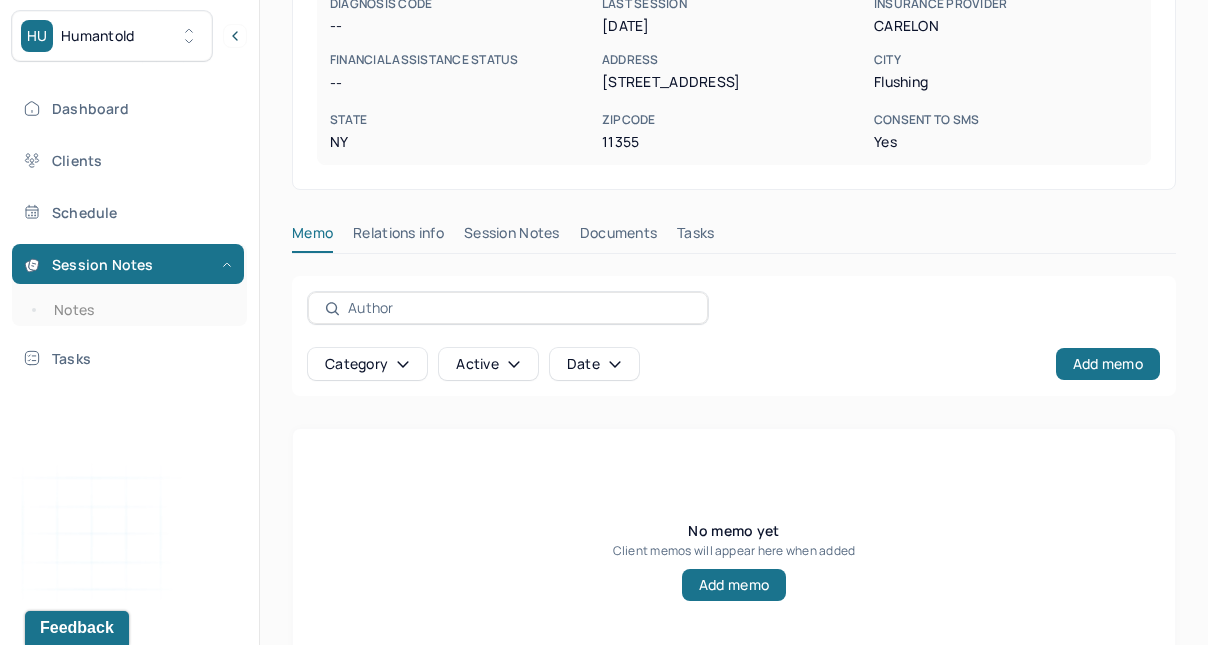 scroll, scrollTop: 425, scrollLeft: 0, axis: vertical 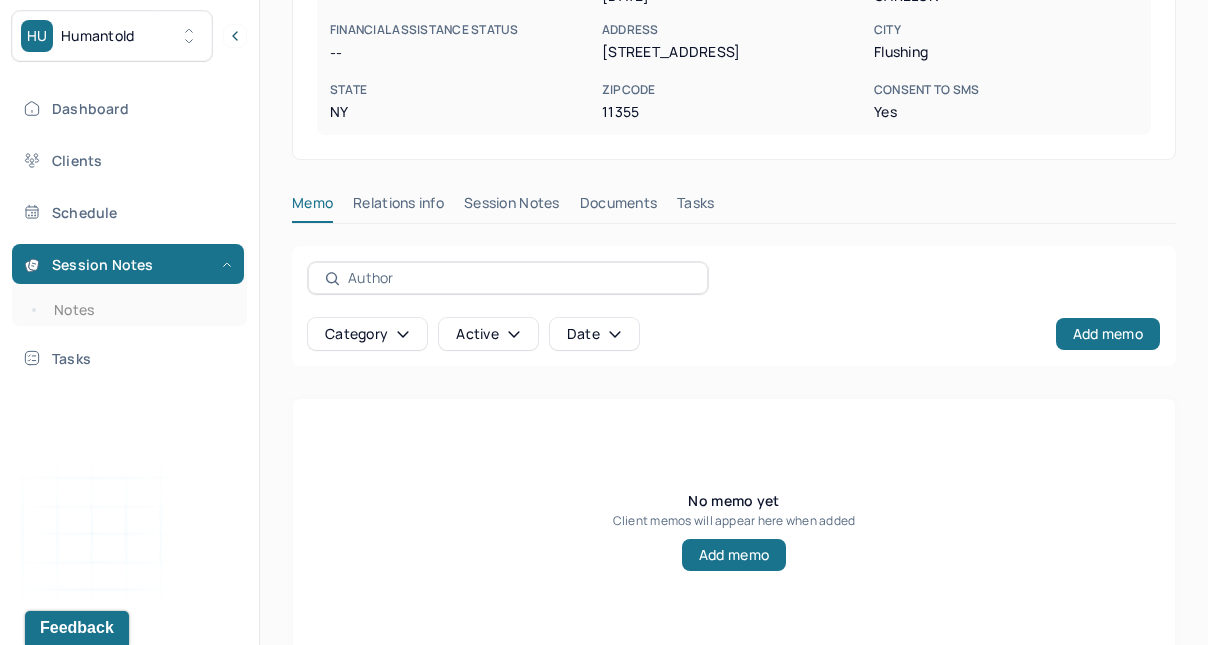 click on "Session Notes" at bounding box center (512, 207) 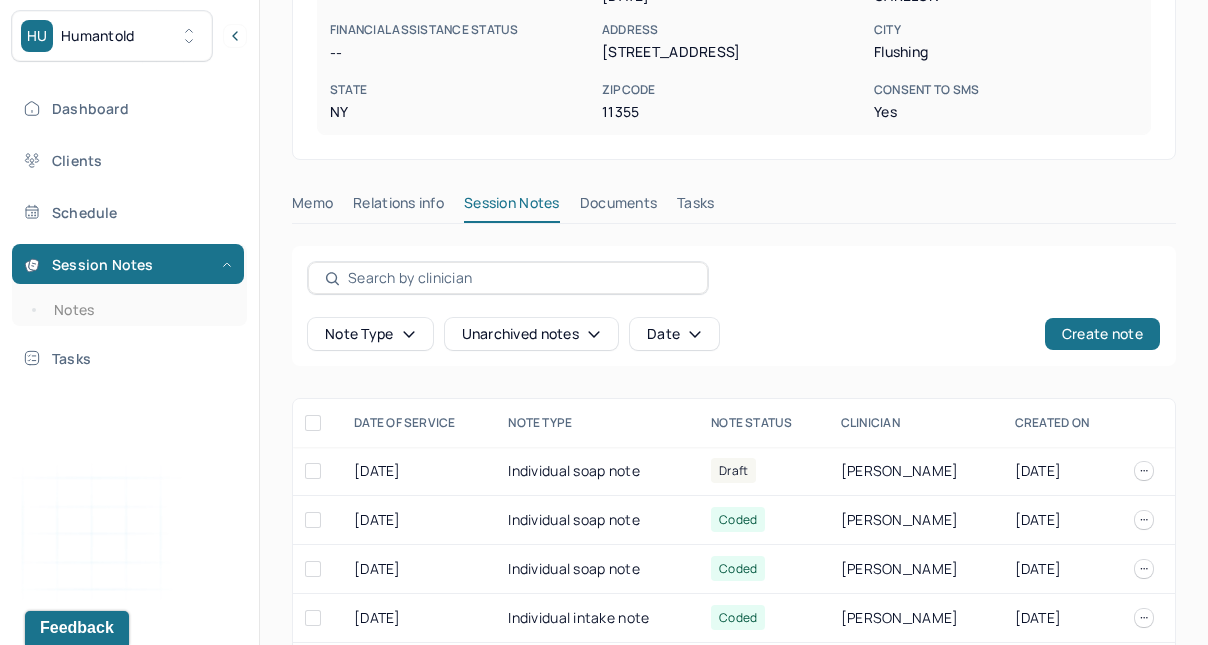 click on "[DATE]" at bounding box center (419, 471) 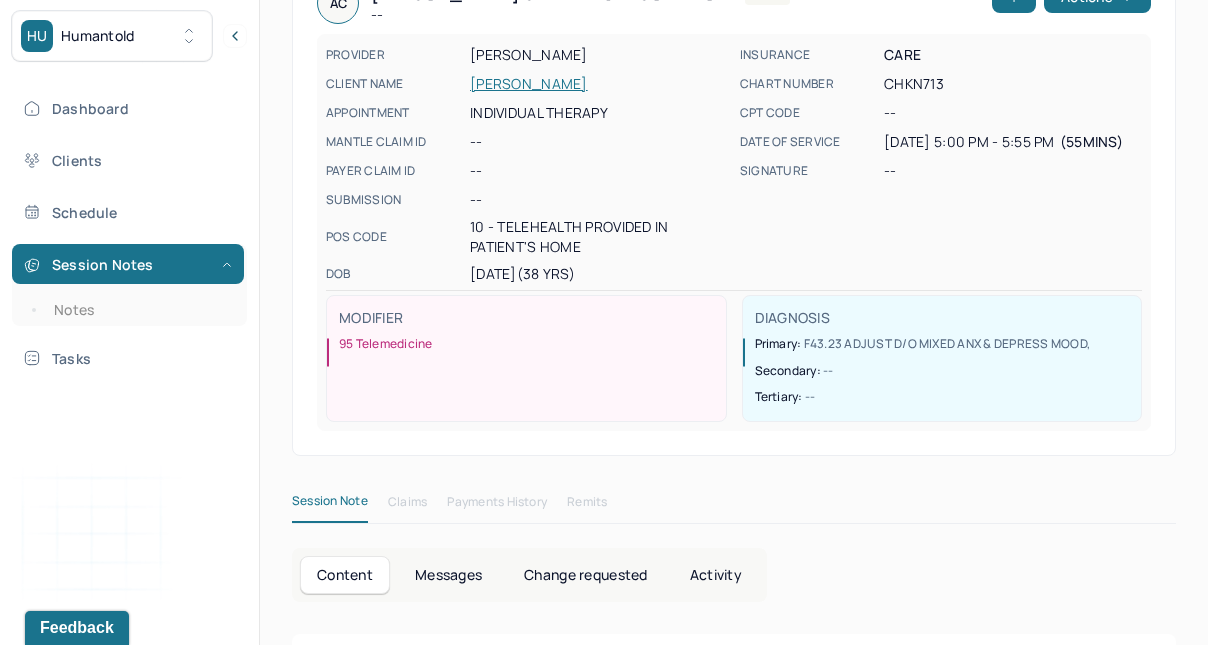 scroll, scrollTop: 0, scrollLeft: 0, axis: both 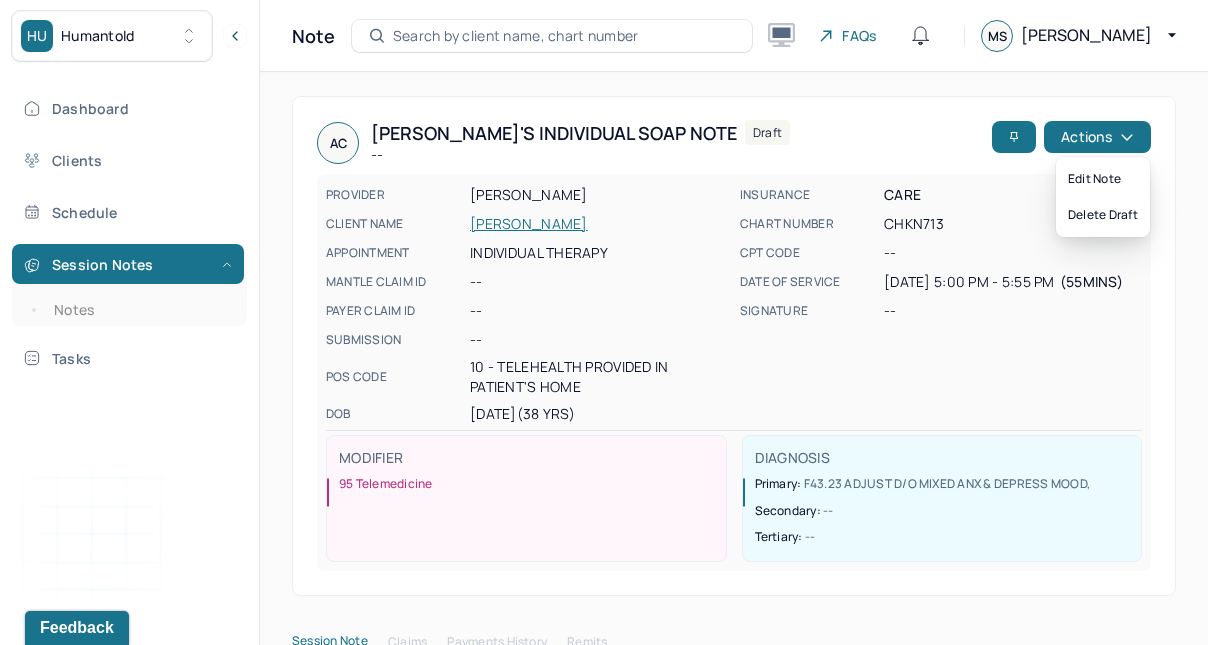 click on "Actions" at bounding box center (1097, 137) 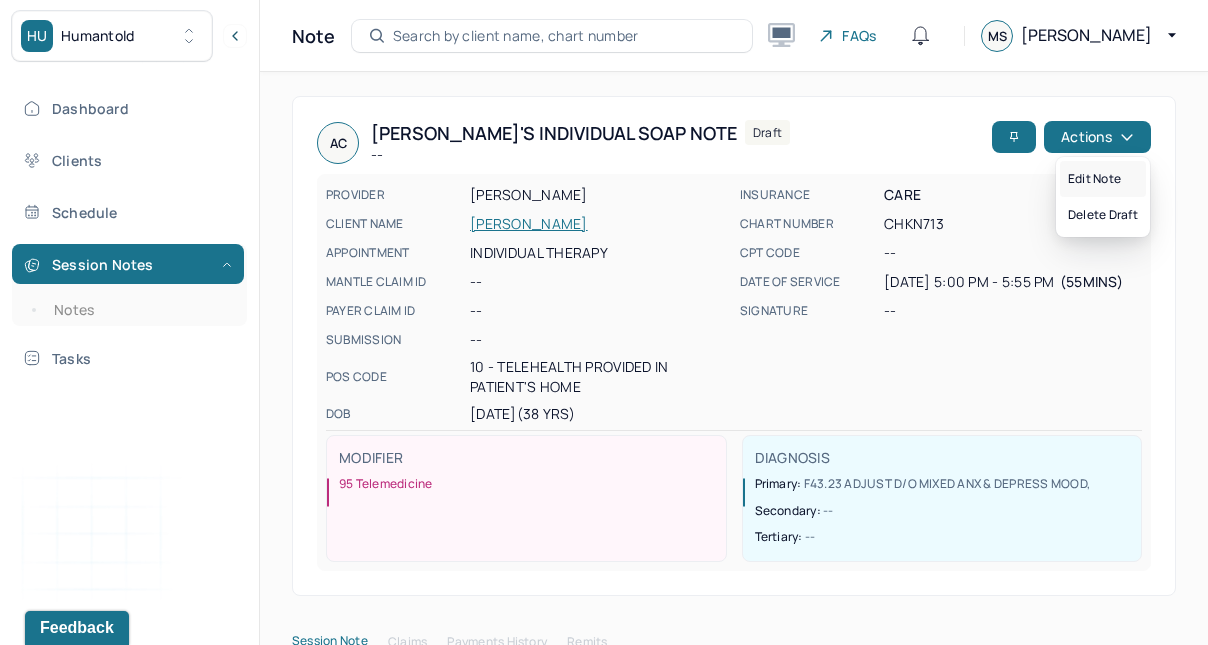 click on "Edit note" at bounding box center [1103, 179] 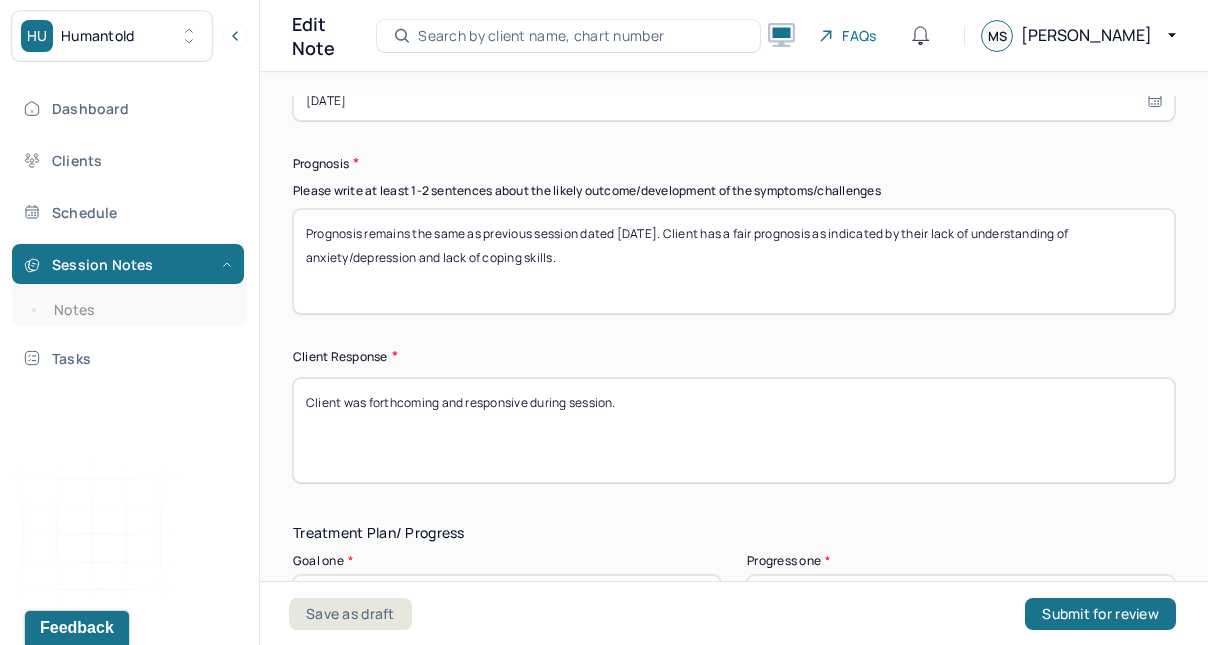 scroll, scrollTop: 3141, scrollLeft: 0, axis: vertical 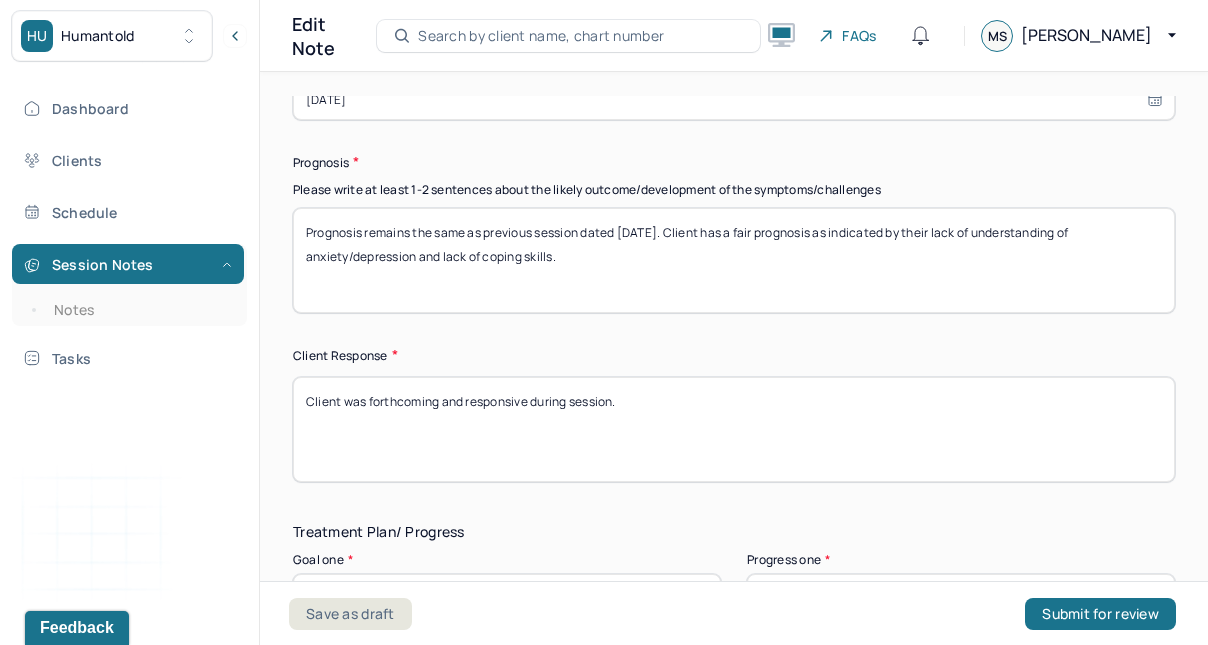 click on "Client was forthcoming and responsive during session." at bounding box center [734, 429] 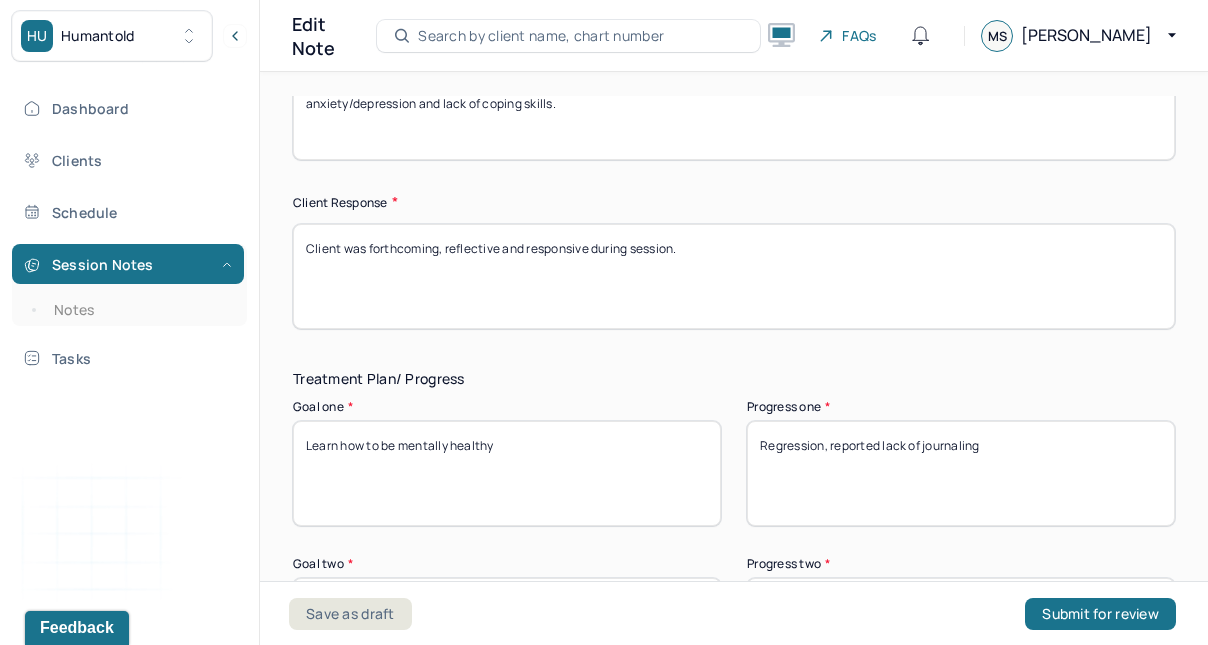 scroll, scrollTop: 3338, scrollLeft: 0, axis: vertical 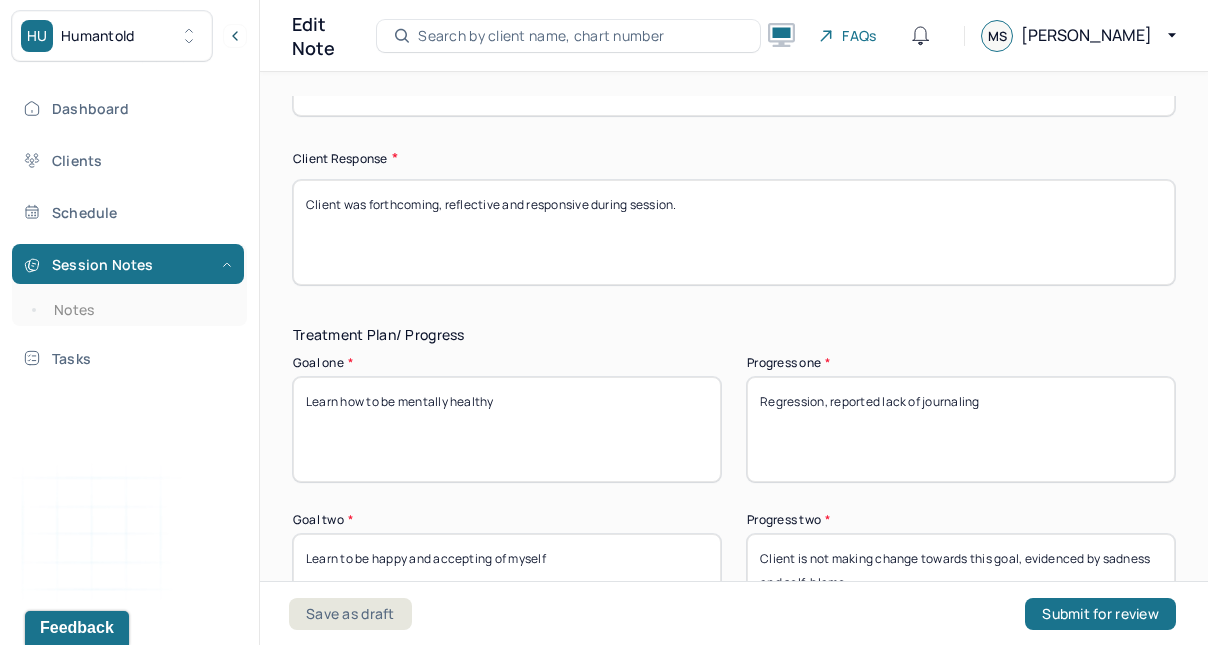 type on "Client was forthcoming, reflective and responsive during session." 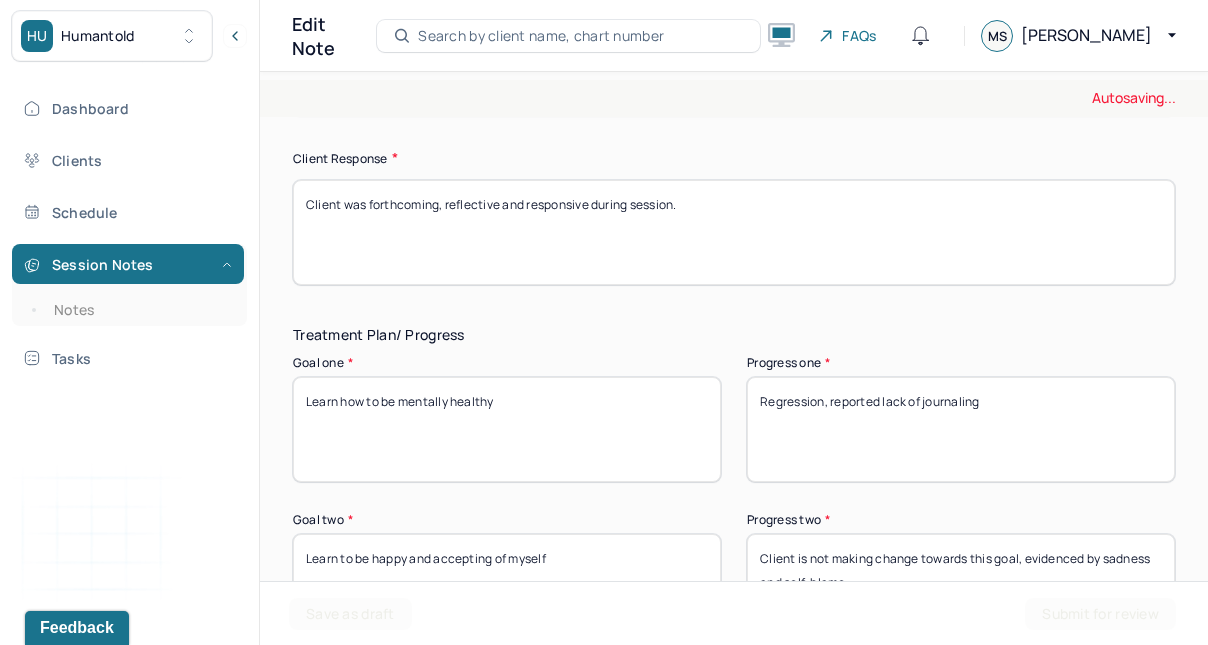 click on "Regression, reported lack of journaling" at bounding box center [961, 429] 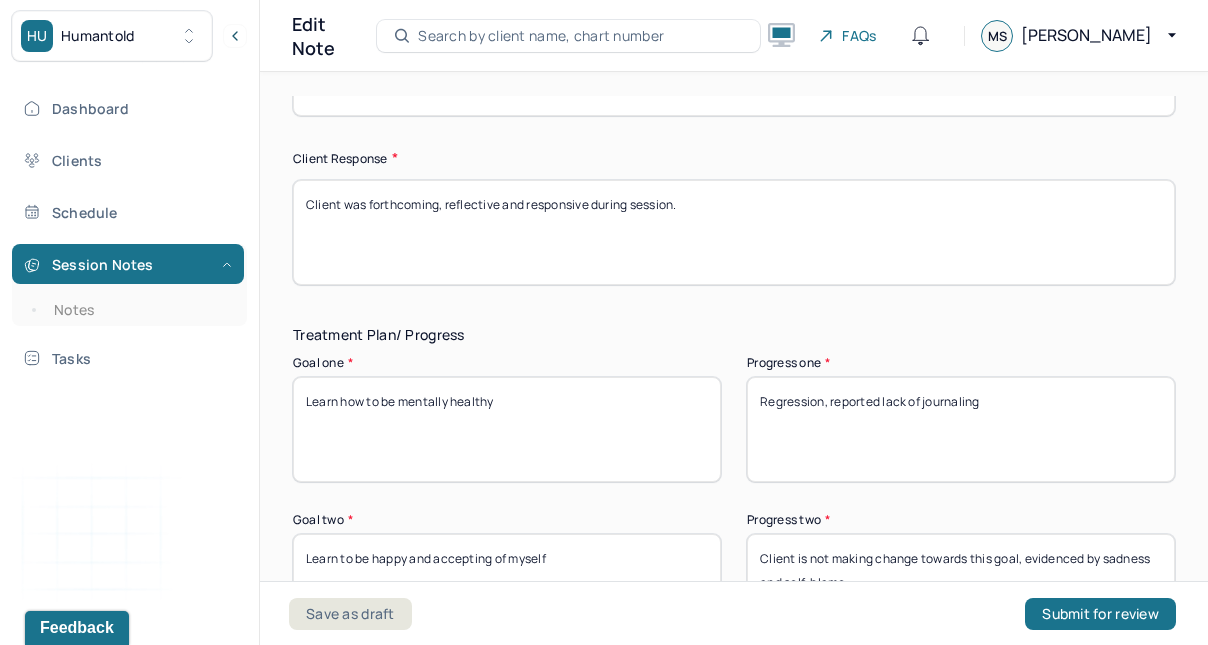click on "Regression, reported lack of journaling" at bounding box center (961, 429) 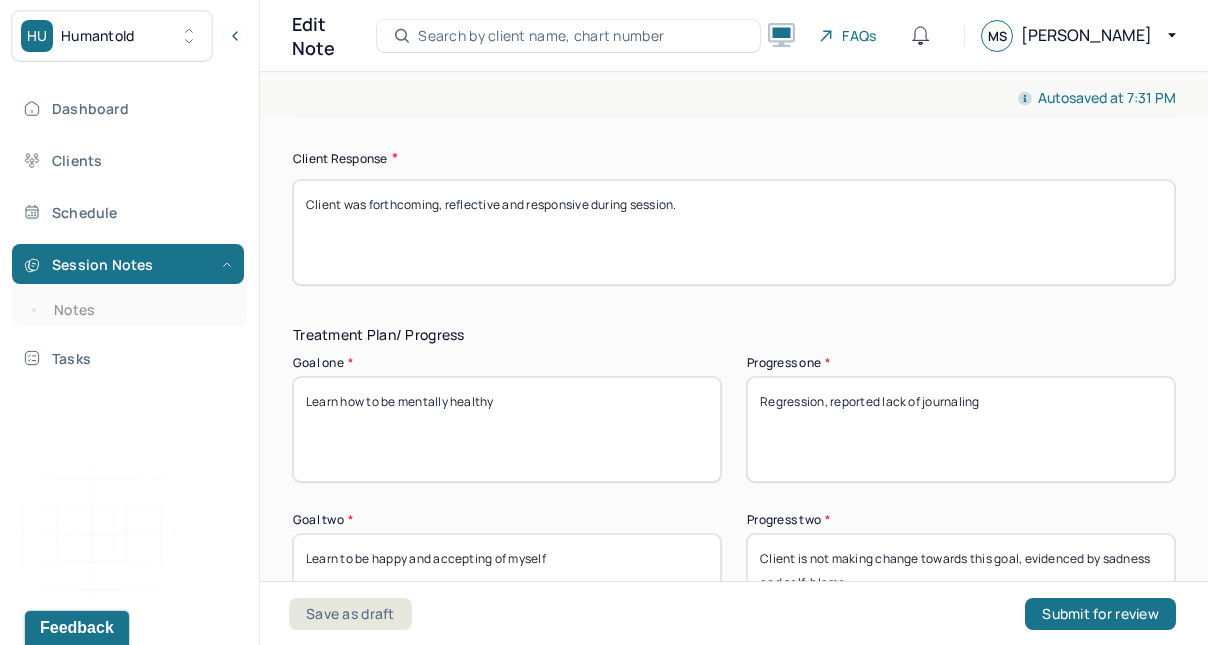 click on "Regression, reported lack of journaling" at bounding box center [961, 429] 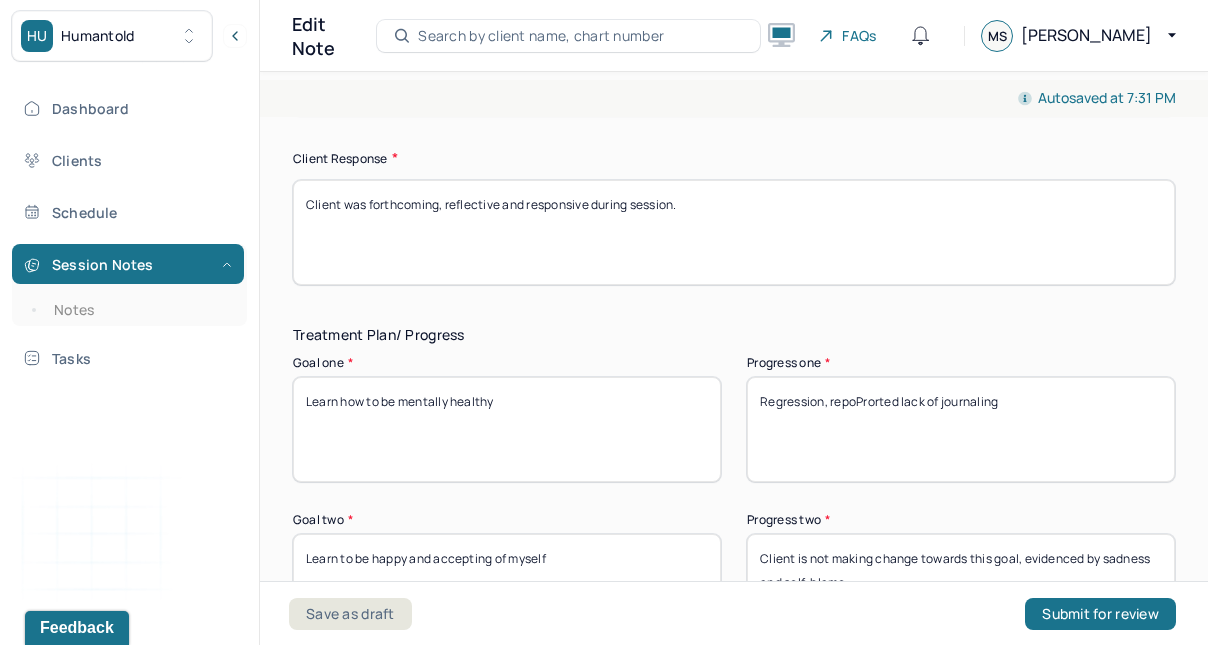 click on "Regression, reported lack of journaling" at bounding box center (961, 429) 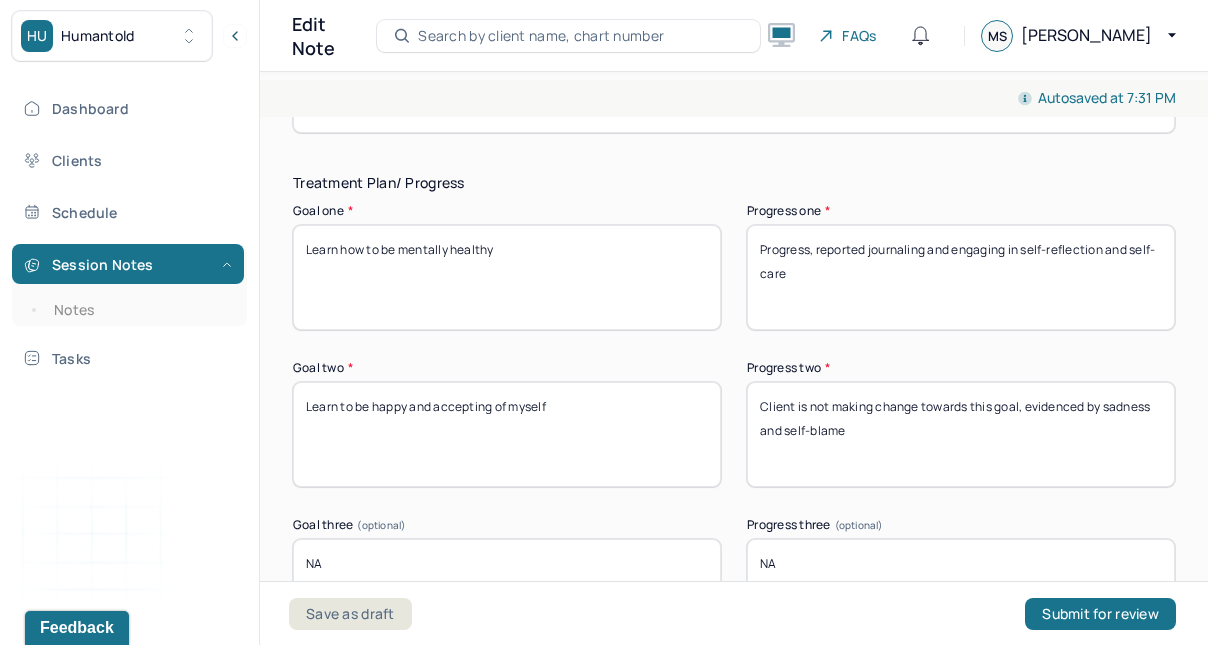 scroll, scrollTop: 3496, scrollLeft: 0, axis: vertical 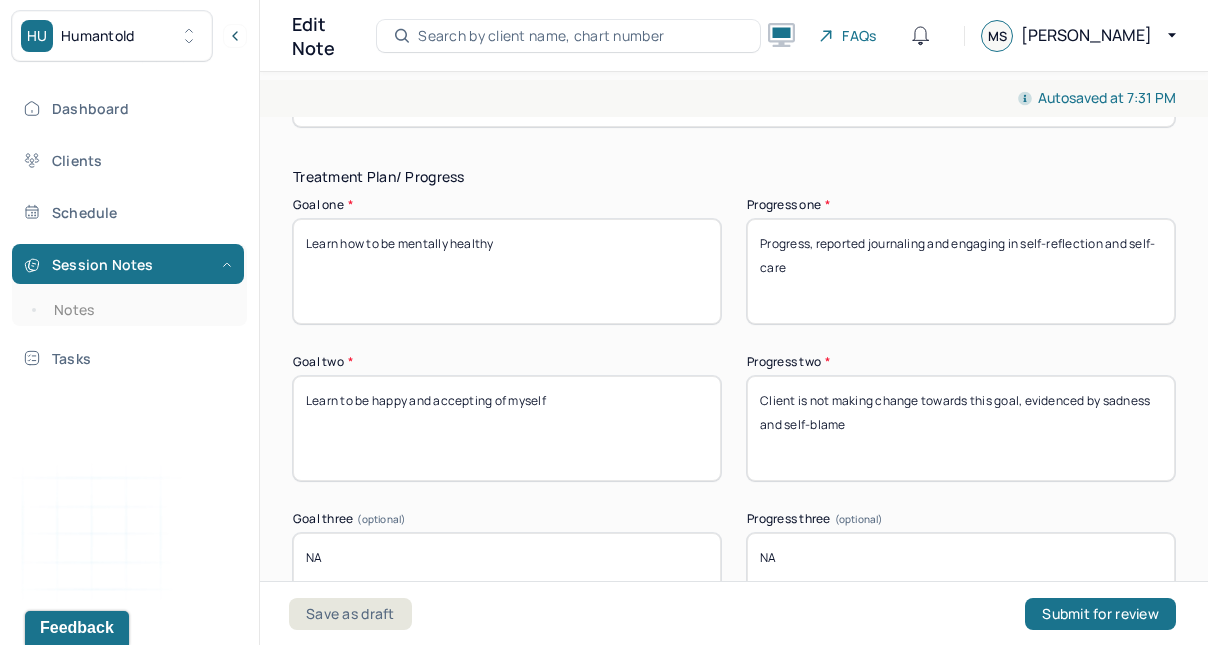 type on "Progress, reported journaling and engaging in self-reflection and self-care" 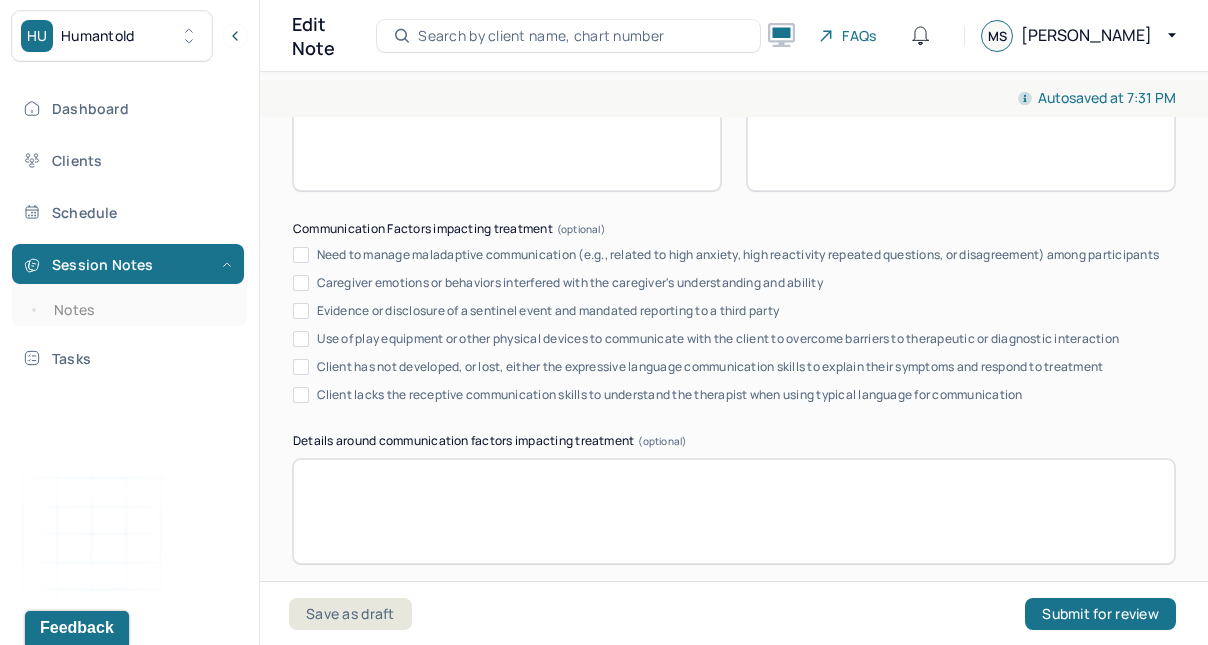 scroll, scrollTop: 4214, scrollLeft: 0, axis: vertical 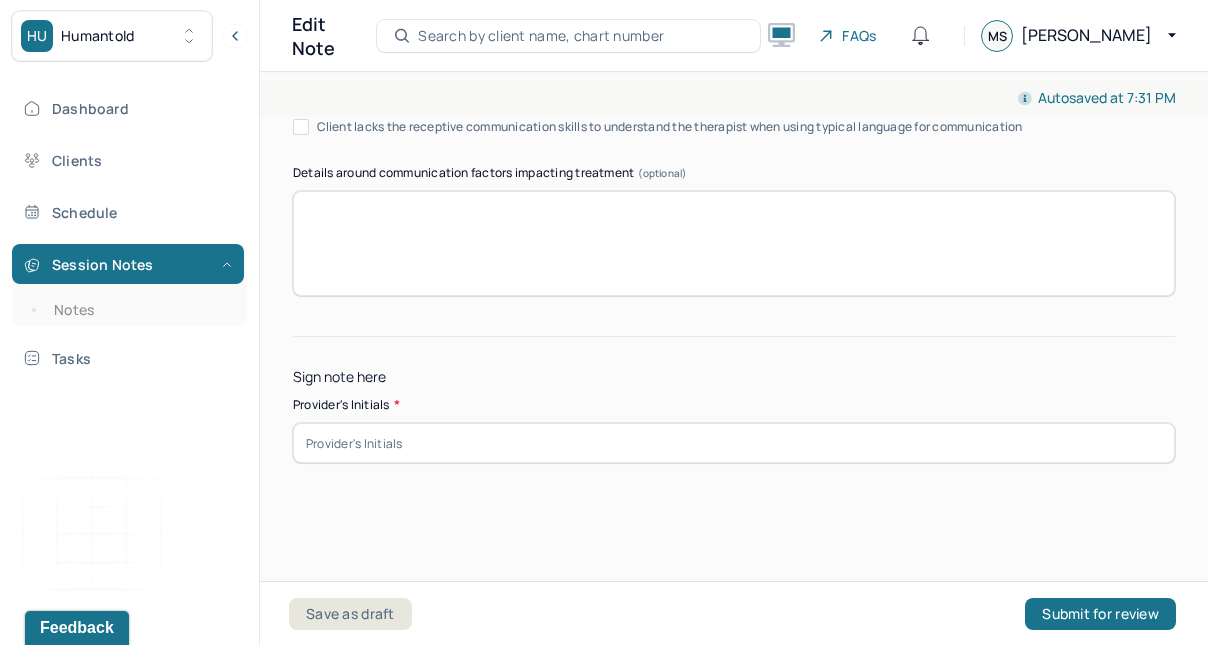 type on "Client is not making change towards this goal, evidenced by self-judgement and criticism" 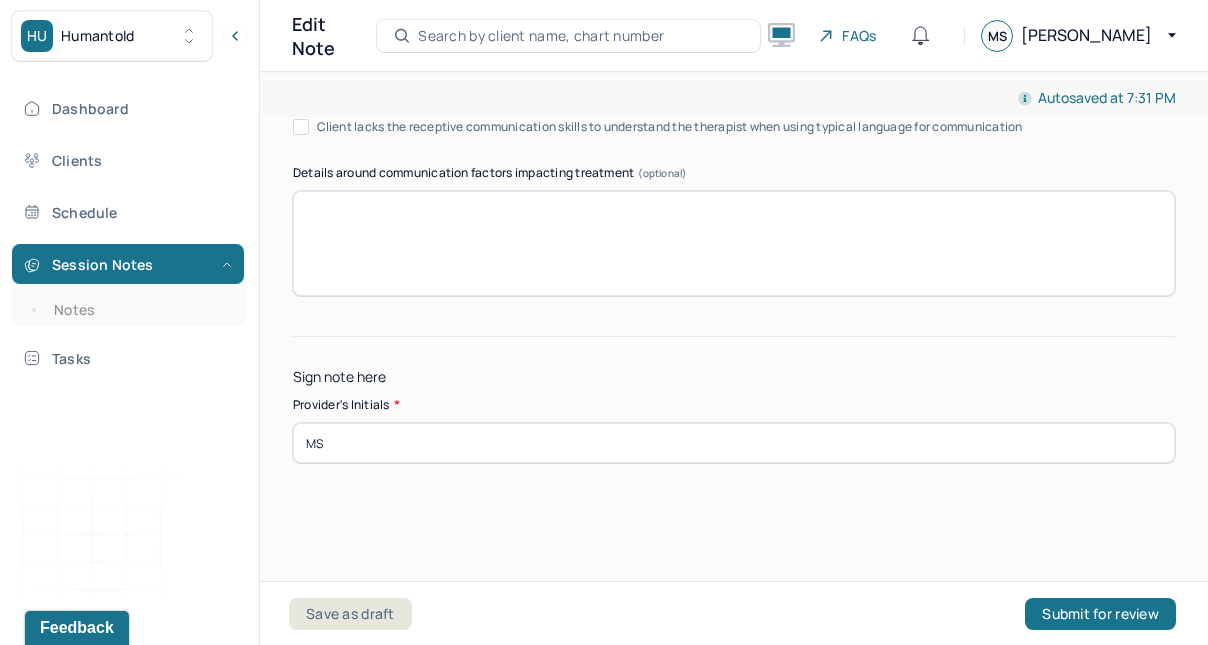 type on "MS" 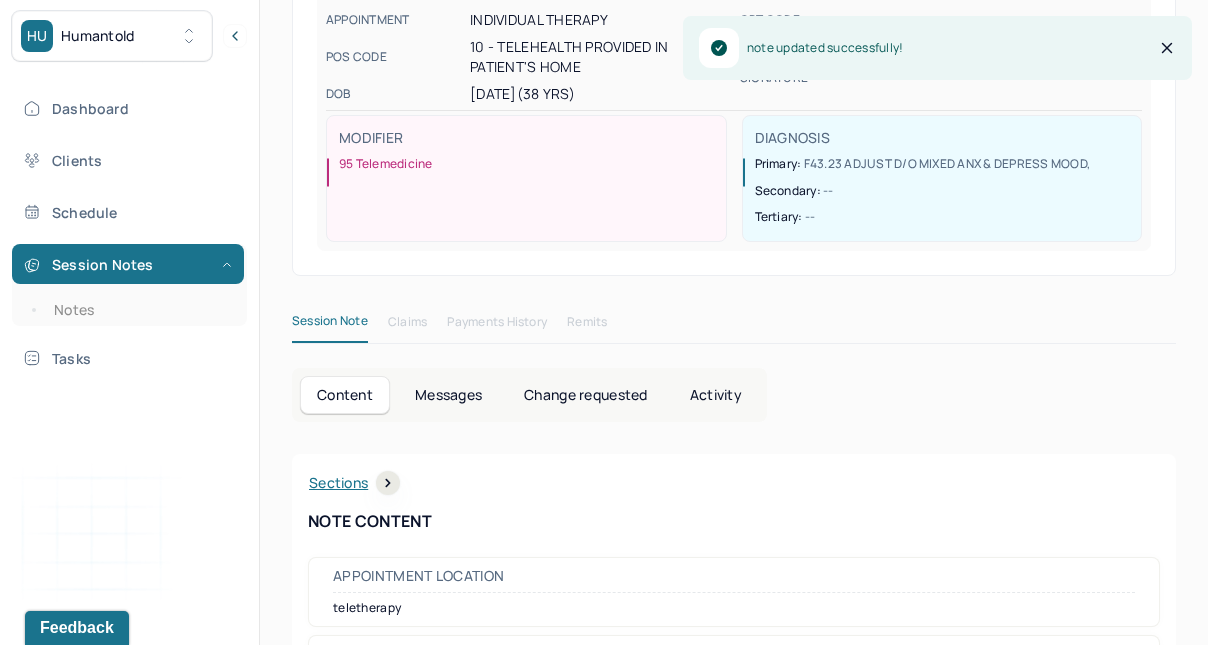 scroll, scrollTop: 0, scrollLeft: 0, axis: both 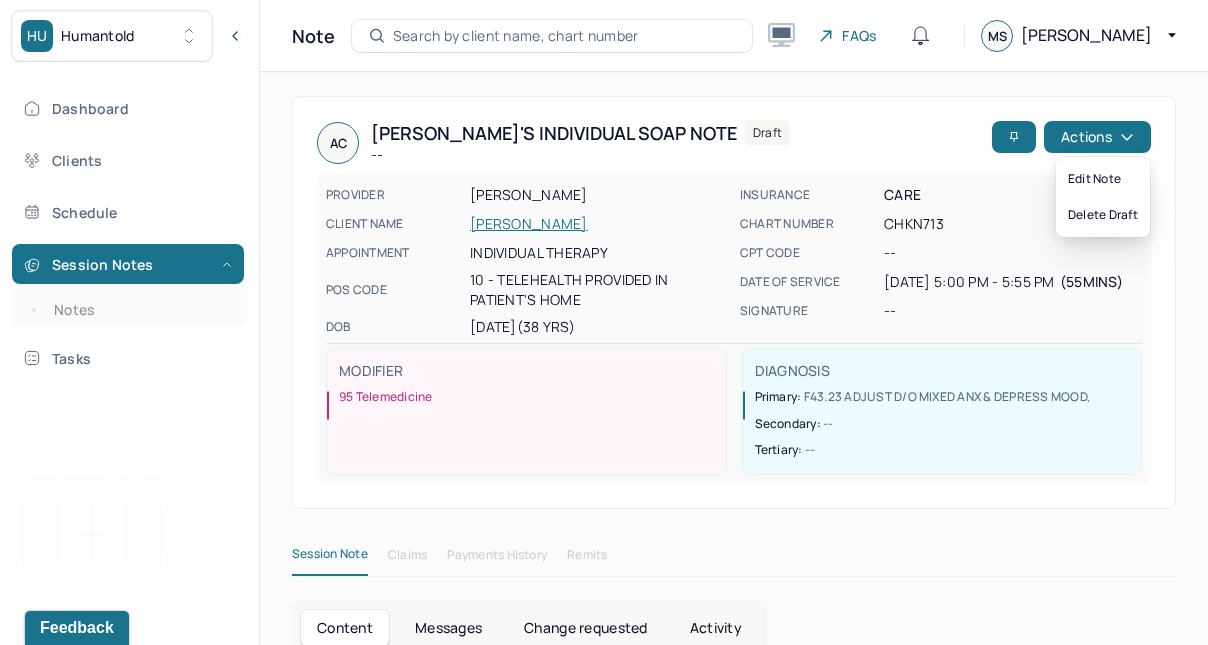 click on "Actions" at bounding box center [1097, 137] 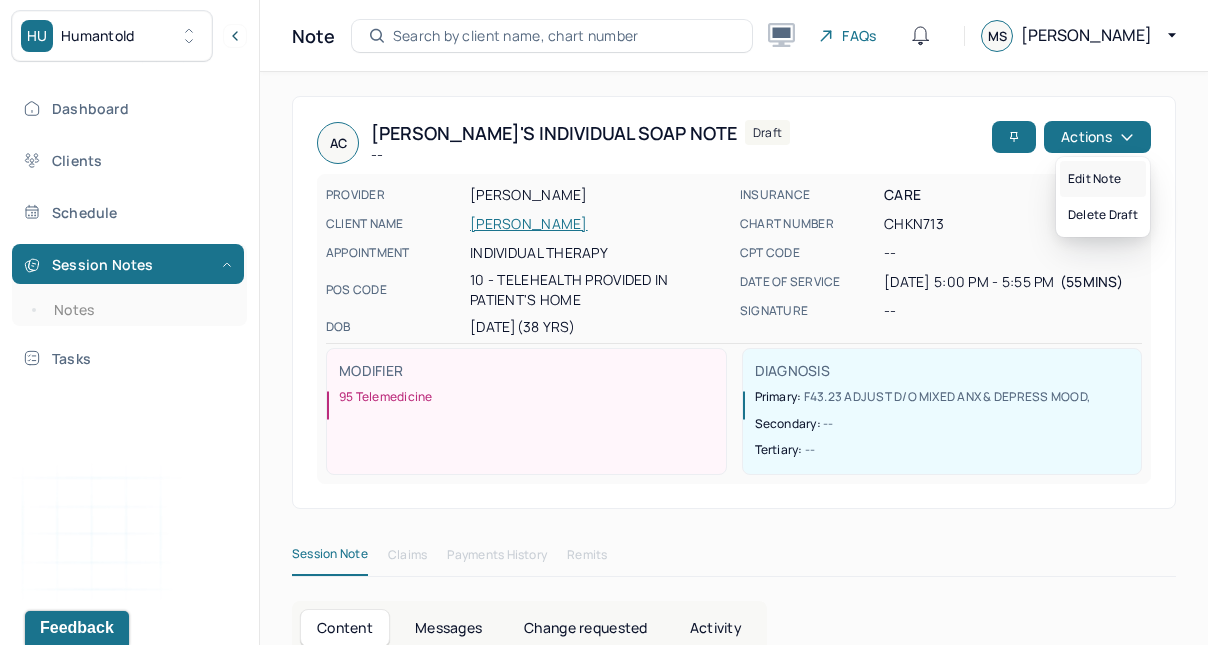 click on "Edit note" at bounding box center [1103, 179] 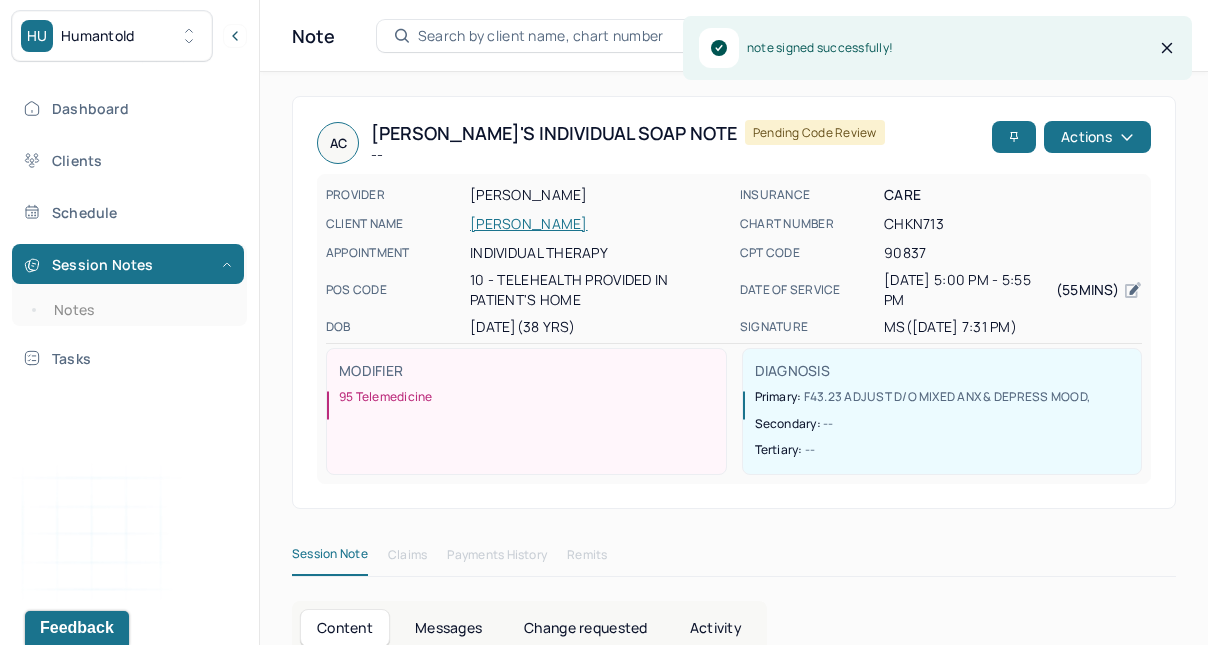 click on "Notes" at bounding box center (139, 310) 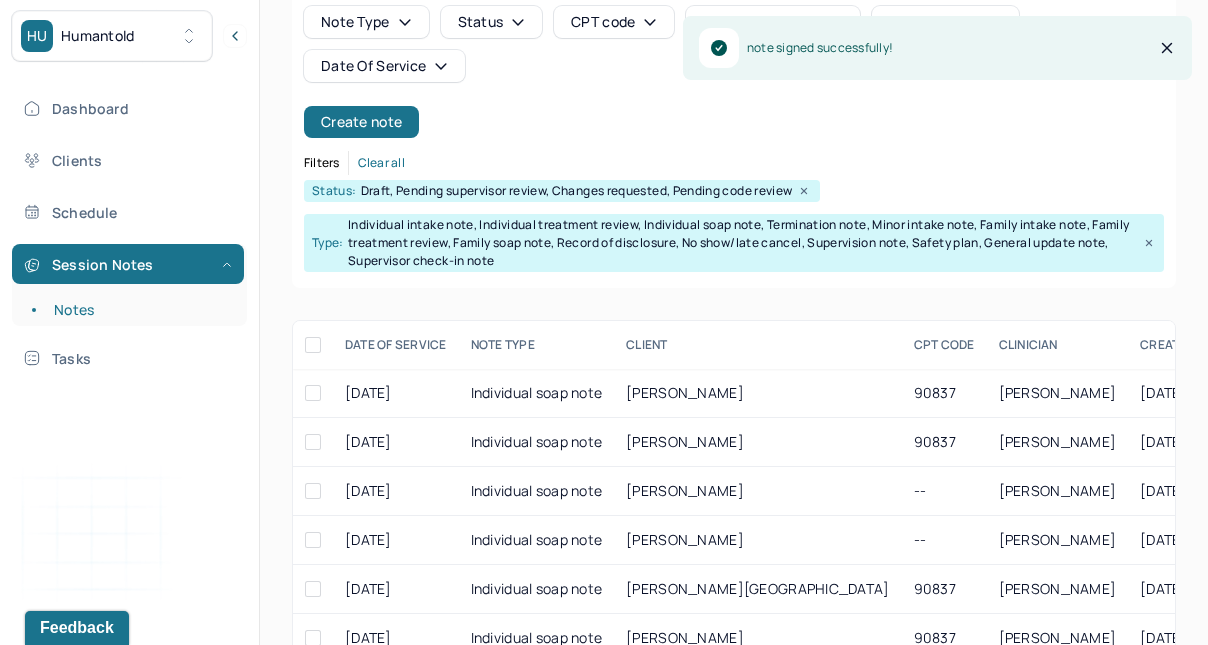 scroll, scrollTop: 164, scrollLeft: 0, axis: vertical 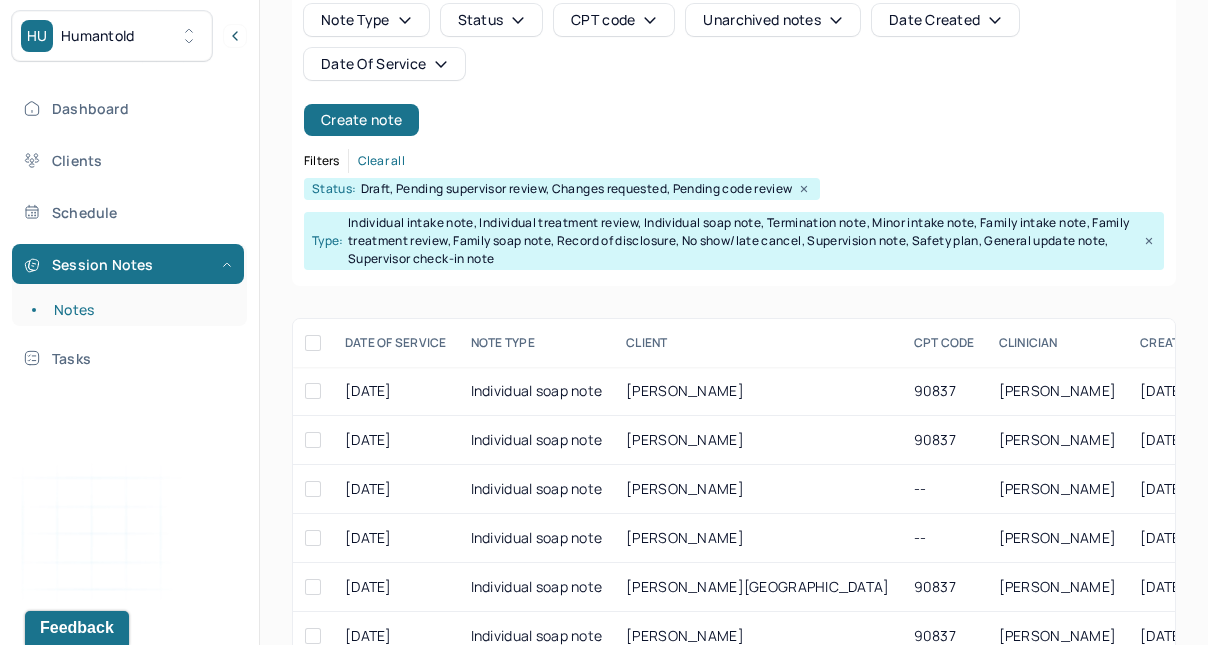 click on "[DATE]" at bounding box center (396, 489) 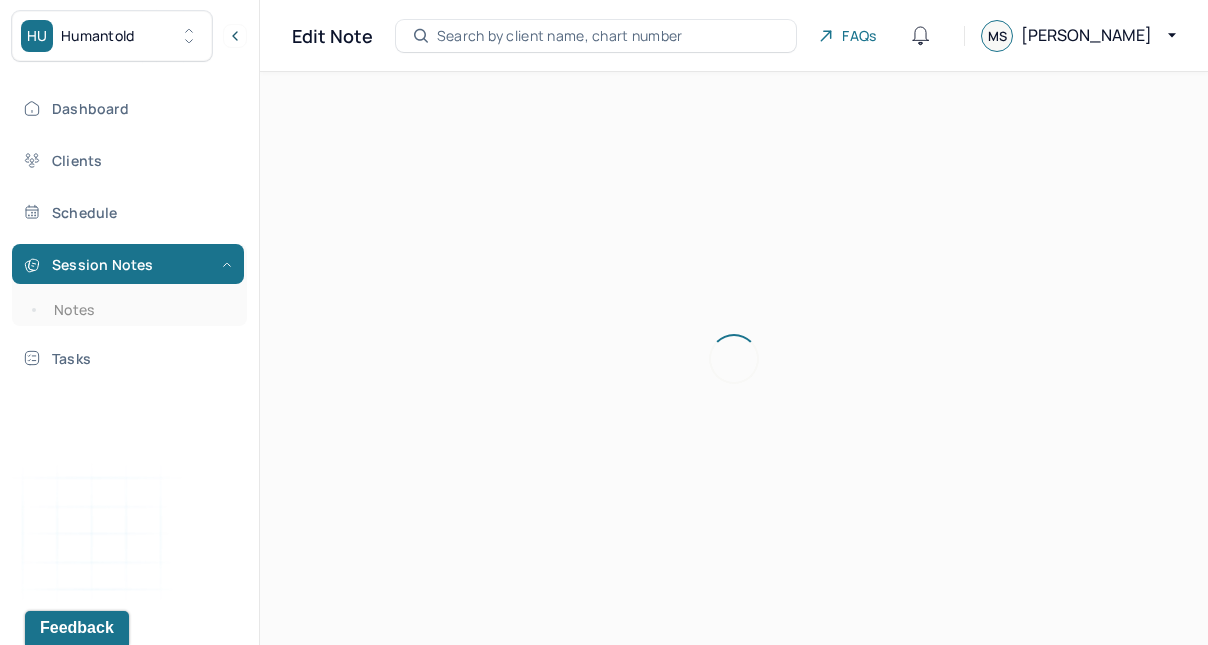 scroll, scrollTop: 0, scrollLeft: 0, axis: both 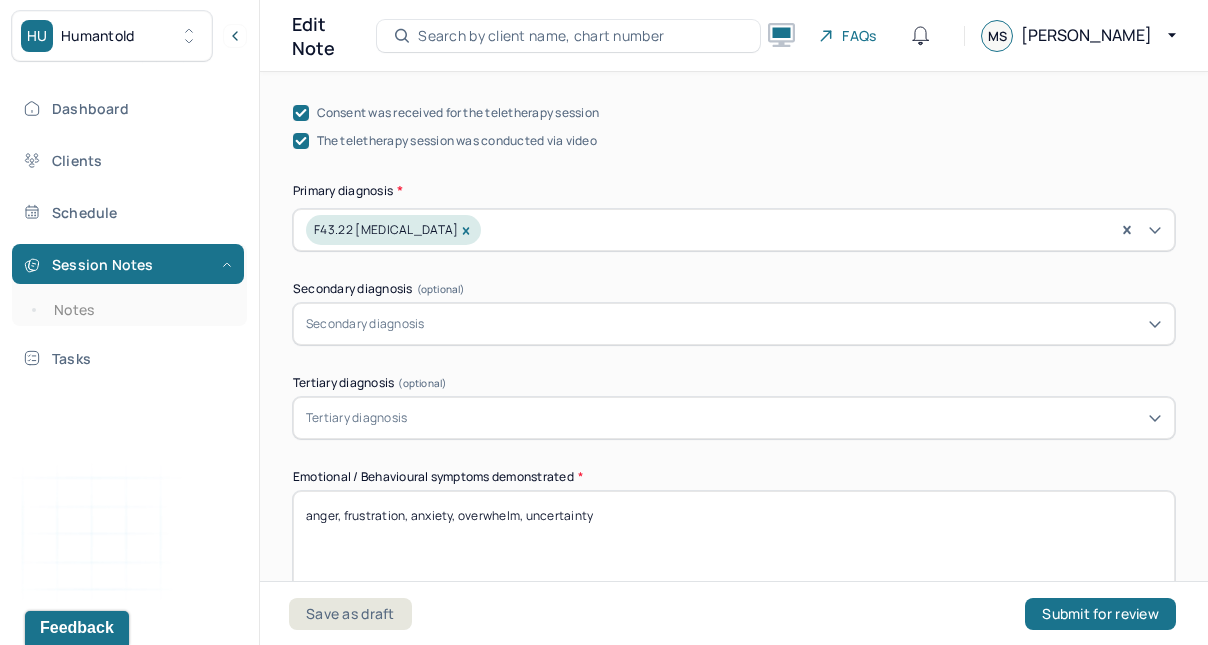 drag, startPoint x: 1124, startPoint y: 408, endPoint x: 255, endPoint y: 489, distance: 872.76685 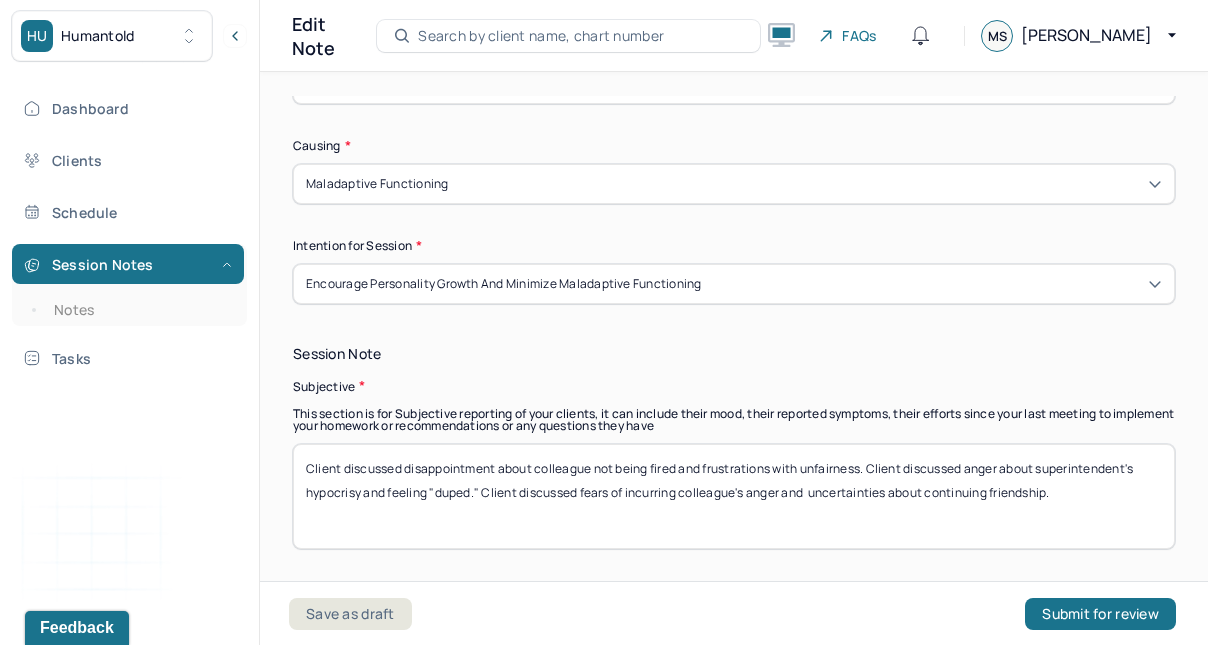 scroll, scrollTop: 1194, scrollLeft: 0, axis: vertical 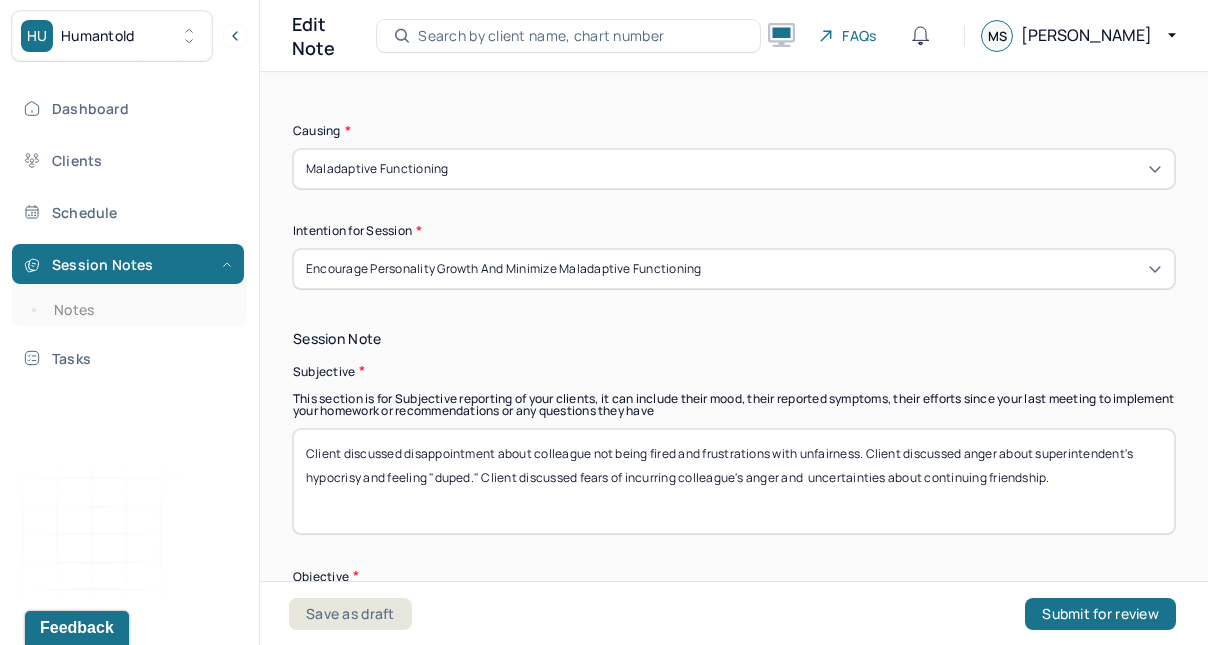 type on "frustration, overwhelm, anxiety" 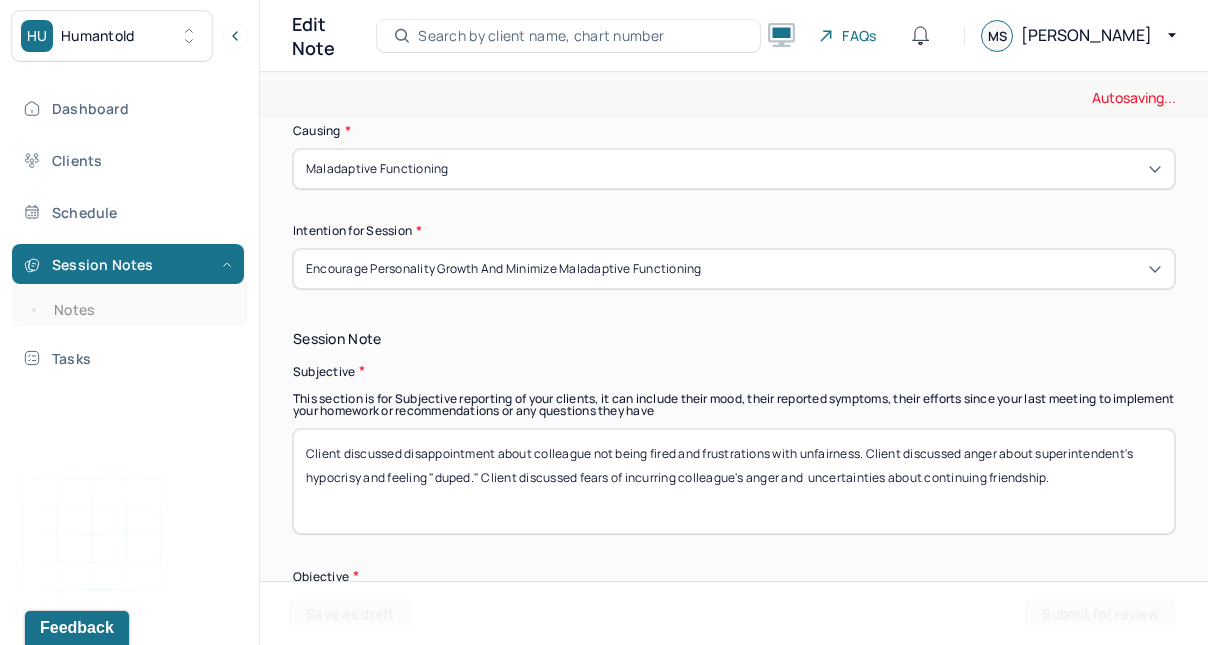drag, startPoint x: 255, startPoint y: 489, endPoint x: 1001, endPoint y: 525, distance: 746.8681 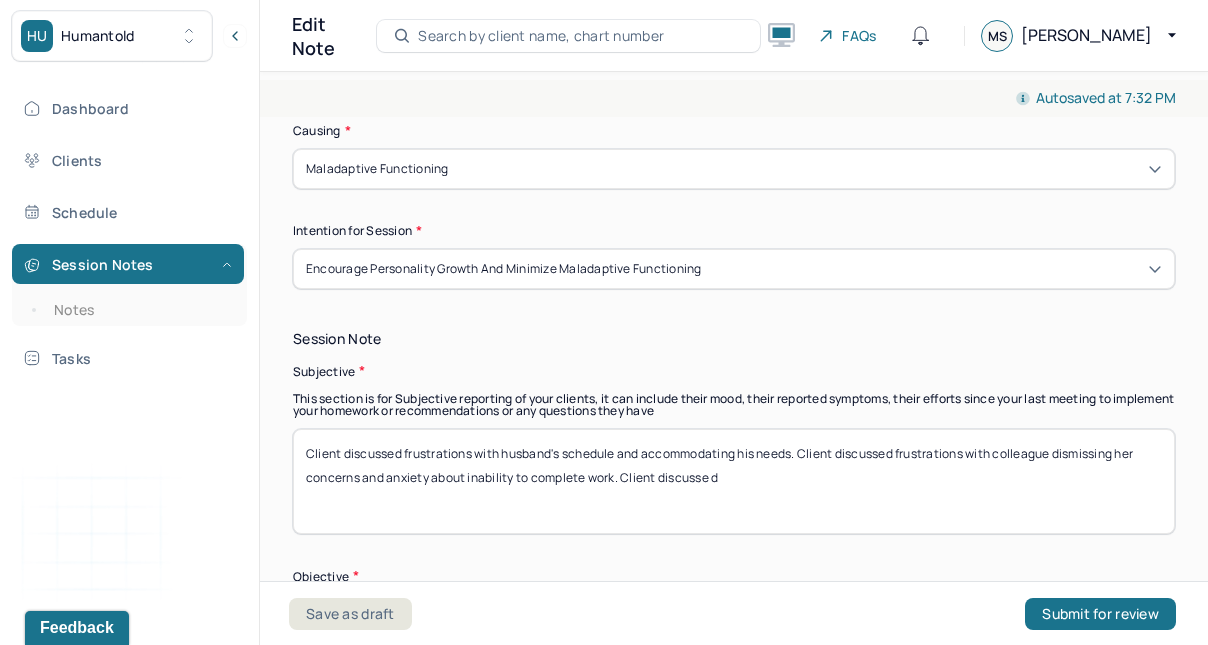 click on "Client discussed disappointment about colleague not being fired and frustrations with unfairness. Client discussed anger about superintendent's hypocrisy and feeling "duped." Client discussed fears of incurring colleague's anger and  uncertainties about continuing friendship." at bounding box center (734, 481) 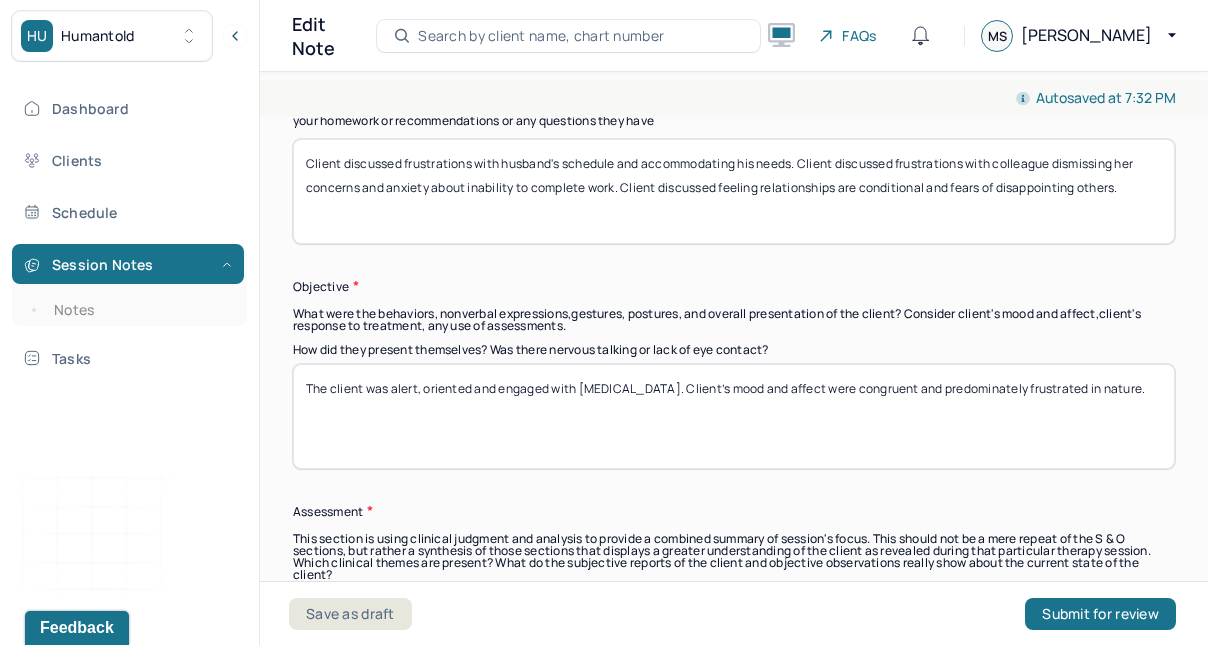 scroll, scrollTop: 1485, scrollLeft: 0, axis: vertical 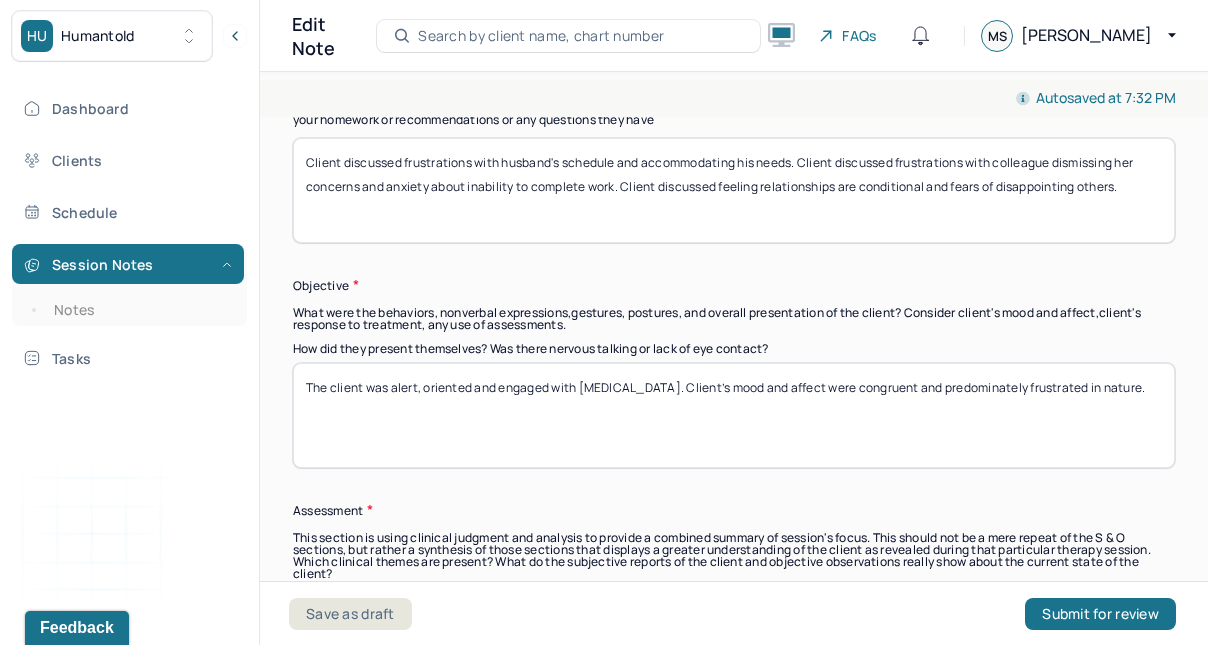 type on "Client discussed frustrations with husband's schedule and accommodating his needs. Client discussed frustrations with colleague dismissing her concerns and anxiety about inability to complete work. Client discussed feeling relationships are conditional and fears of disappointing others." 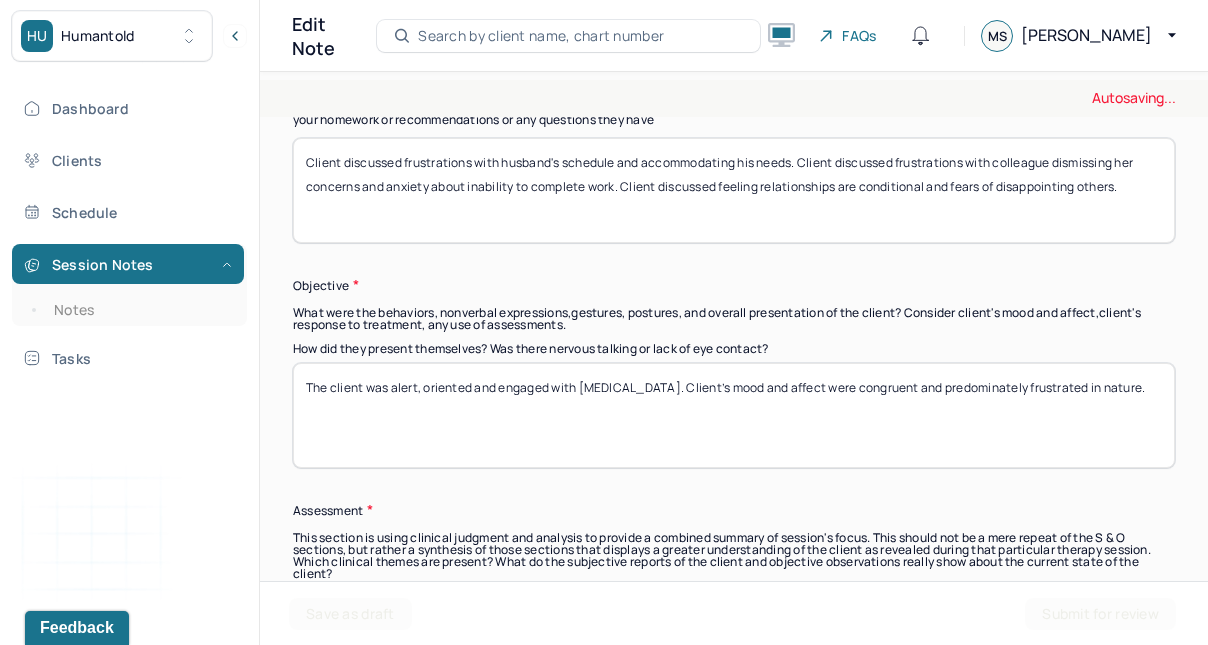 click on "The client was alert, oriented and engaged with [MEDICAL_DATA]. Client’s mood and affect were congruent and predominately frustrated in nature." at bounding box center (734, 415) 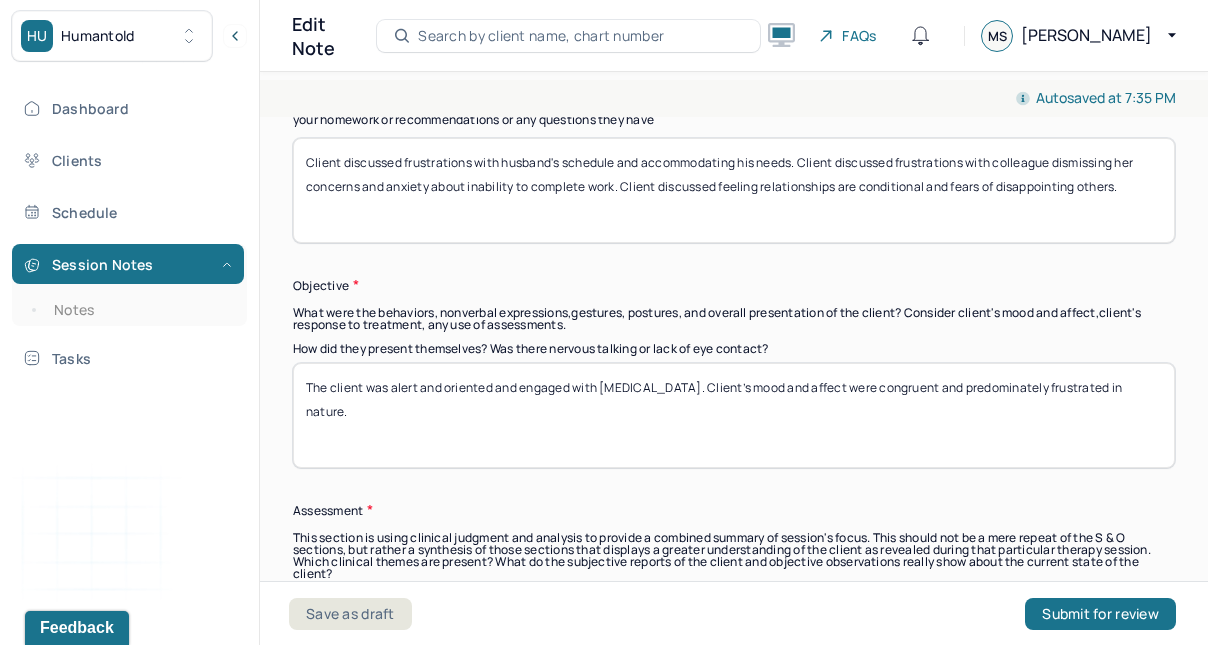 drag, startPoint x: 1001, startPoint y: 525, endPoint x: 573, endPoint y: 387, distance: 449.69766 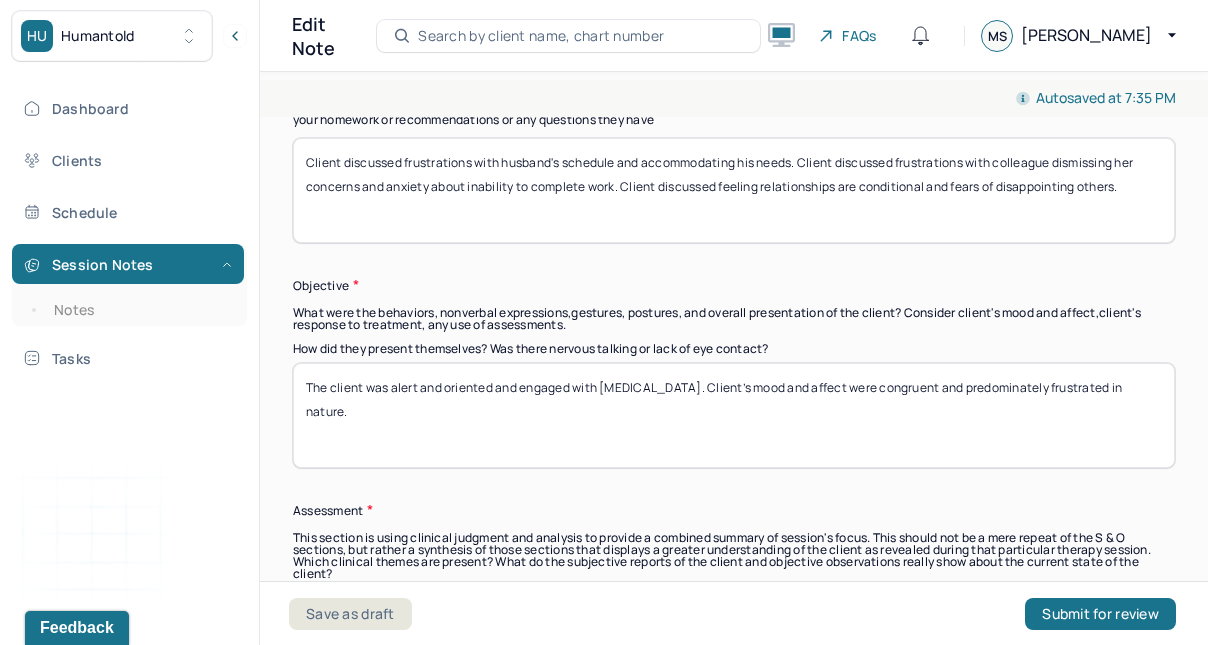 click on "The client was alert, oriented and engaged with [MEDICAL_DATA]. Client’s mood and affect were congruent and predominately frustrated in nature." at bounding box center [734, 415] 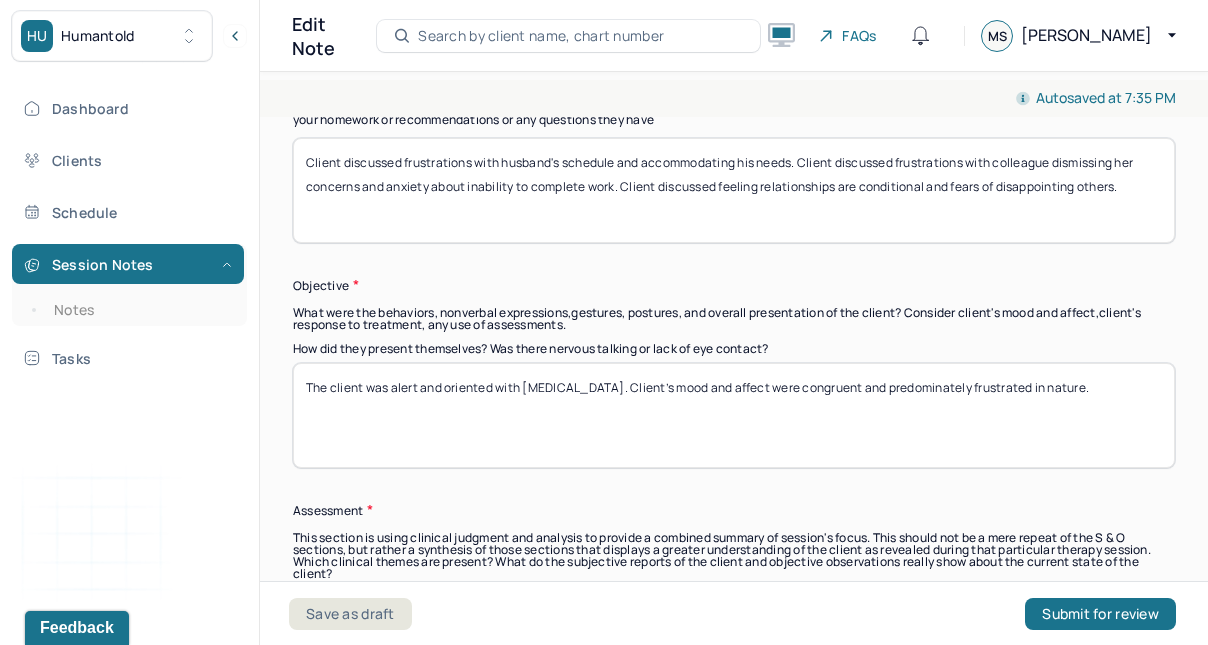 click on "The client was alert, oriented and engaged with [MEDICAL_DATA]. Client’s mood and affect were congruent and predominately frustrated in nature." at bounding box center [734, 415] 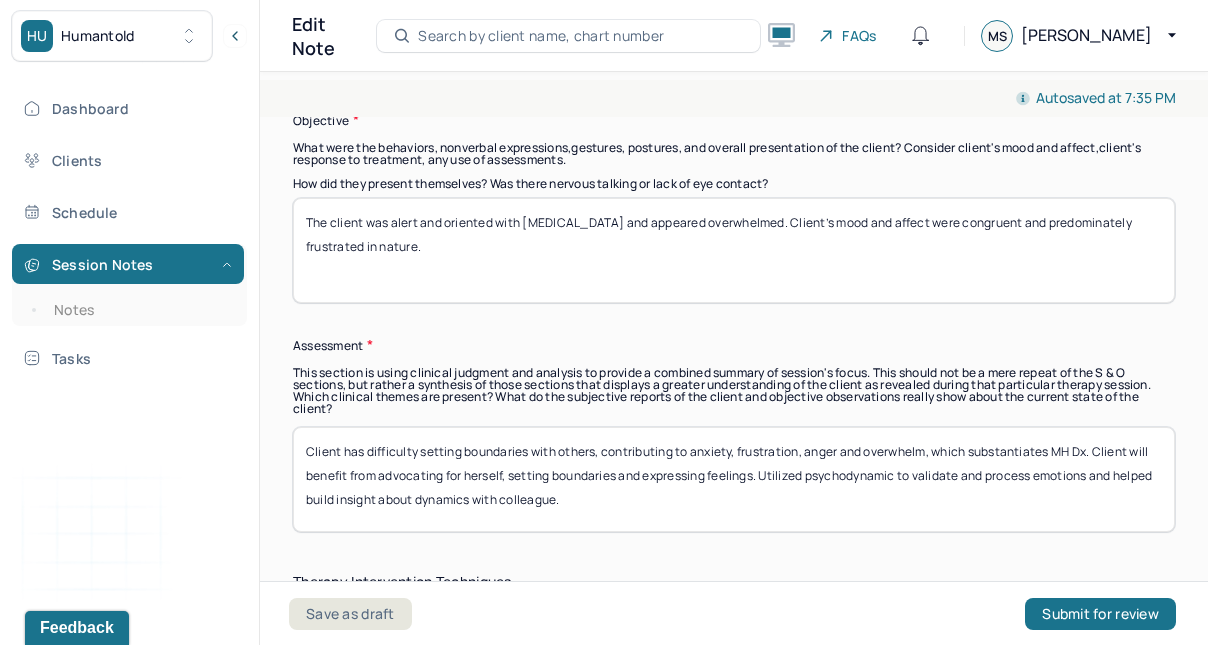 scroll, scrollTop: 1667, scrollLeft: 0, axis: vertical 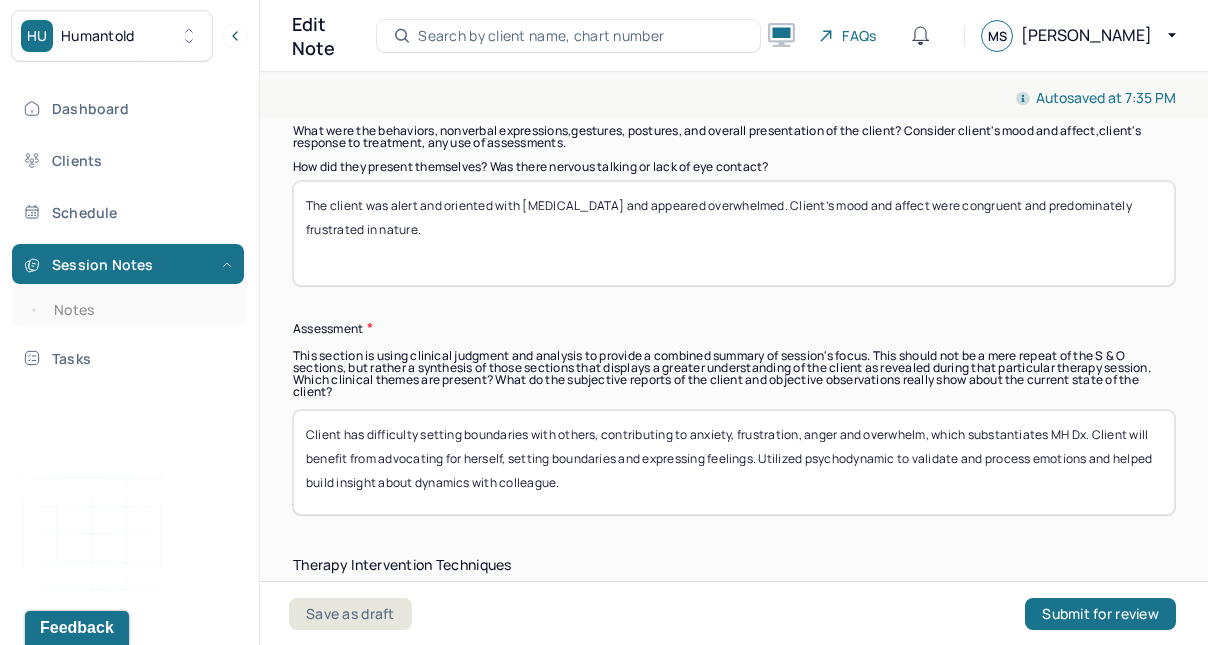type on "The client was alert and oriented with [MEDICAL_DATA] and appeared overwhelmed. Client’s mood and affect were congruent and predominately frustrated in nature." 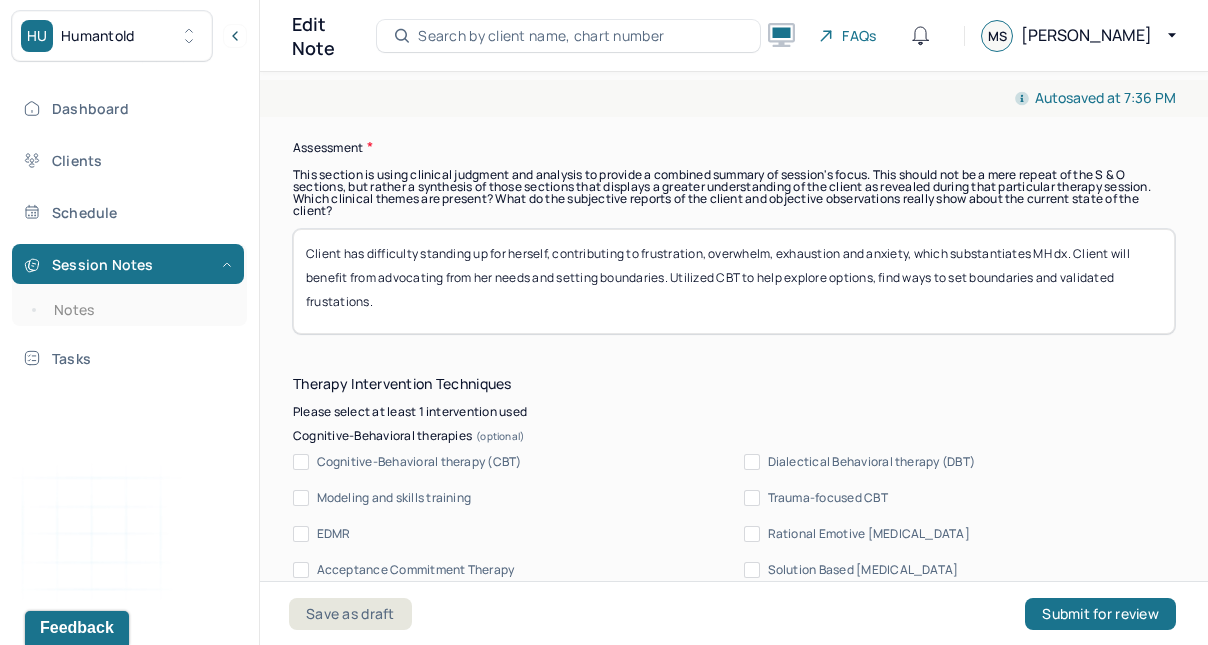 scroll, scrollTop: 1855, scrollLeft: 0, axis: vertical 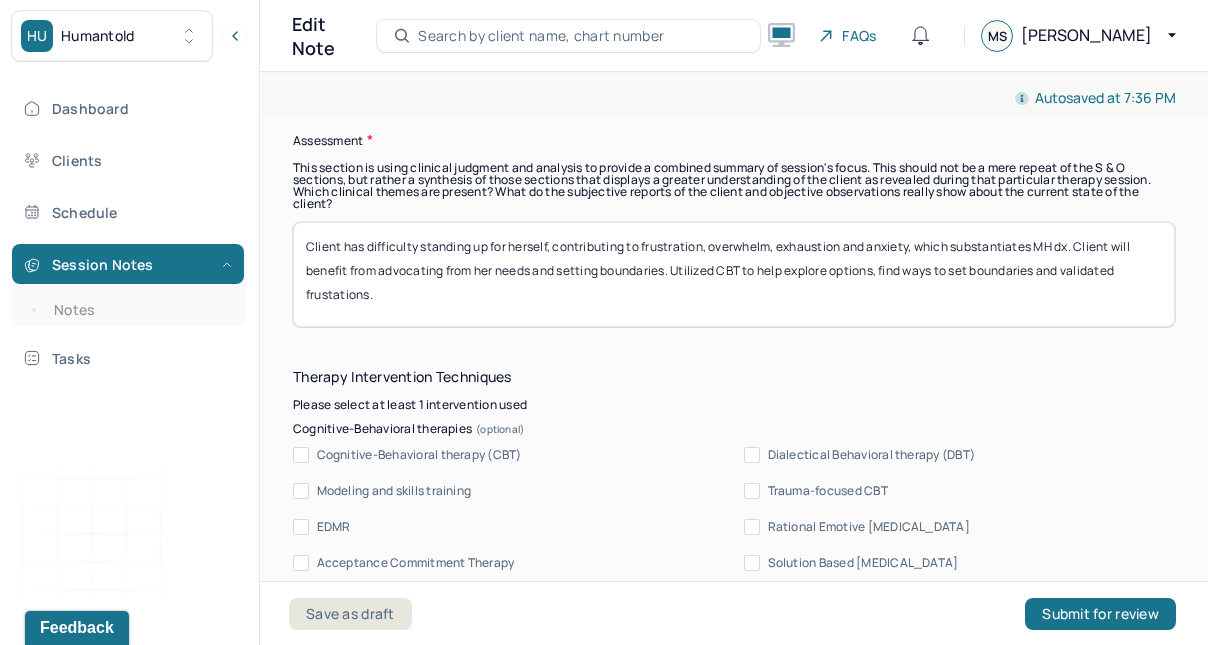 type on "Client has difficulty standing up for herself, contributing to frustration, overwhelm, exhaustion and anxiety, which substantiates MH dx. Client will benefit from advocating from her needs and setting boundaries. Utilized CBT to help explore options, find ways to set boundaries and validated frustations." 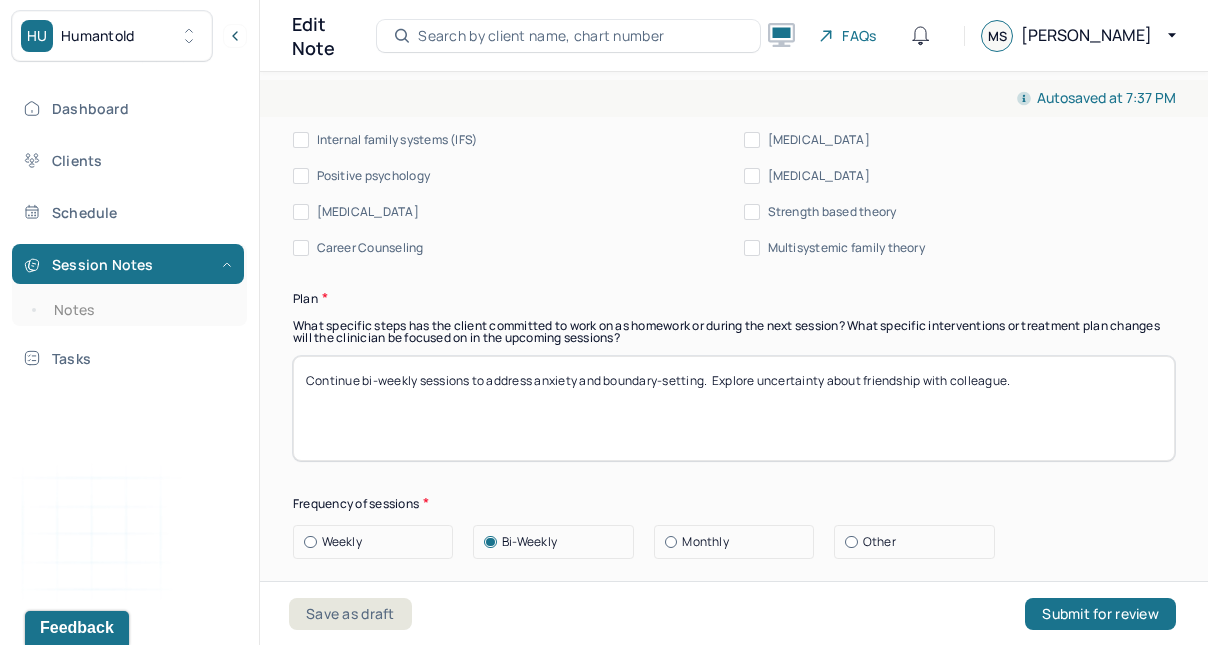 scroll, scrollTop: 2603, scrollLeft: 0, axis: vertical 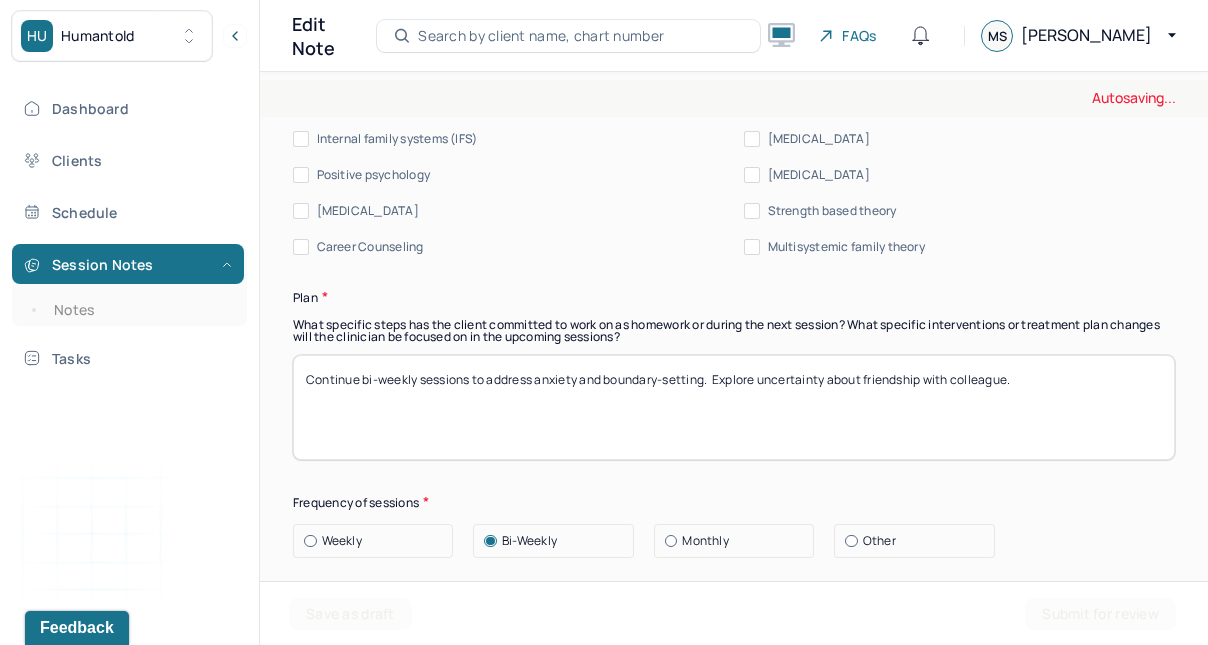 drag, startPoint x: 614, startPoint y: 490, endPoint x: 1050, endPoint y: 382, distance: 449.17703 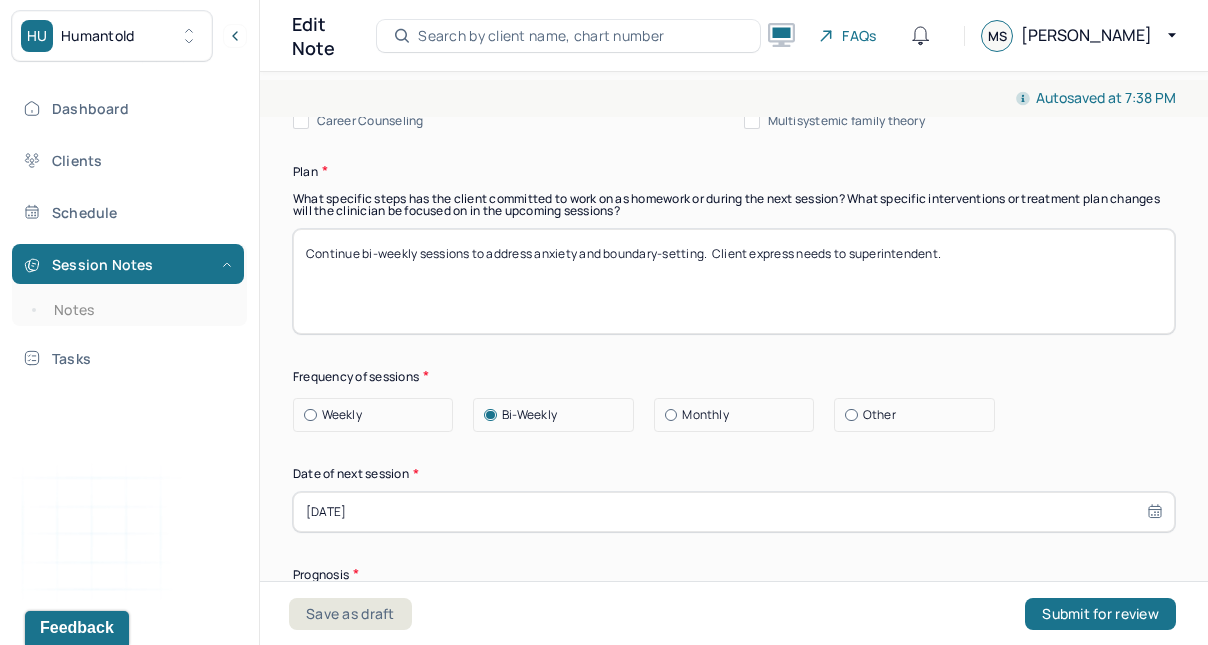 scroll, scrollTop: 2865, scrollLeft: 0, axis: vertical 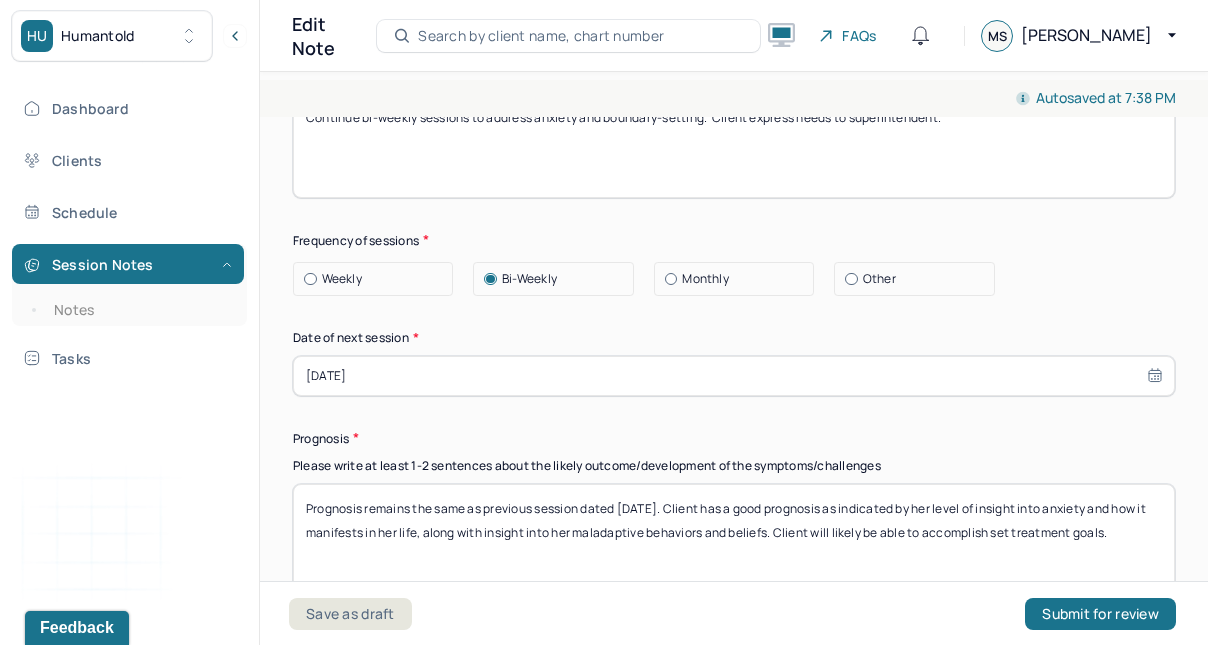 type on "Continue bi-weekly sessions to address anxiety and boundary-setting.  Client express needs to superintendent." 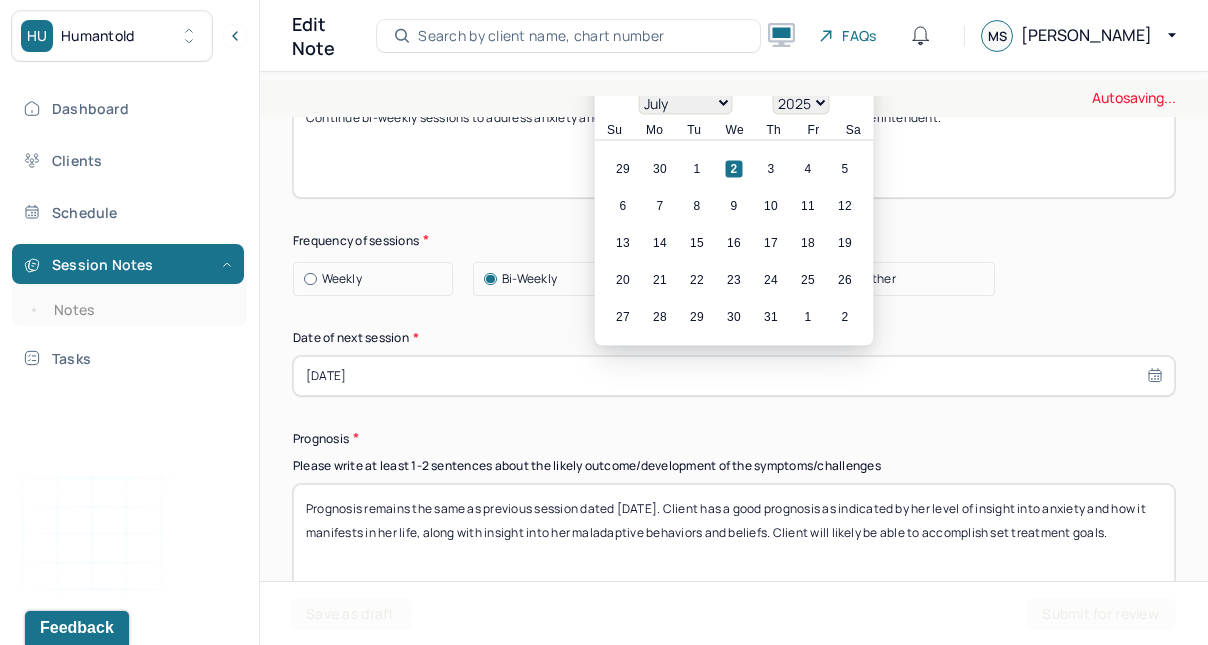 click on "[DATE]" at bounding box center (734, 376) 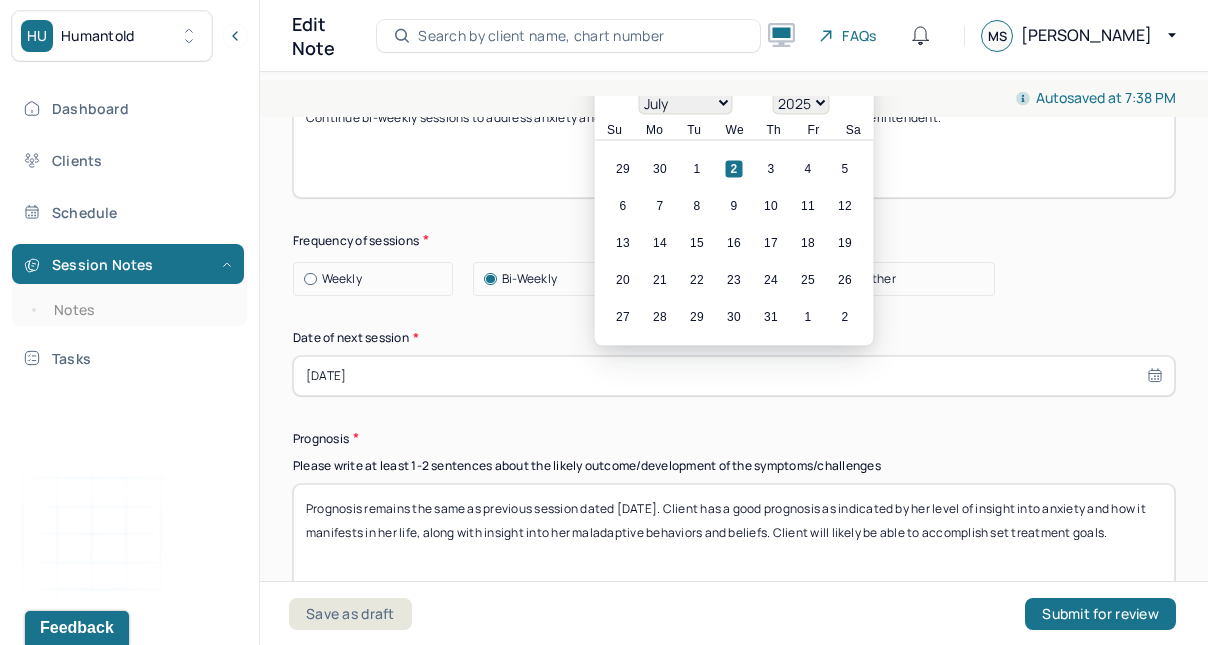 click on "16" at bounding box center [734, 242] 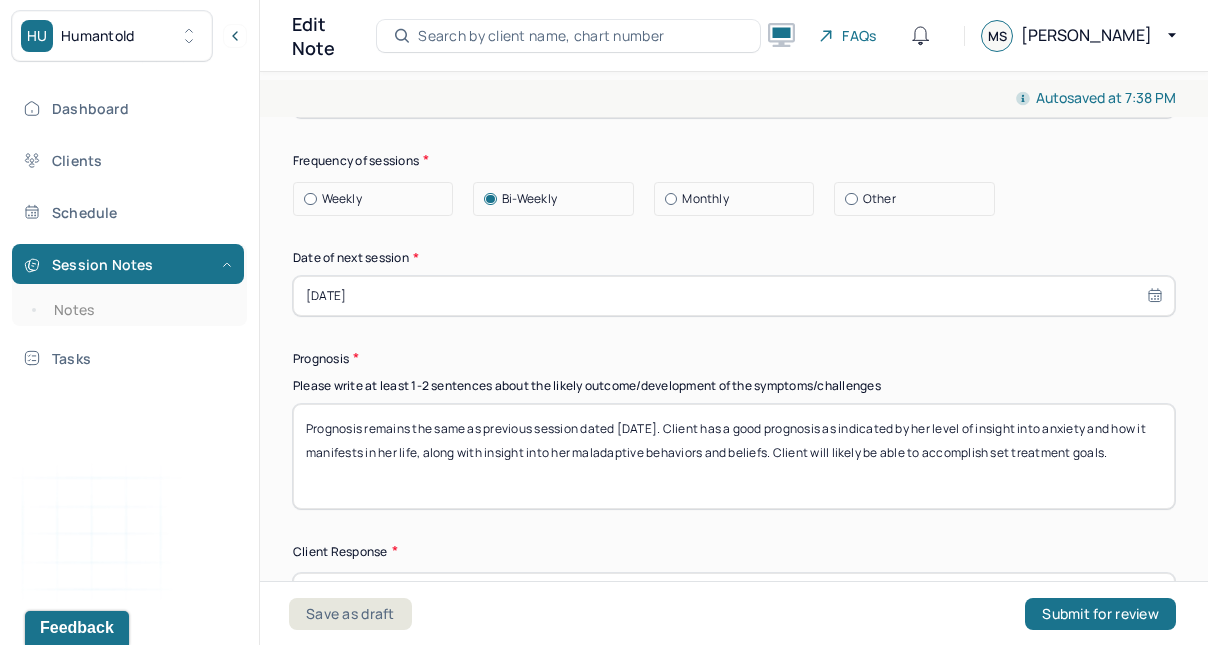 scroll, scrollTop: 2977, scrollLeft: 0, axis: vertical 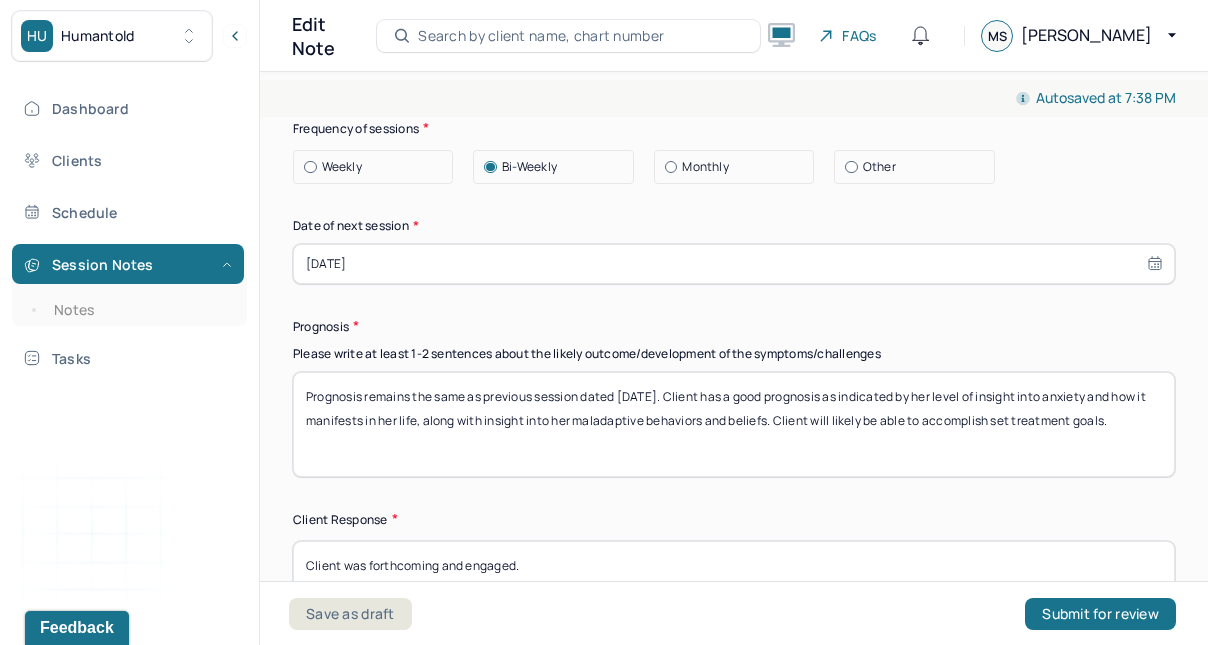 click on "Save as draft" at bounding box center [350, 614] 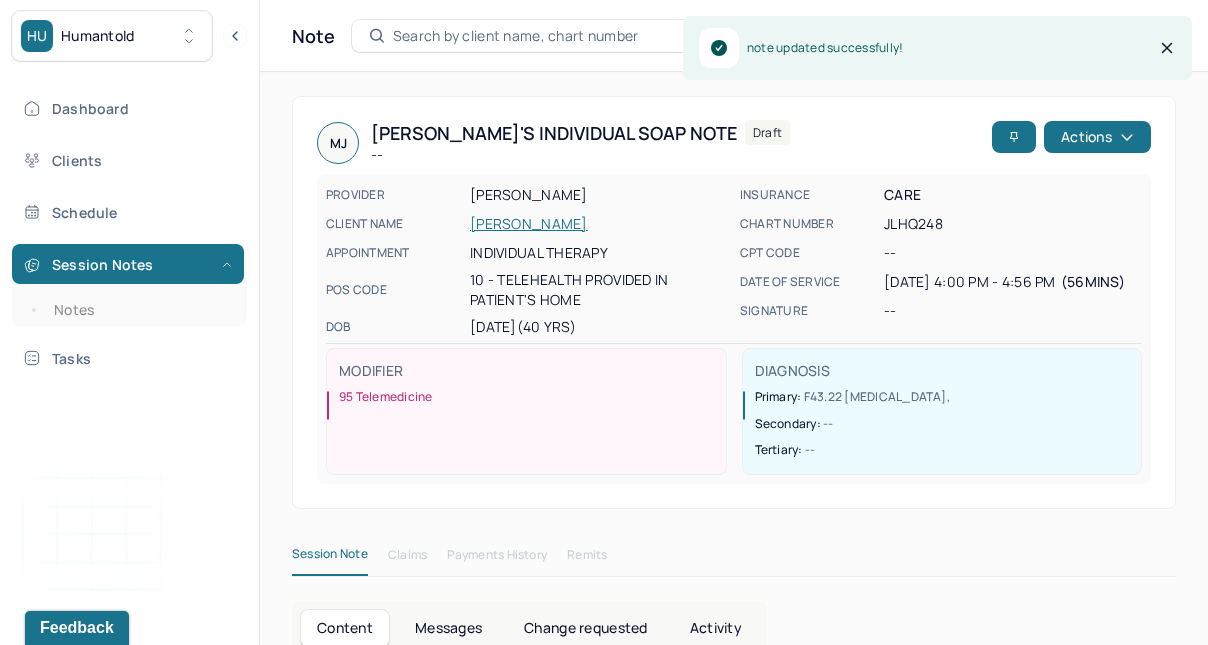 click on "Actions" at bounding box center (1097, 137) 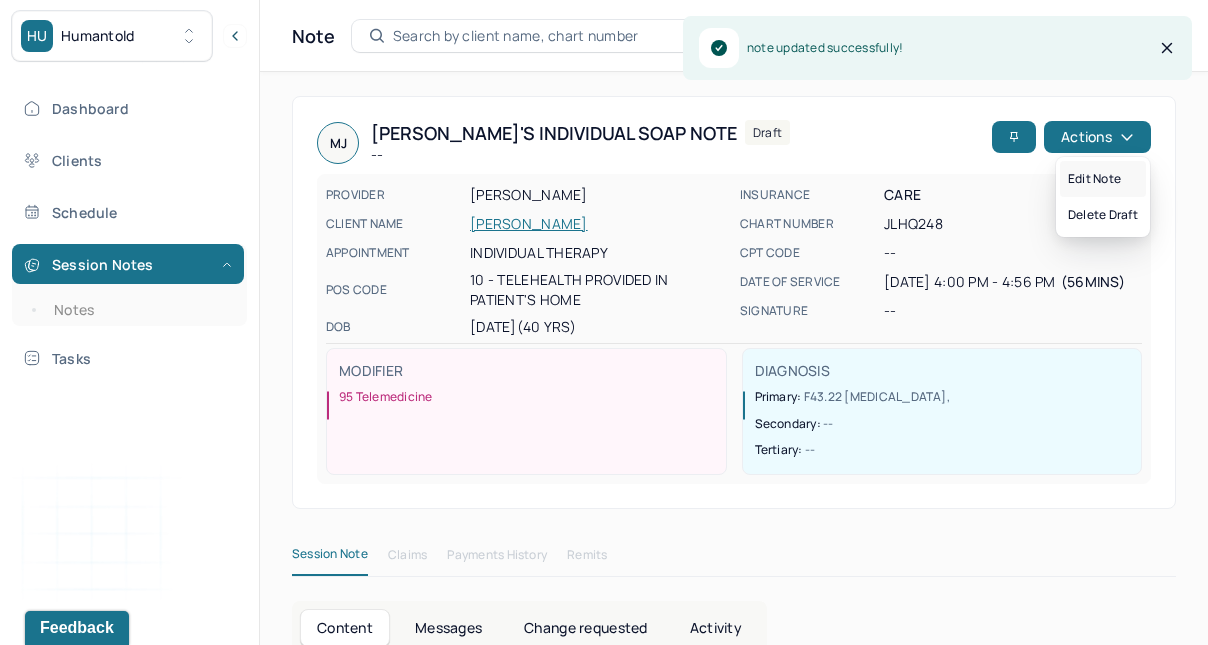 click on "Edit note" at bounding box center [1103, 179] 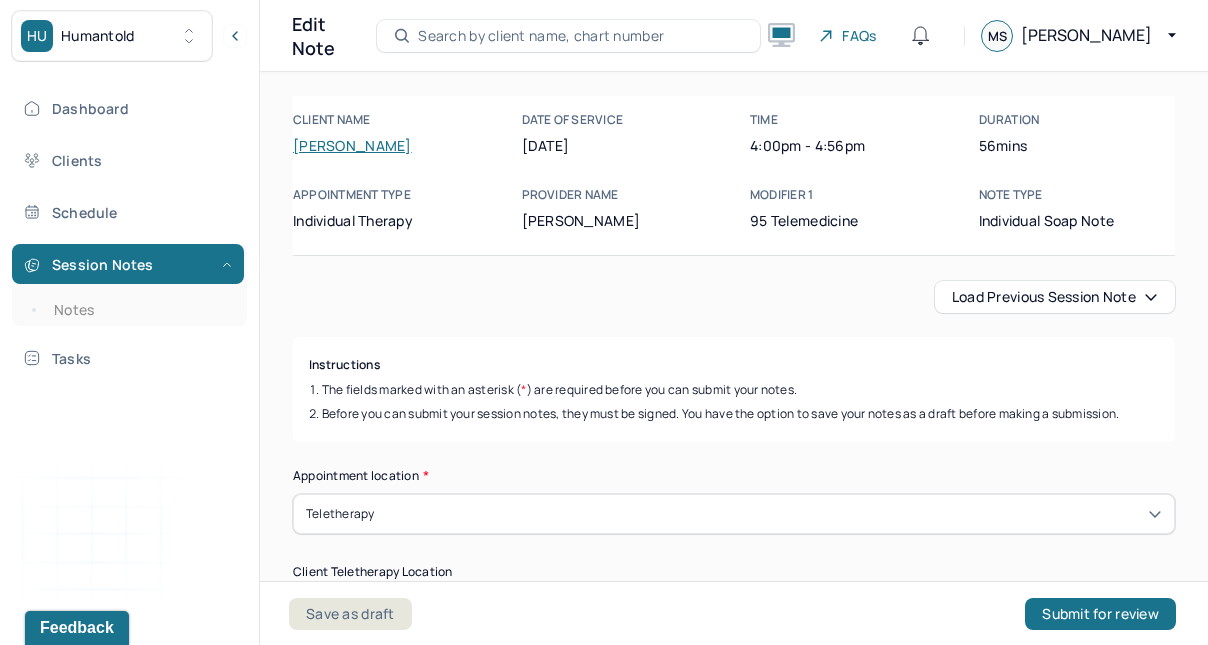 scroll, scrollTop: 0, scrollLeft: 0, axis: both 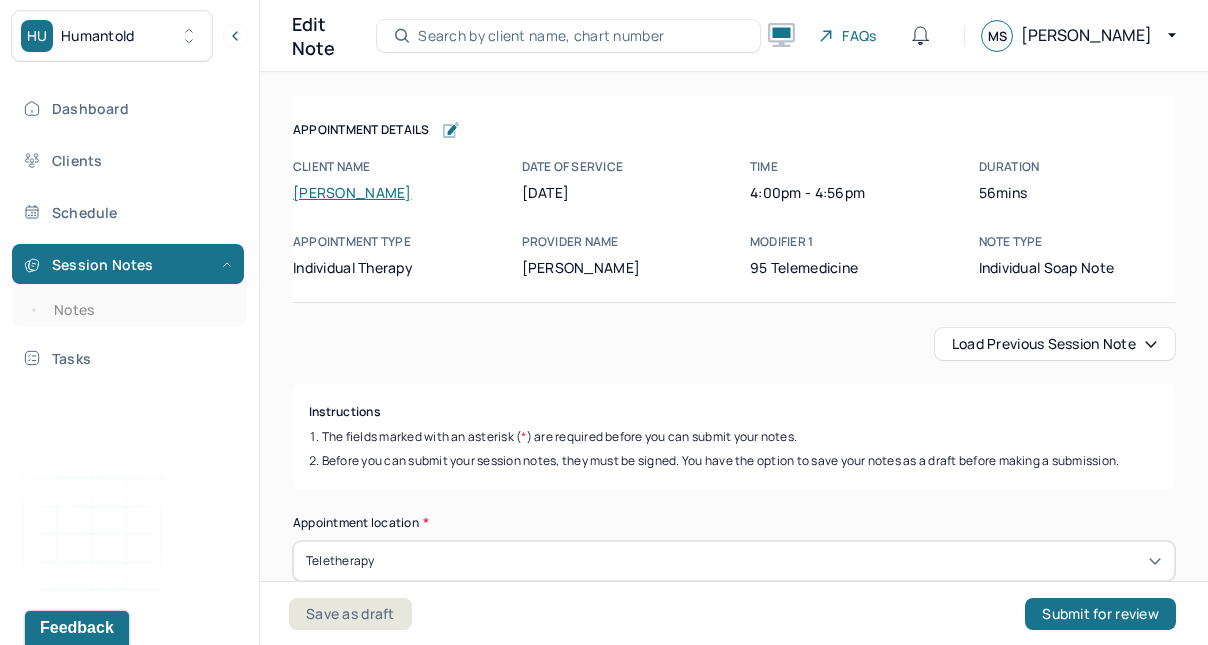 click on "[PERSON_NAME]" at bounding box center [352, 192] 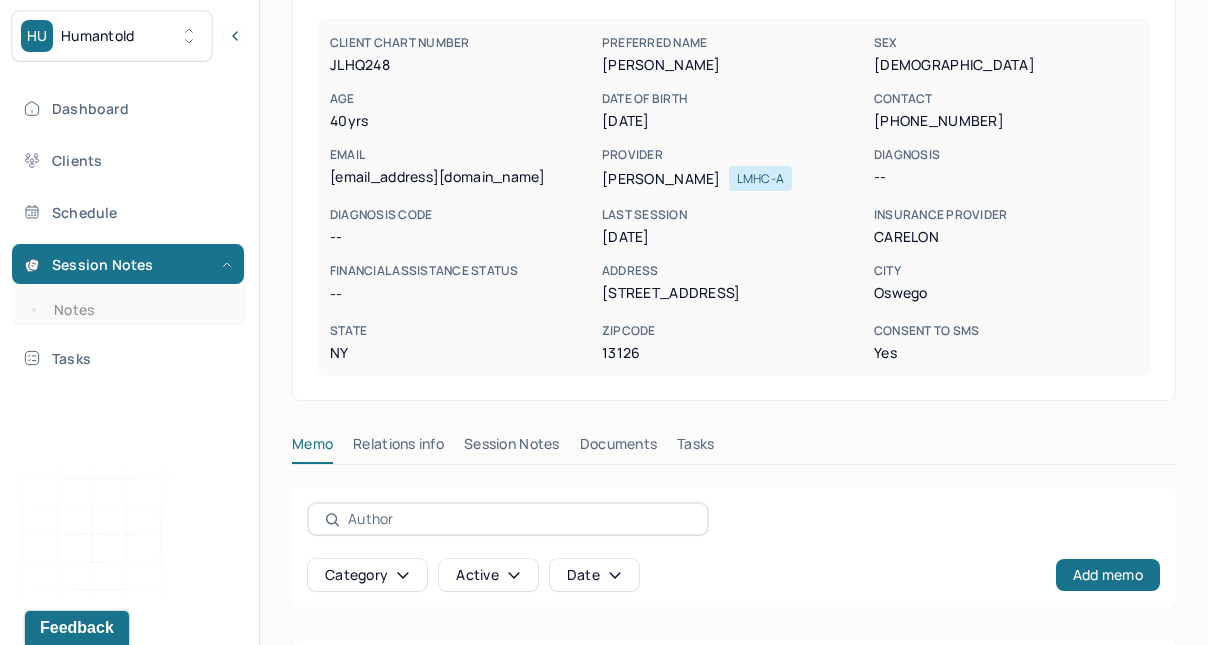 scroll, scrollTop: 259, scrollLeft: 0, axis: vertical 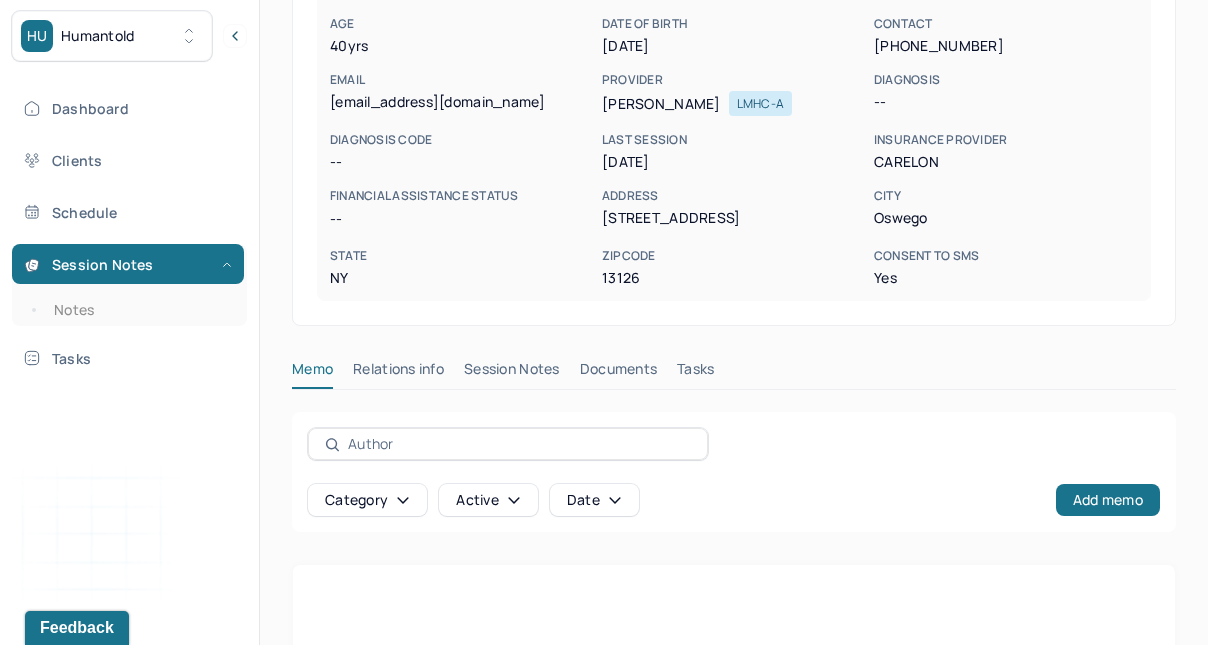 click on "Session Notes" at bounding box center (512, 373) 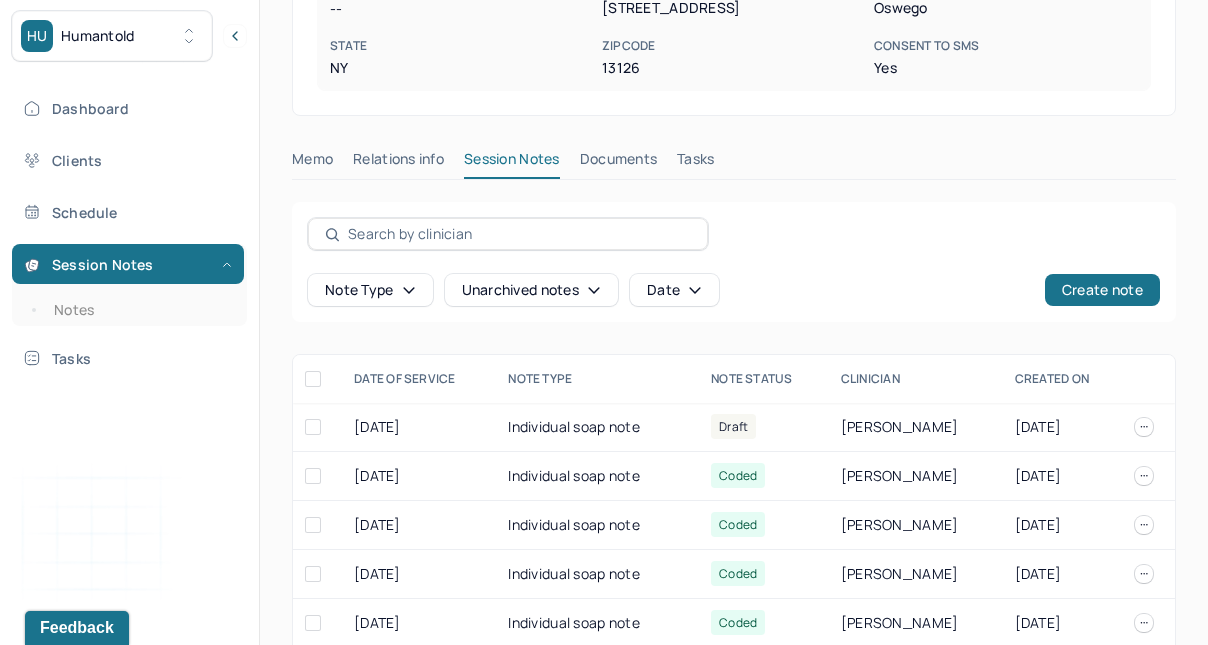 scroll, scrollTop: 478, scrollLeft: 0, axis: vertical 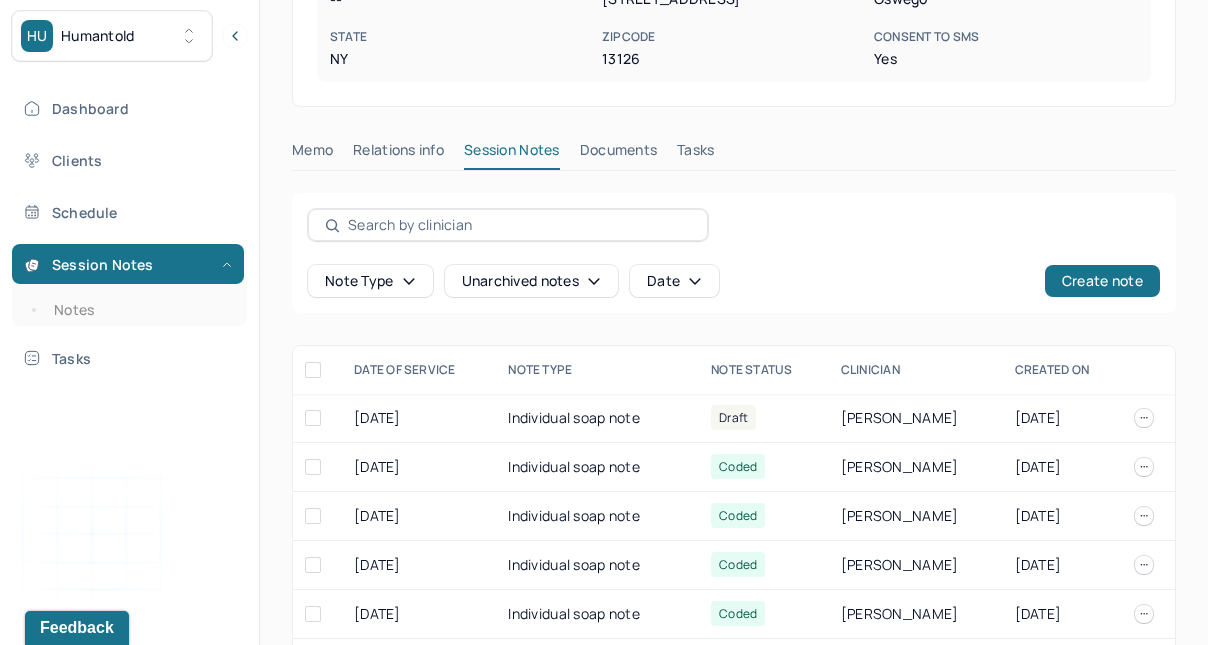 click on "Individual soap note" at bounding box center (597, 418) 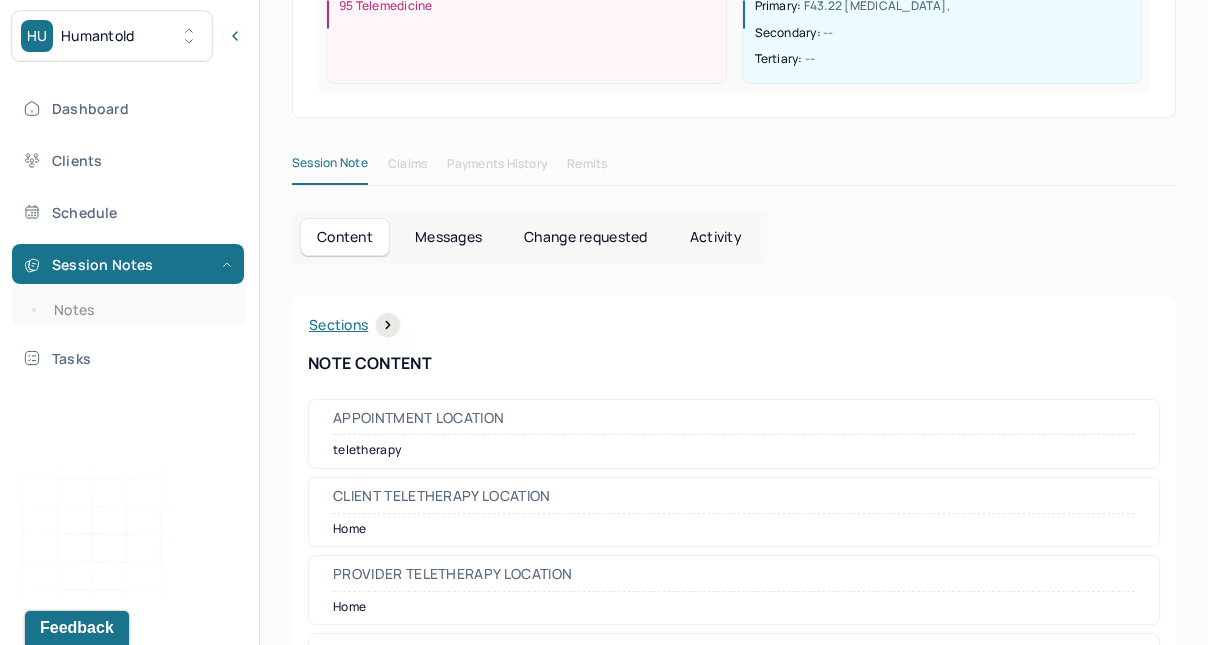 scroll, scrollTop: 0, scrollLeft: 0, axis: both 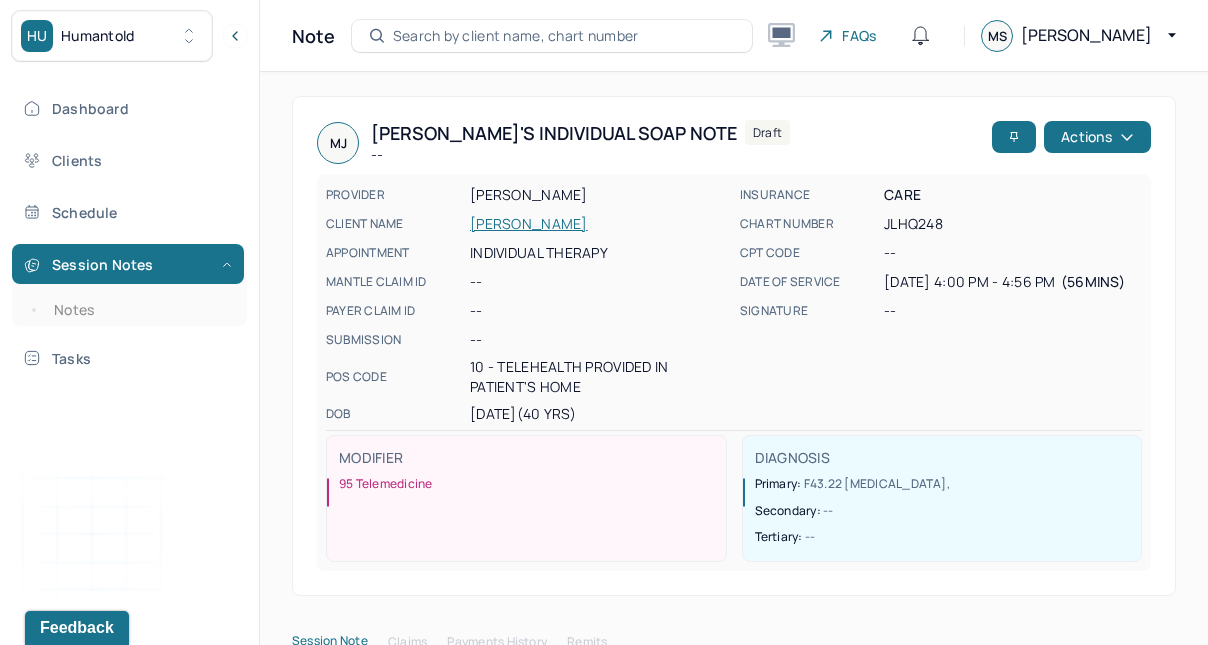 click 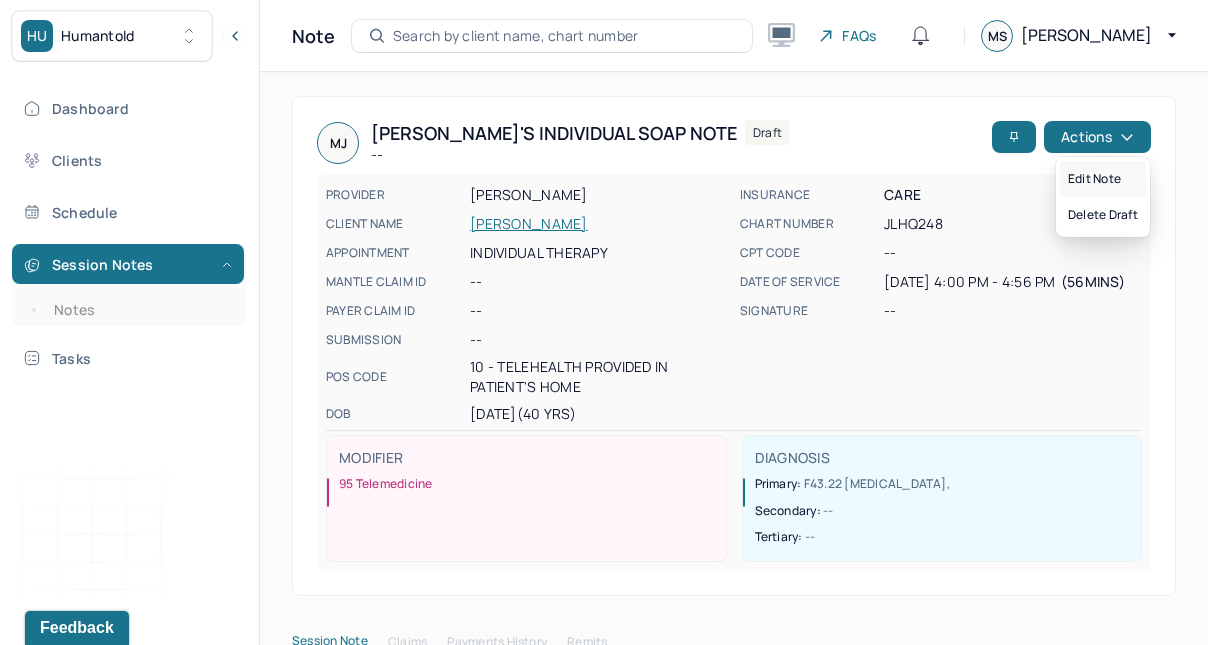 click on "Edit note" at bounding box center (1103, 179) 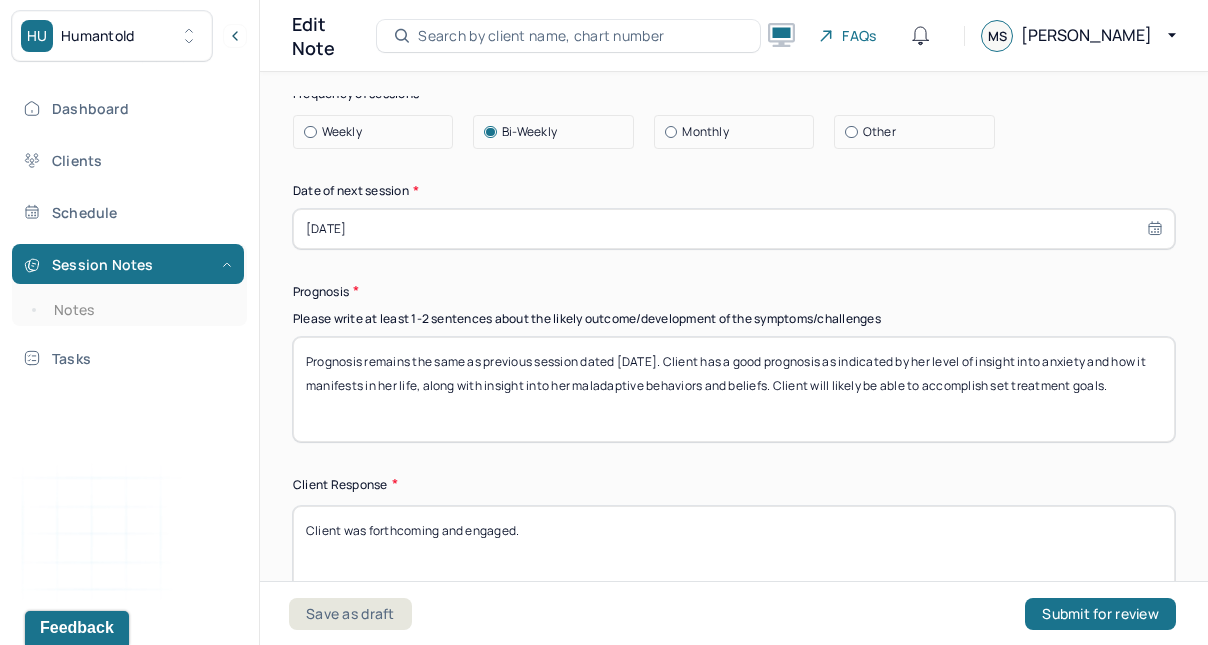 scroll, scrollTop: 3007, scrollLeft: 0, axis: vertical 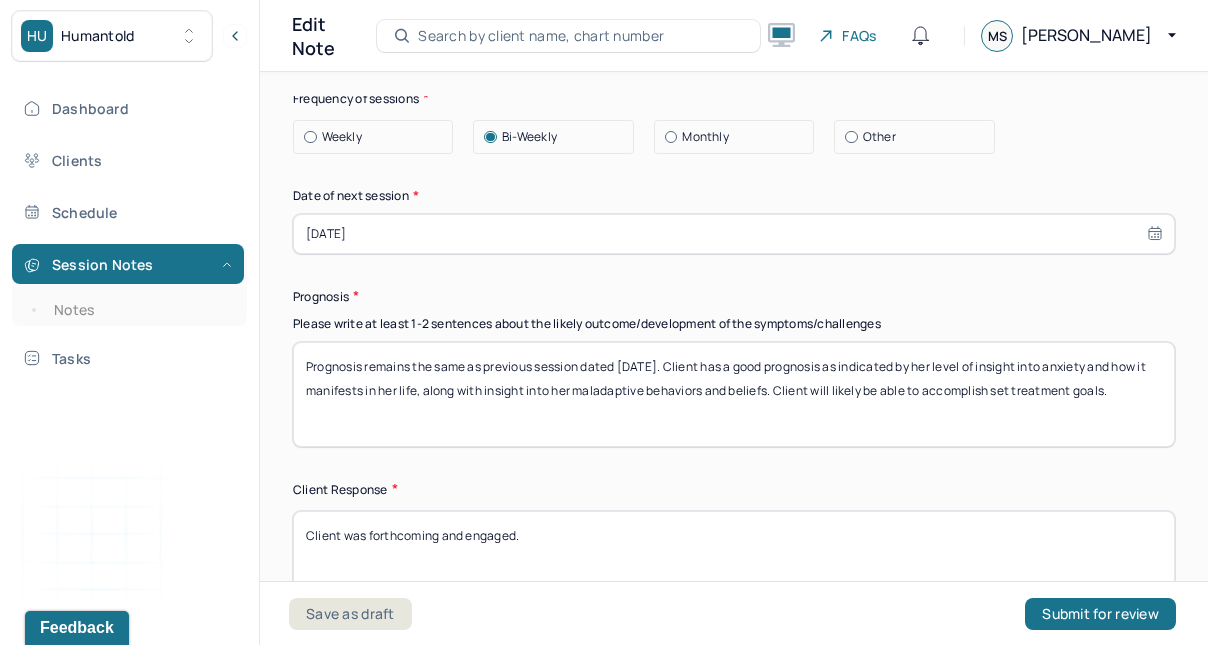 click on "Prognosis remains the same as previous session dated [DATE]. Client has a good prognosis as indicated by her level of insight into anxiety and how it manifests in her life, along with insight into her maladaptive behaviors and beliefs. Client will likely be able to accomplish set treatment goals." at bounding box center [734, 394] 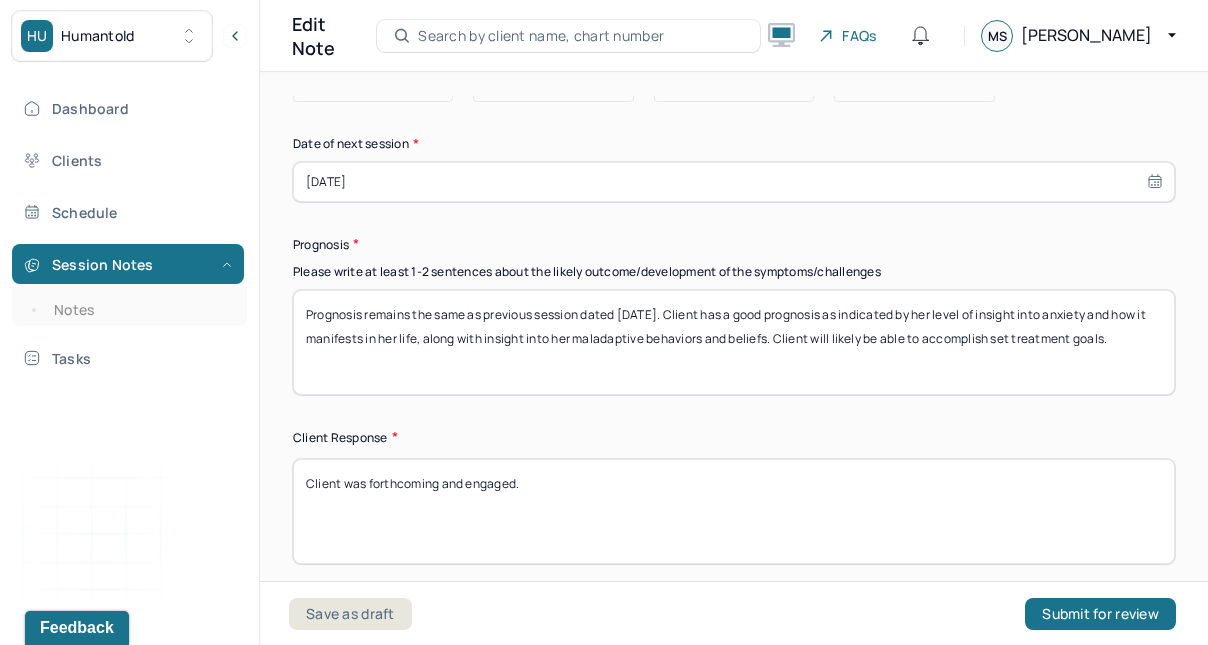 scroll, scrollTop: 3084, scrollLeft: 0, axis: vertical 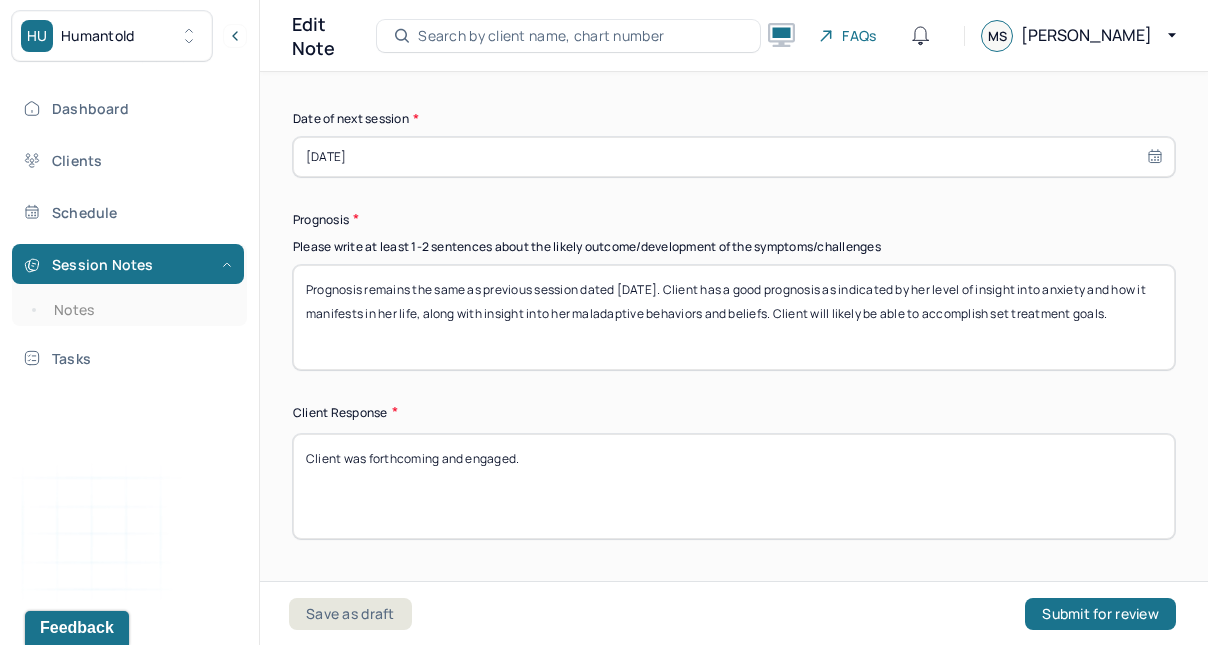 type on "Prognosis remains the same as previous session dated [DATE]. Client has a good prognosis as indicated by her level of insight into anxiety and how it manifests in her life, along with insight into her maladaptive behaviors and beliefs. Client will likely be able to accomplish set treatment goals." 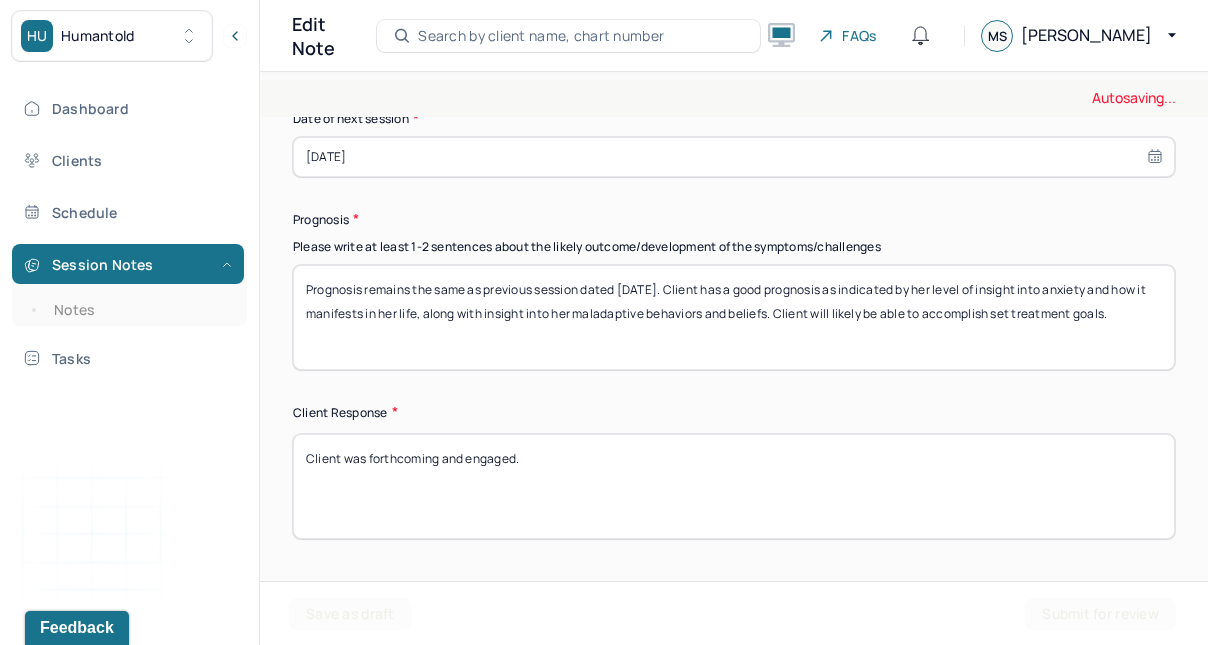 click on "Client was forthcoming and engaged." at bounding box center [734, 486] 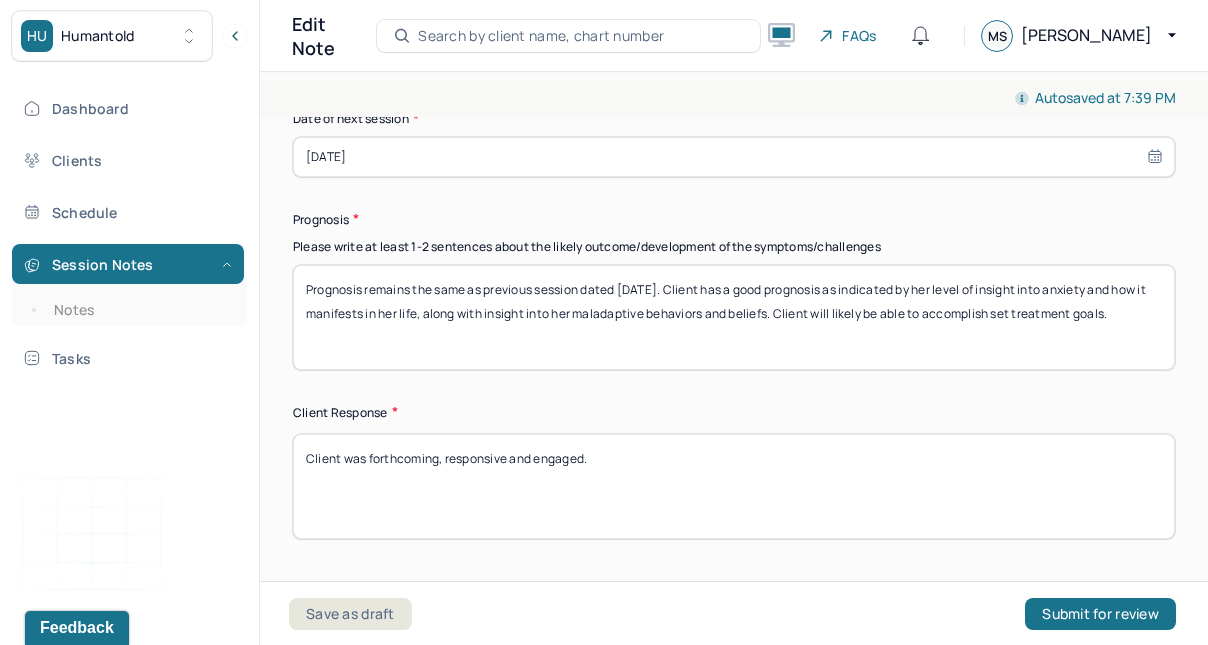 click on "Client was forthcoming and engaged." at bounding box center [734, 486] 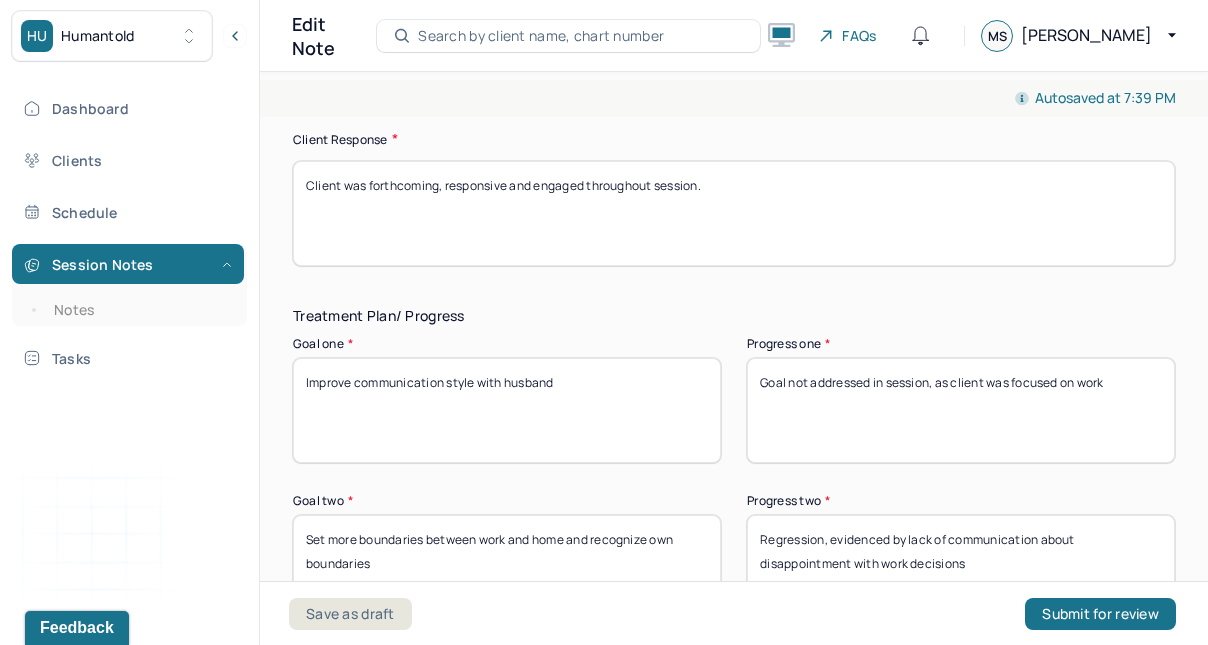 scroll, scrollTop: 3359, scrollLeft: 0, axis: vertical 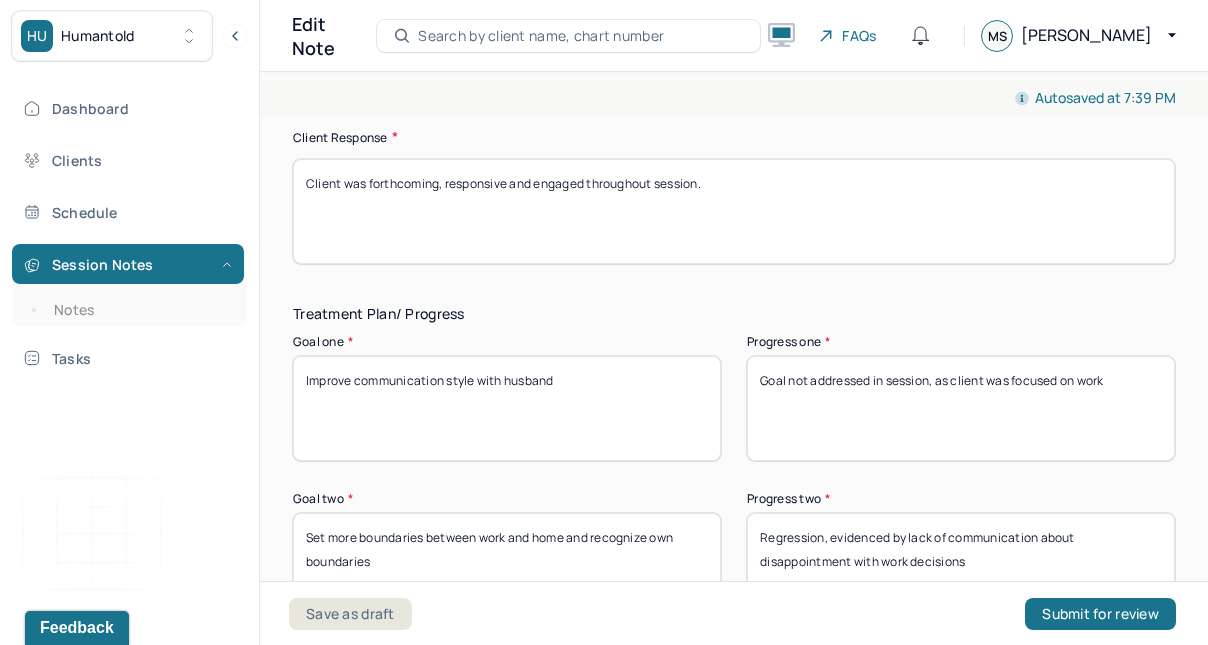 type on "Client was forthcoming, responsive and engaged throughout session." 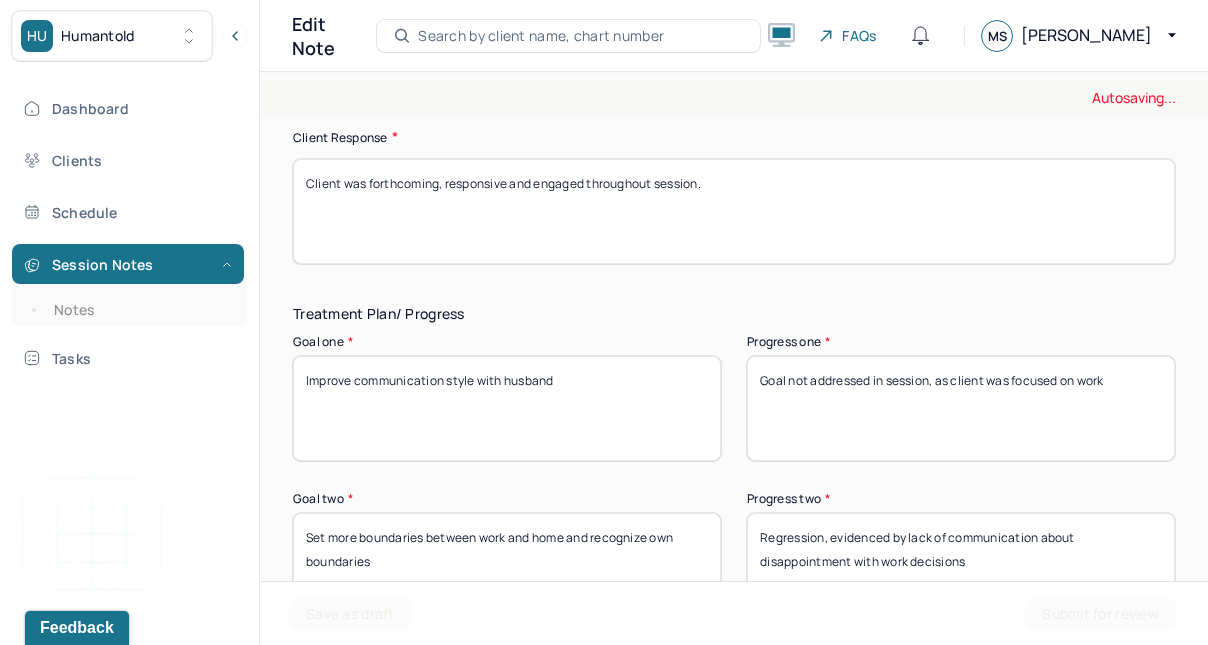 click on "Goal not addressed in session, as client was focused on work" at bounding box center [961, 408] 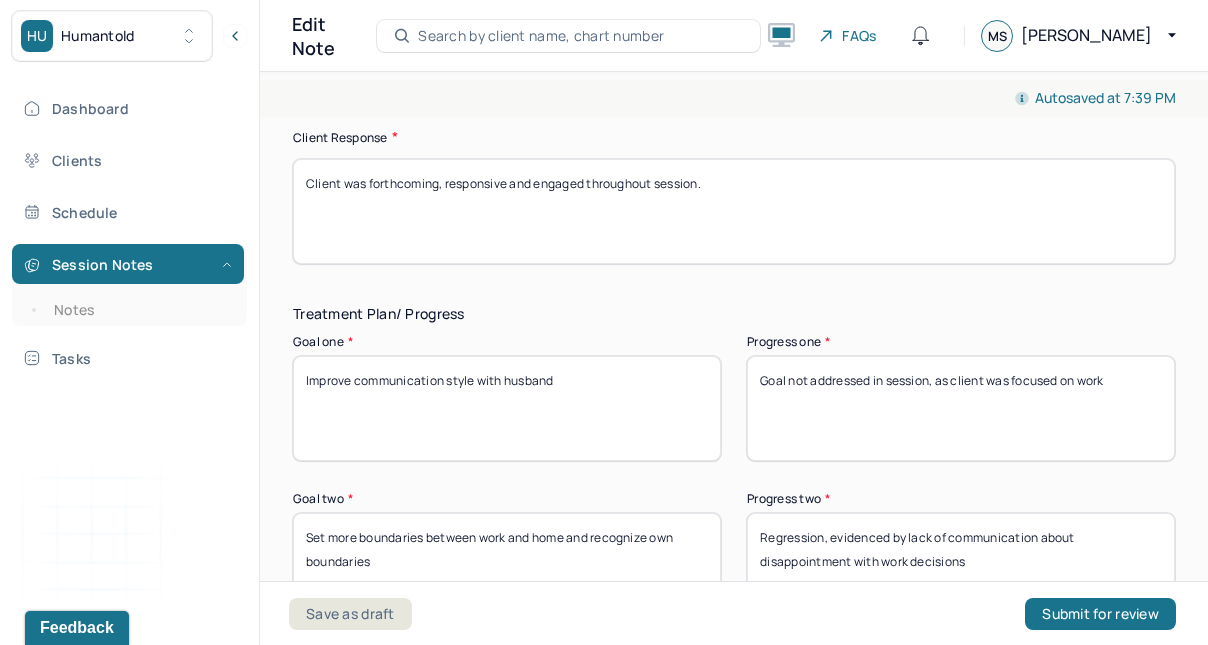 click on "Goal not addressed in session, as client was focused on work" at bounding box center (961, 408) 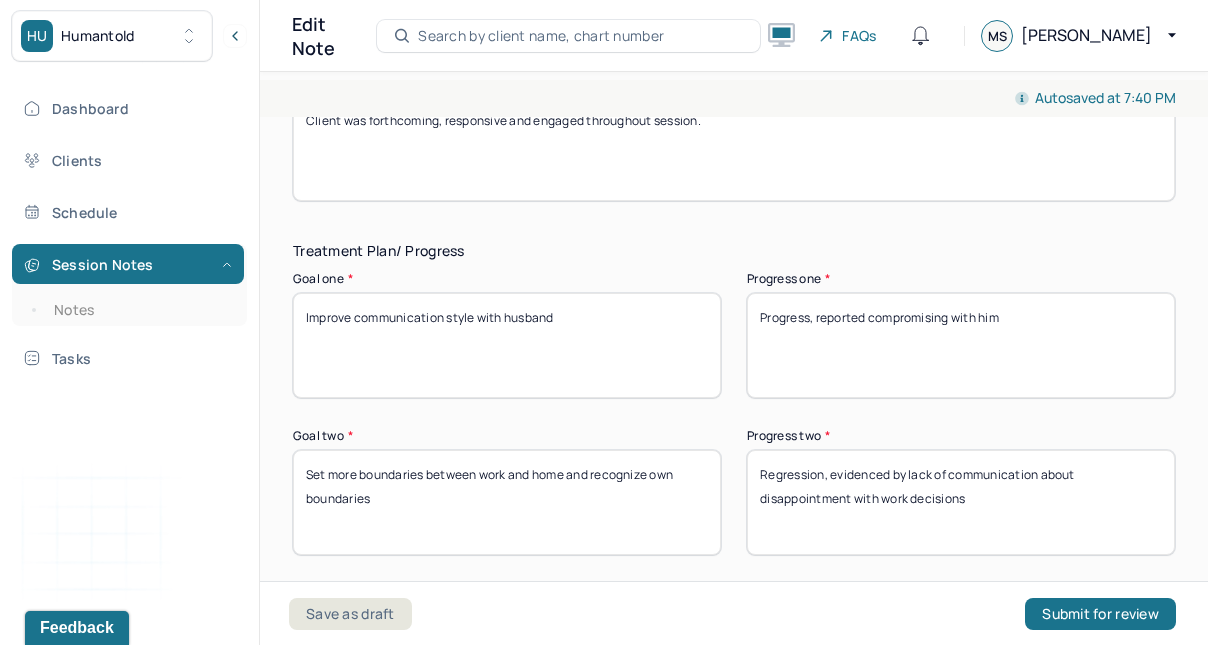 scroll, scrollTop: 3424, scrollLeft: 0, axis: vertical 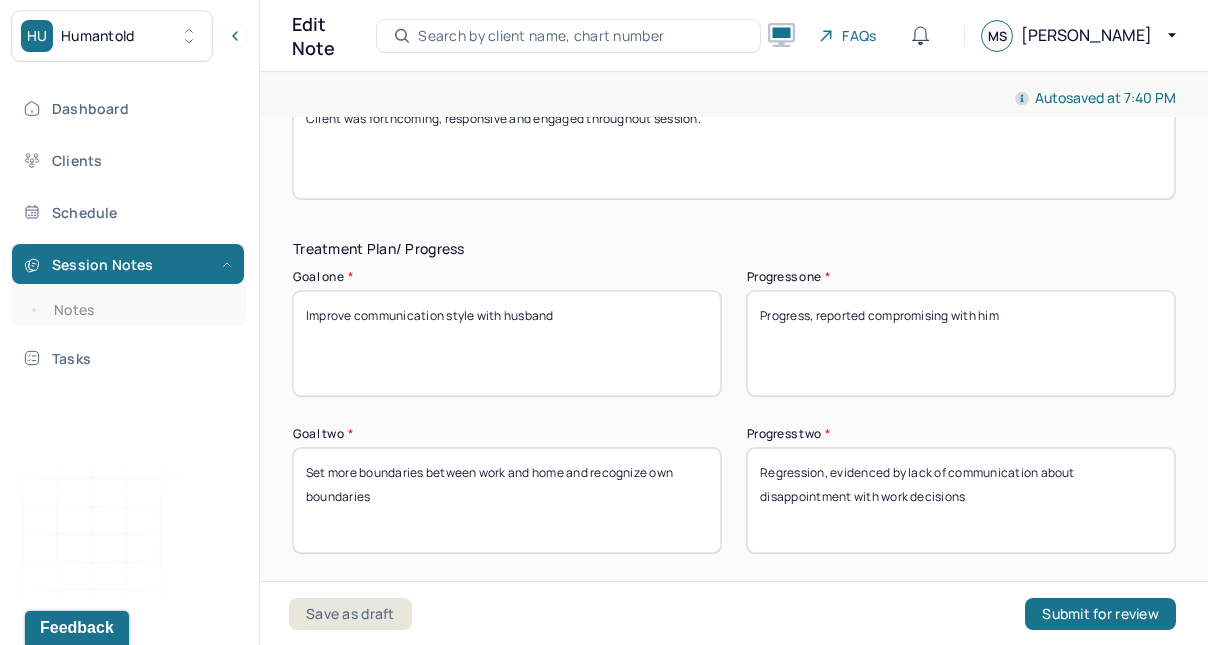 type on "Progress, reported compromising with him" 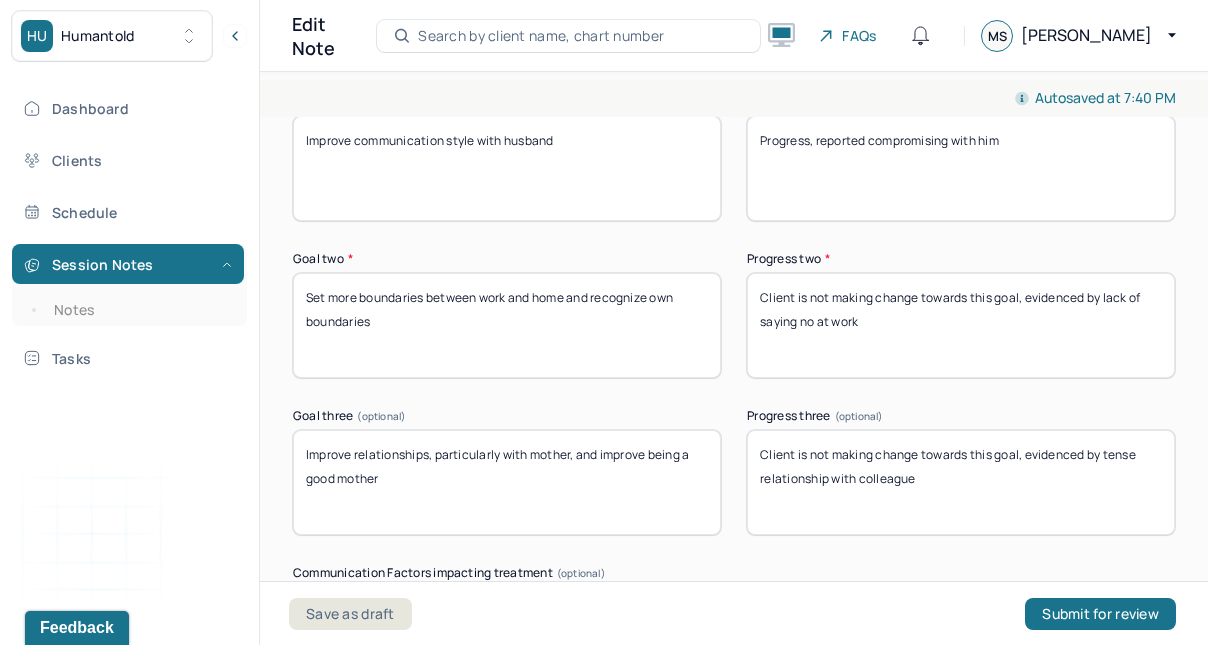 scroll, scrollTop: 3690, scrollLeft: 0, axis: vertical 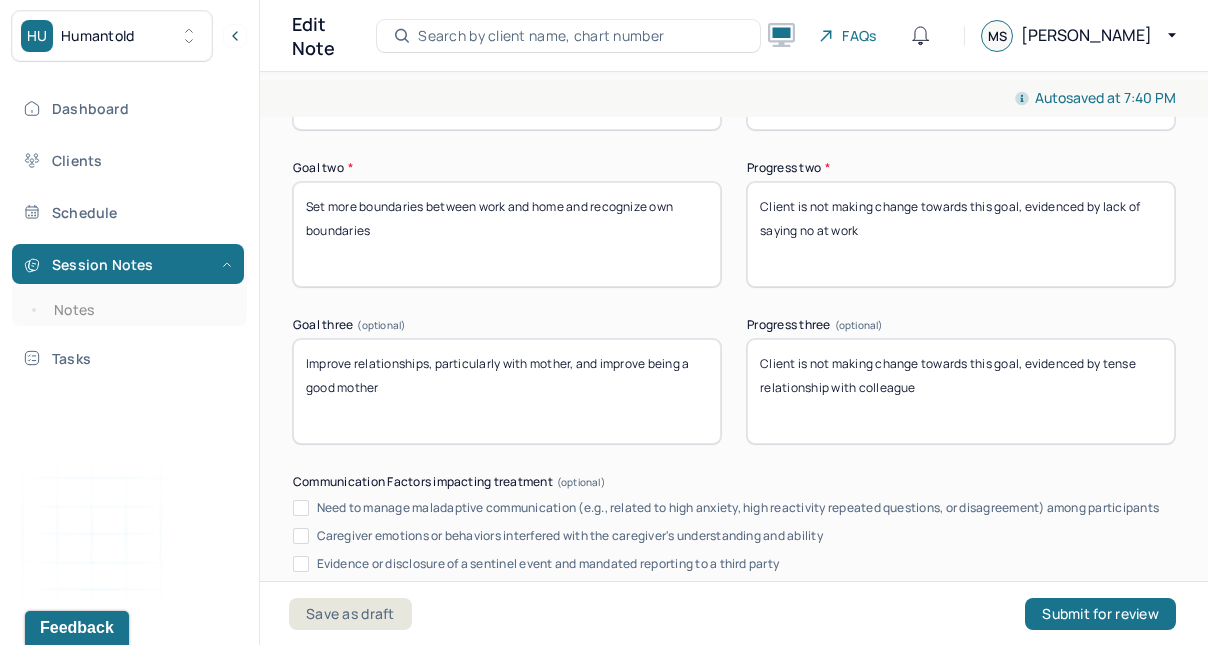 type on "Client is not making change towards this goal, evidenced by lack of saying no at work" 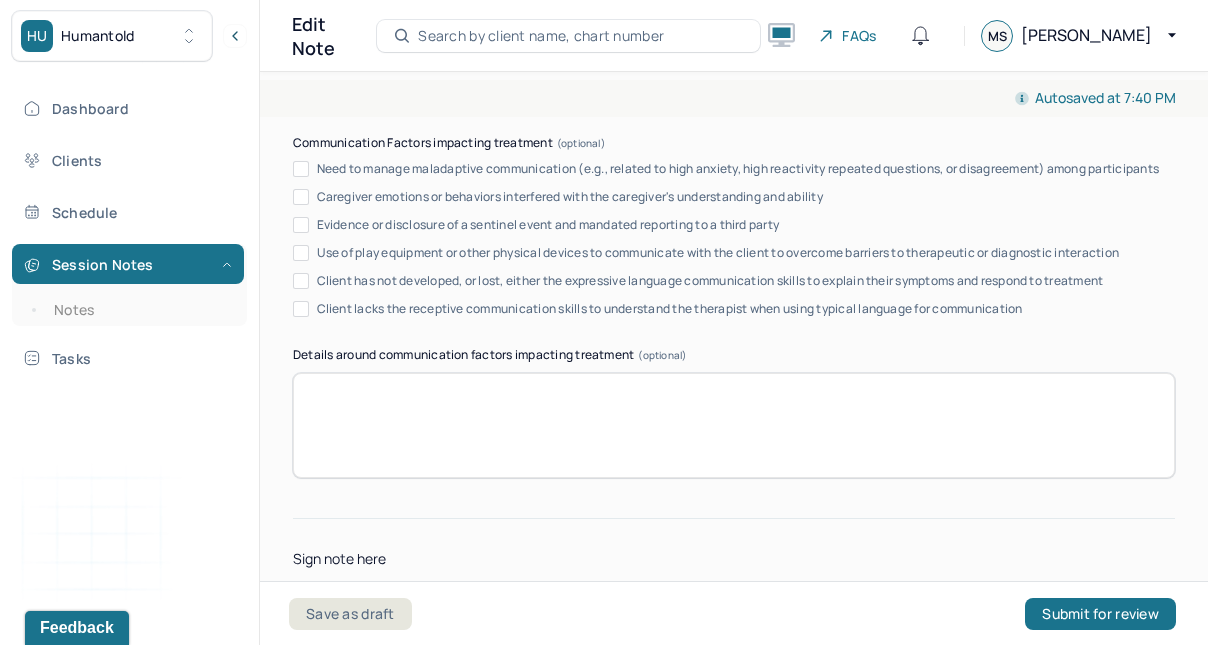 scroll, scrollTop: 4214, scrollLeft: 0, axis: vertical 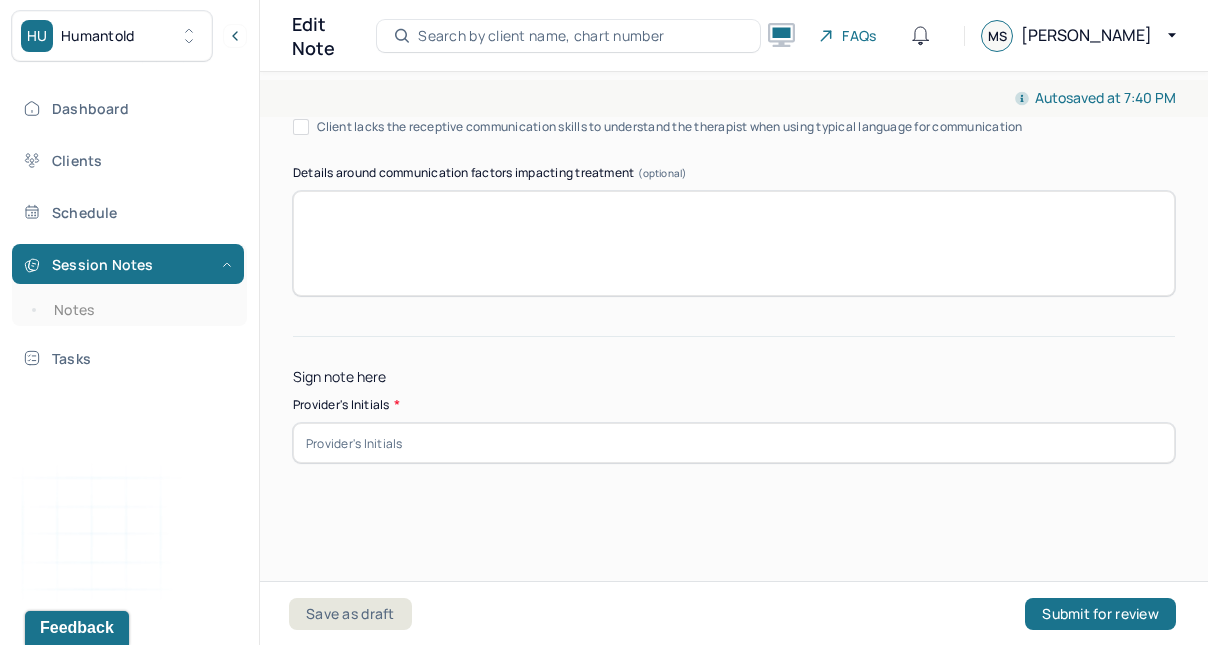 type on "Progress, reported prioritizing and being present with kids" 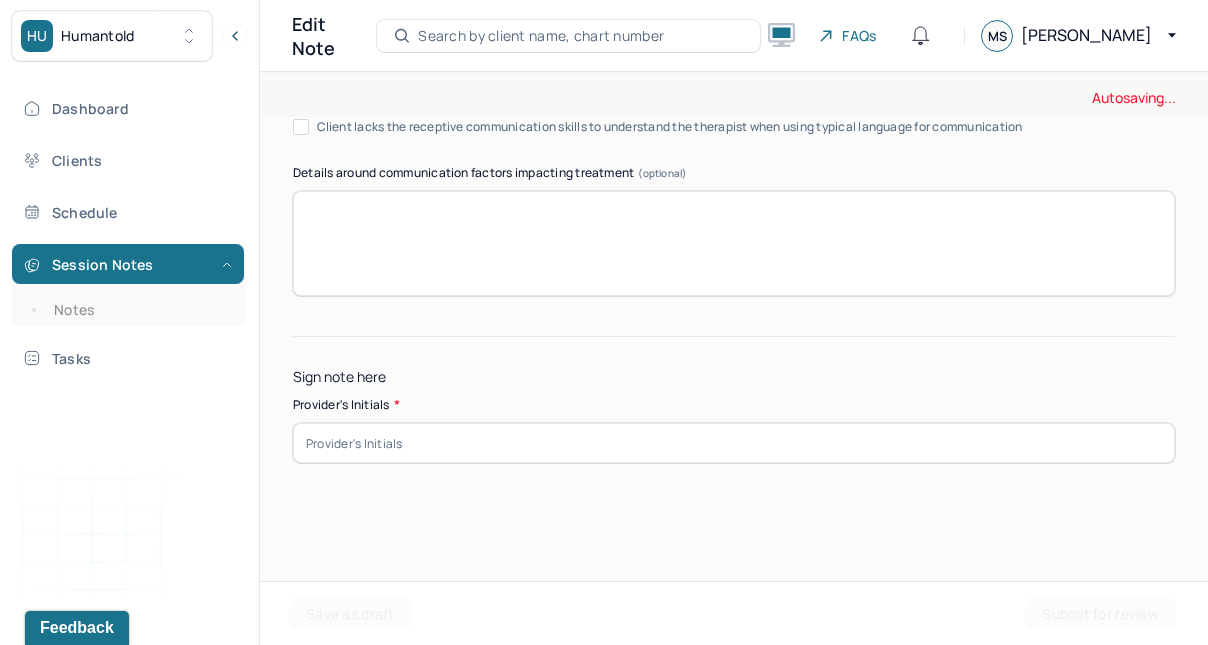 drag, startPoint x: 757, startPoint y: 344, endPoint x: 390, endPoint y: 430, distance: 376.94165 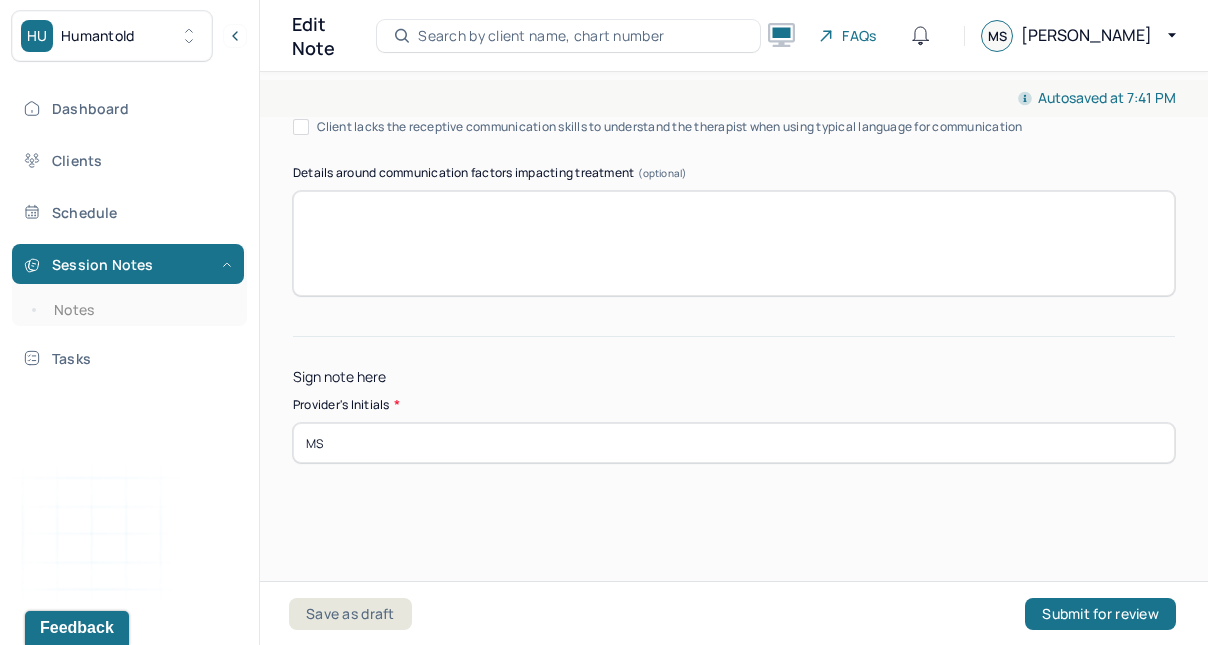type on "MS" 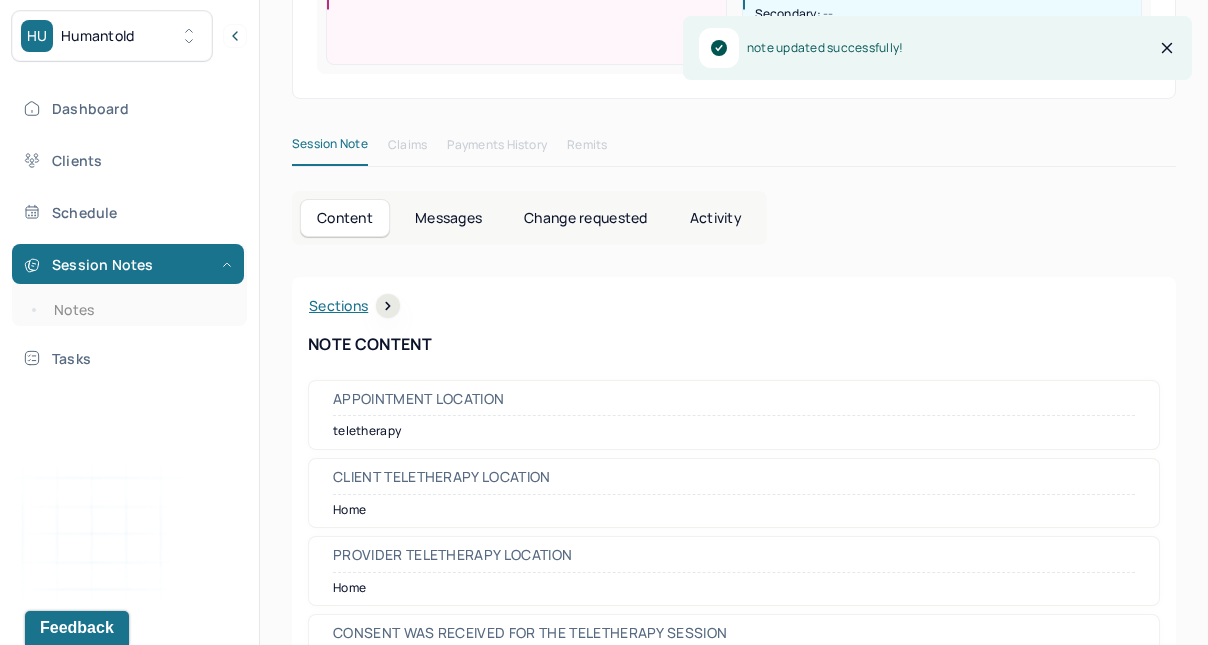 scroll, scrollTop: 0, scrollLeft: 0, axis: both 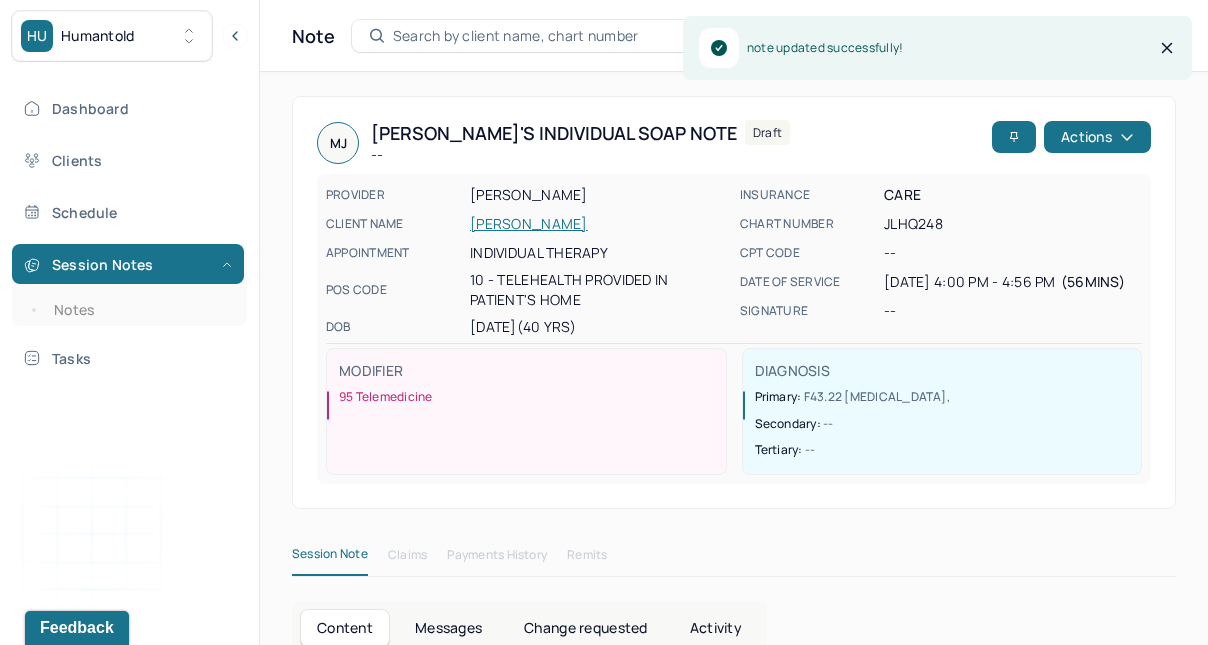 click on "Actions" at bounding box center (1097, 137) 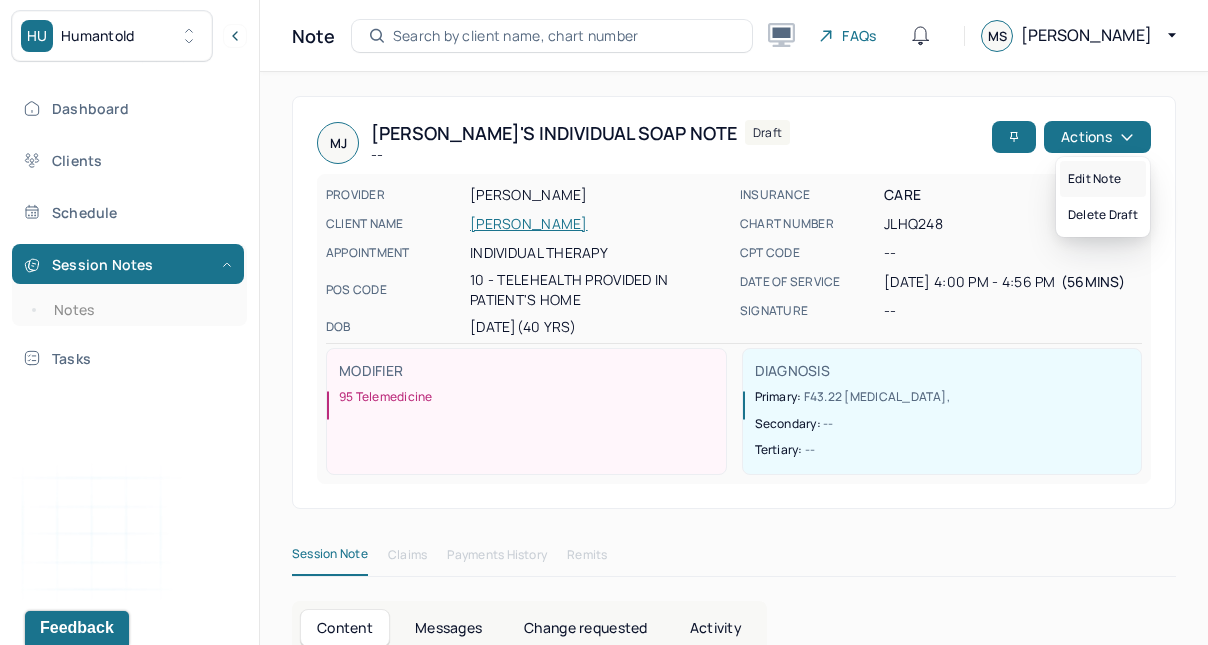 click on "Edit note" at bounding box center [1103, 179] 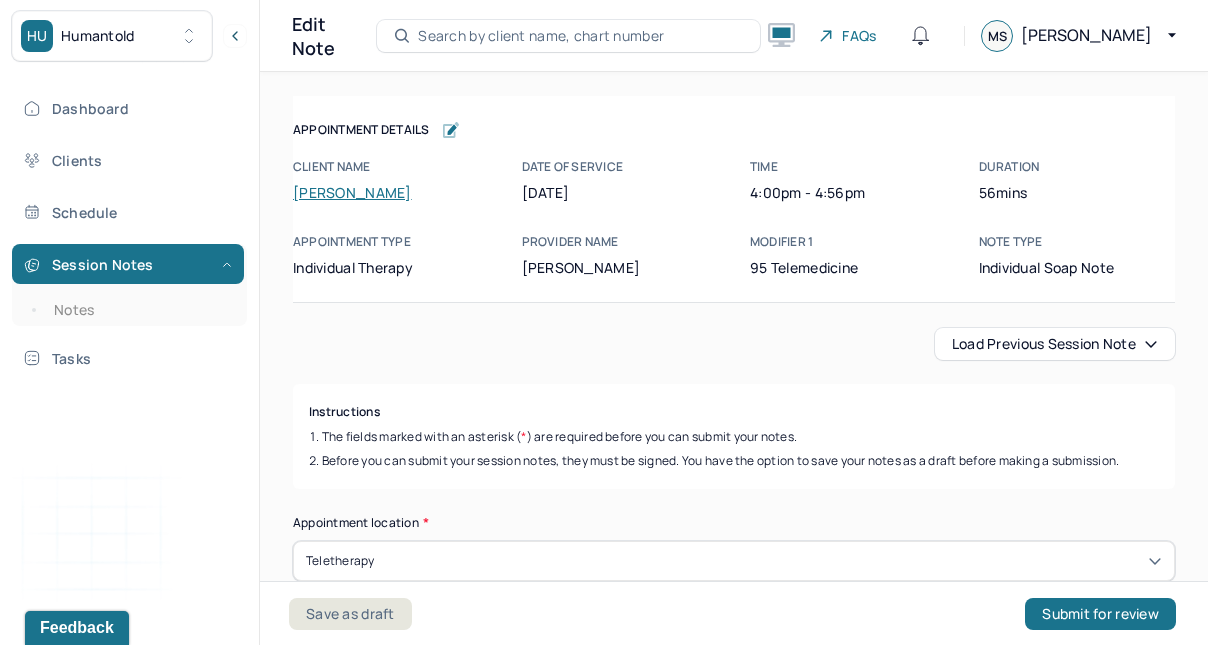 click on "Submit for review" at bounding box center (1100, 614) 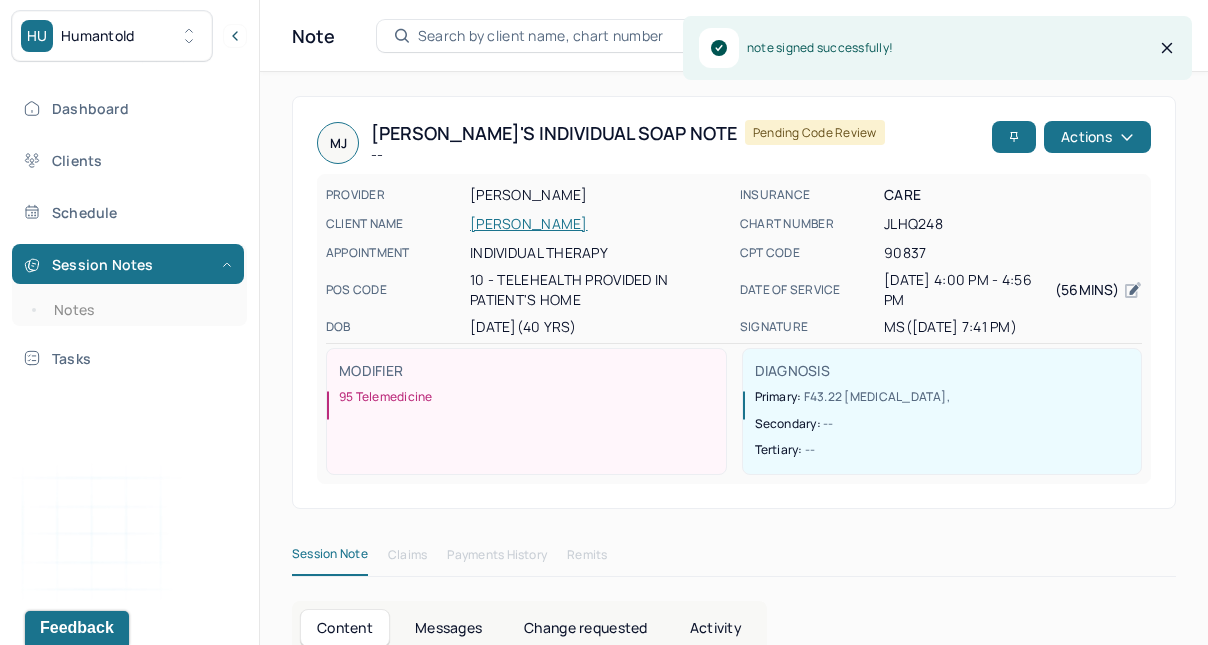 click on "Notes" at bounding box center [139, 310] 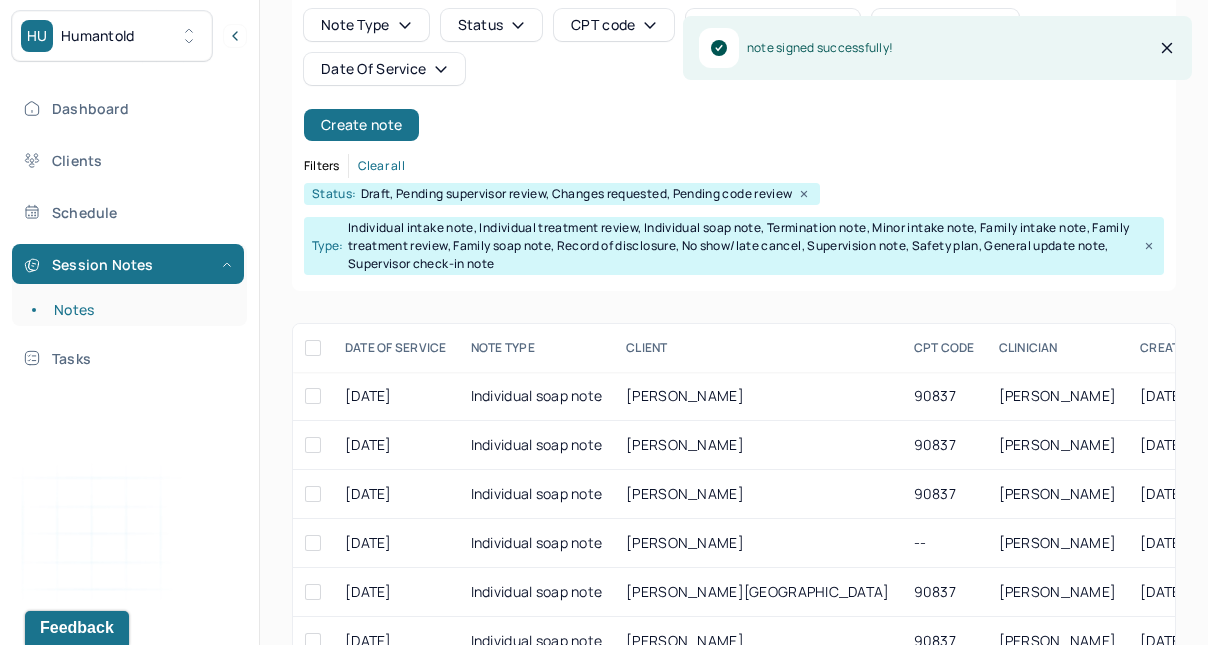scroll, scrollTop: 201, scrollLeft: 0, axis: vertical 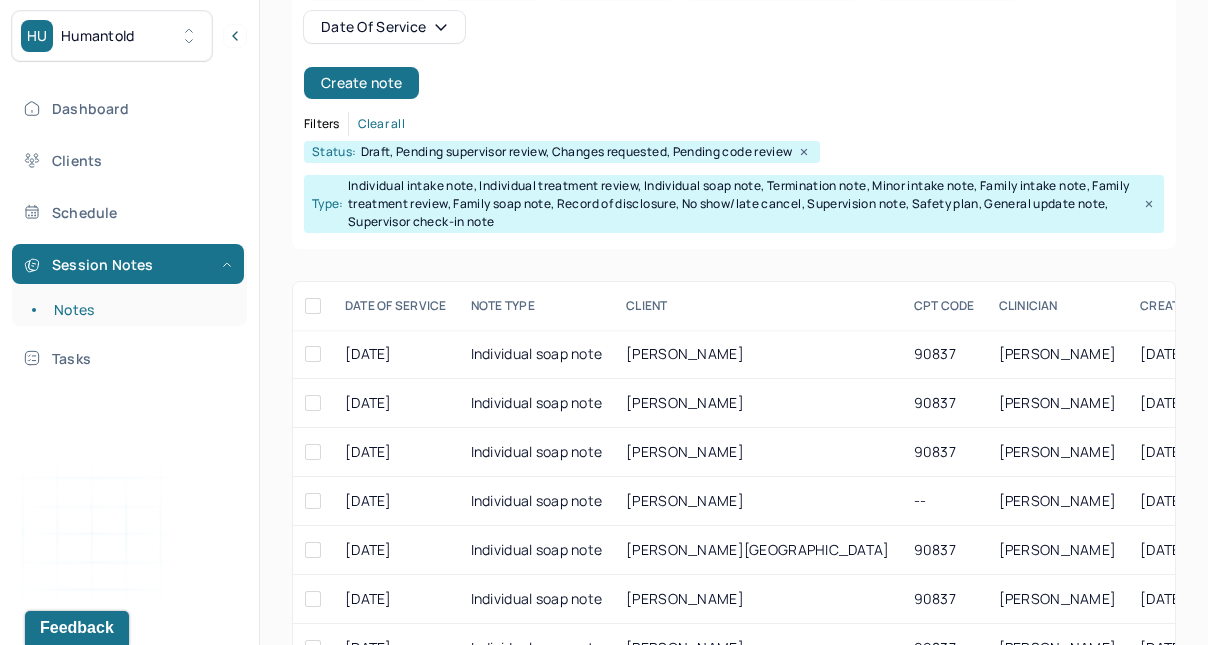 click on "[DATE]" at bounding box center [396, 501] 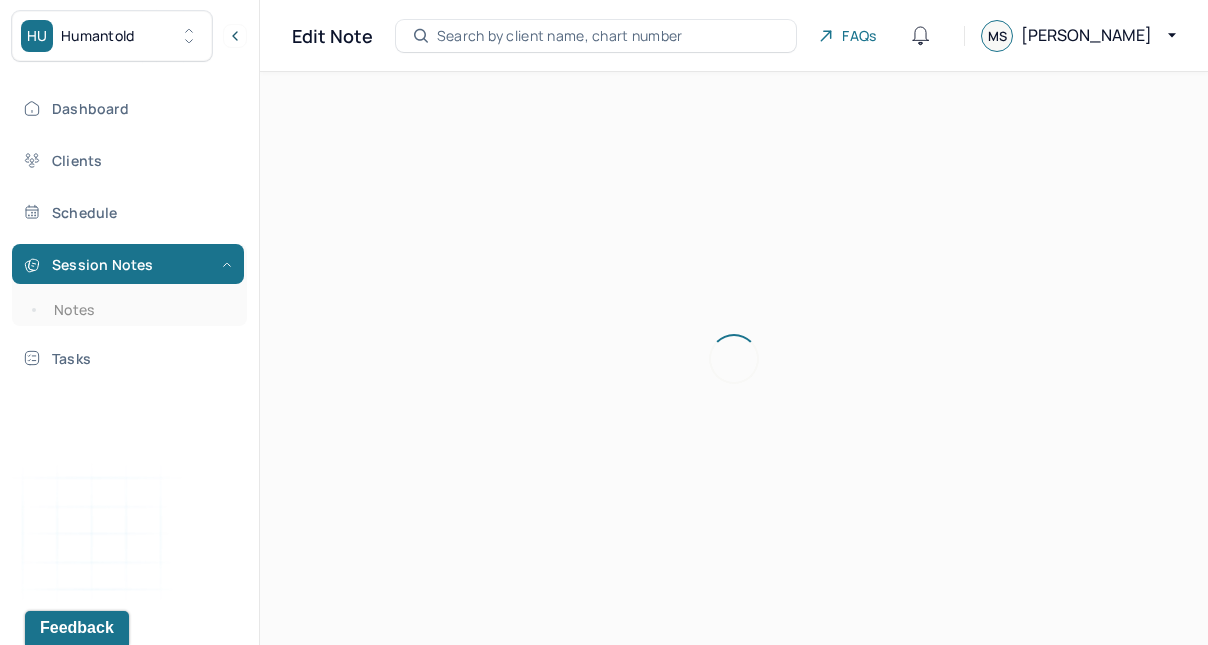 scroll, scrollTop: 0, scrollLeft: 0, axis: both 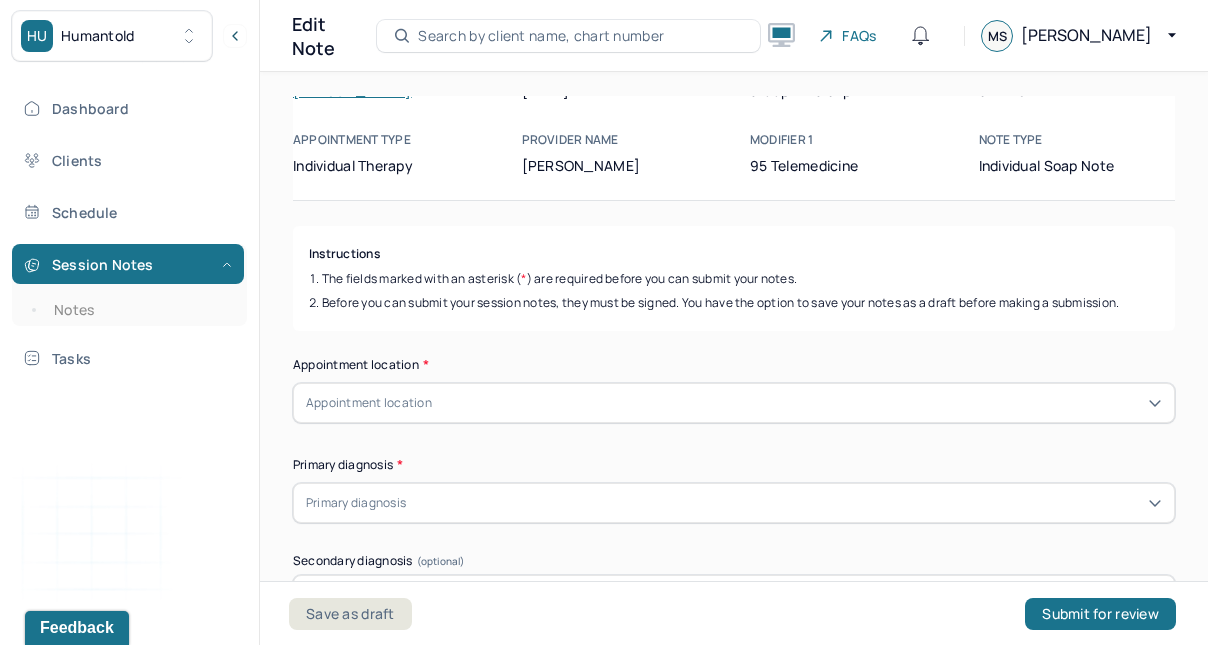 click on "Appointment location" at bounding box center [734, 403] 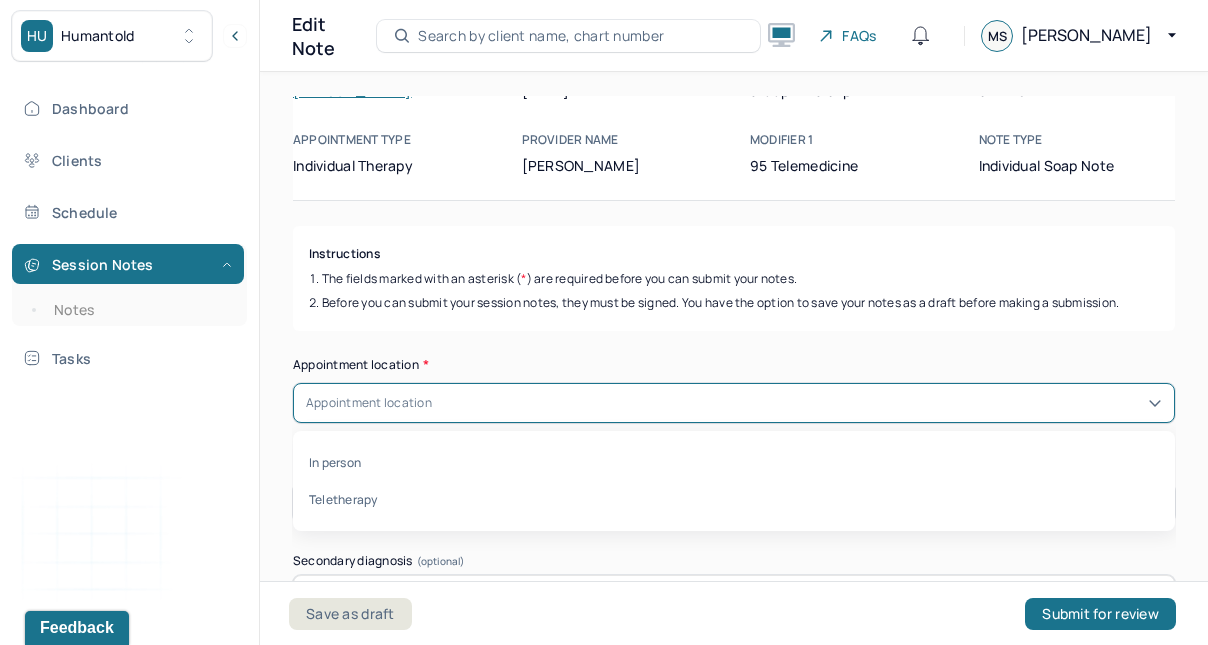 click on "Teletherapy" at bounding box center [734, 499] 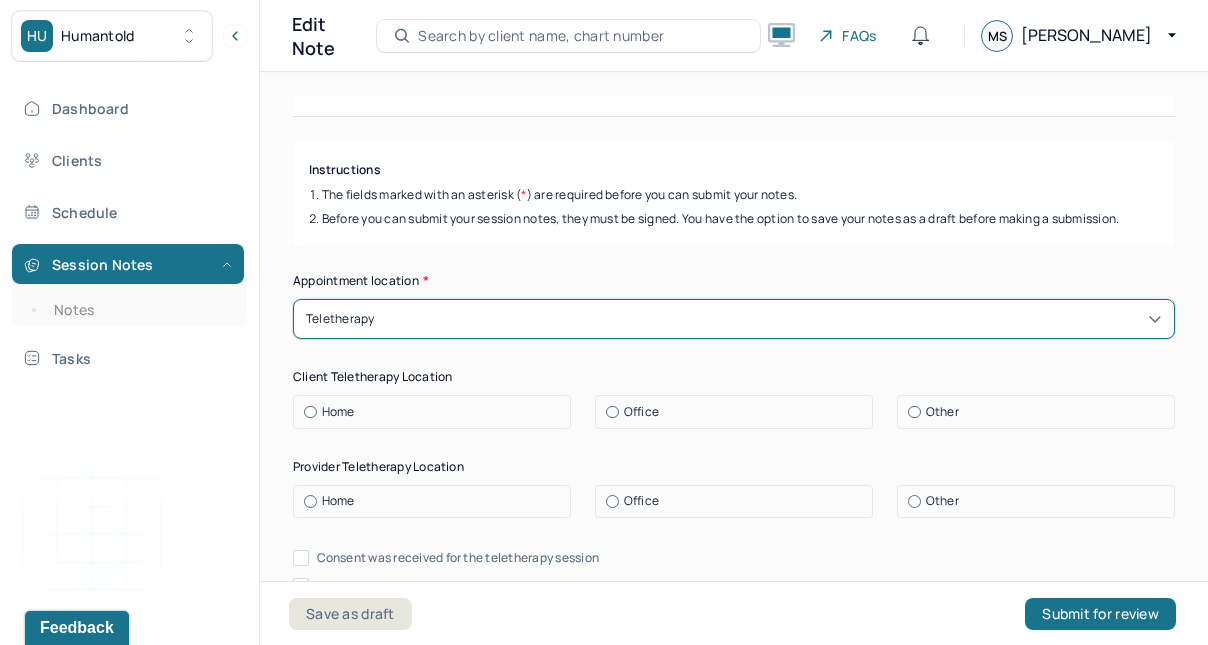 scroll, scrollTop: 221, scrollLeft: 0, axis: vertical 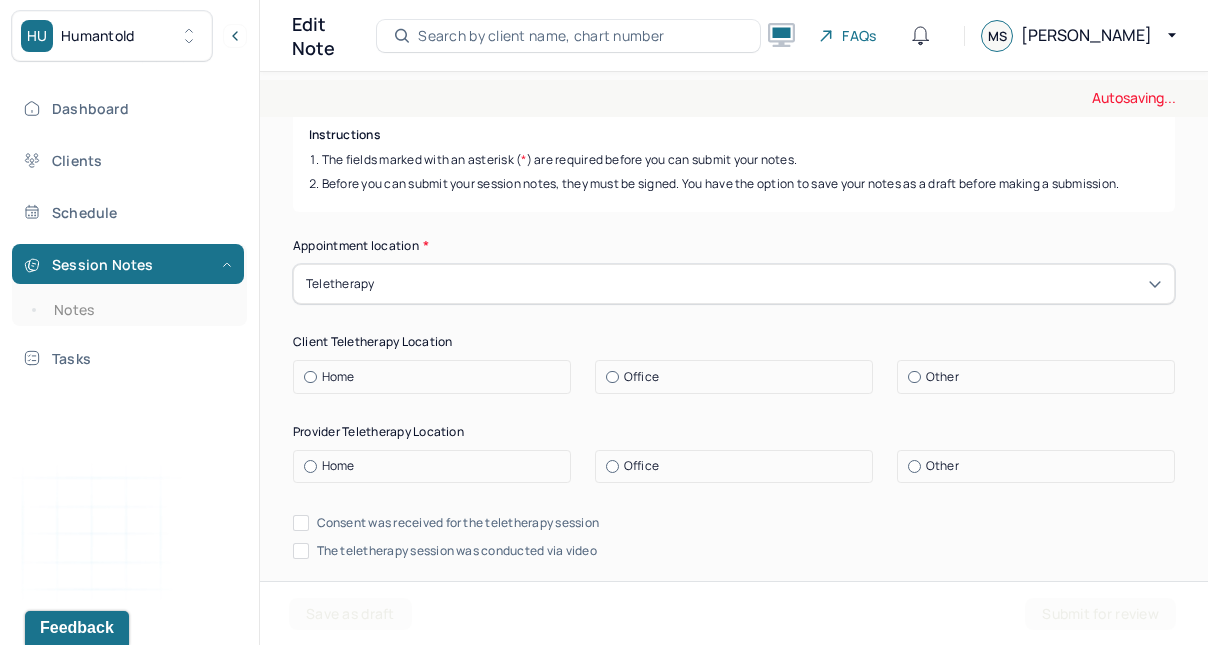 click at bounding box center (310, 377) 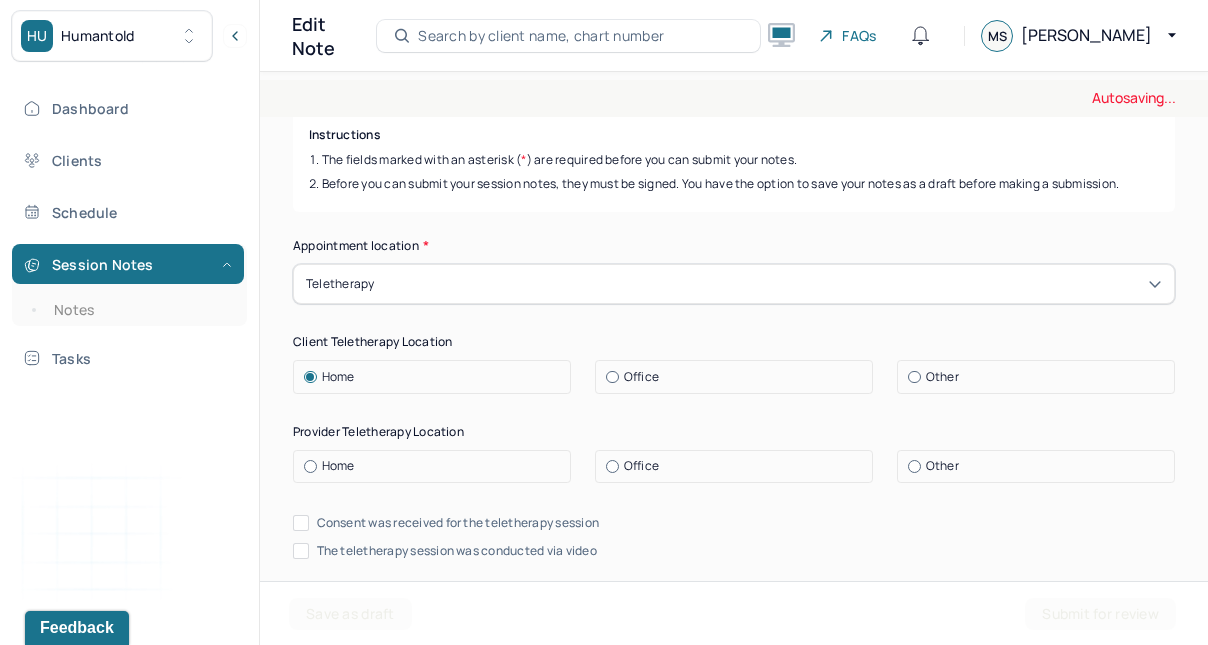 click on "Home" at bounding box center [437, 466] 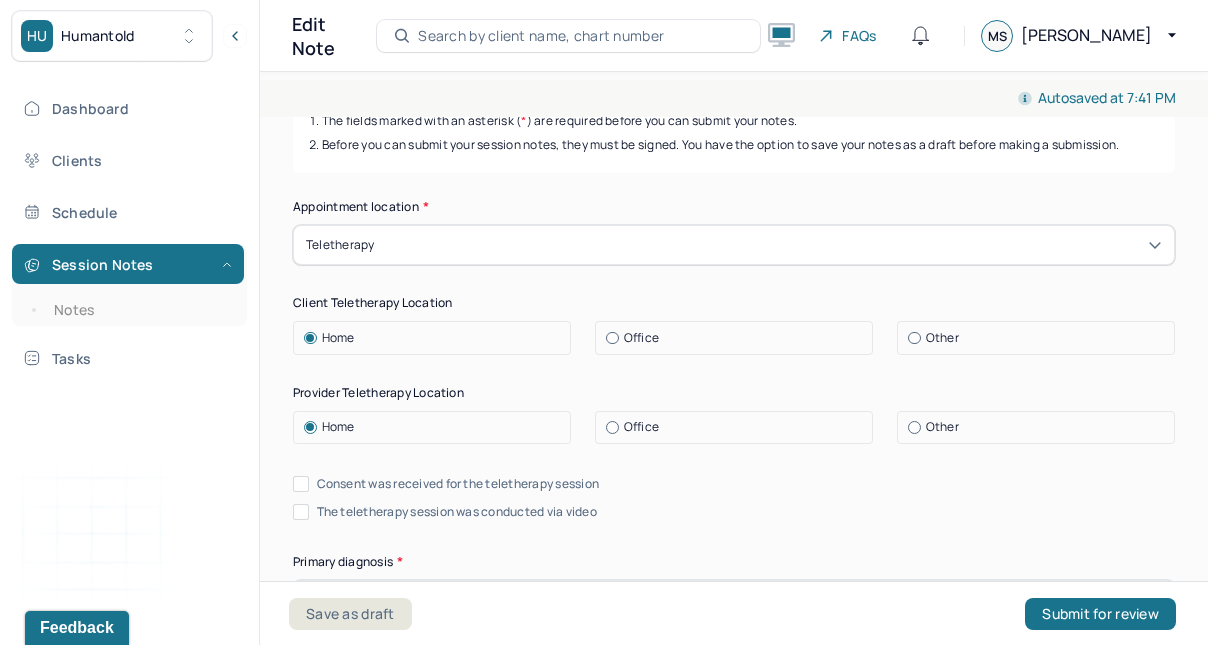 scroll, scrollTop: 279, scrollLeft: 0, axis: vertical 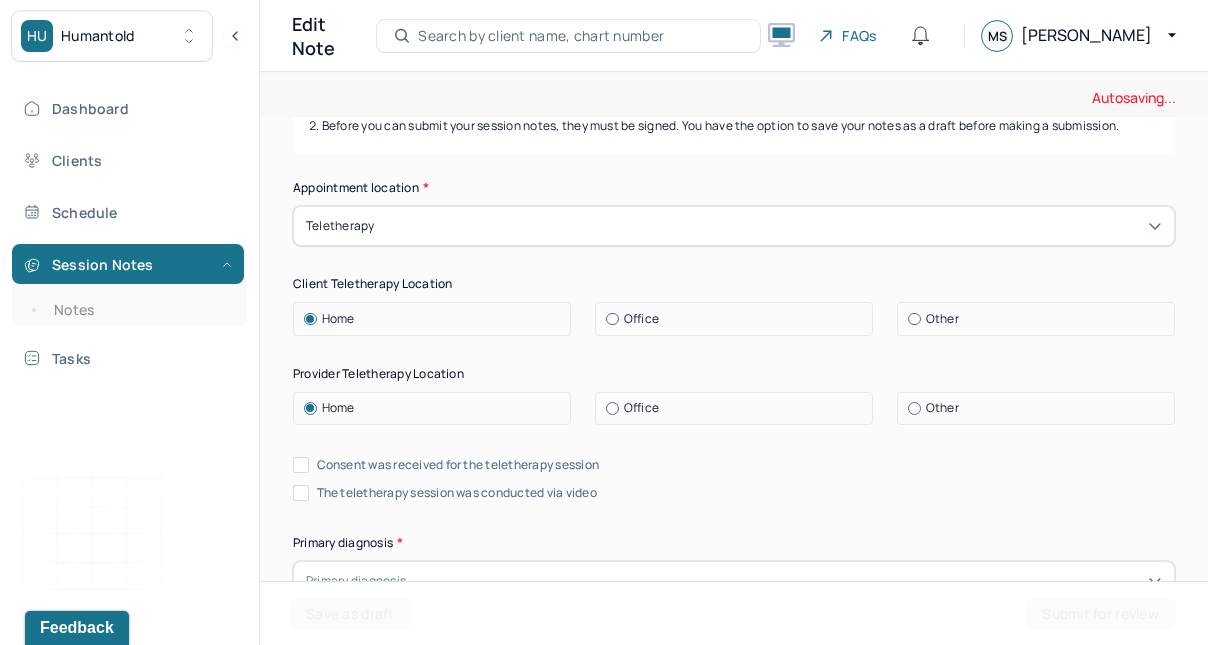 click on "Consent was received for the teletherapy session" at bounding box center [301, 465] 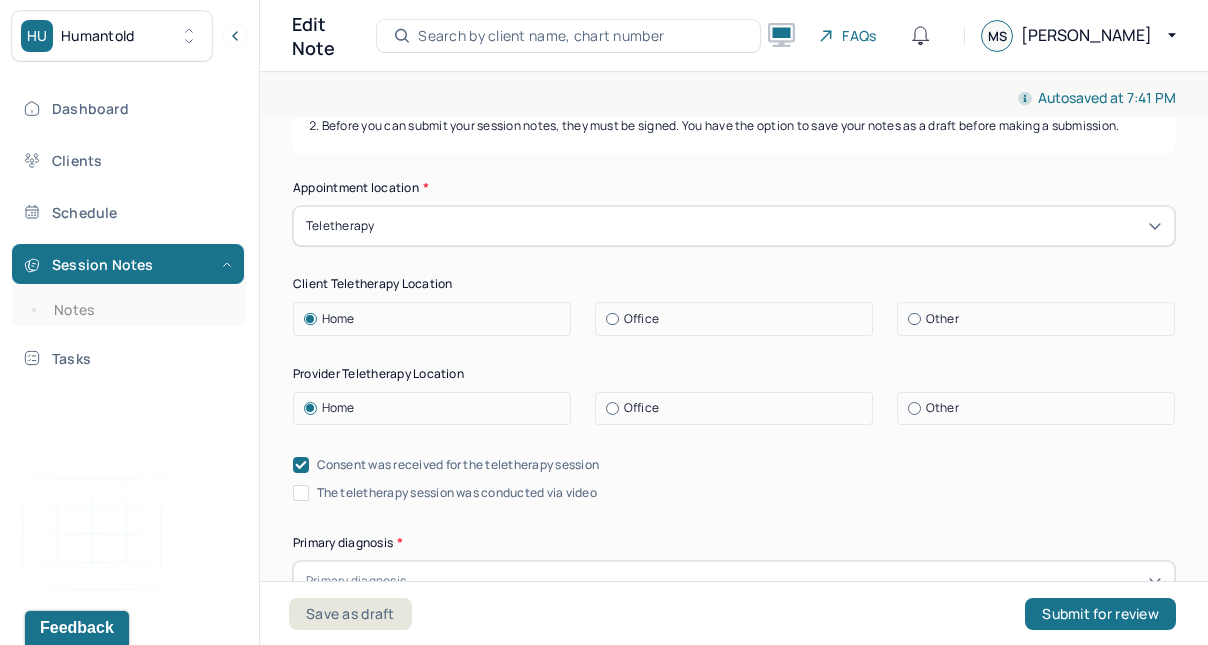 click on "The teletherapy session was conducted via video" at bounding box center [301, 493] 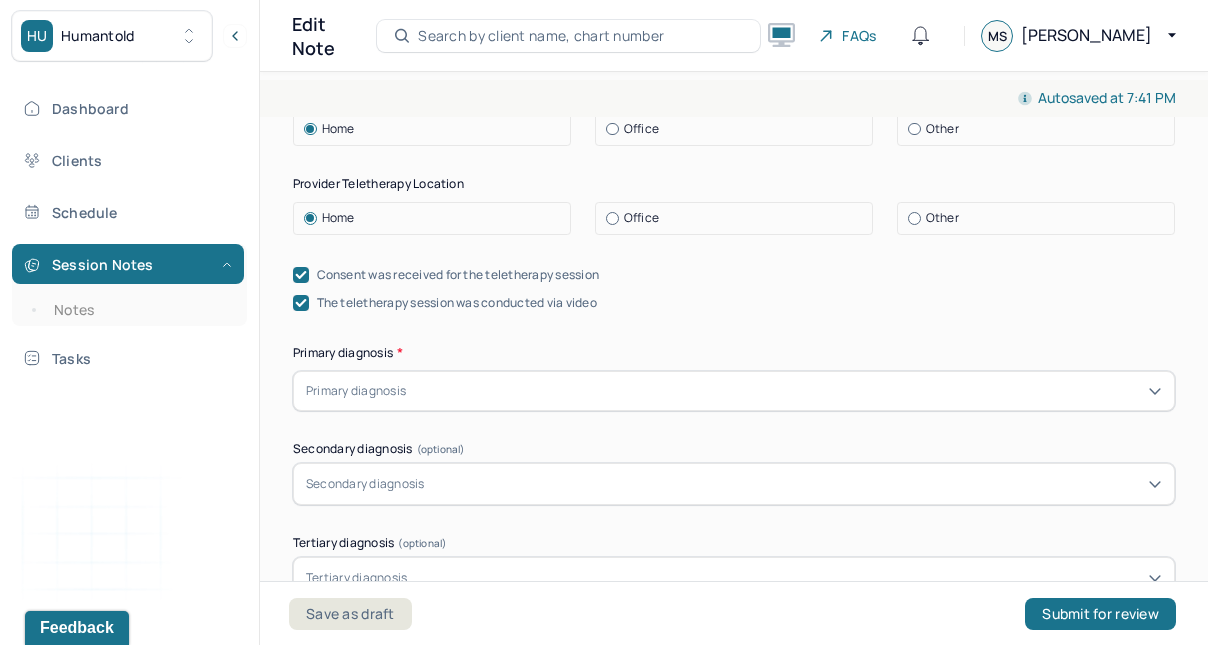 scroll, scrollTop: 471, scrollLeft: 0, axis: vertical 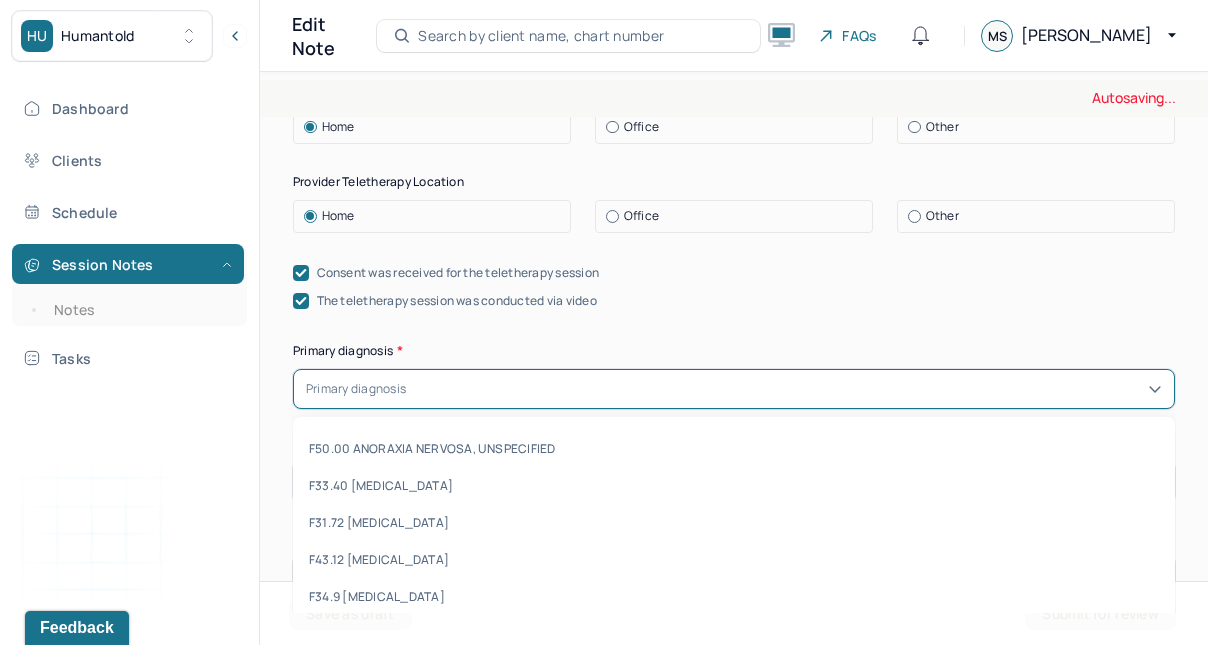 click at bounding box center (786, 389) 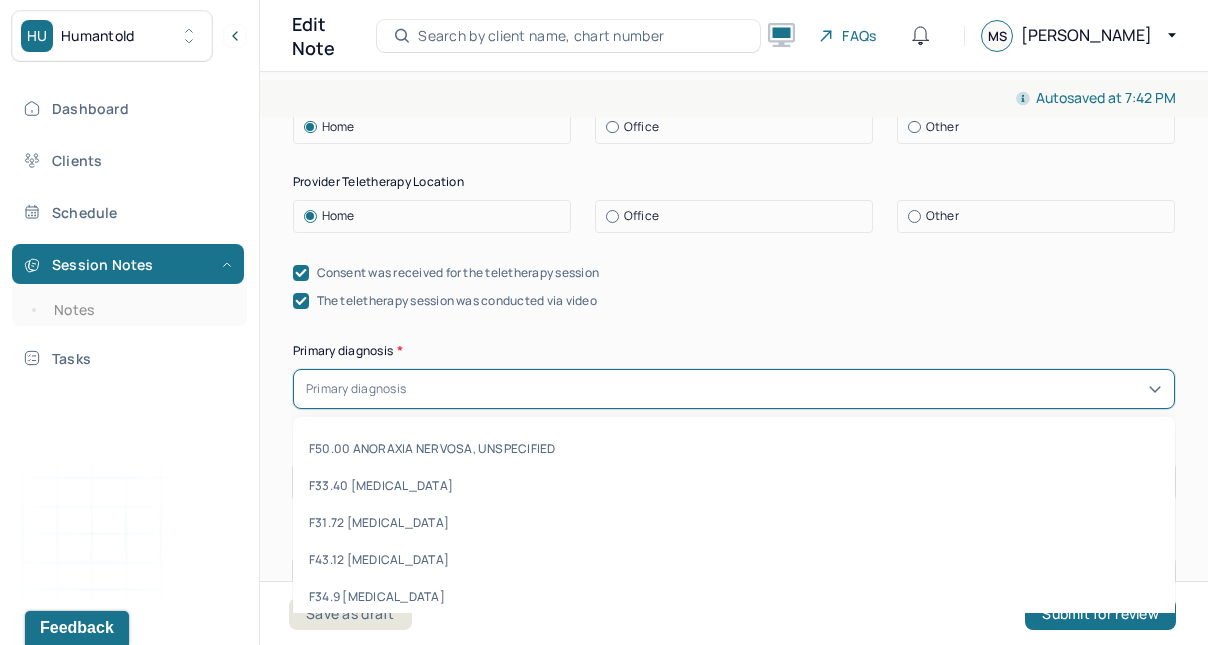 type on "F43.22" 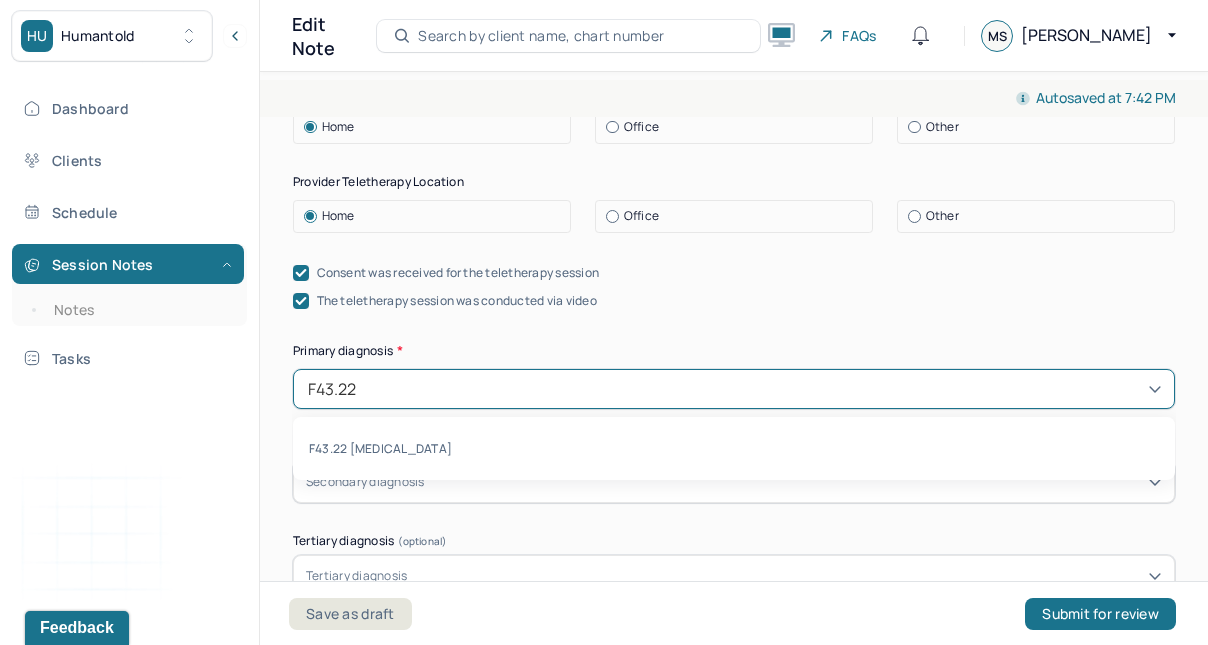 click on "F43.22 [MEDICAL_DATA]" at bounding box center (734, 448) 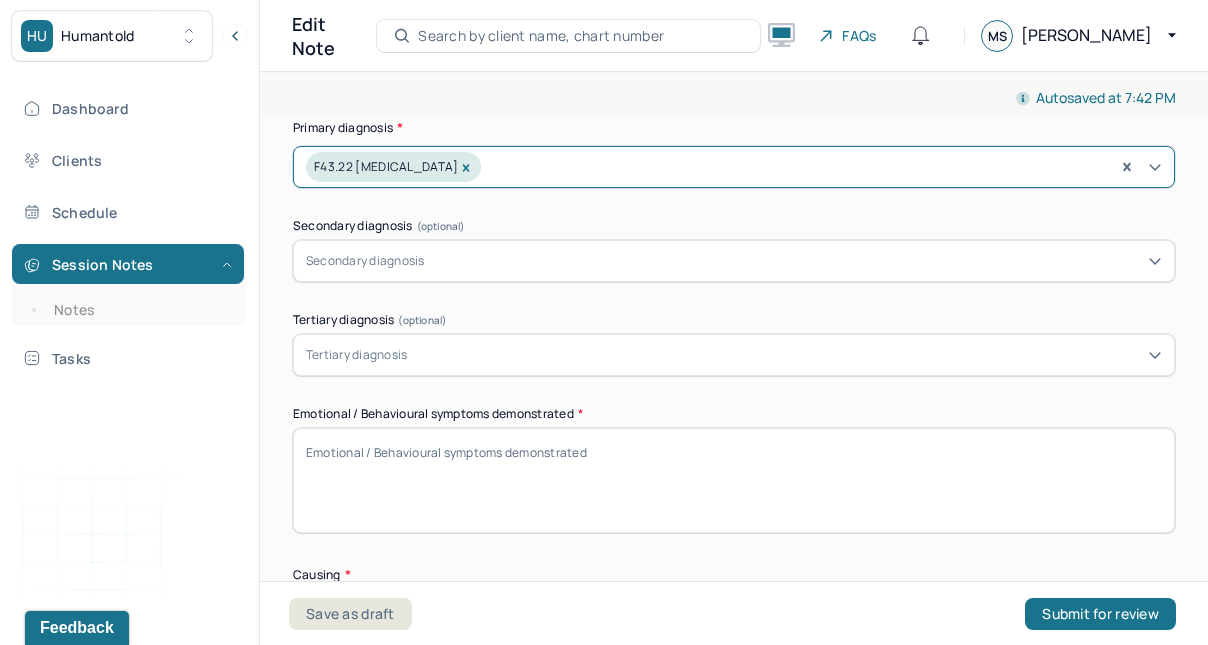 scroll, scrollTop: 697, scrollLeft: 0, axis: vertical 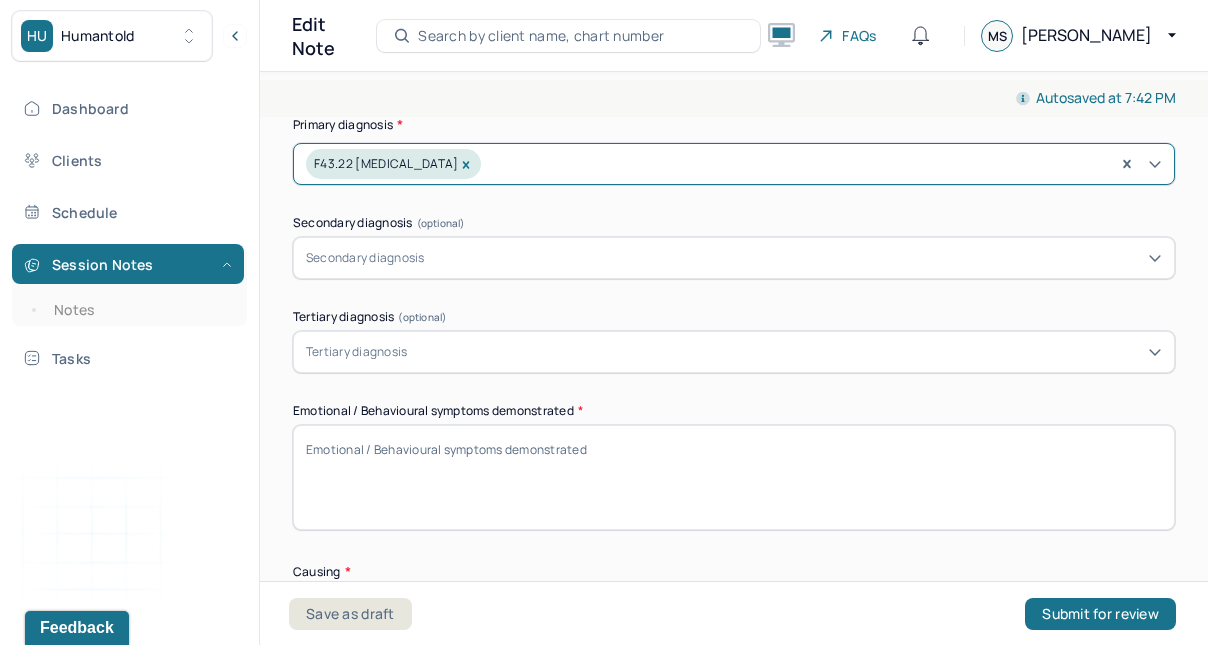 click on "Emotional / Behavioural symptoms demonstrated *" at bounding box center (734, 477) 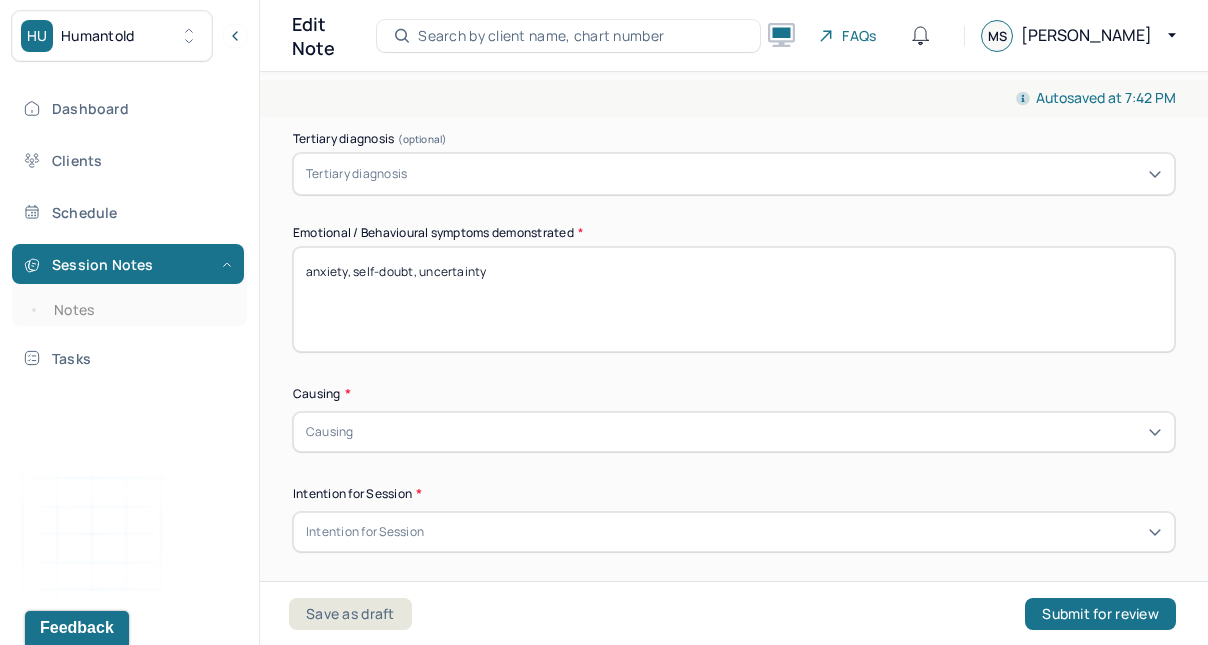scroll, scrollTop: 880, scrollLeft: 0, axis: vertical 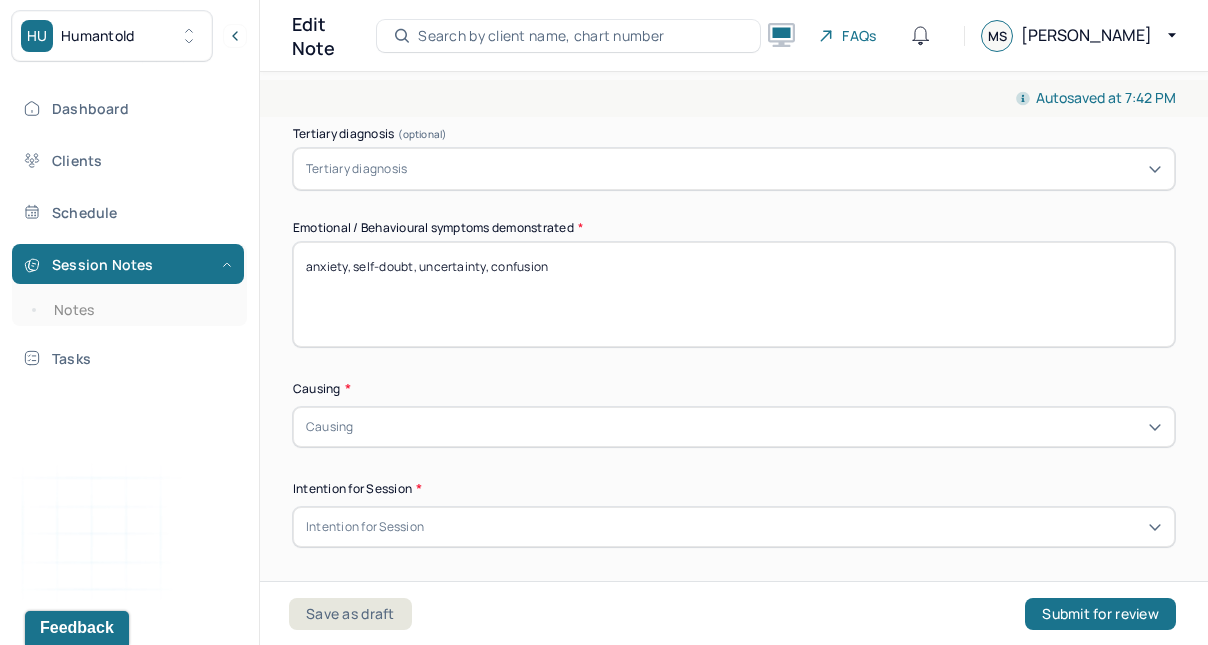 type on "anxiety, self-doubt, uncertainty, confusion" 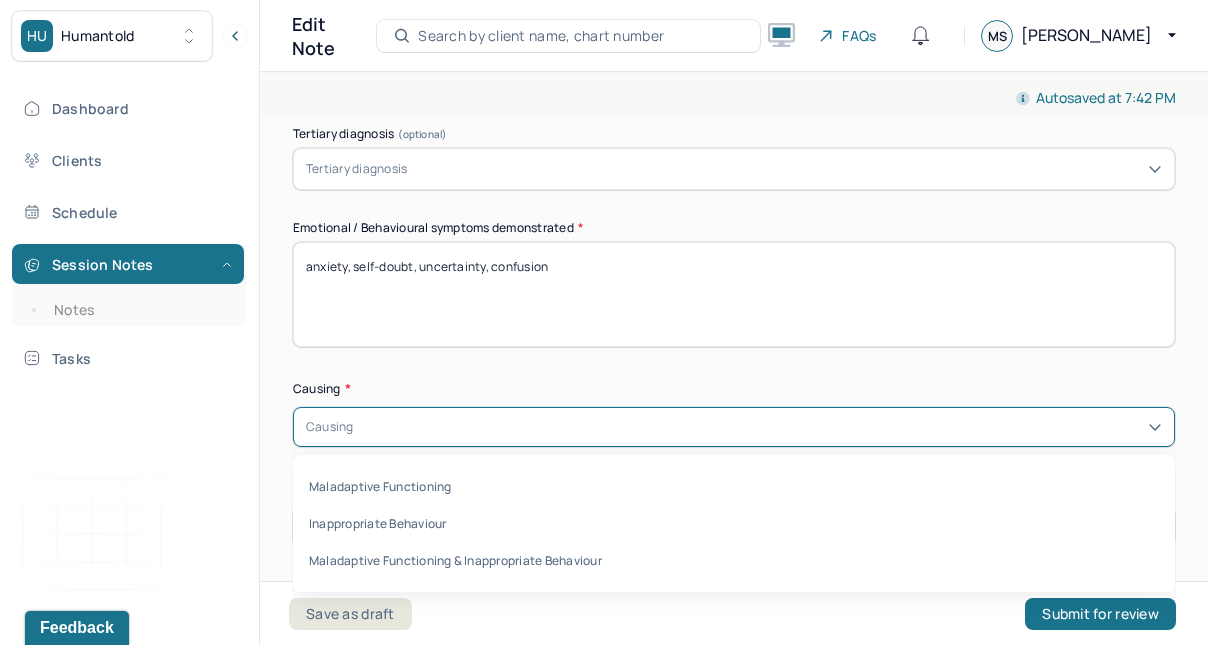 click on "Maladaptive Functioning" at bounding box center [734, 486] 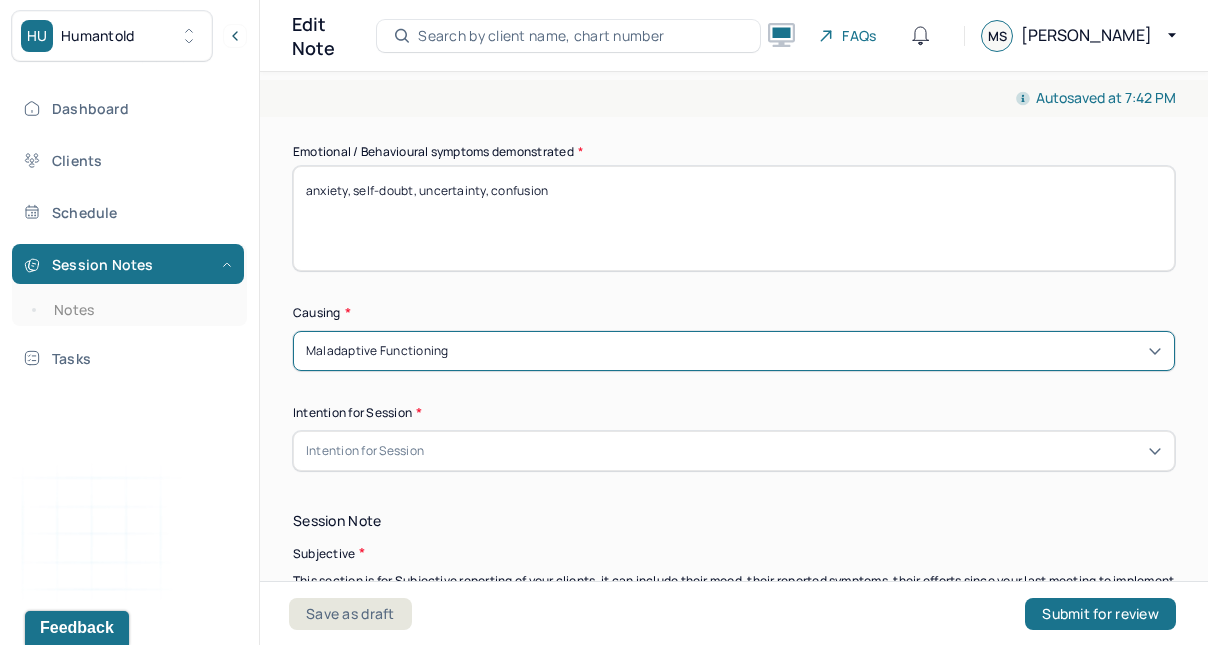 scroll, scrollTop: 963, scrollLeft: 0, axis: vertical 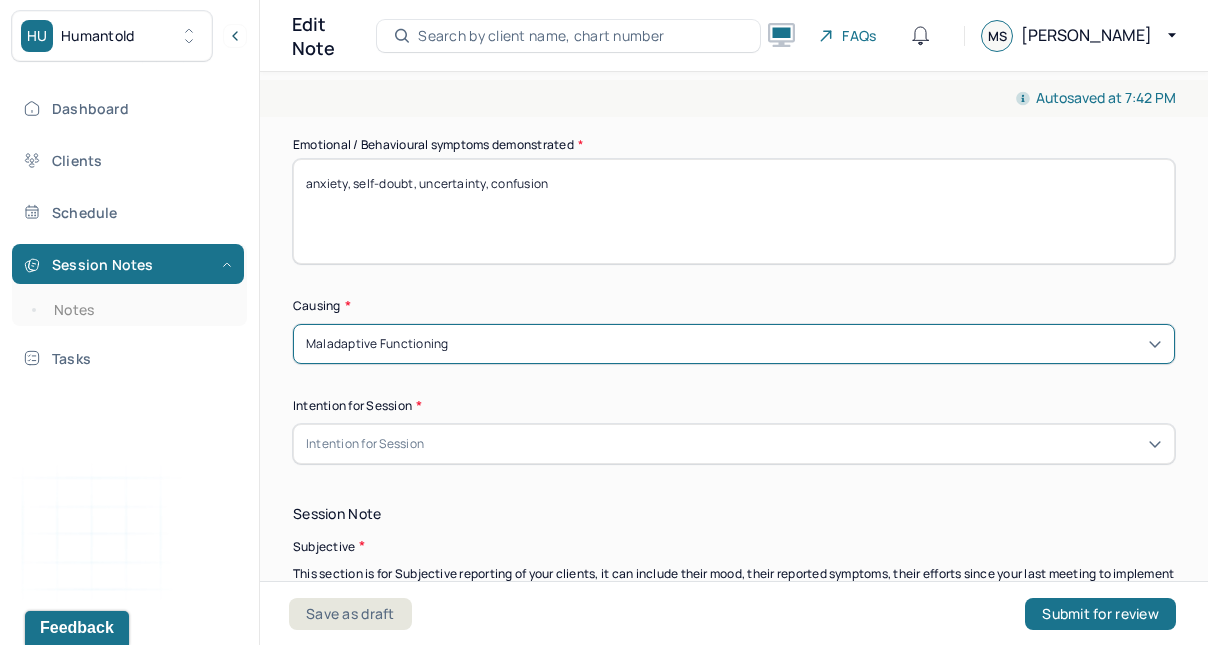 click on "Intention for Session" at bounding box center [365, 444] 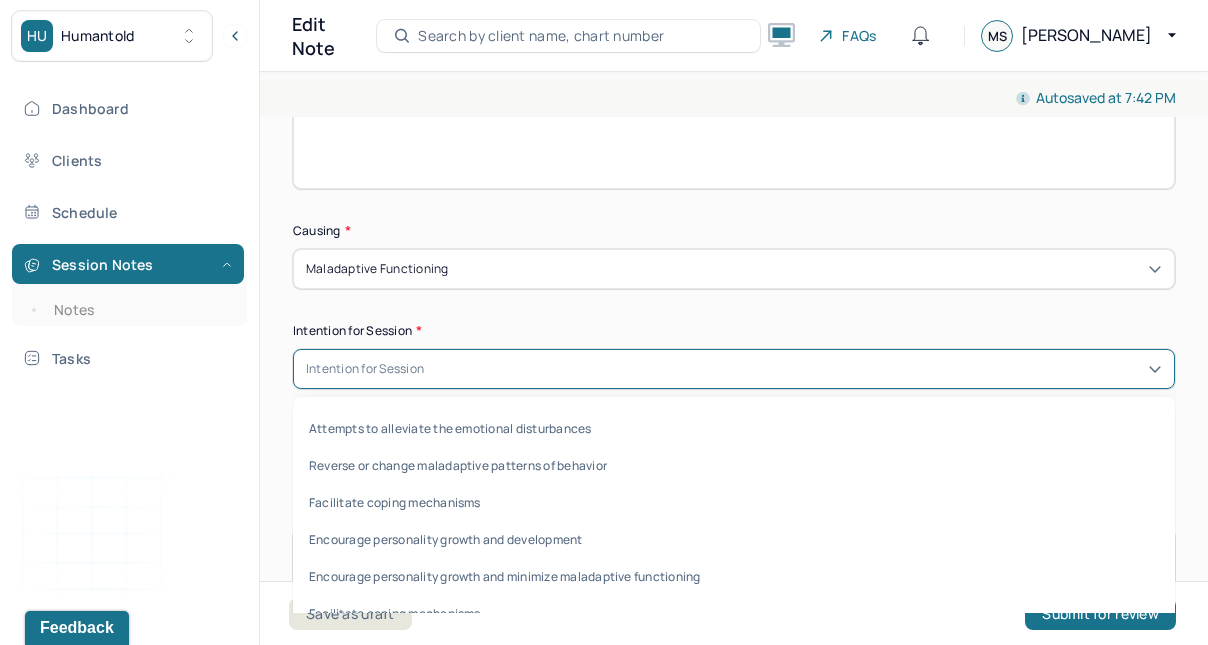 scroll, scrollTop: 1042, scrollLeft: 0, axis: vertical 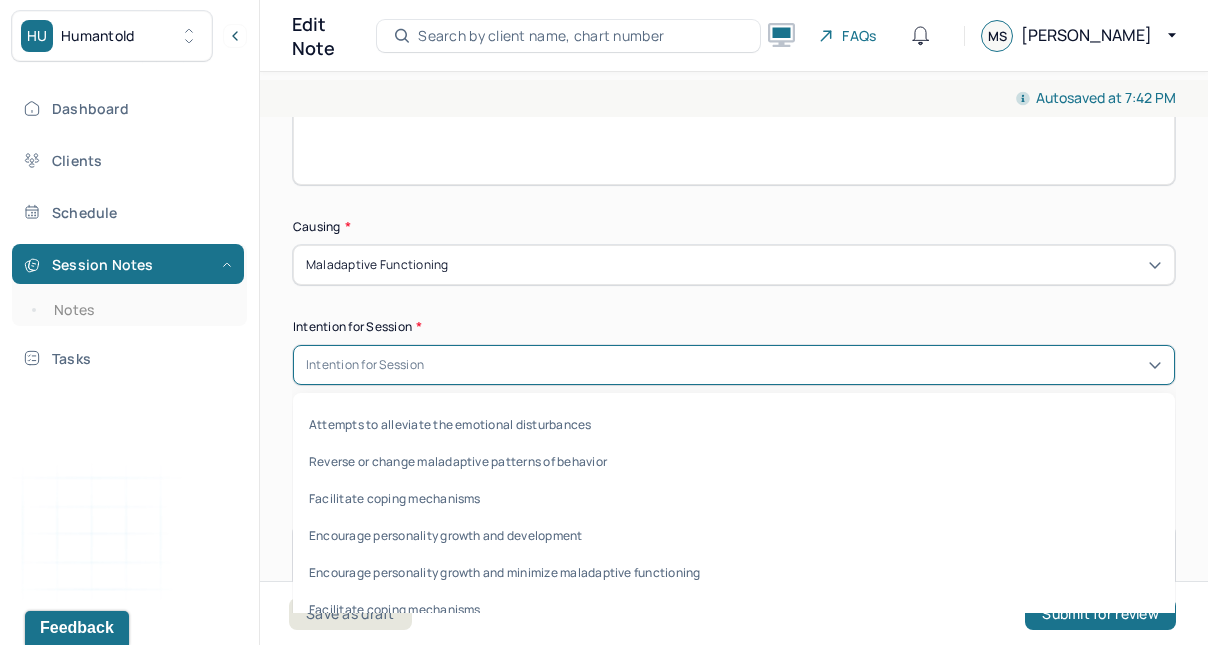 click on "Encourage personality growth and minimize maladaptive functioning" at bounding box center (734, 572) 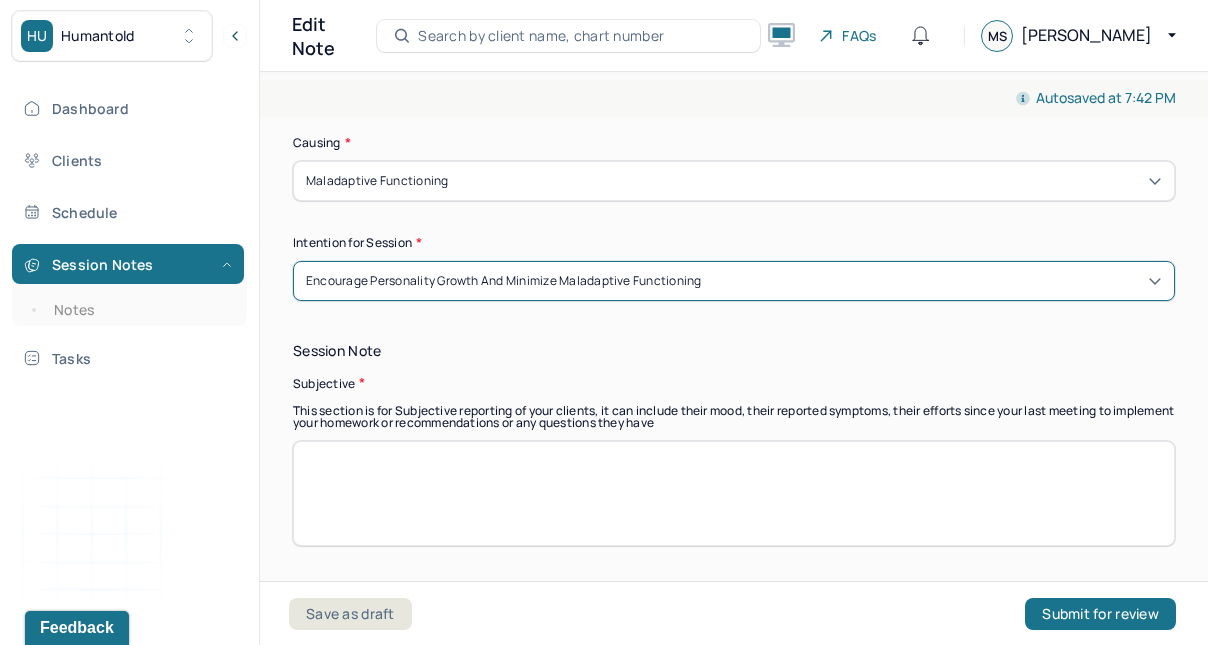 scroll, scrollTop: 1132, scrollLeft: 0, axis: vertical 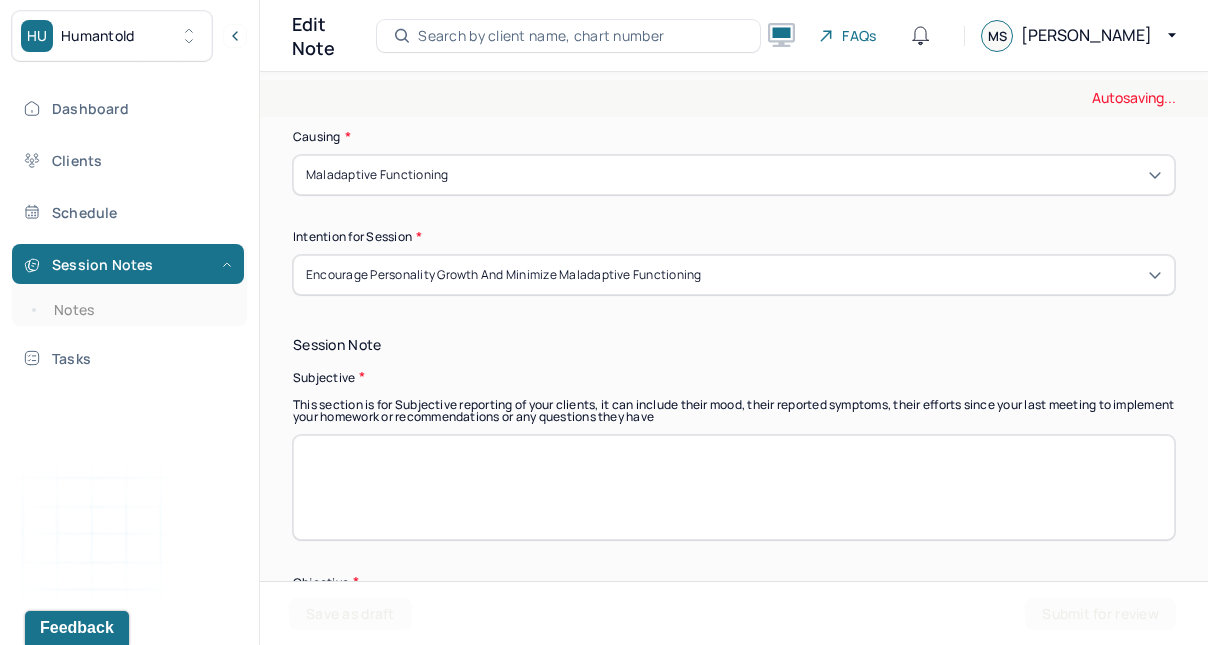 click at bounding box center [734, 487] 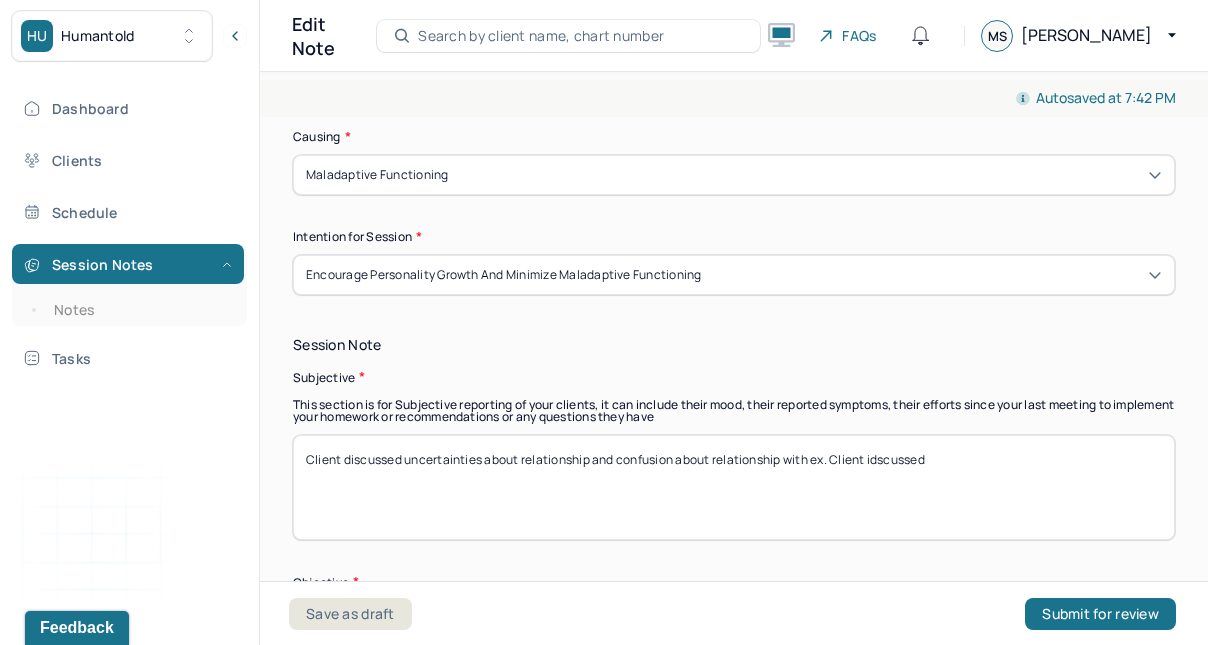 click on "Client discussed uncertainties about relationship and confusion about relationship with ex. Client idscussed" at bounding box center [734, 487] 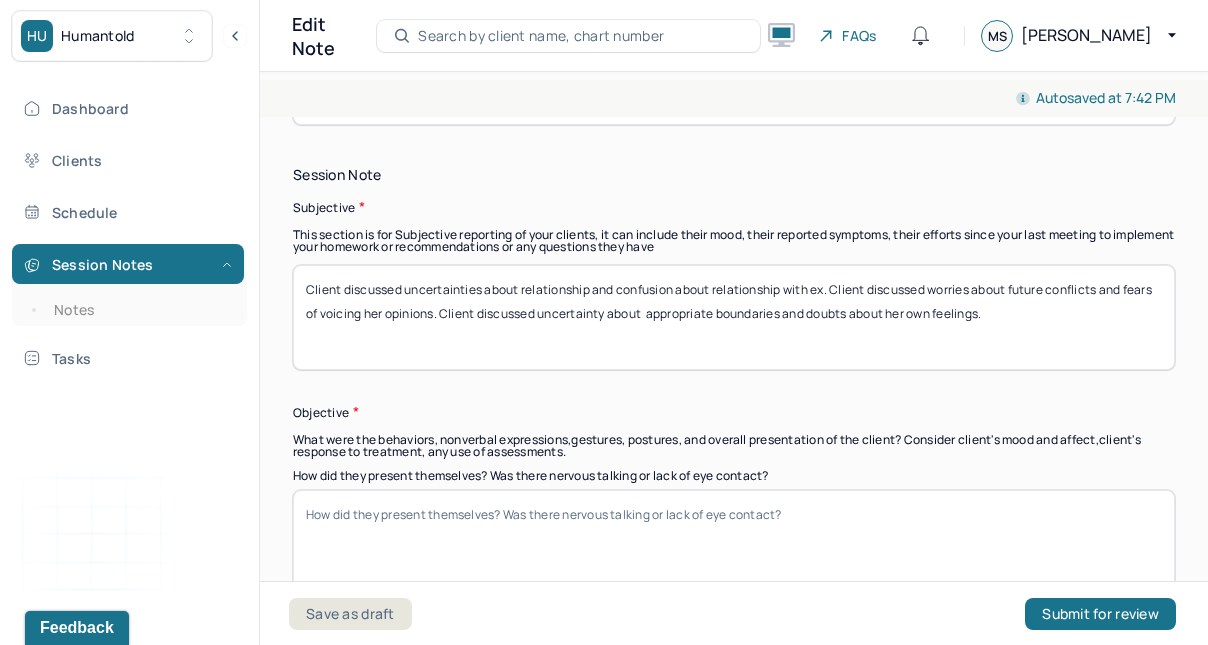 scroll, scrollTop: 1331, scrollLeft: 0, axis: vertical 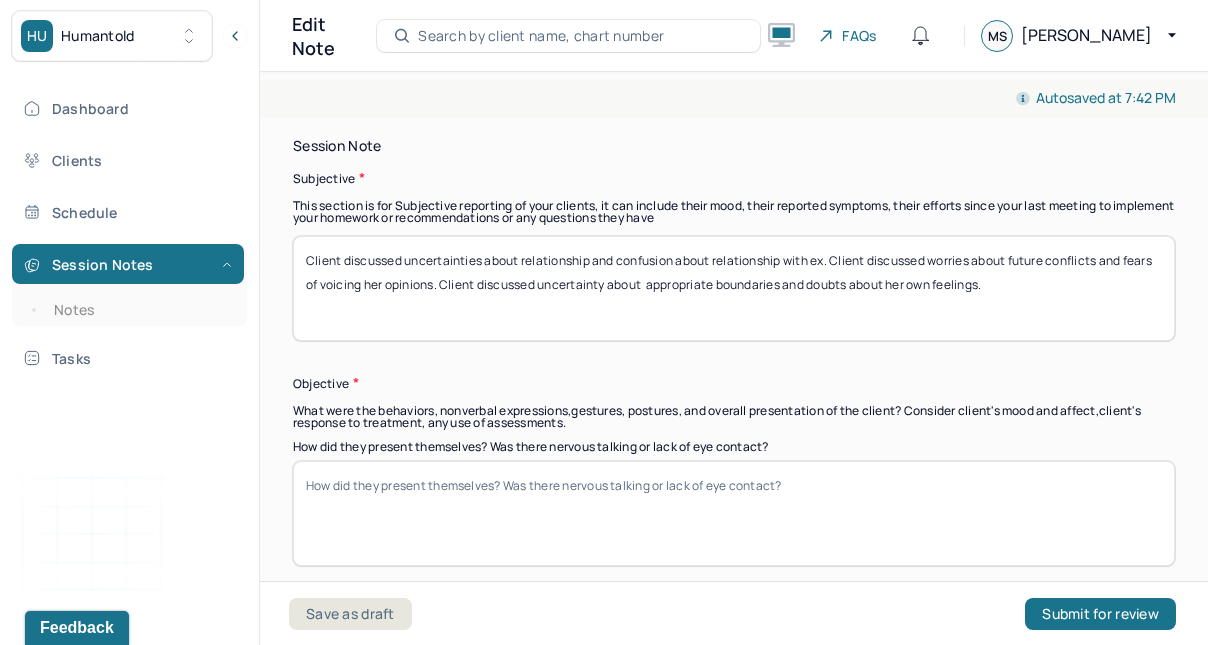 type on "Client discussed uncertainties about relationship and confusion about relationship with ex. Client discussed worries about future conflicts and fears of voicing her opinions. Client discussed uncertainty about  appropriate boundaries and doubts about her own feelings." 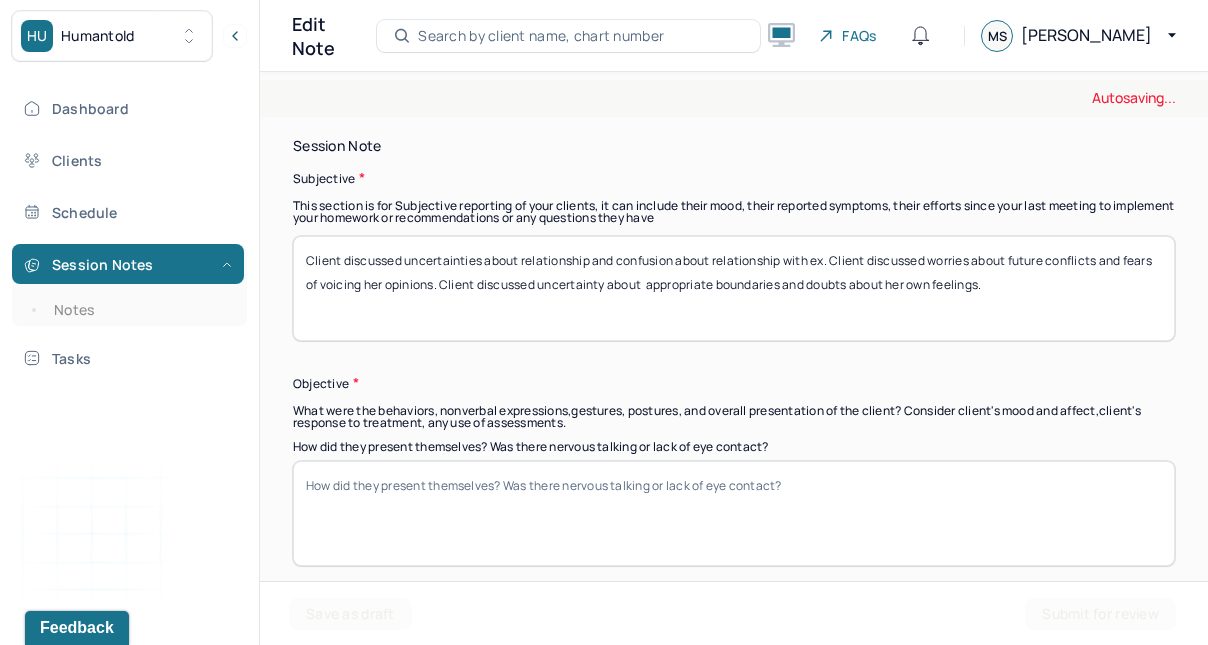 drag, startPoint x: 449, startPoint y: 393, endPoint x: 486, endPoint y: 496, distance: 109.444046 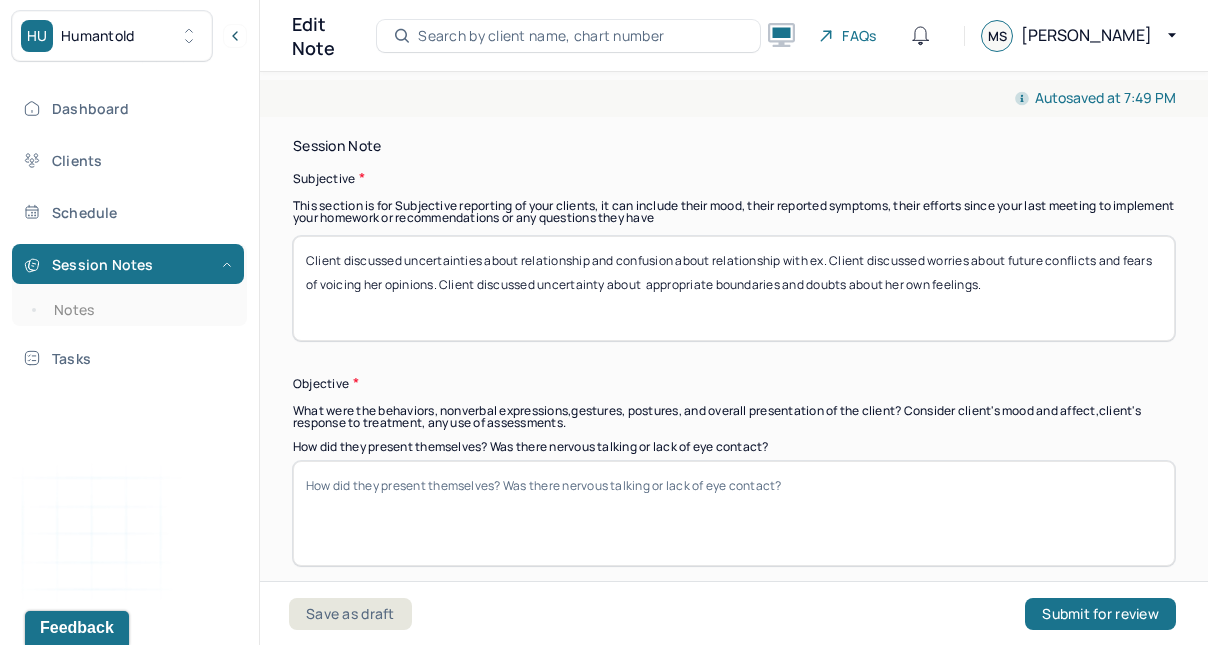 paste on "The client was alert, oriented and engaged. Client’s mood and affect were congruent and predominately sad in nature." 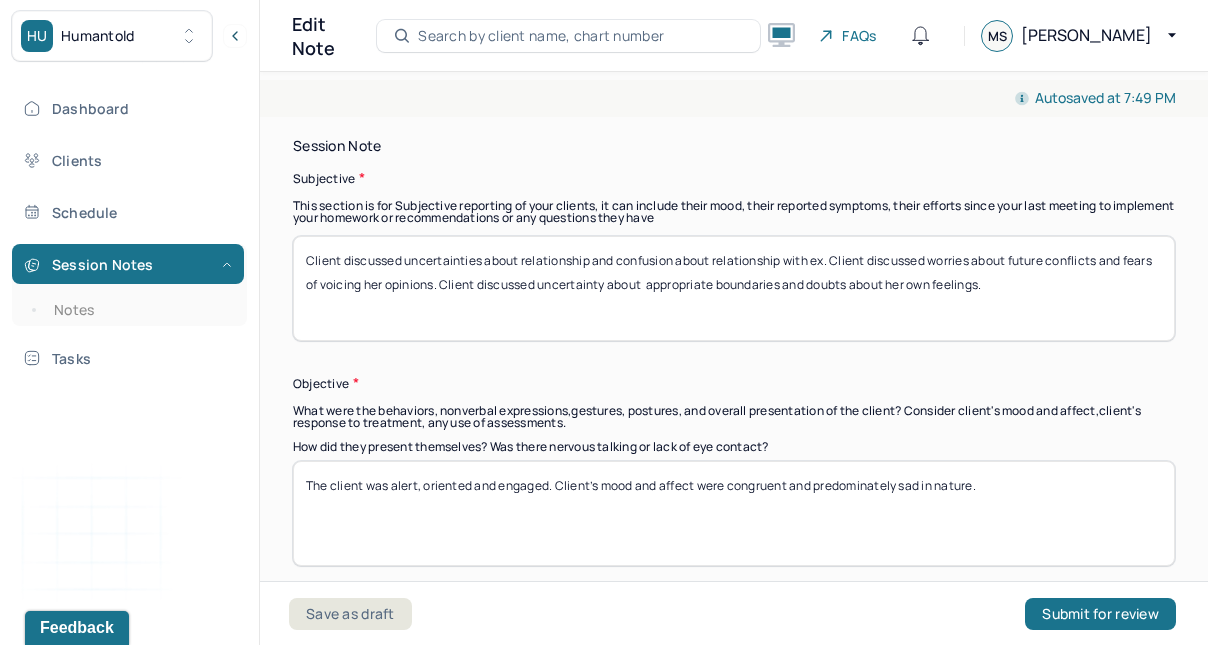 click on "The client was alert, oriented and engaged. Client’s mood and affect were congruent and predominately sad in nature." at bounding box center (734, 513) 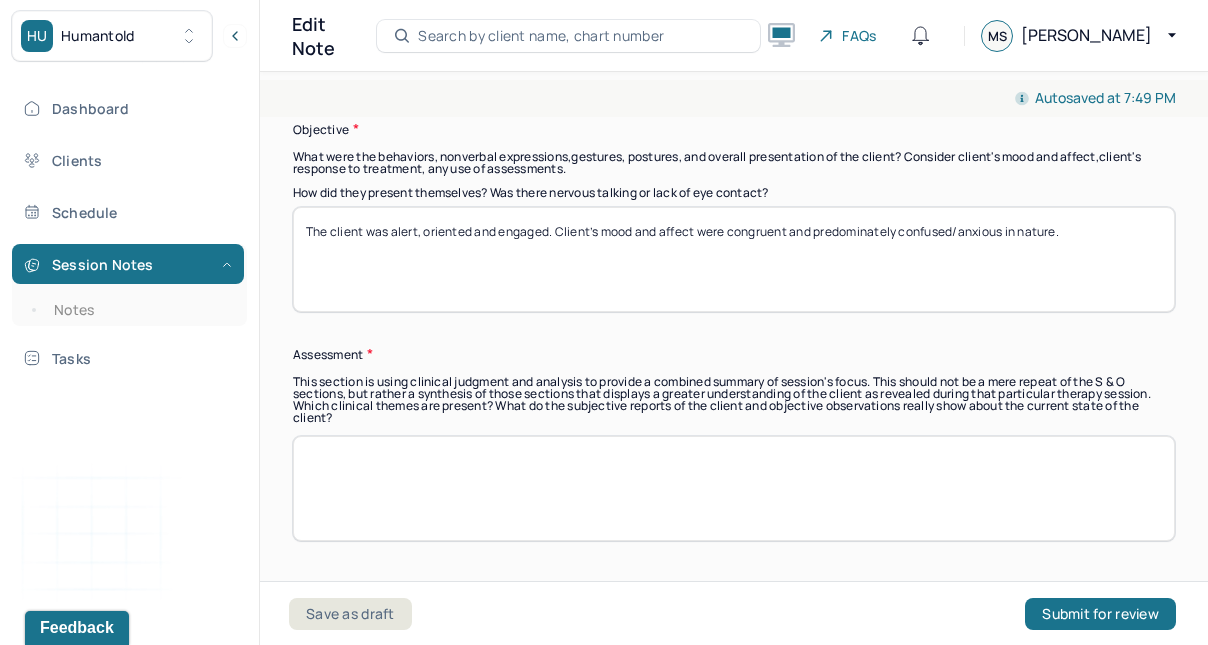 scroll, scrollTop: 1608, scrollLeft: 0, axis: vertical 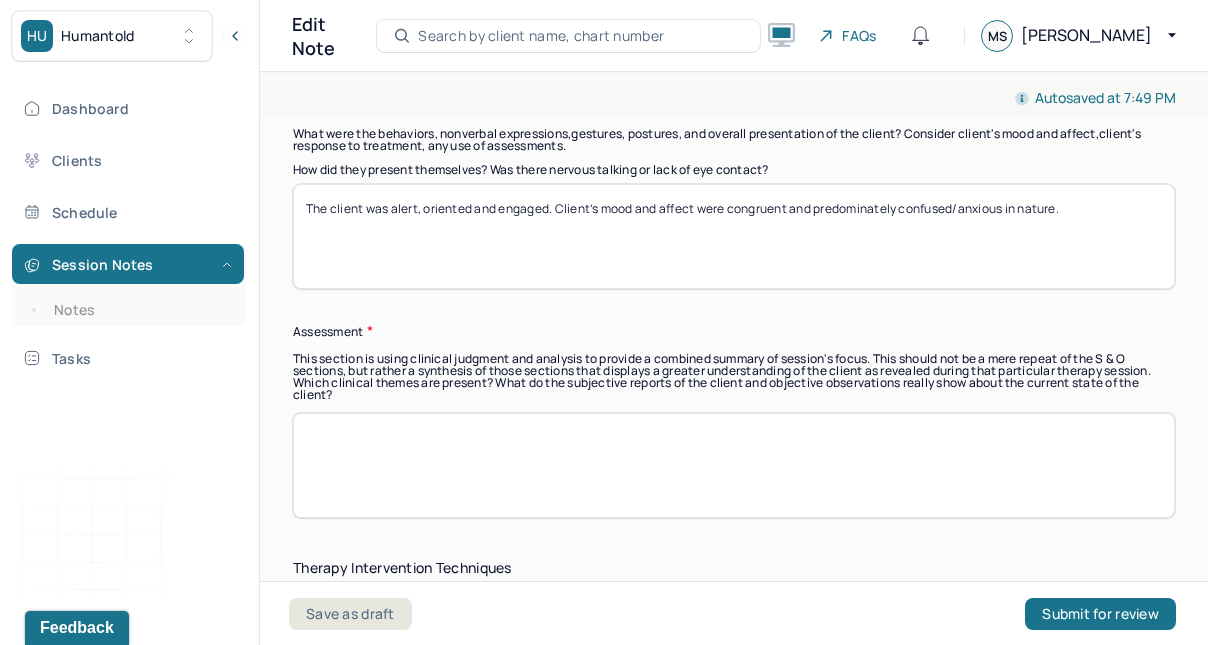type on "The client was alert, oriented and engaged. Client’s mood and affect were congruent and predominately confused/anxious in nature." 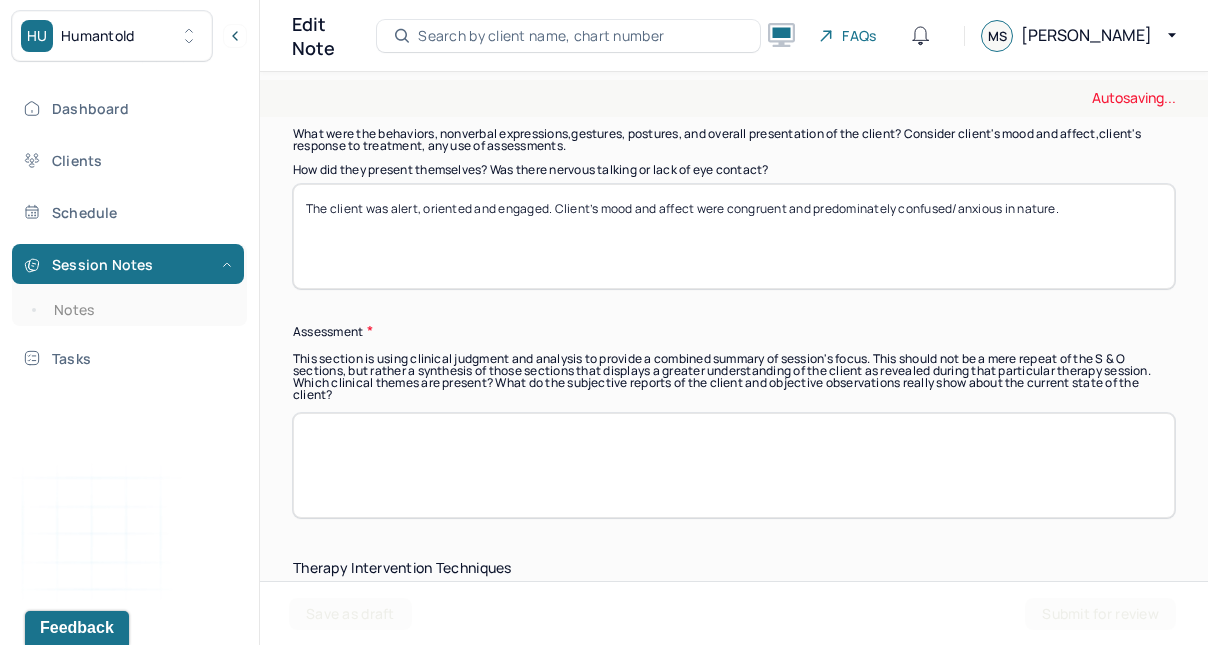 click at bounding box center (734, 465) 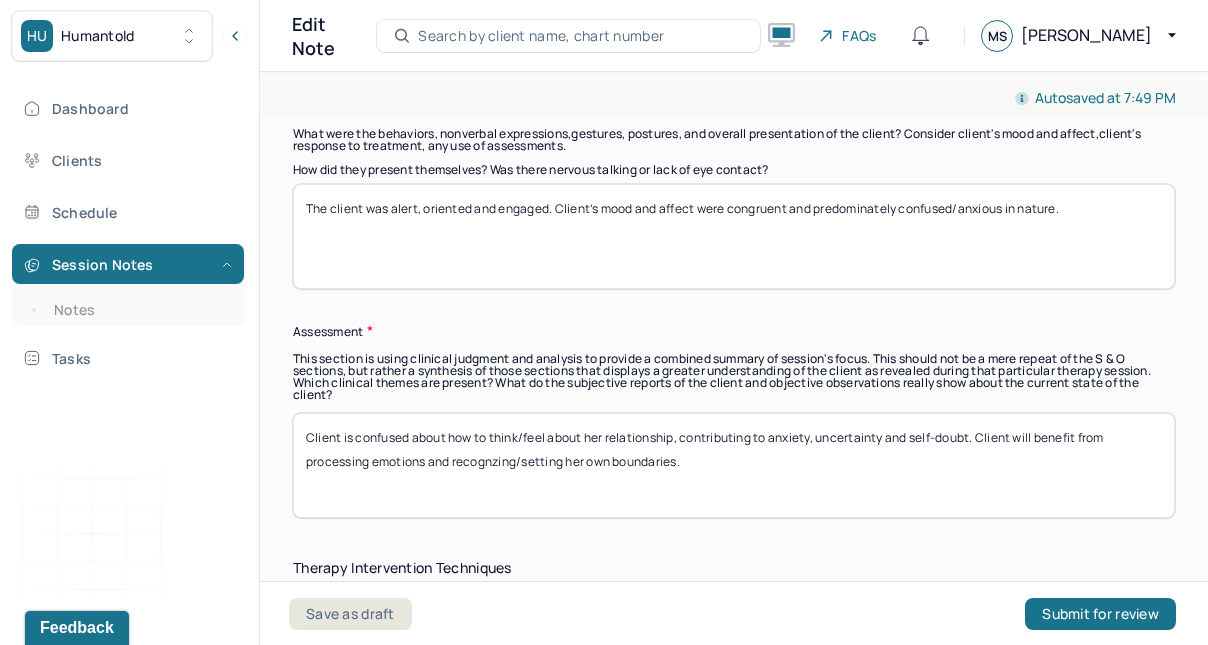 click on "Client is confused about how to think/feel about her relationship, contributing to anxiety, uncertainty and self-doubt. Client will benefit from processing emotions and recognzing/setting her own boundaries." at bounding box center [734, 465] 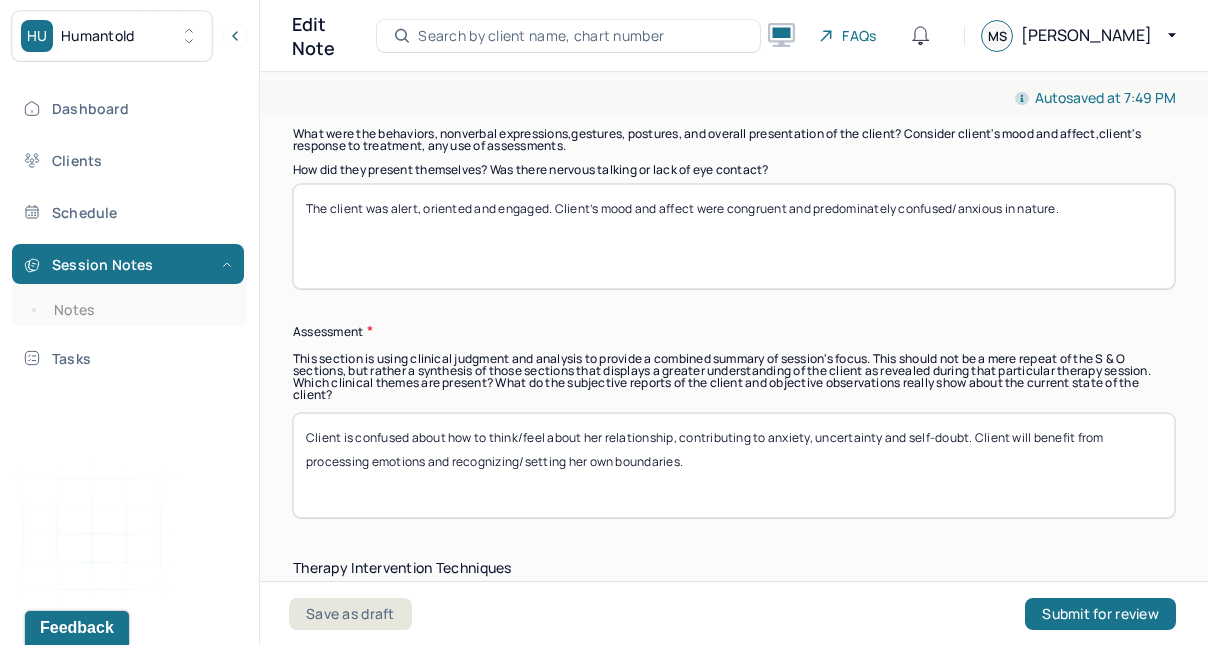 click on "Client is confused about how to think/feel about her relationship, contributing to anxiety, uncertainty and self-doubt. Client will benefit from processing emotions and recognizing/setting her own boundaries." at bounding box center [734, 465] 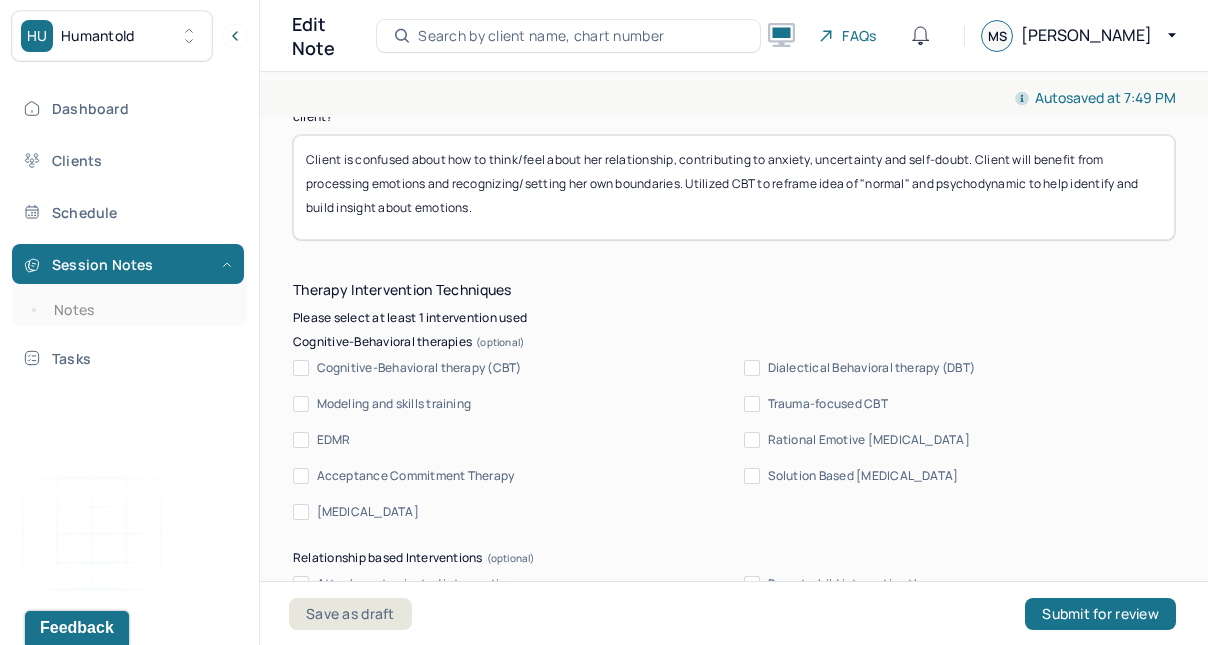 scroll, scrollTop: 1897, scrollLeft: 0, axis: vertical 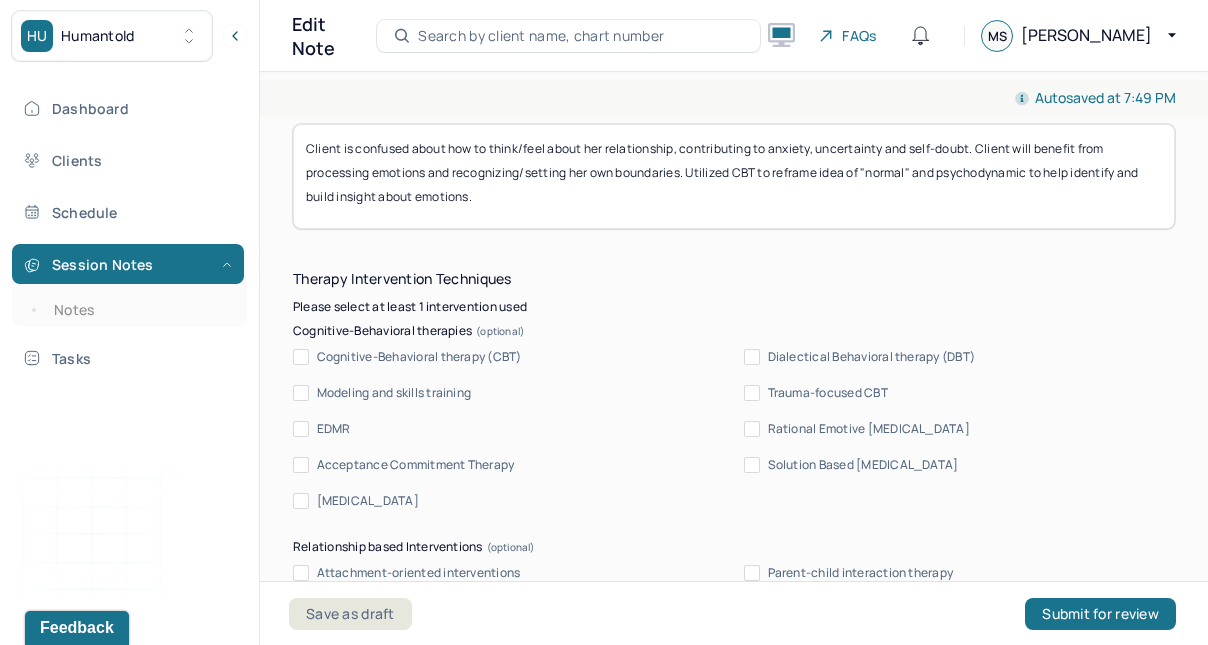 type on "Client is confused about how to think/feel about her relationship, contributing to anxiety, uncertainty and self-doubt. Client will benefit from processing emotions and recognizing/setting her own boundaries. Utilized CBT to reframe idea of "normal" and psychodynamic to help identify and build insight about emotions." 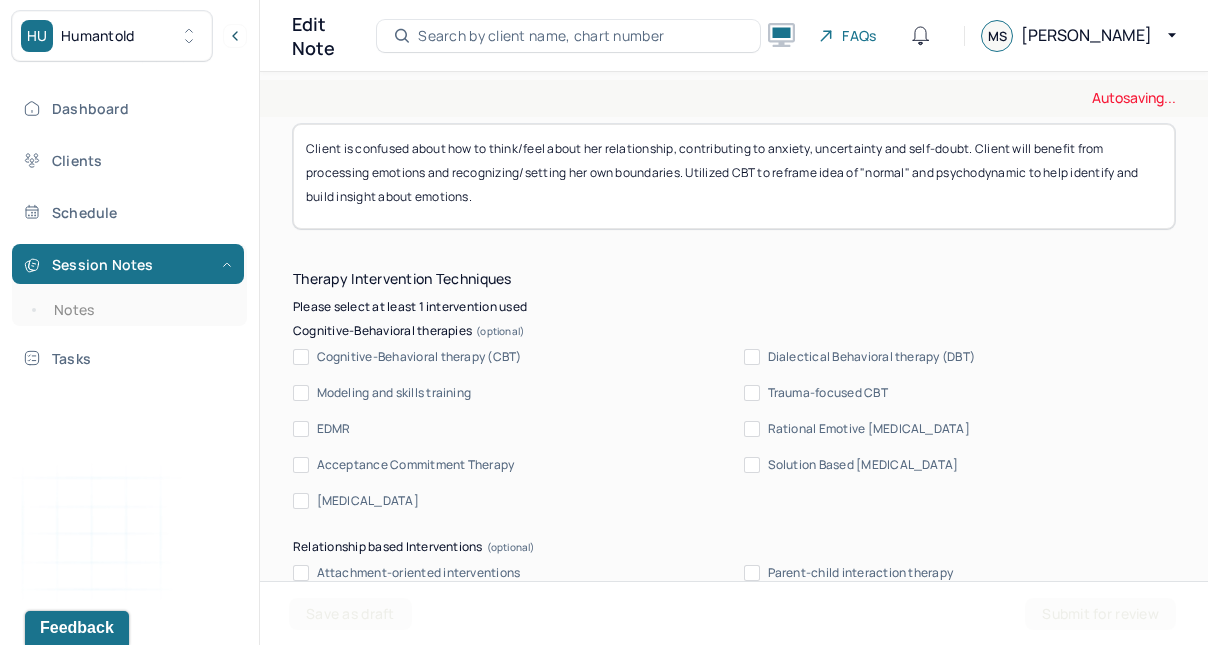 click on "Cognitive-Behavioral therapy (CBT)" at bounding box center (301, 357) 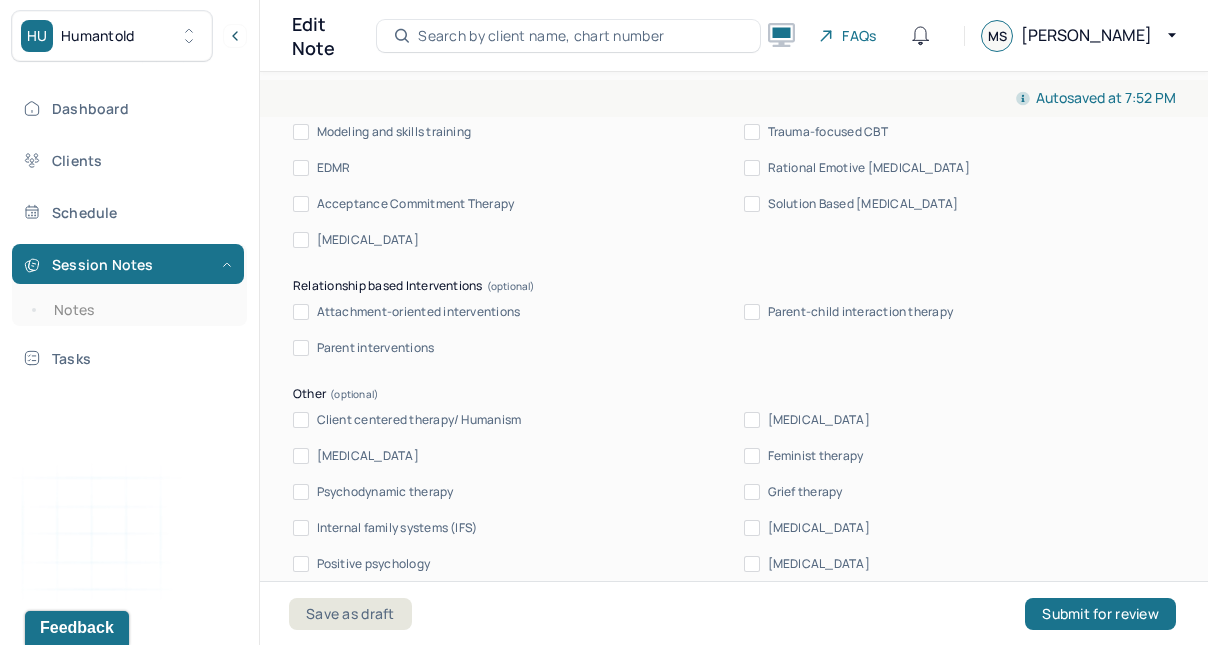 scroll, scrollTop: 2164, scrollLeft: 0, axis: vertical 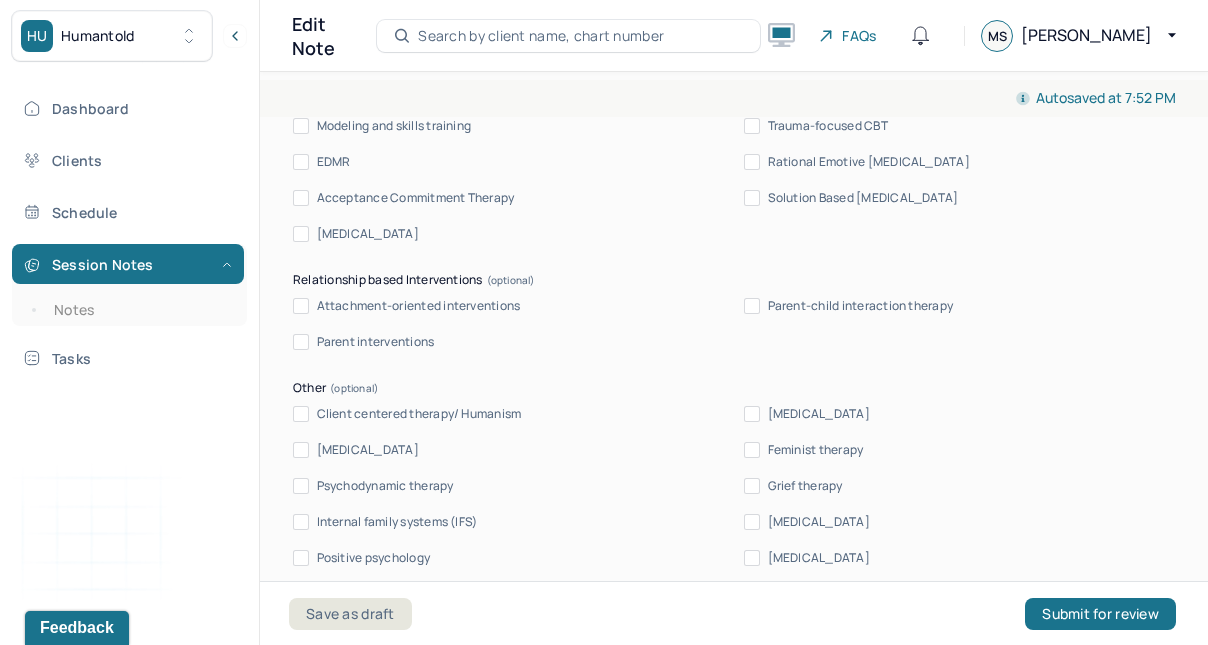 click on "Client centered therapy/ Humanism" at bounding box center (301, 414) 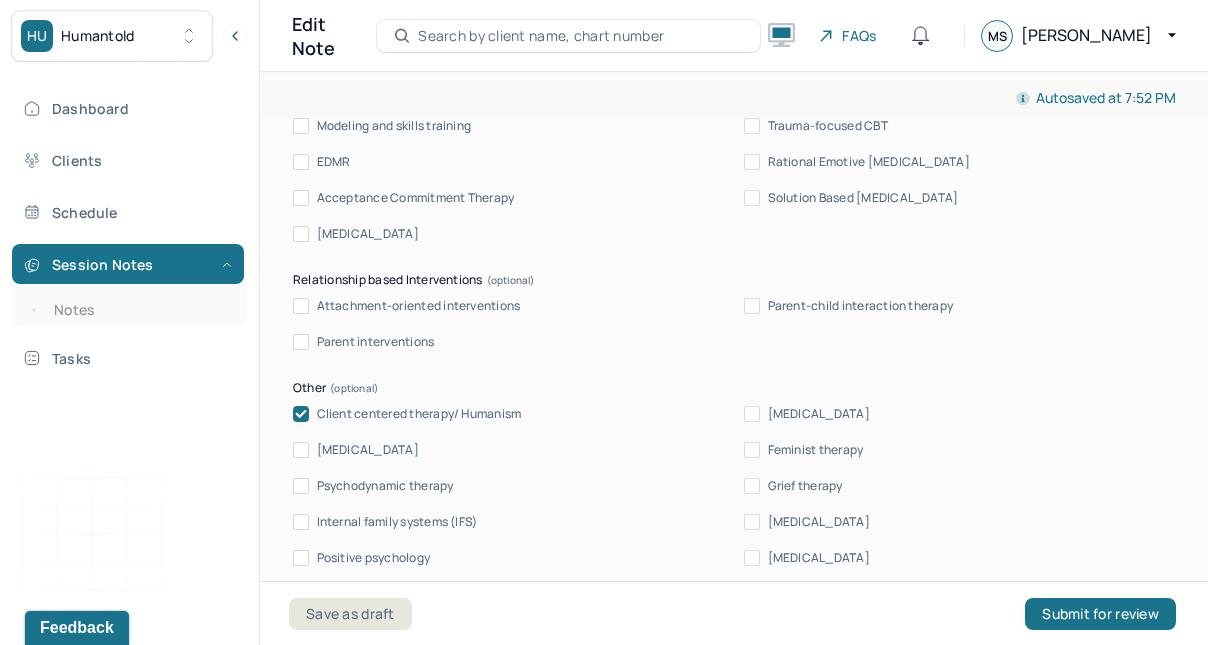 scroll, scrollTop: 2211, scrollLeft: 0, axis: vertical 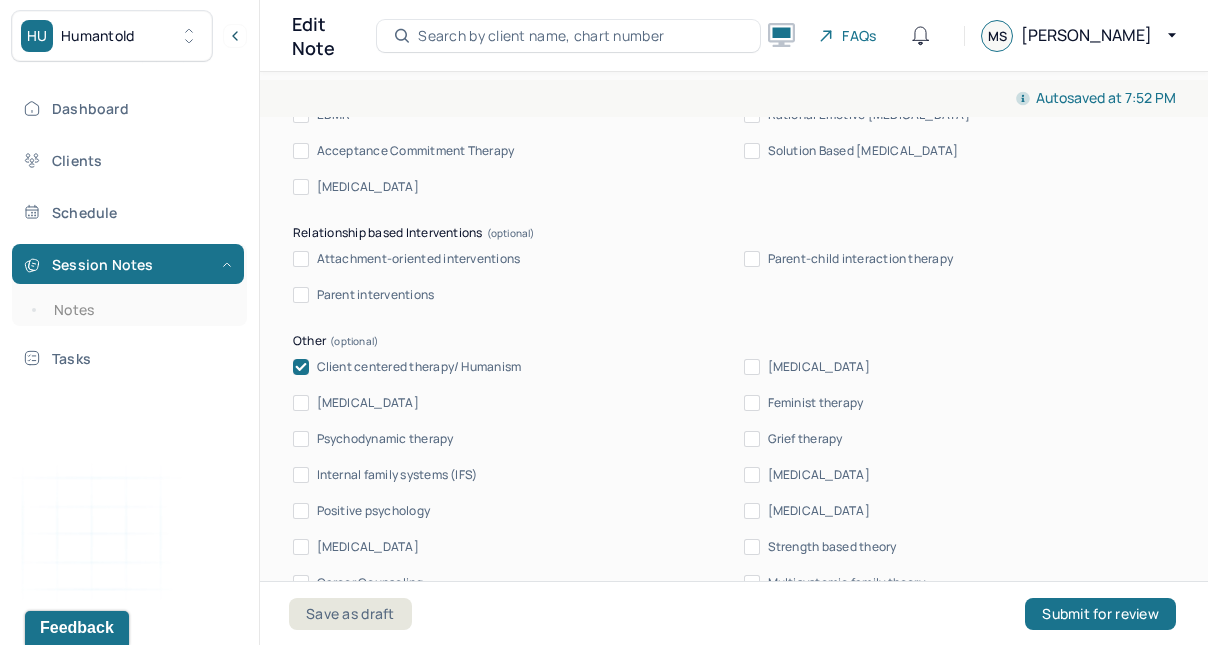 click on "Psychodynamic therapy" at bounding box center [301, 439] 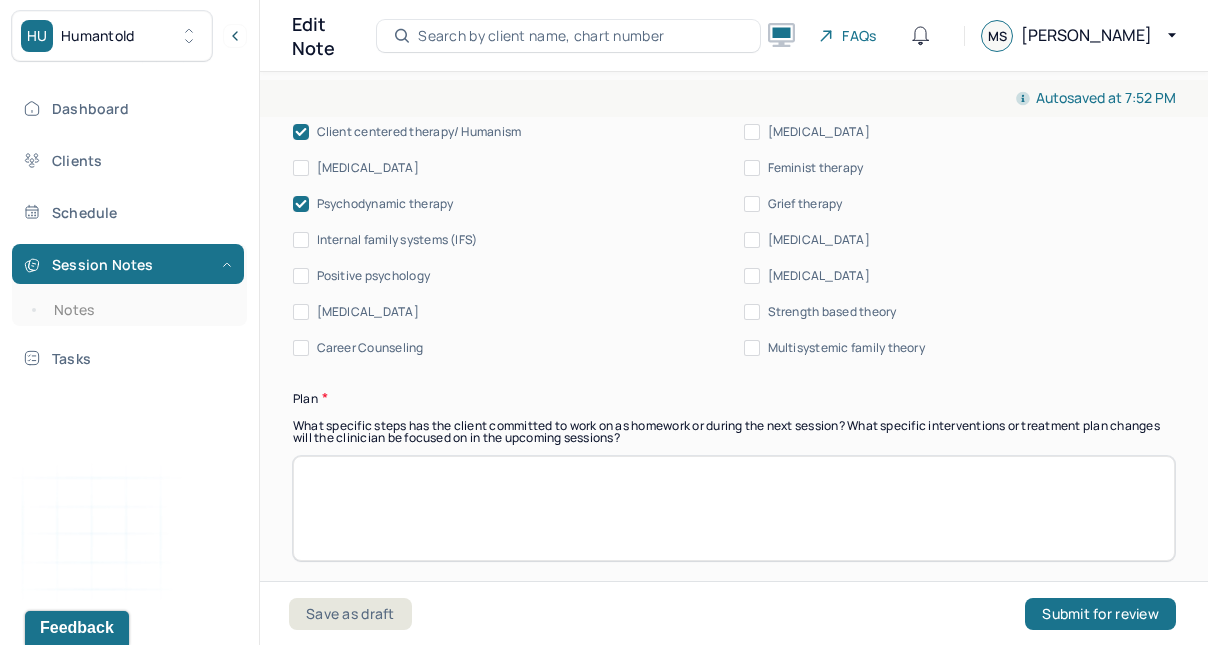 scroll, scrollTop: 2457, scrollLeft: 0, axis: vertical 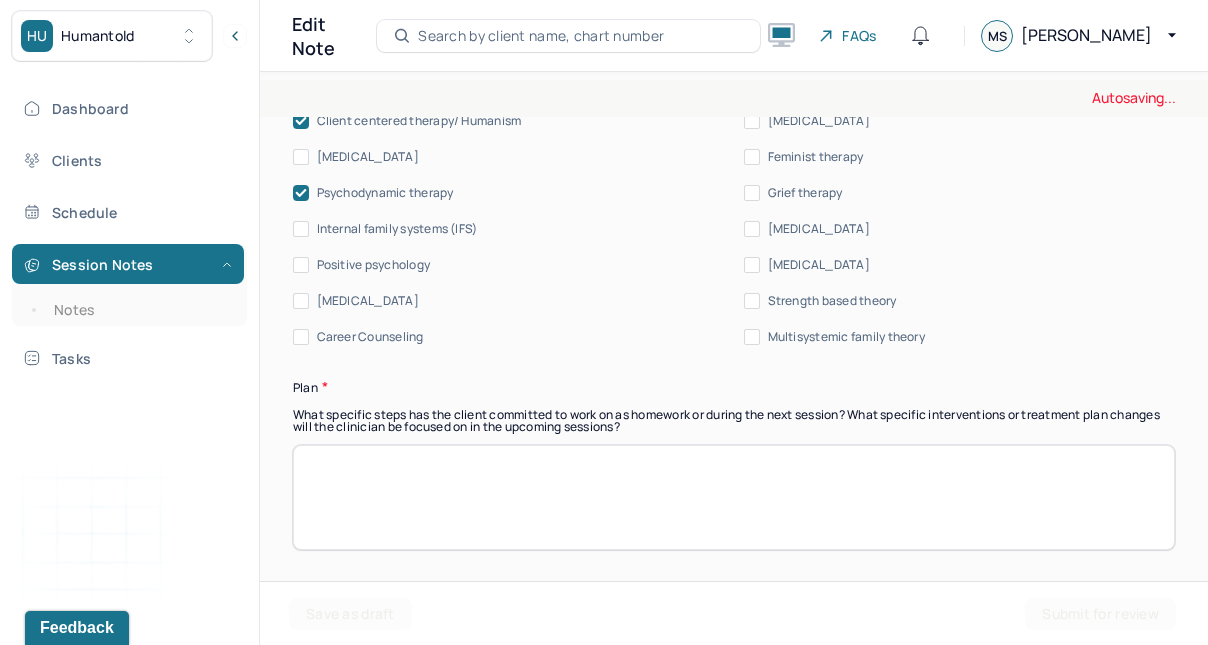 click at bounding box center (734, 497) 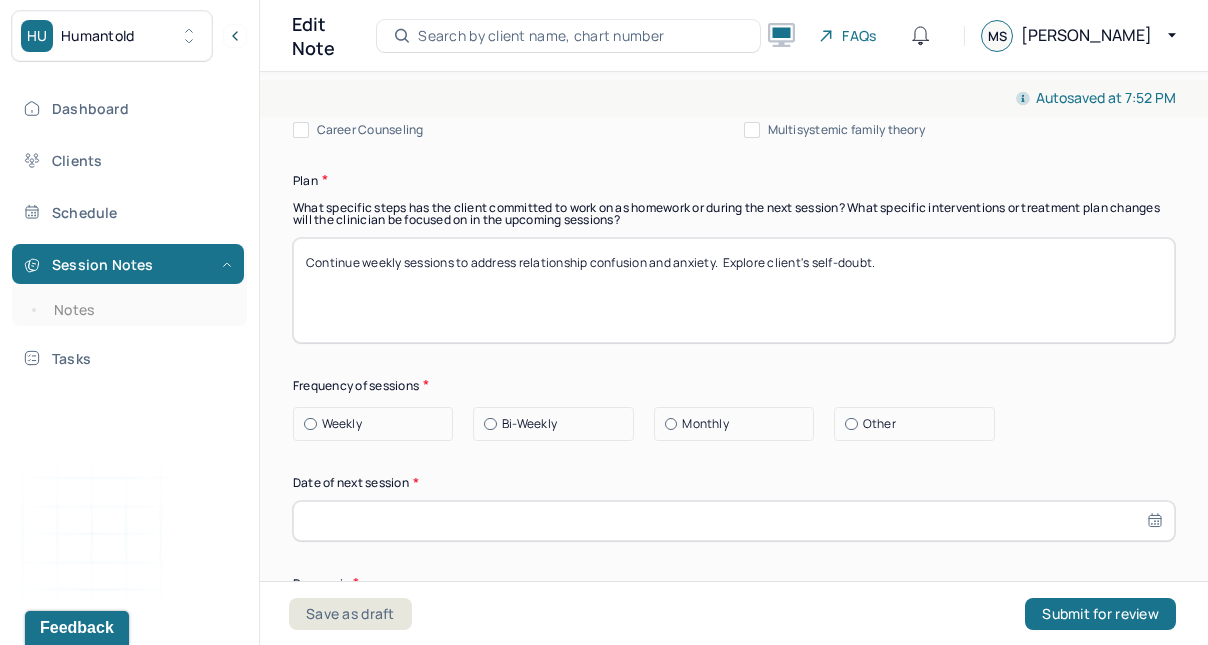 scroll, scrollTop: 2668, scrollLeft: 0, axis: vertical 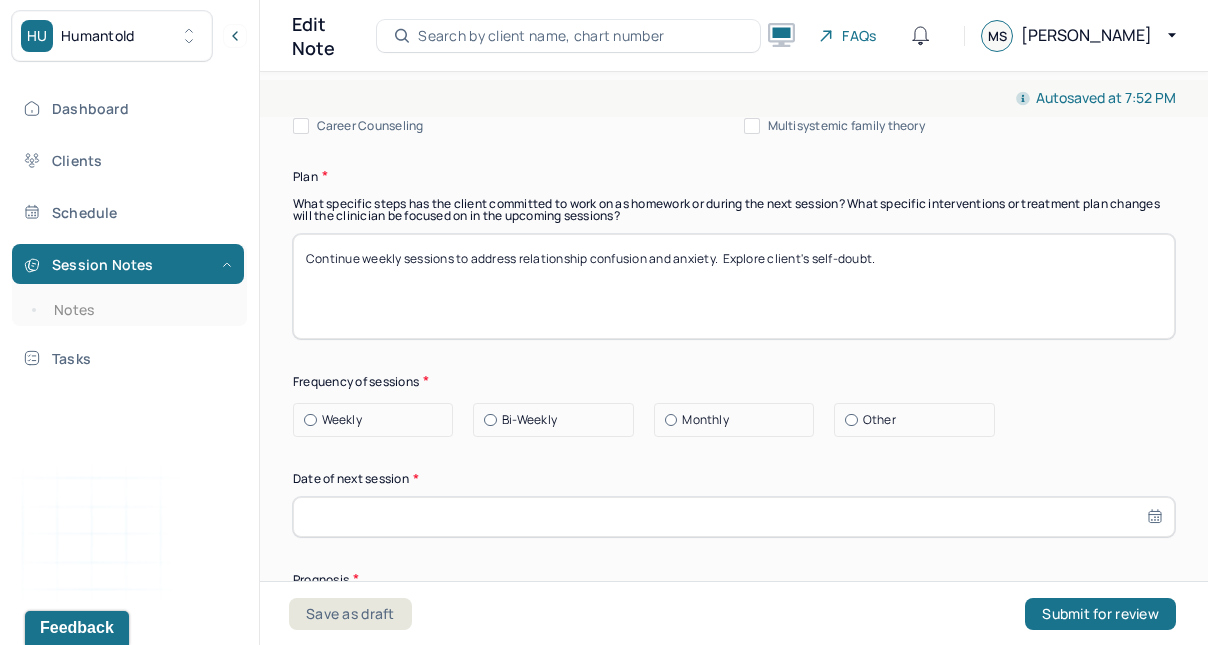 type on "Continue weekly sessions to address relationship confusion and anxiety.  Explore client's self-doubt." 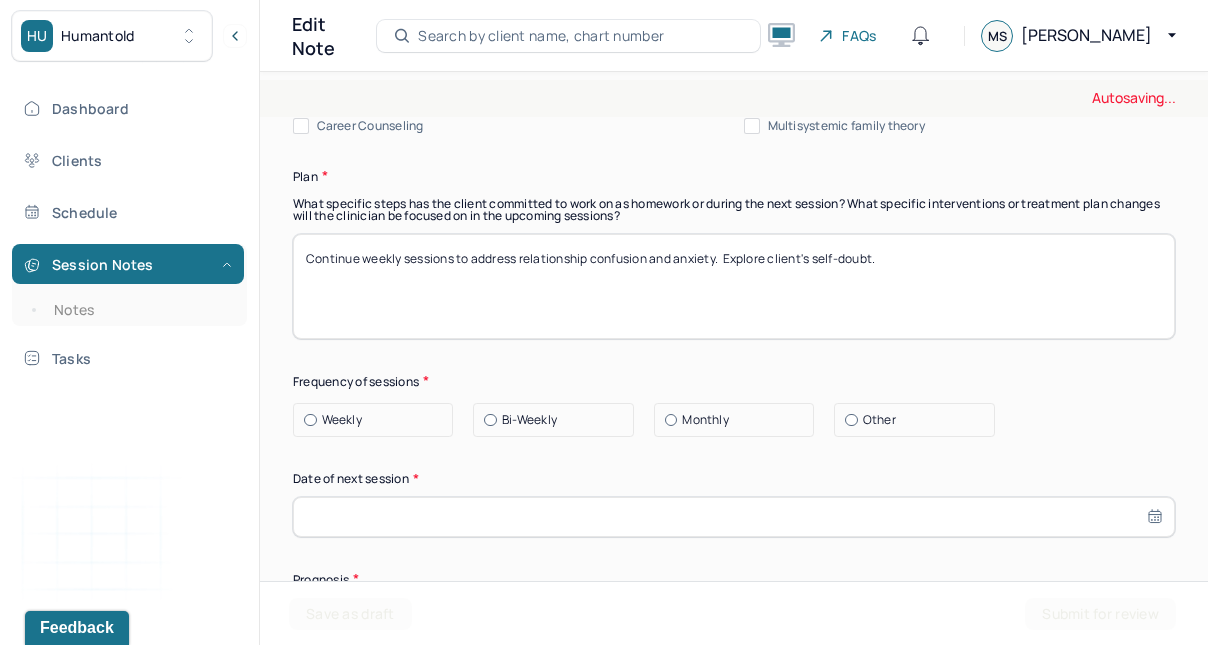 drag, startPoint x: 548, startPoint y: 469, endPoint x: 853, endPoint y: 414, distance: 309.91934 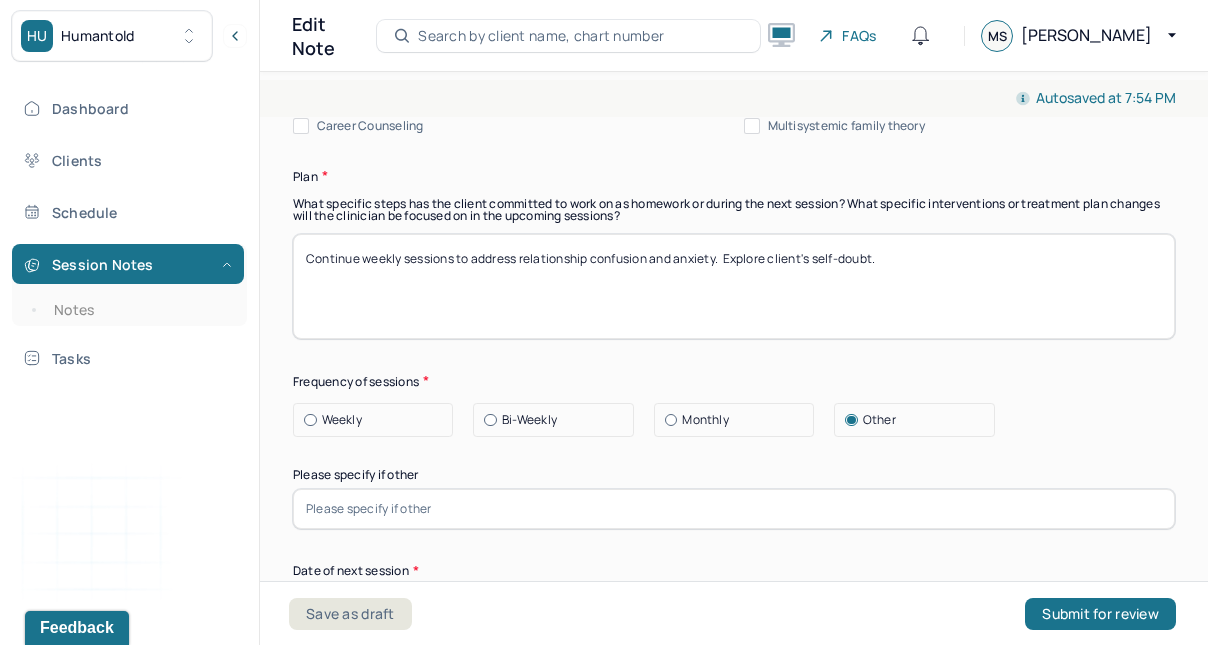 scroll, scrollTop: 2752, scrollLeft: 0, axis: vertical 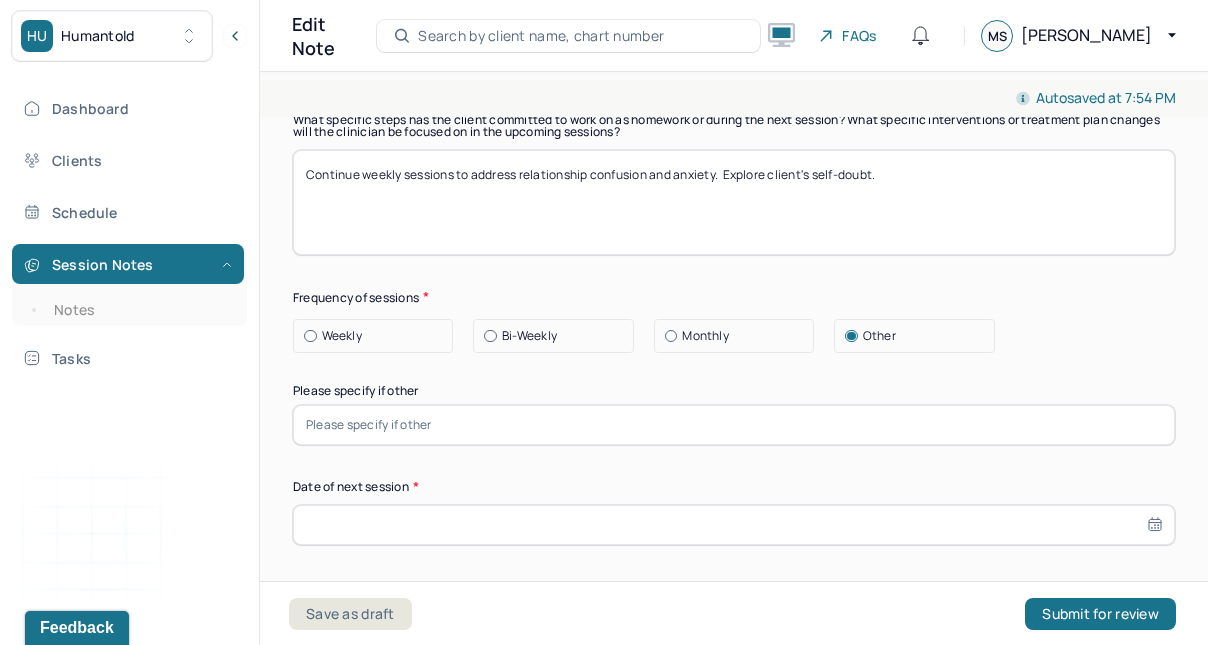drag, startPoint x: 853, startPoint y: 414, endPoint x: 777, endPoint y: 433, distance: 78.339005 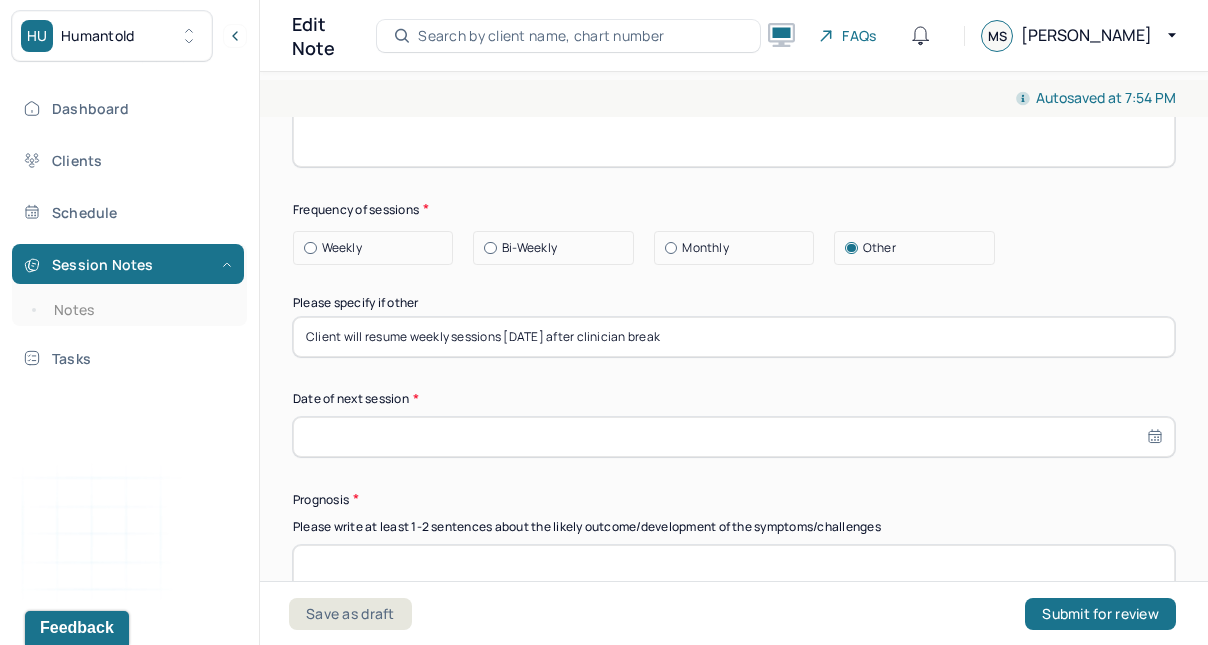 scroll, scrollTop: 2852, scrollLeft: 0, axis: vertical 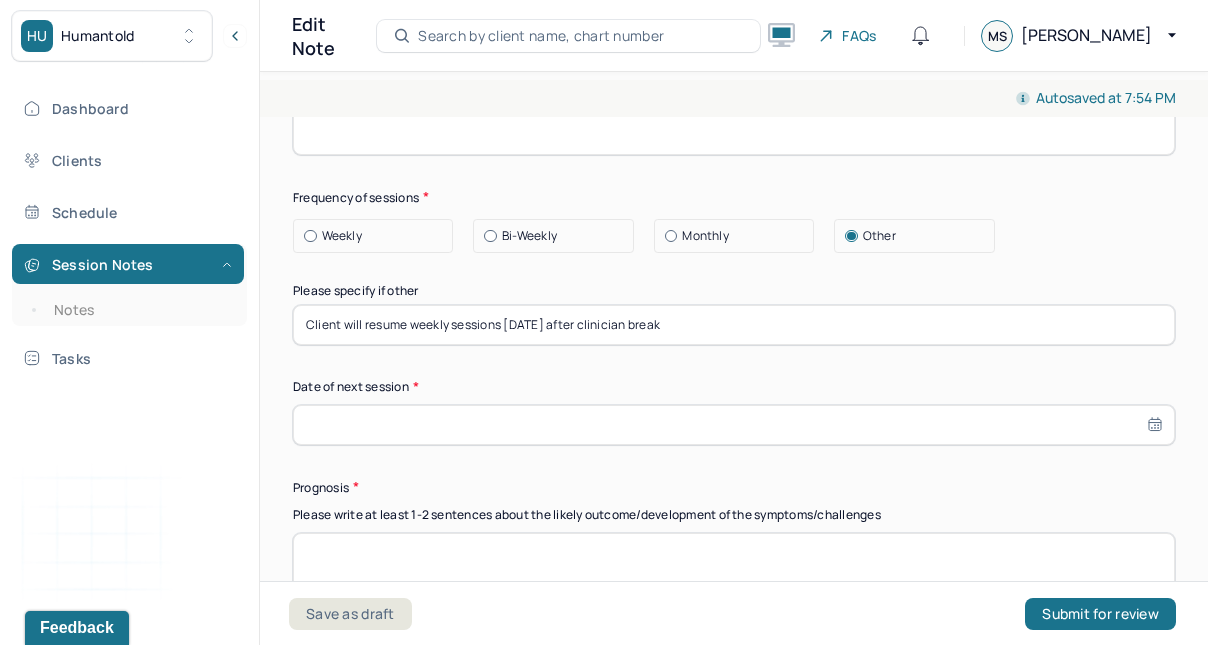type on "Client will resume weekly sessions [DATE] after clinician break" 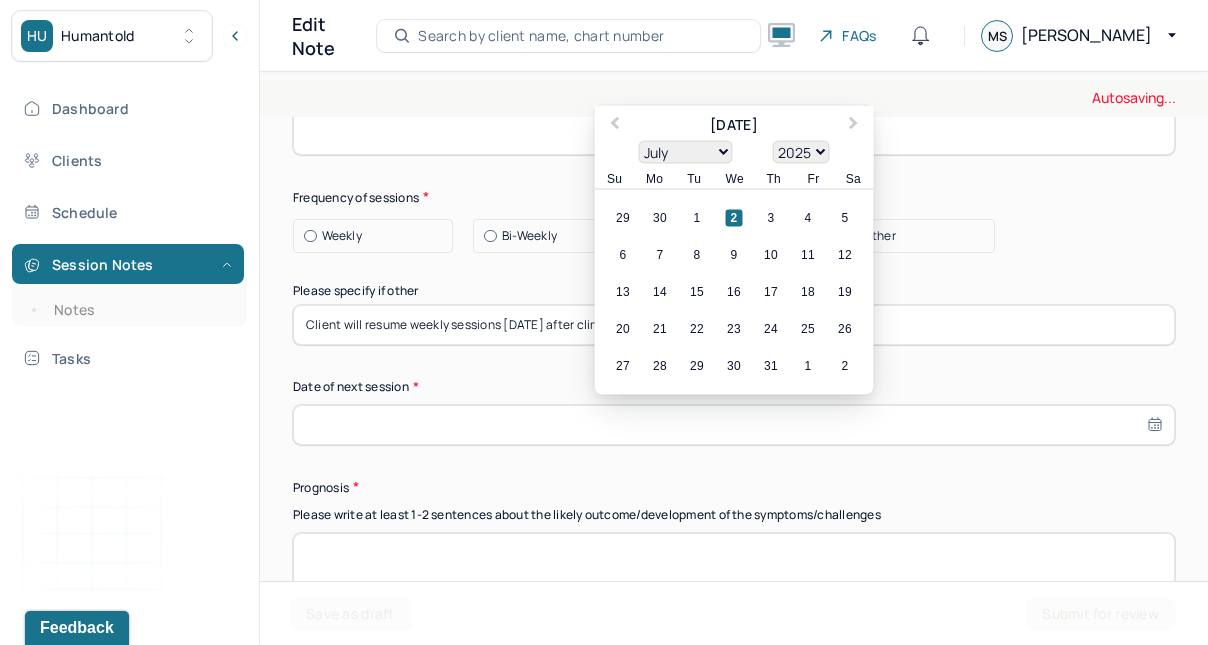 drag, startPoint x: 777, startPoint y: 433, endPoint x: 707, endPoint y: 430, distance: 70.064255 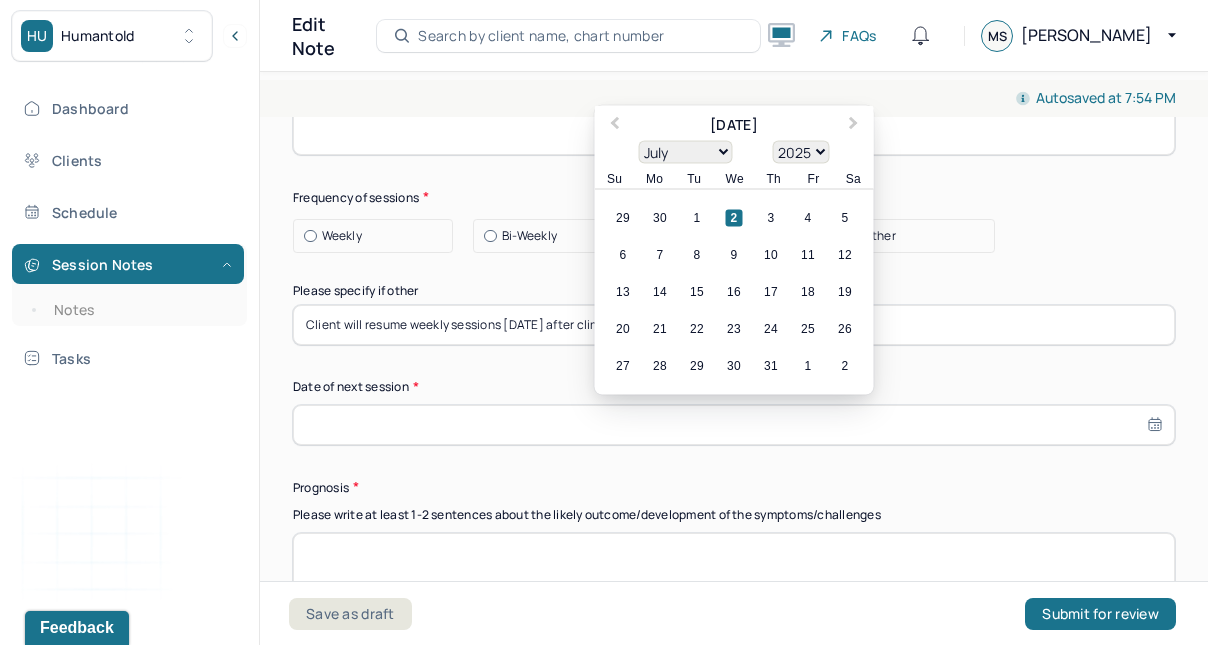 click on "16" at bounding box center (734, 291) 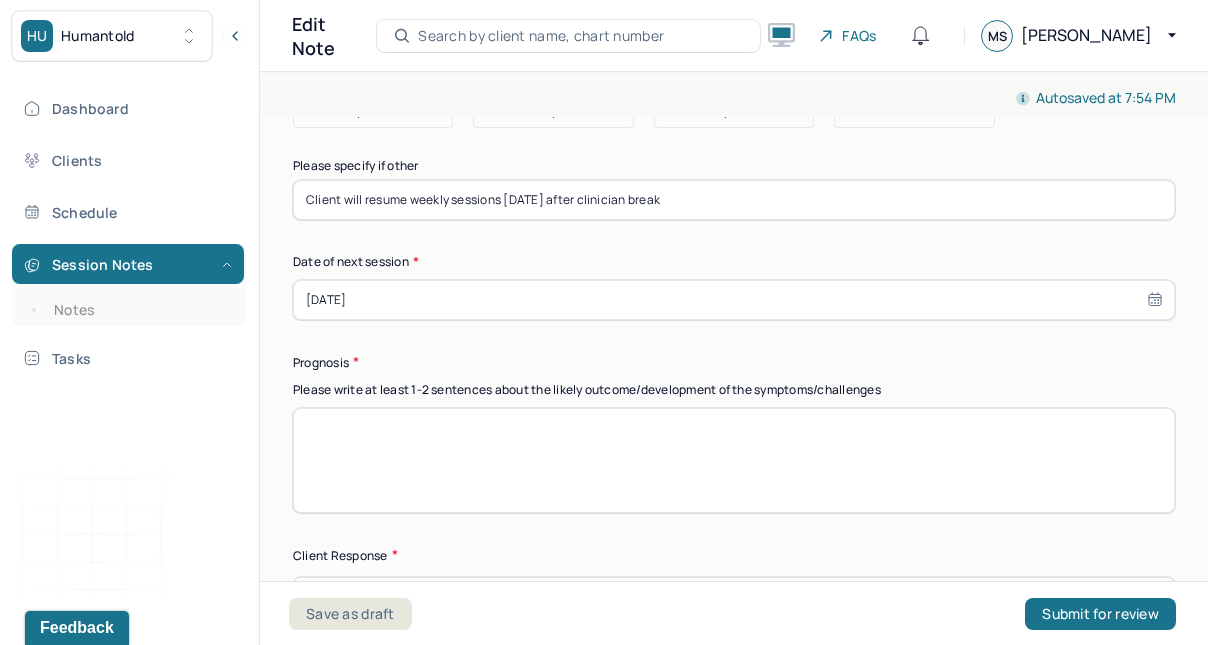 scroll, scrollTop: 2996, scrollLeft: 0, axis: vertical 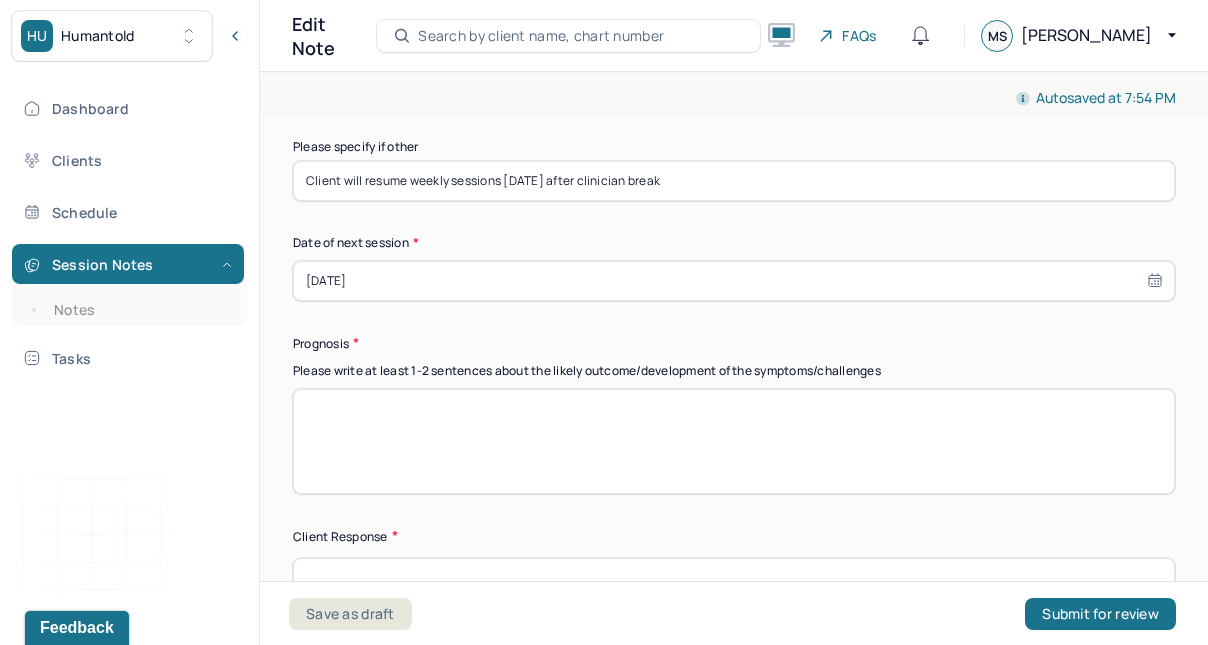 click at bounding box center [734, 441] 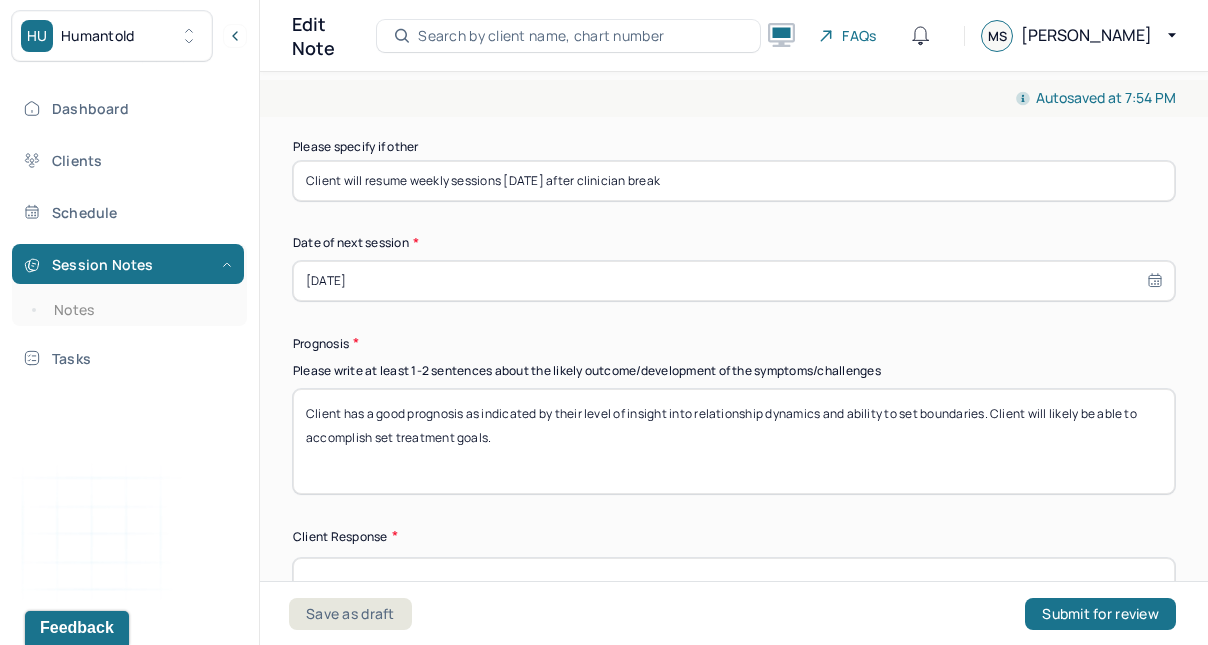 click on "Client has a good prognosis as indicated by their level of insight into relationship dynamics and ability to set boundaries. Client will likely be able to accomplish set treatment goals." at bounding box center [734, 441] 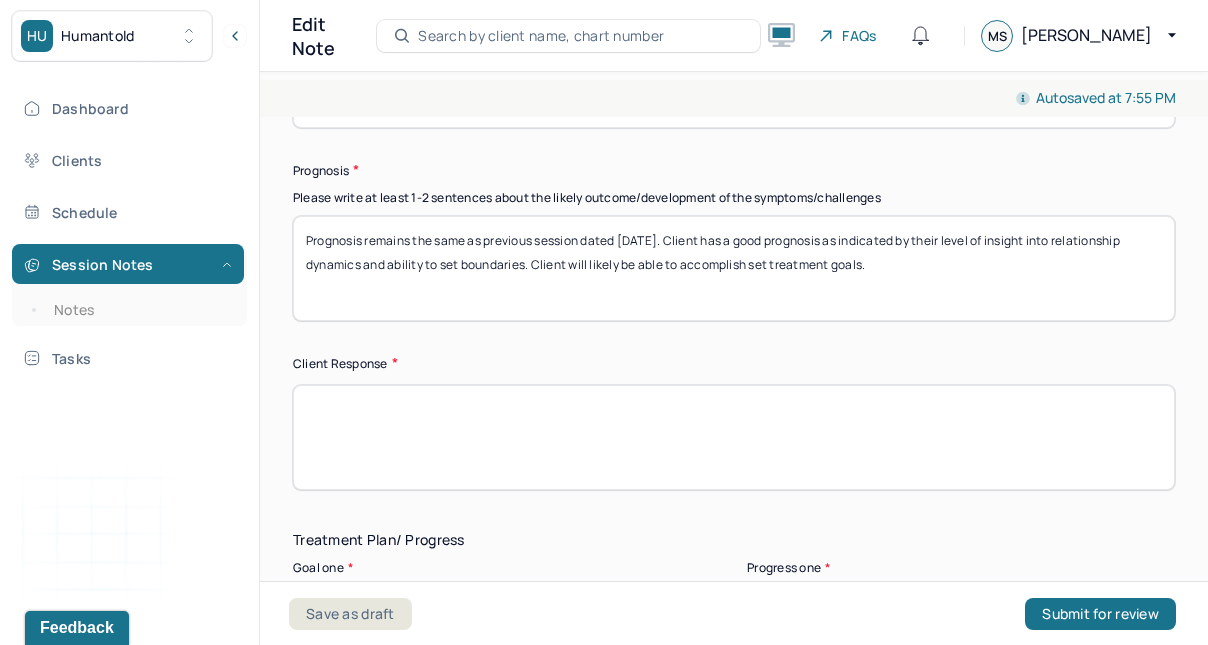 scroll, scrollTop: 3190, scrollLeft: 0, axis: vertical 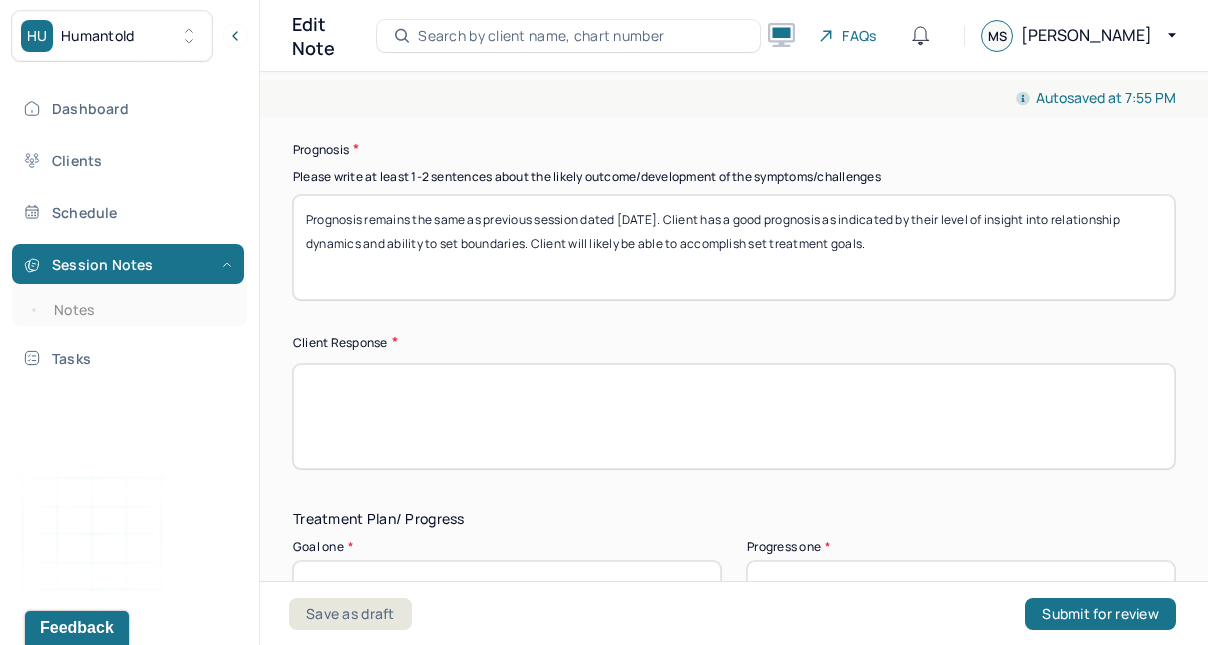 type on "Prognosis remains the same as previous session dated [DATE]. Client has a good prognosis as indicated by their level of insight into relationship dynamics and ability to set boundaries. Client will likely be able to accomplish set treatment goals." 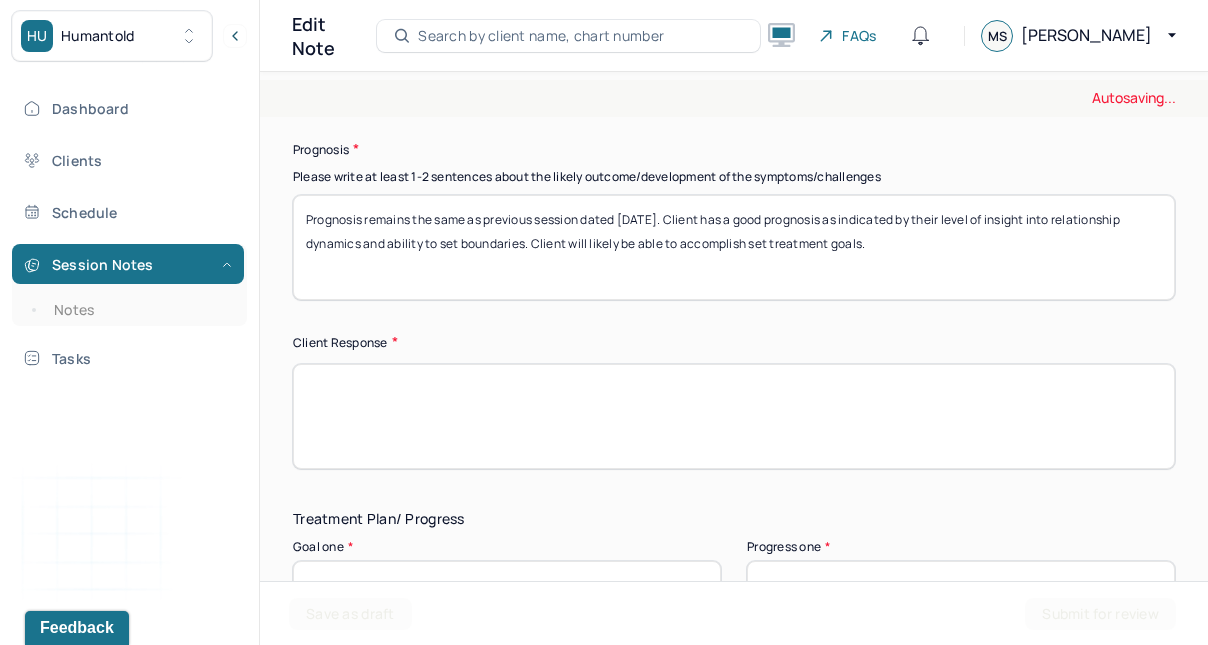 click at bounding box center (734, 416) 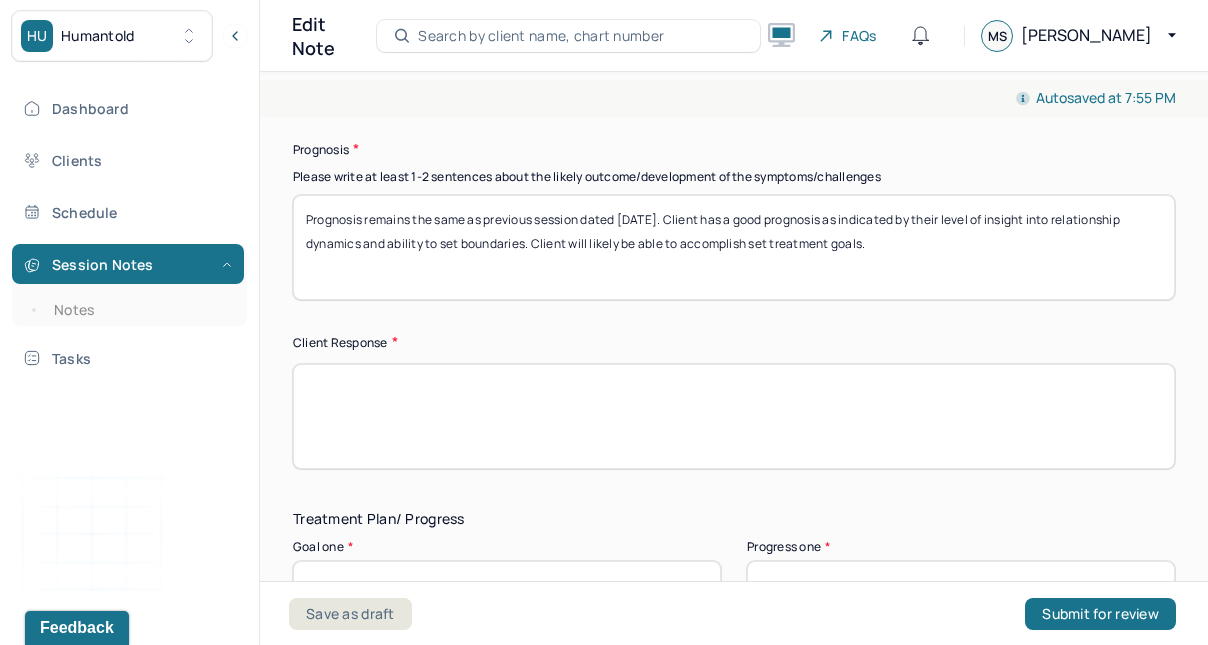 type on "C" 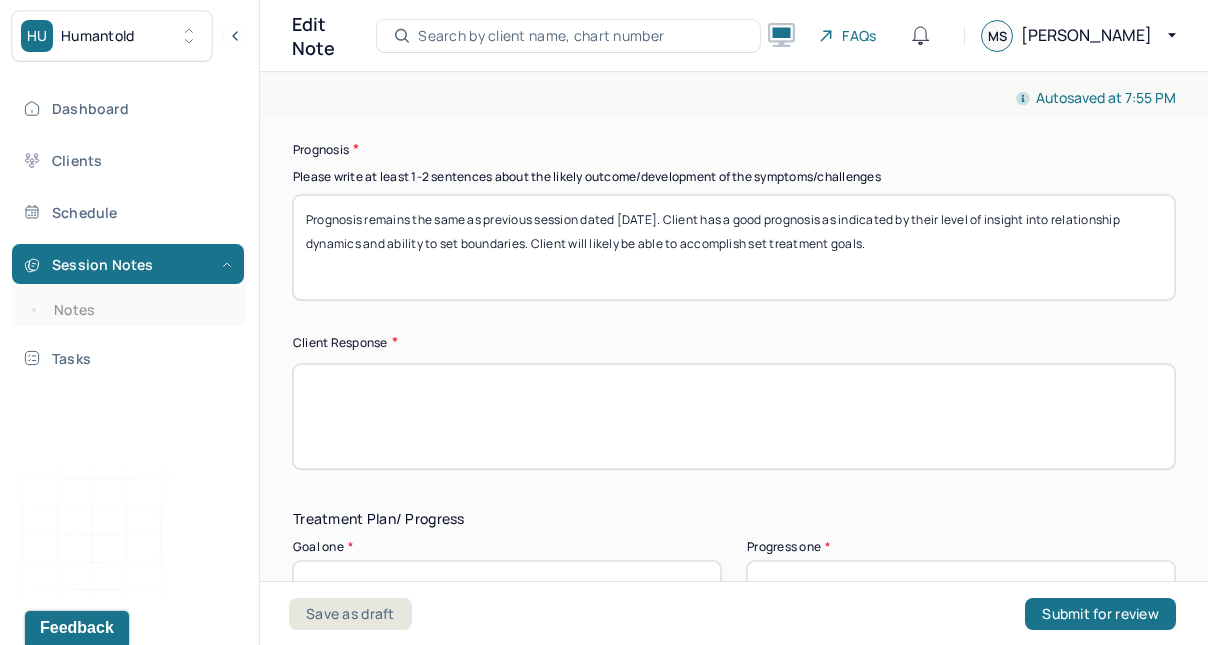 paste on "Client was reflective, responsive, and engaged." 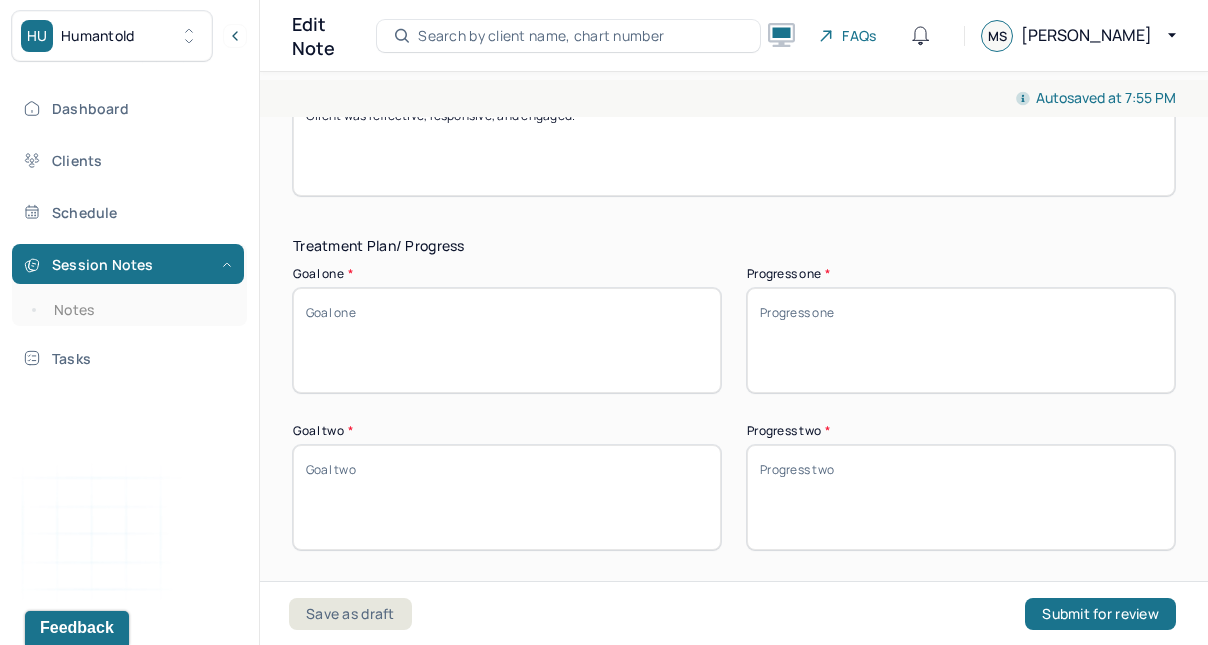 scroll, scrollTop: 3464, scrollLeft: 0, axis: vertical 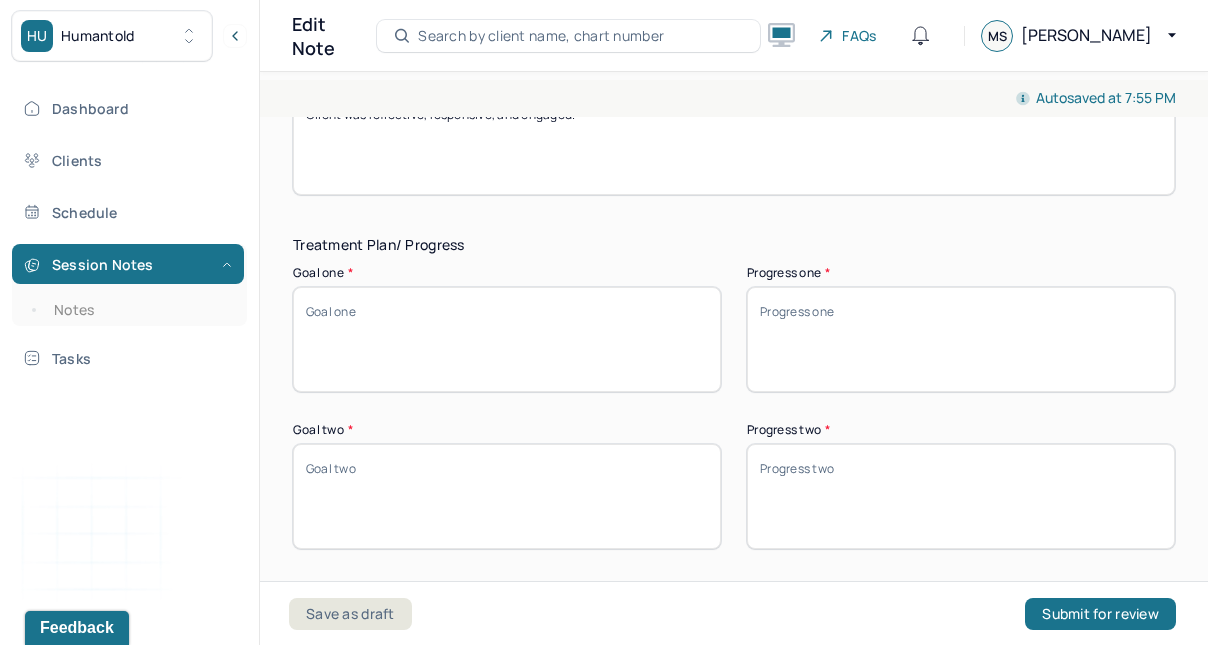 type on "Client was reflective, responsive, and engaged." 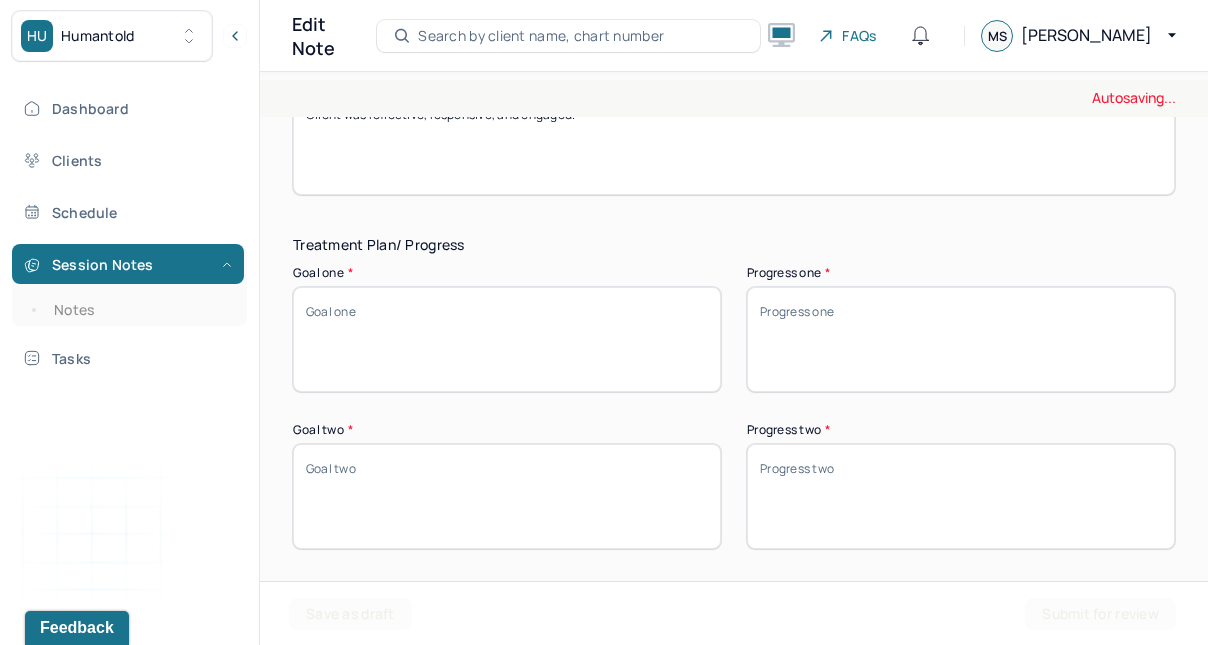 click on "Goal one *" at bounding box center (507, 339) 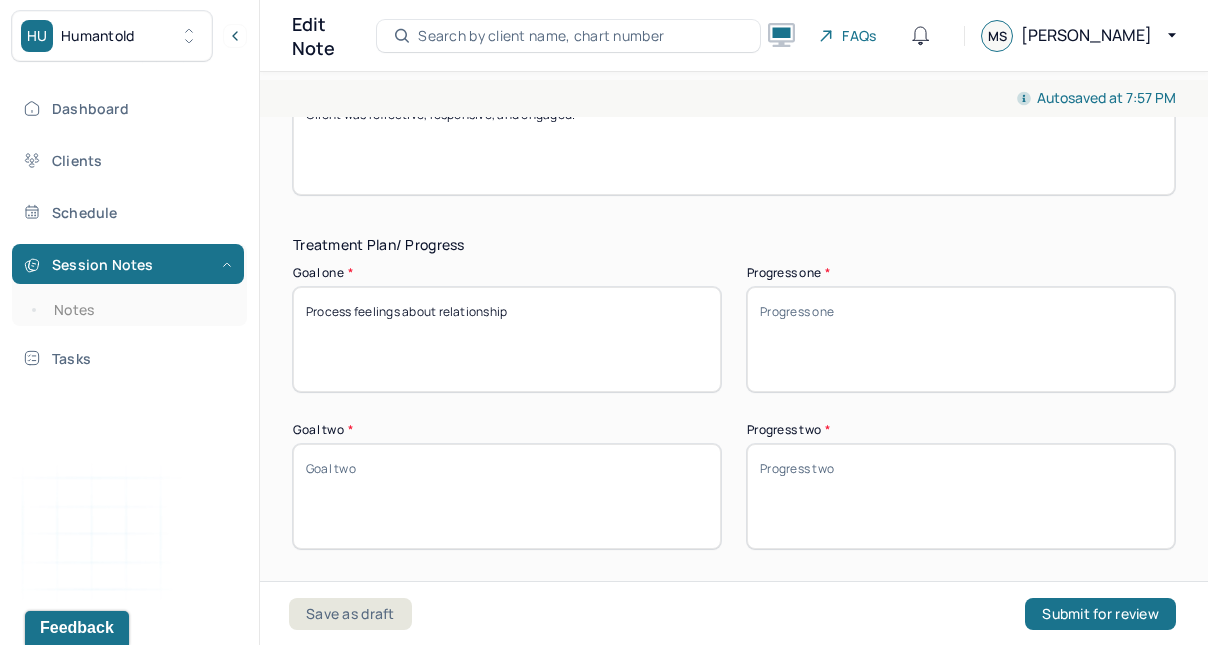 type on "Process feelings about relationship" 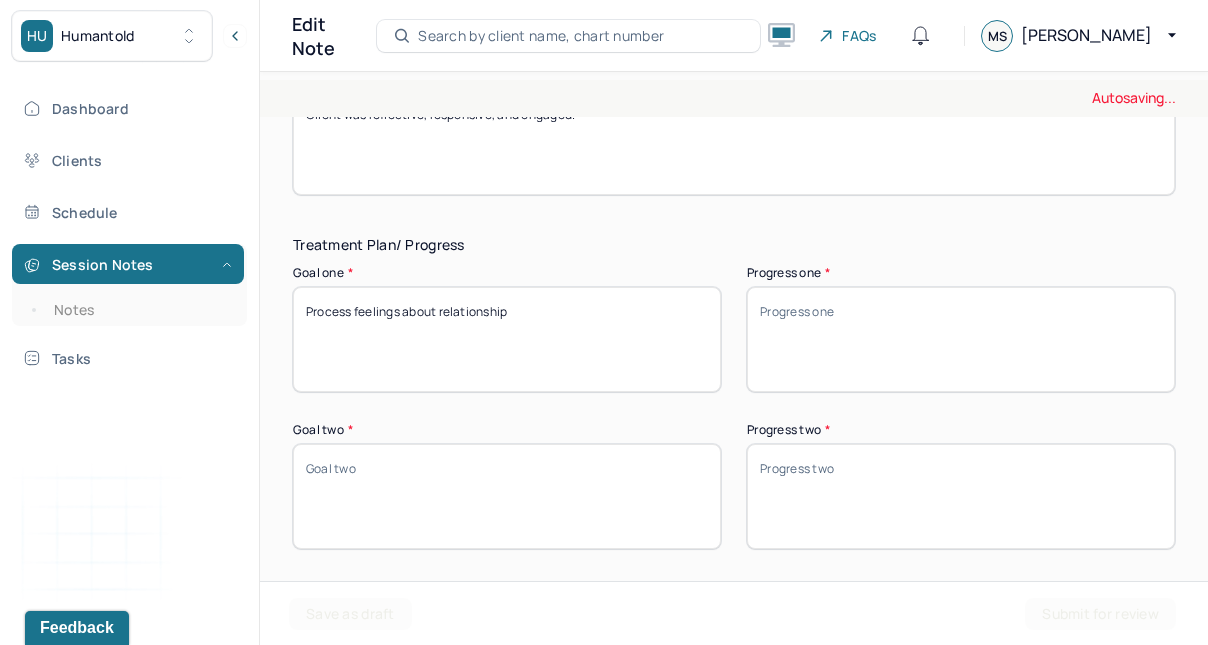 paste on "Identify potential challenges within relationship" 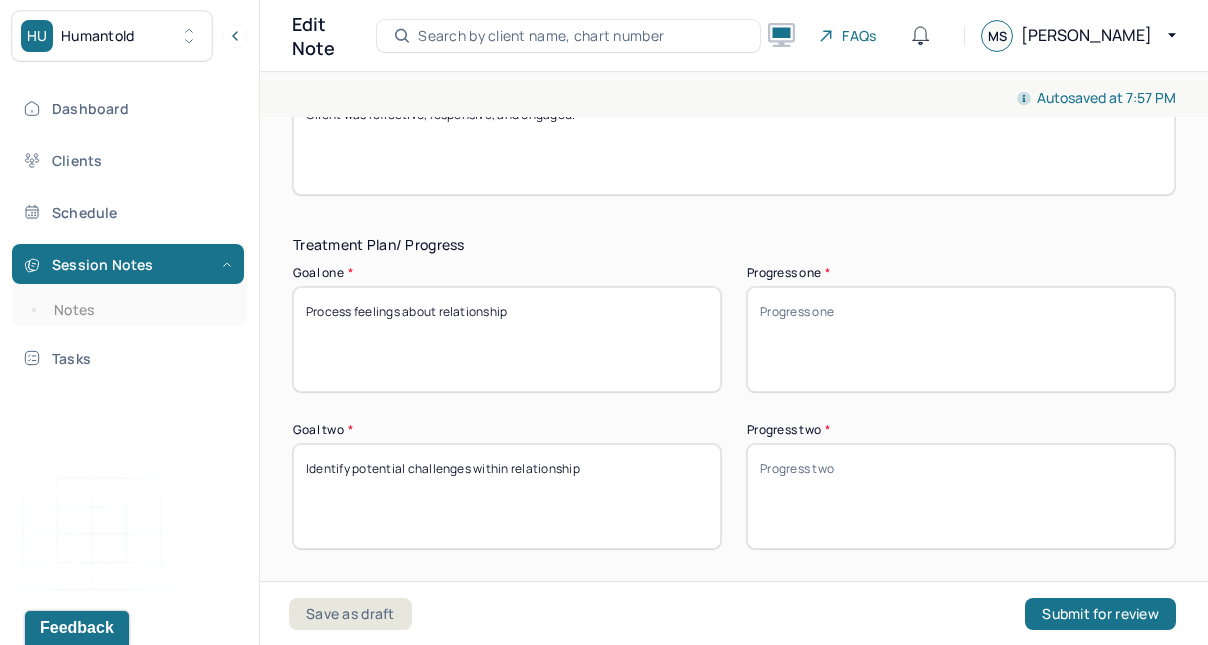 type on "Identify potential challenges within relationship" 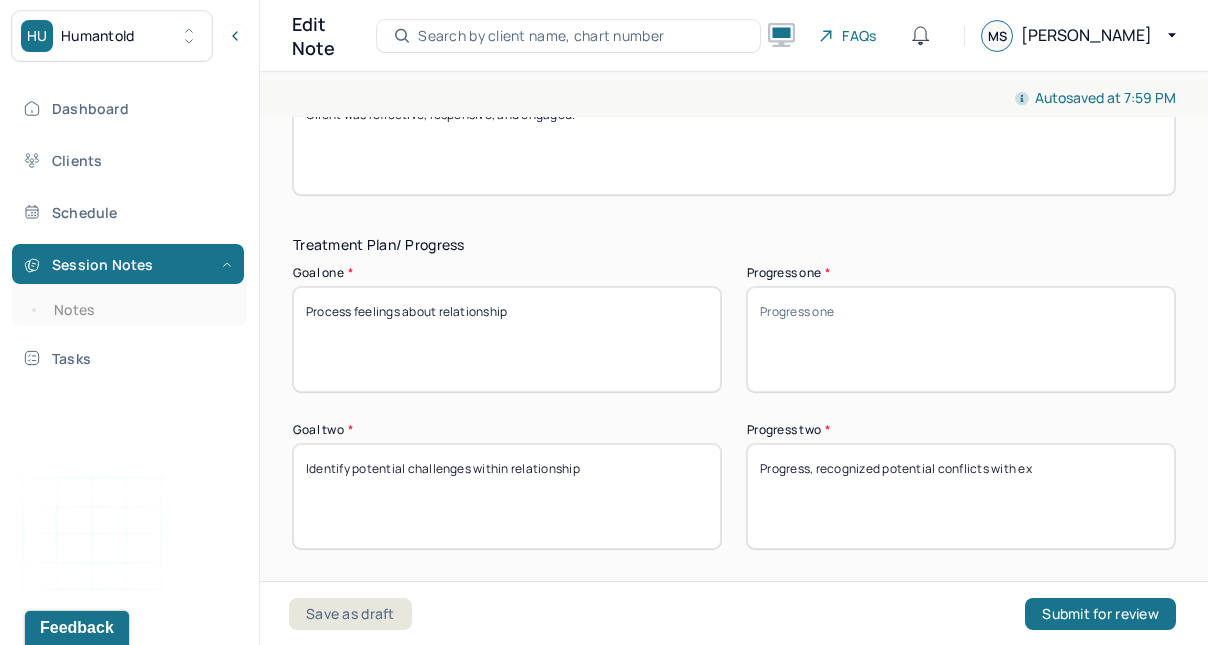 type on "Progress, recognized potential conflicts with ex" 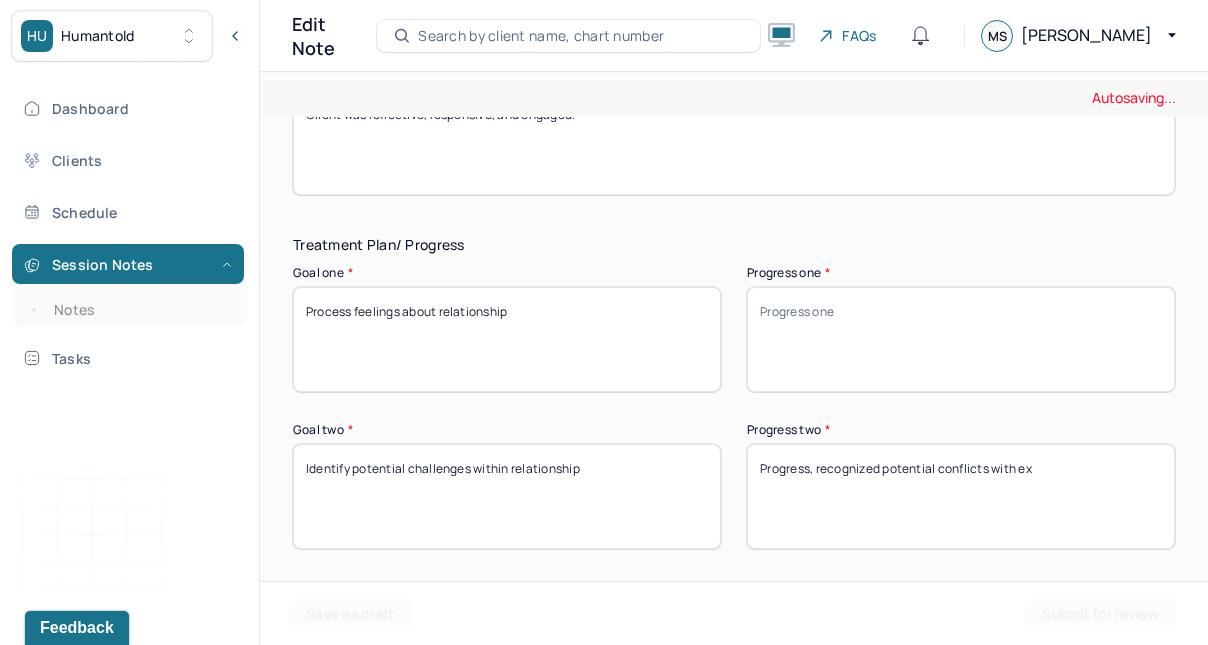 click on "Progress one *" at bounding box center (961, 339) 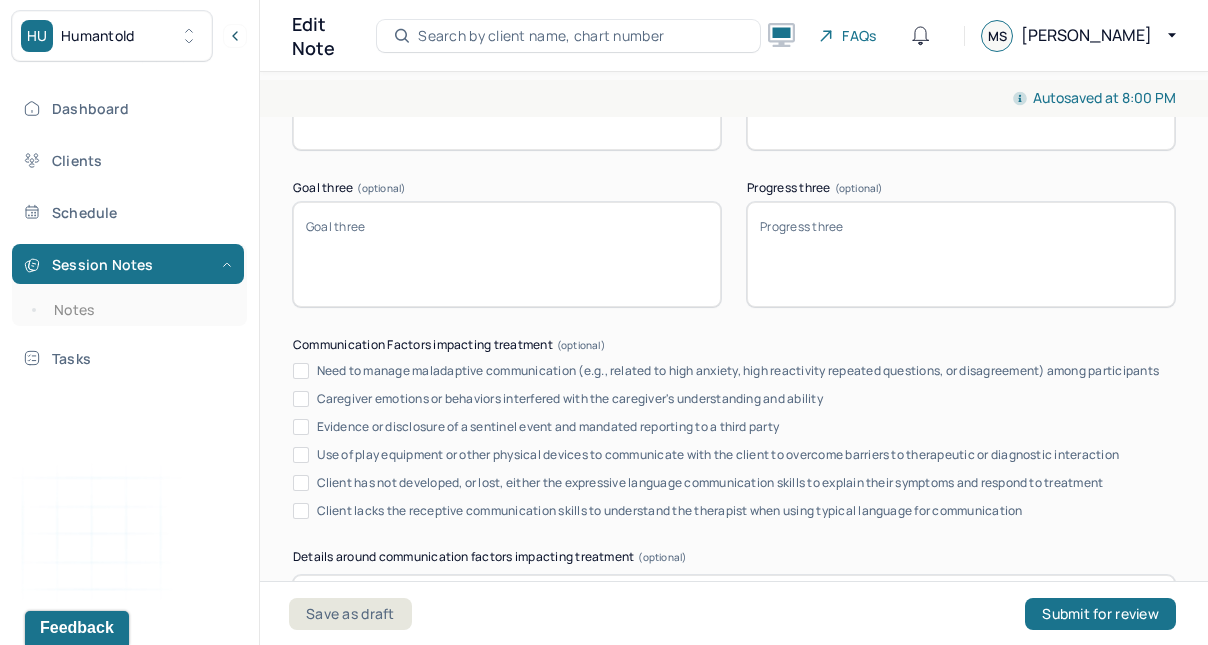 scroll, scrollTop: 4250, scrollLeft: 0, axis: vertical 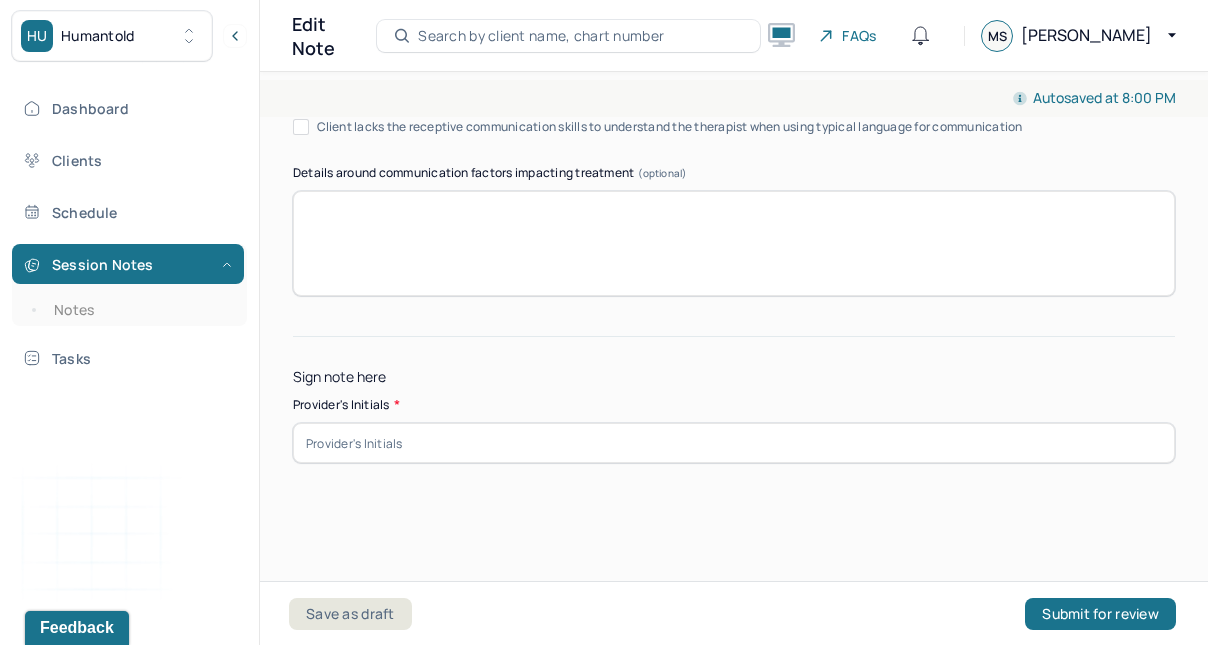 type on "Progress, reflected on confusion and uncertainty" 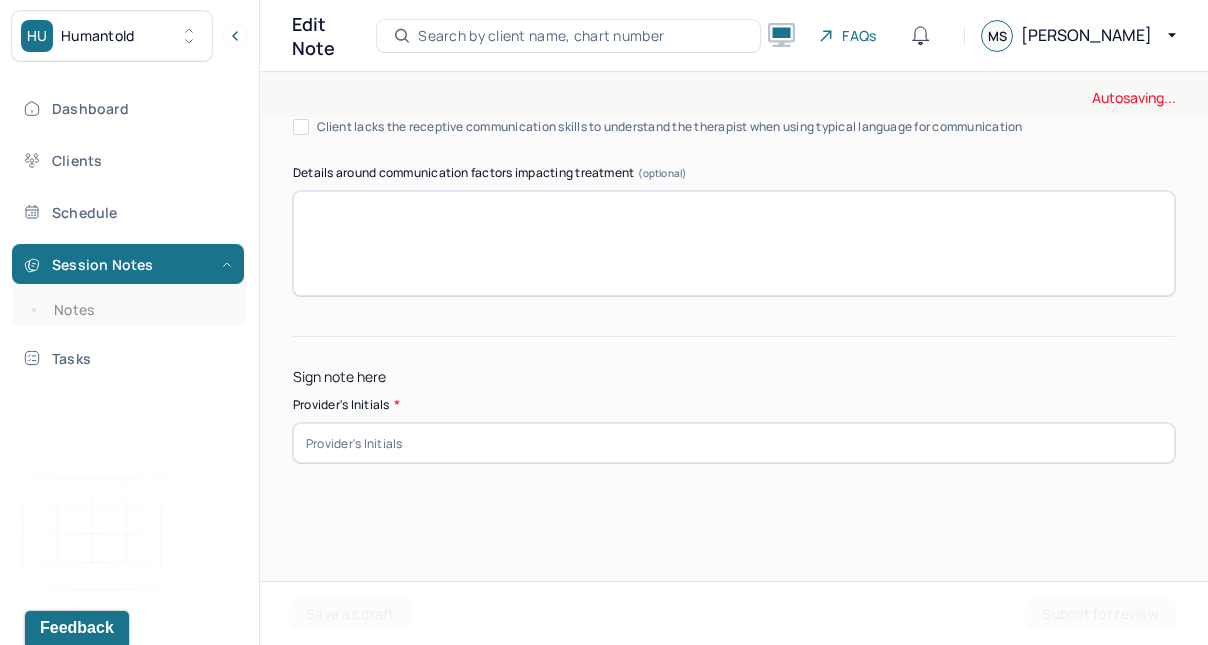 click at bounding box center (734, 443) 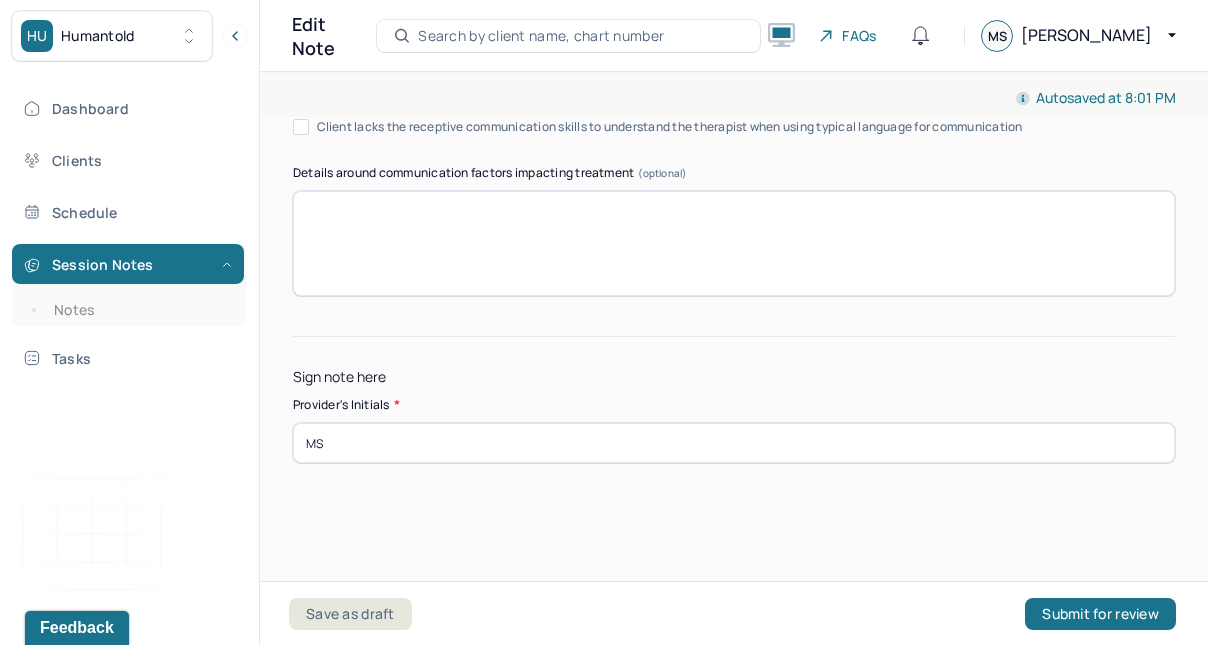 type on "MS" 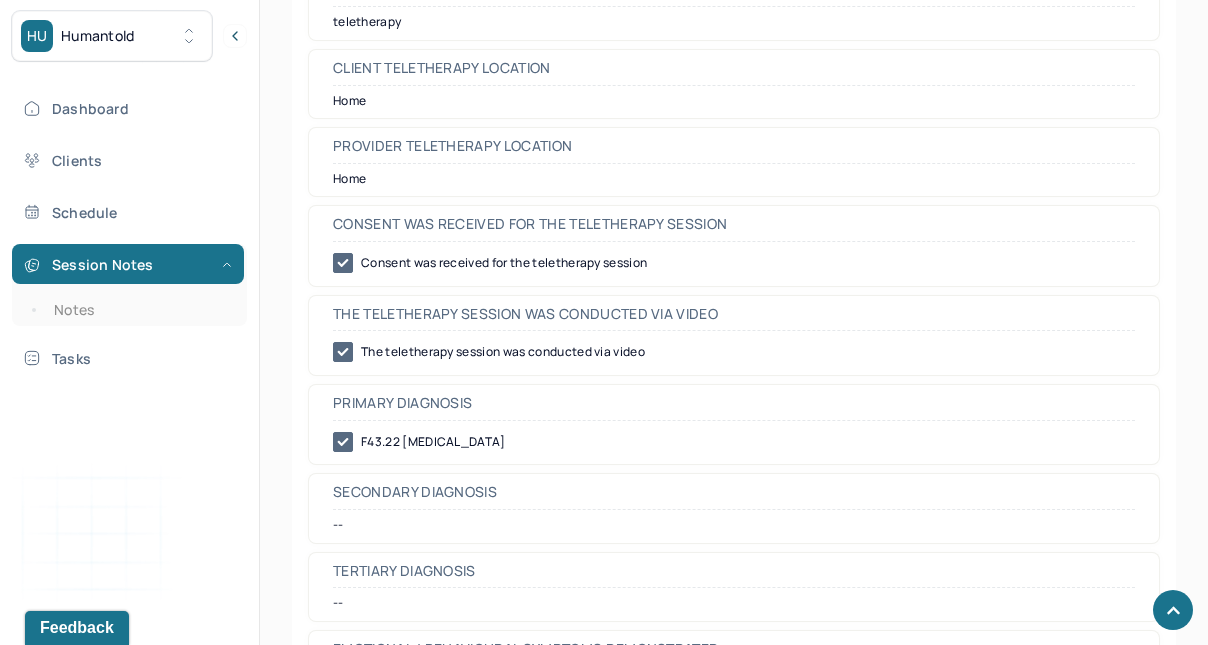 scroll, scrollTop: 0, scrollLeft: 0, axis: both 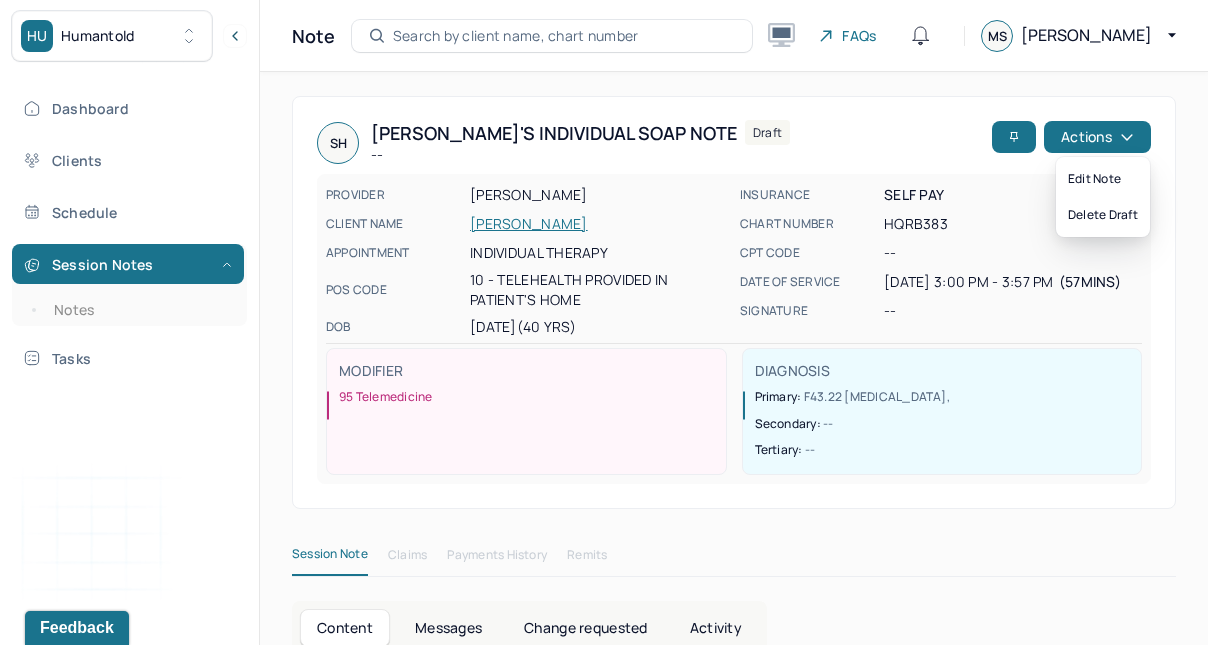 click on "Actions" at bounding box center (1097, 137) 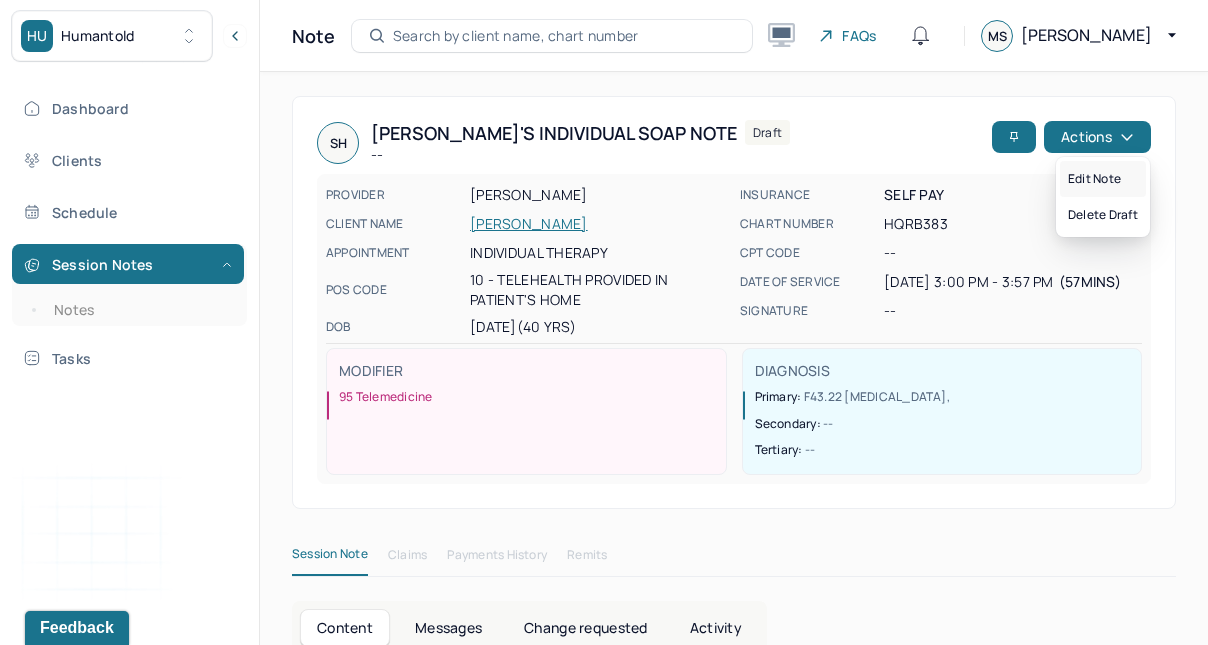 click on "Edit note" at bounding box center (1103, 179) 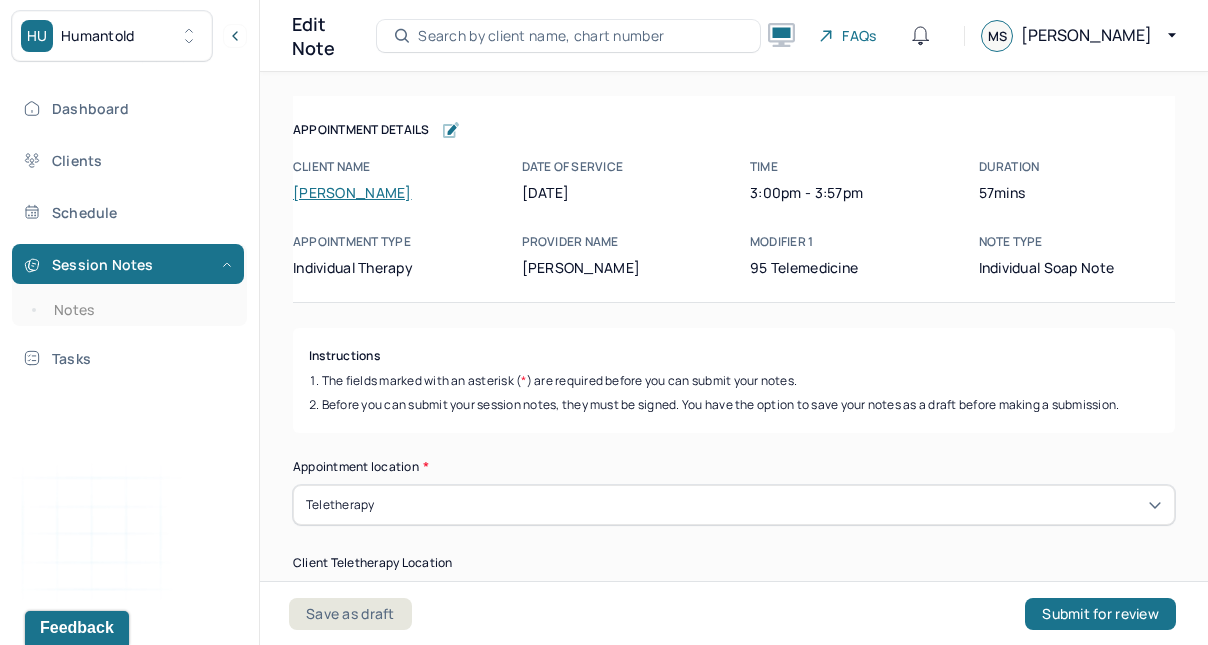 scroll, scrollTop: 205, scrollLeft: 0, axis: vertical 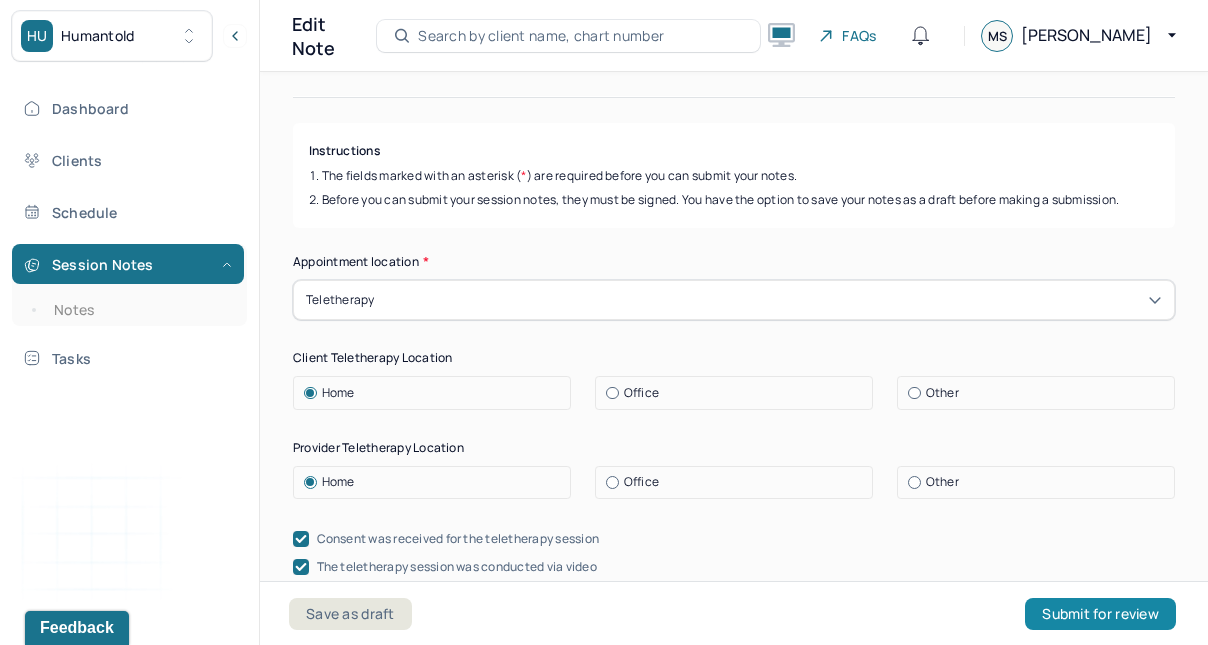 click on "Submit for review" at bounding box center (1100, 614) 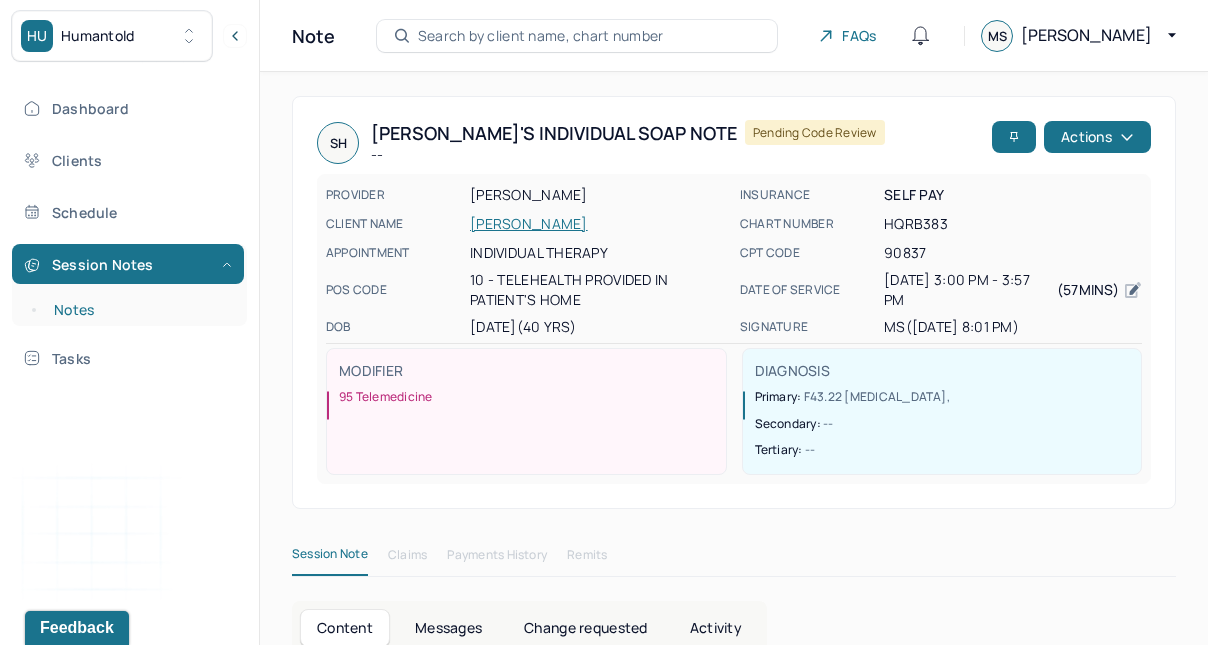 click on "Notes" at bounding box center [139, 310] 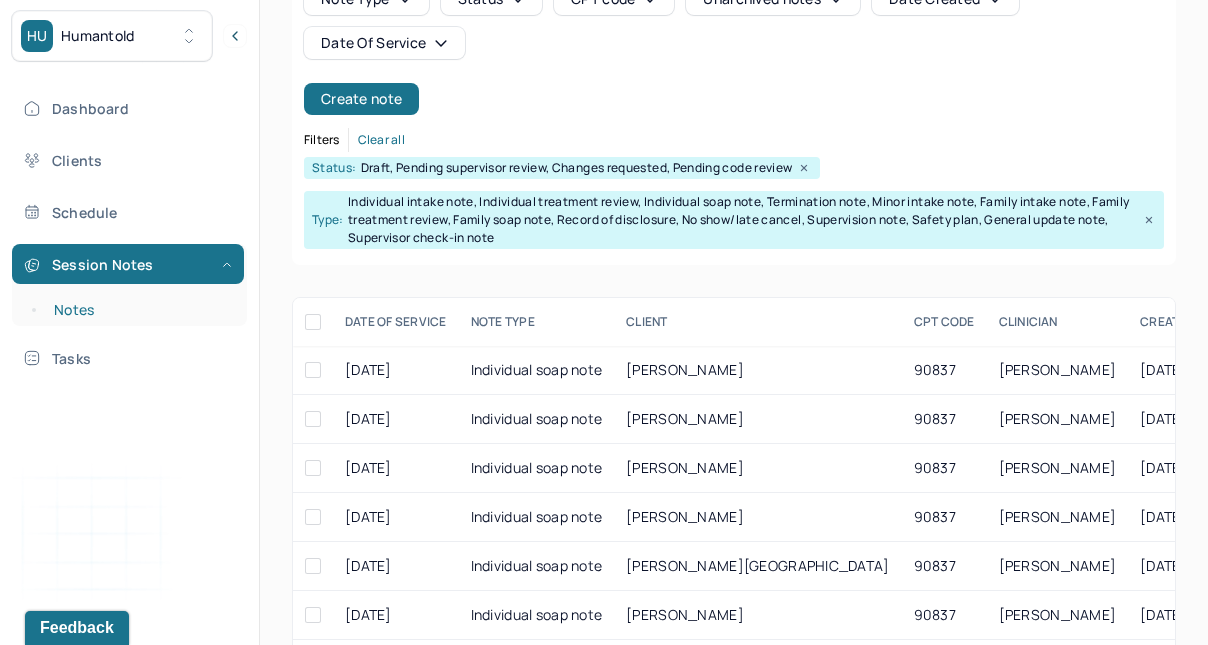 scroll, scrollTop: 186, scrollLeft: 0, axis: vertical 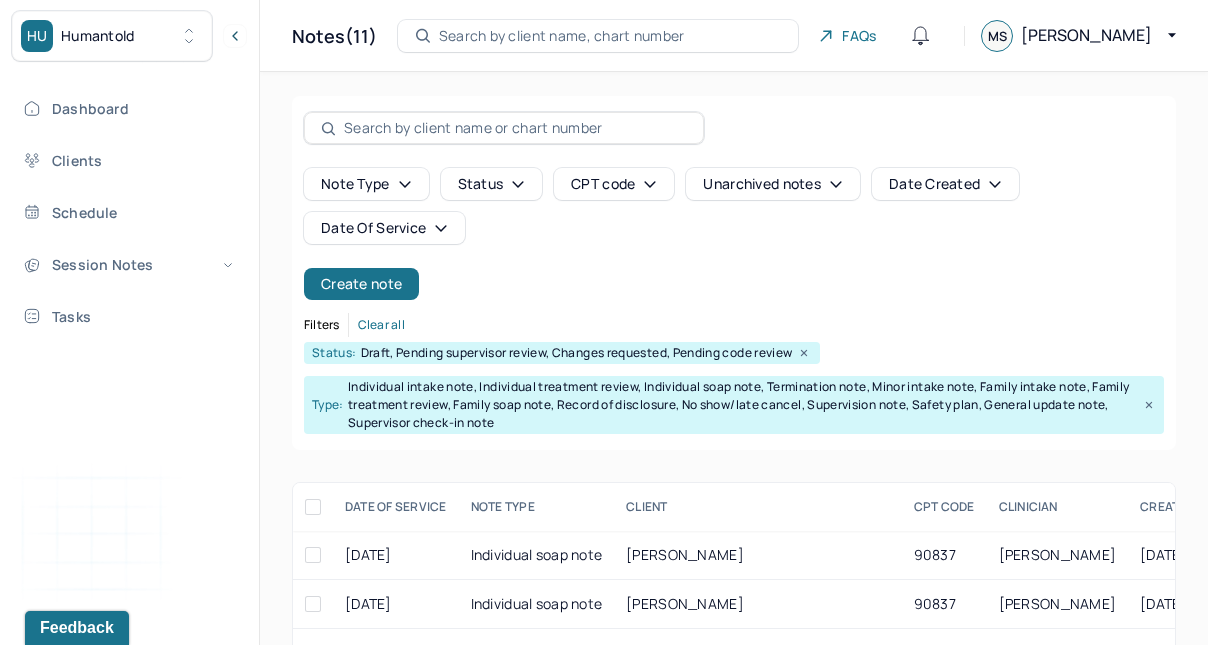 click on "Search by client name, chart number" at bounding box center [562, 36] 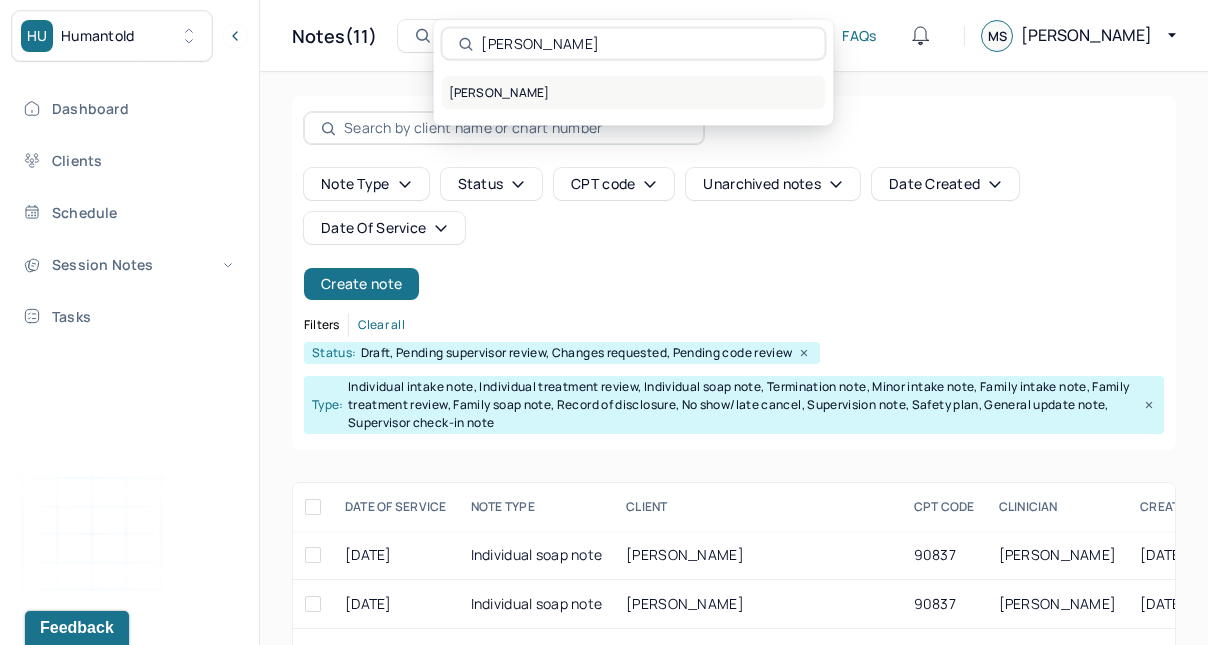 type on "[PERSON_NAME]" 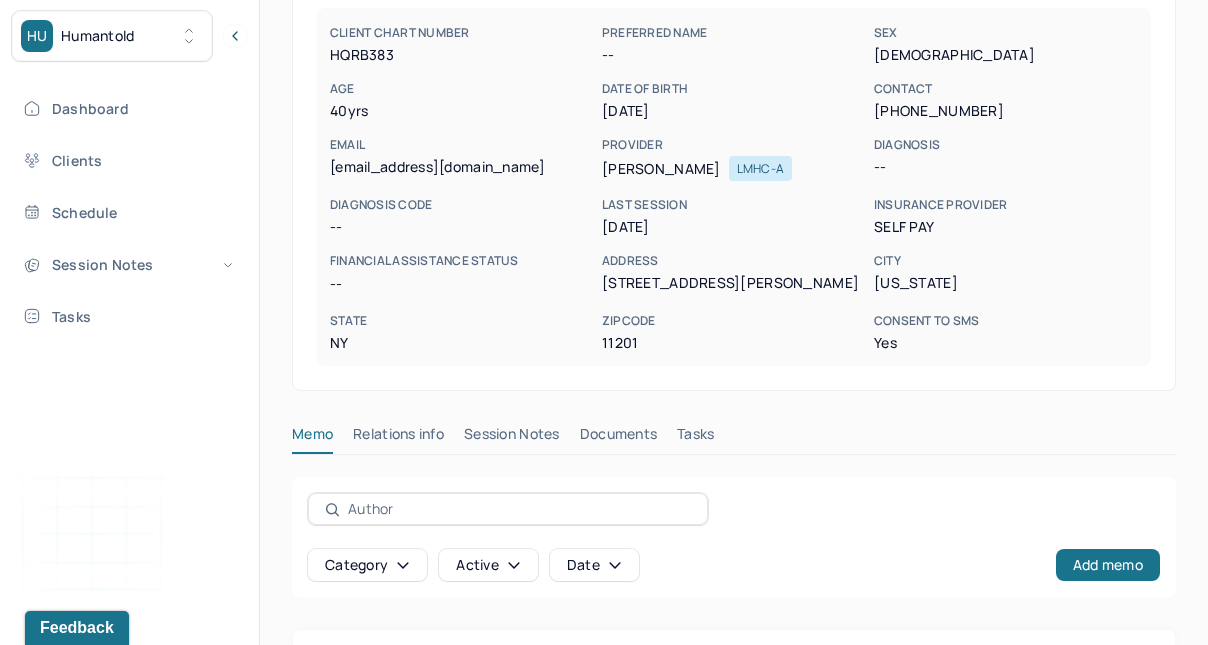scroll, scrollTop: 209, scrollLeft: 0, axis: vertical 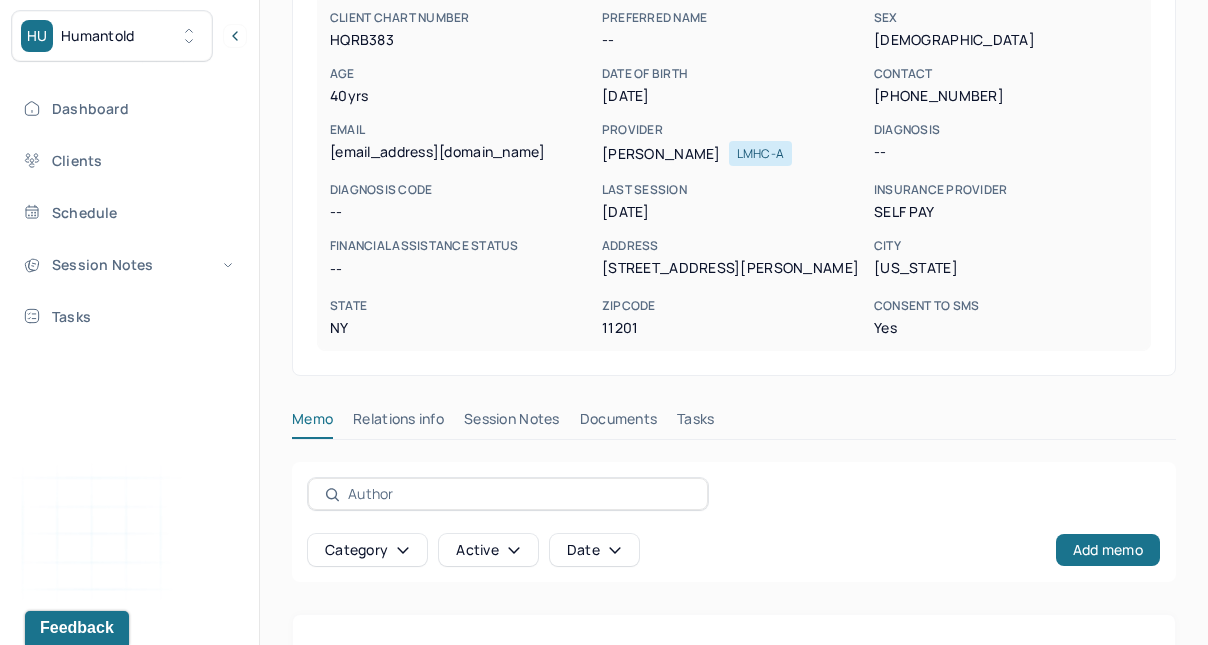 click on "Session Notes" at bounding box center (512, 423) 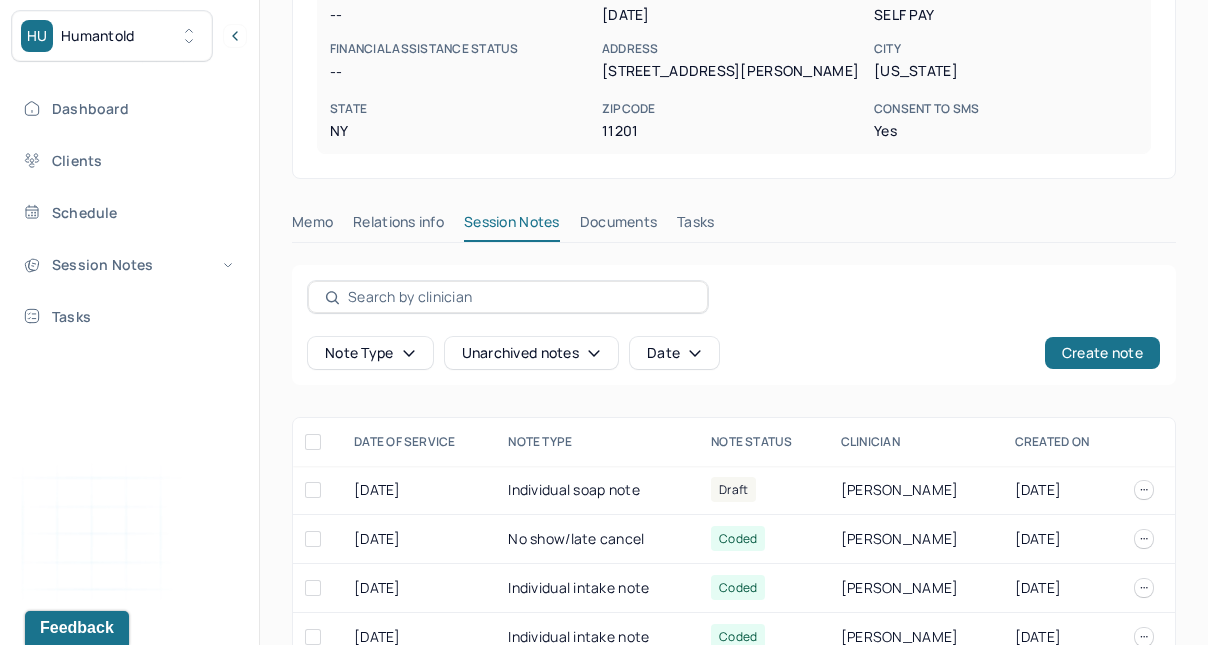 scroll, scrollTop: 448, scrollLeft: 0, axis: vertical 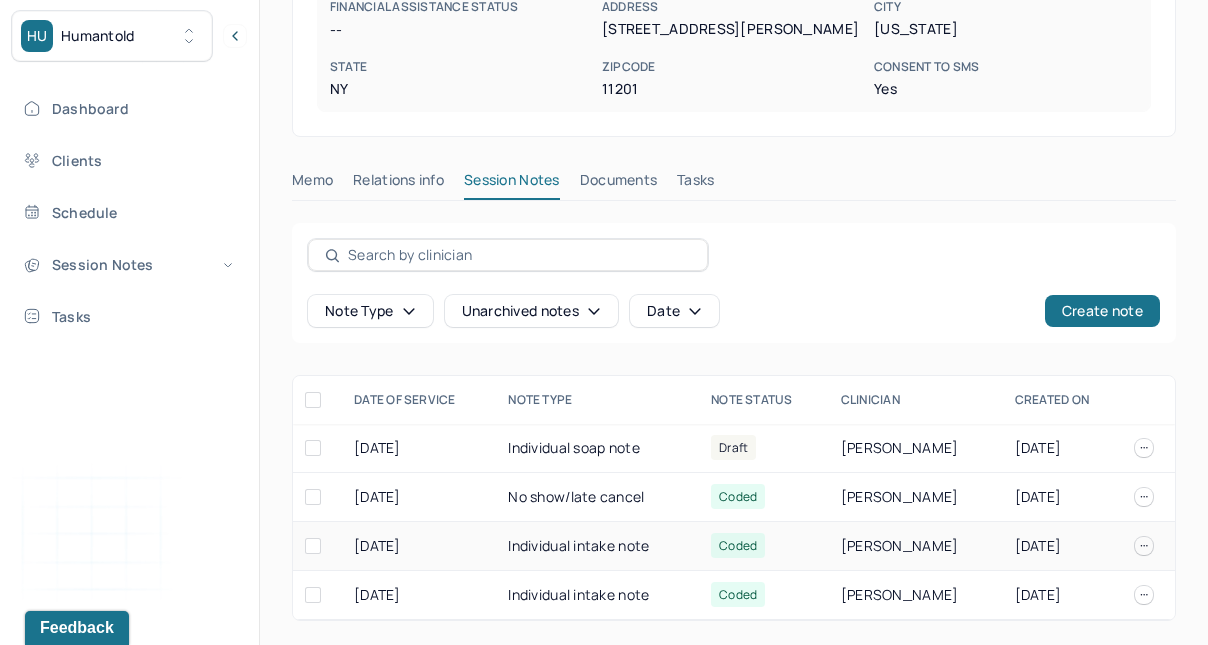 click on "[DATE]" at bounding box center [419, 546] 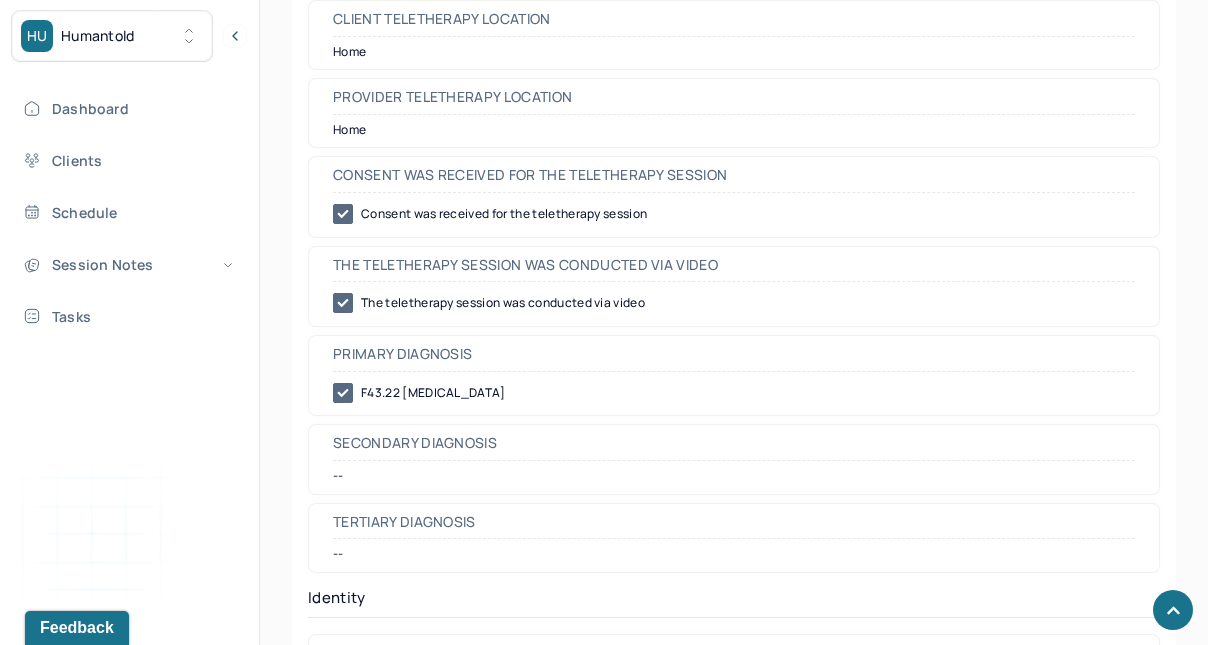 scroll, scrollTop: 970, scrollLeft: 0, axis: vertical 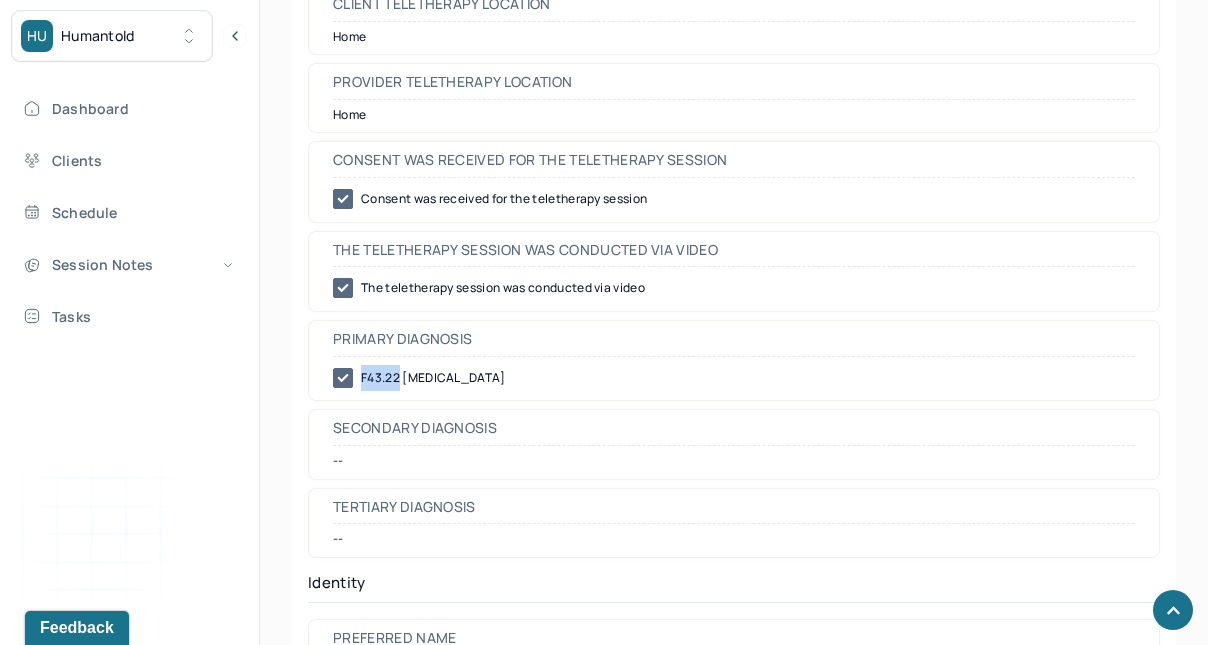 drag, startPoint x: 401, startPoint y: 384, endPoint x: 362, endPoint y: 381, distance: 39.115215 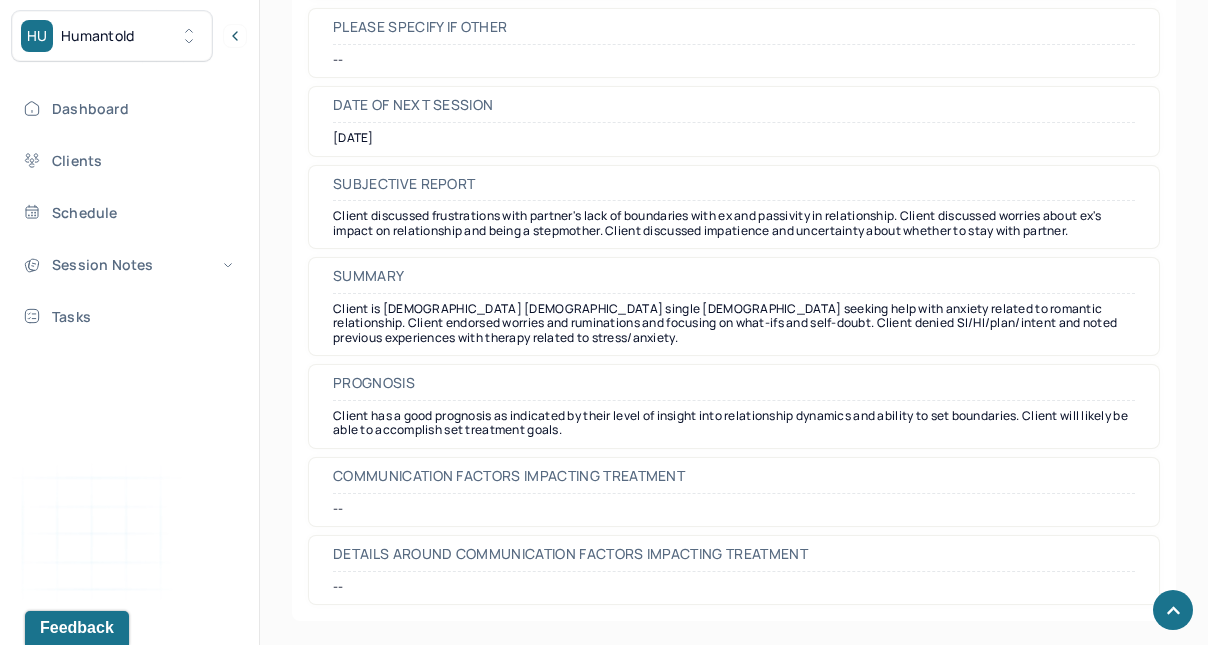 scroll, scrollTop: 9211, scrollLeft: 0, axis: vertical 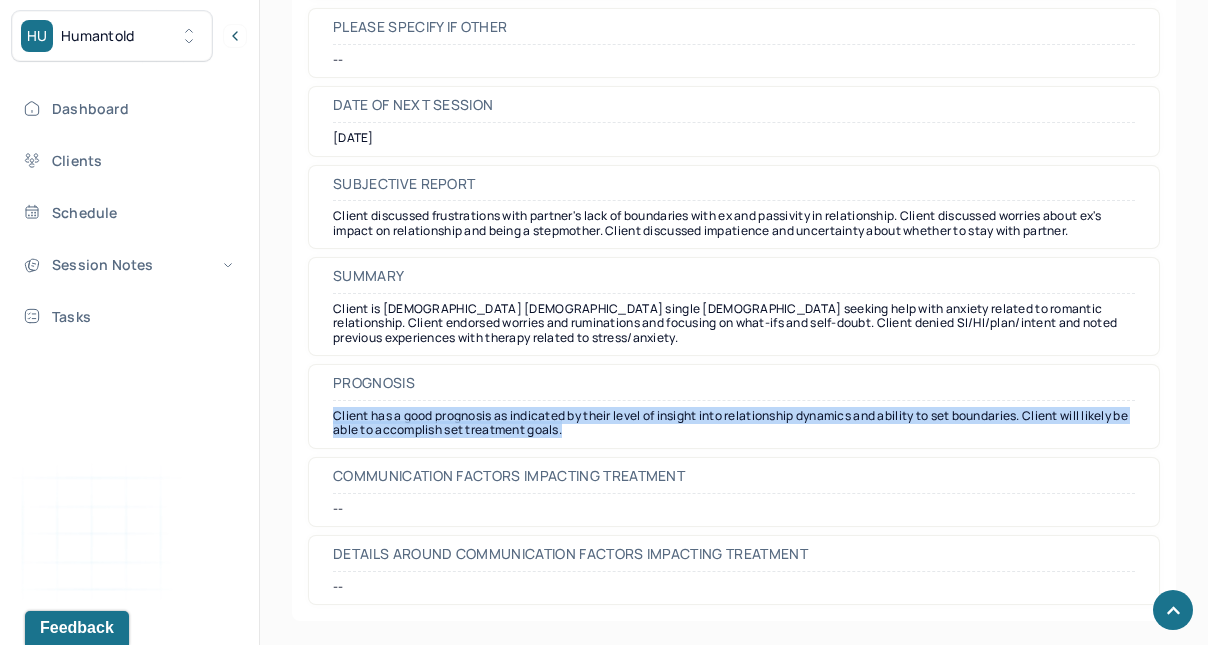 drag, startPoint x: 327, startPoint y: 417, endPoint x: 584, endPoint y: 435, distance: 257.62958 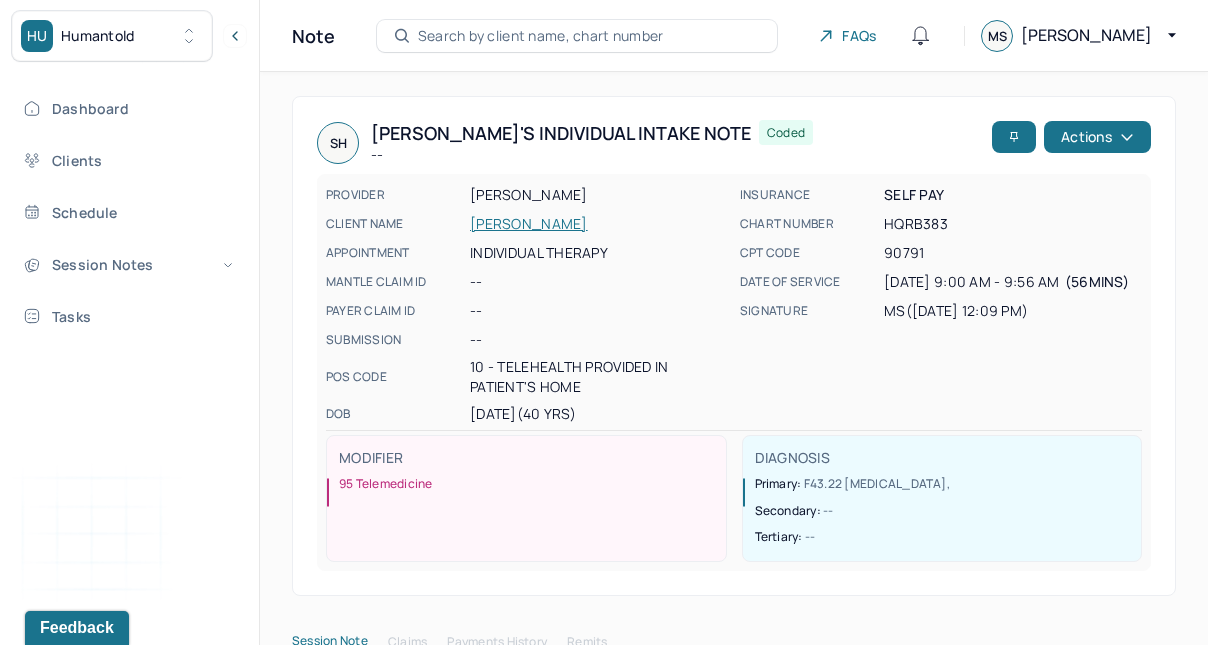 scroll, scrollTop: 24, scrollLeft: 0, axis: vertical 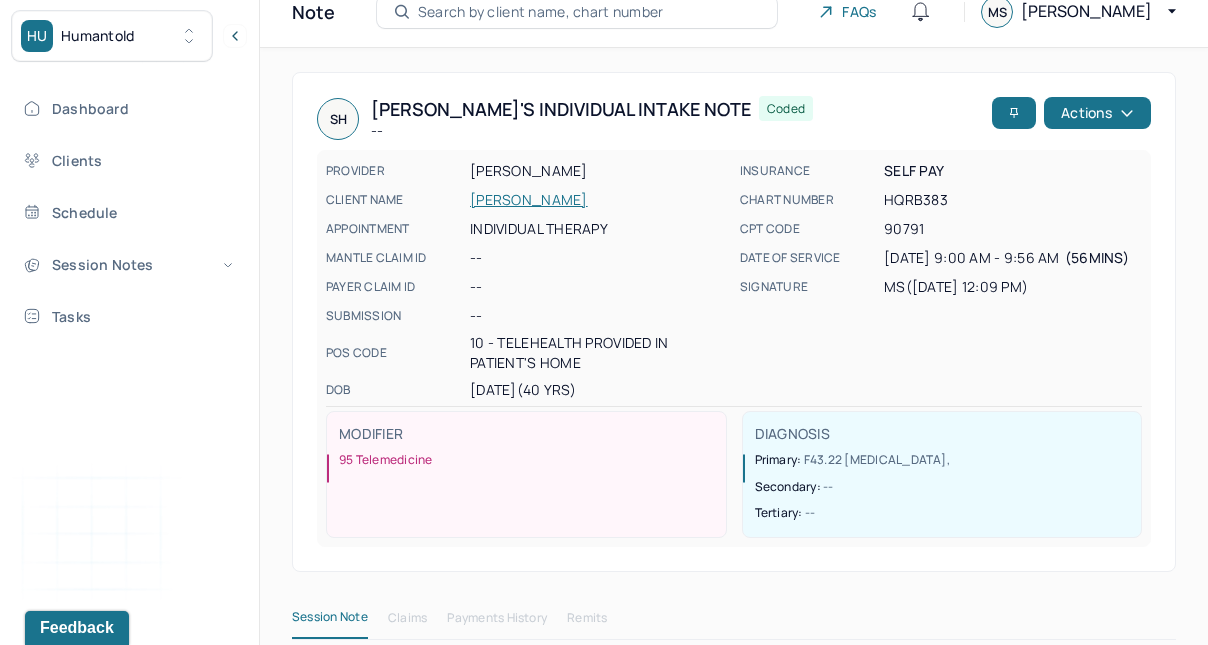 click on "APPOINTMENT Individual therapy" at bounding box center [527, 229] 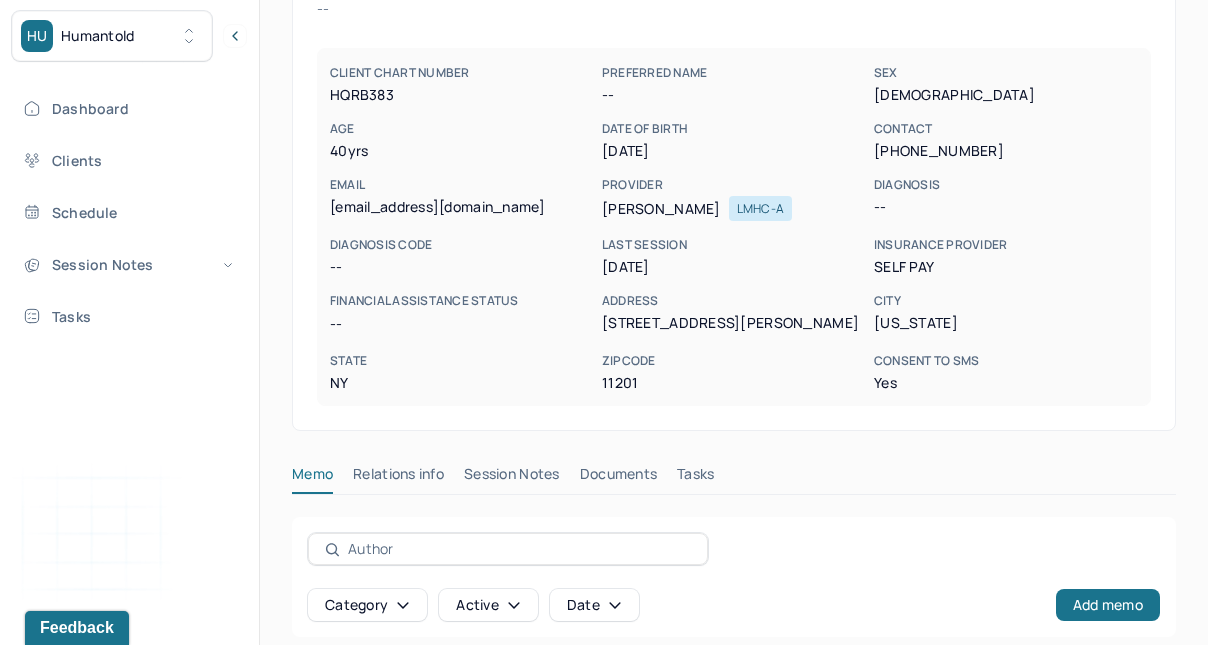scroll, scrollTop: 211, scrollLeft: 0, axis: vertical 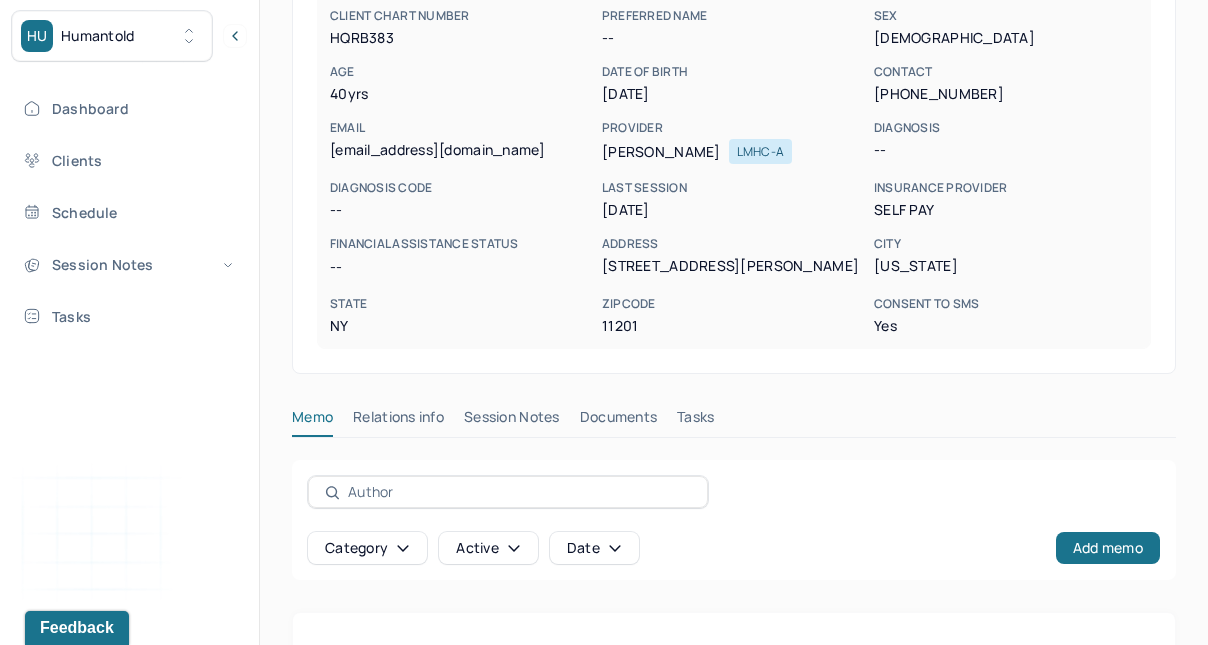 click on "Session Notes" at bounding box center [512, 421] 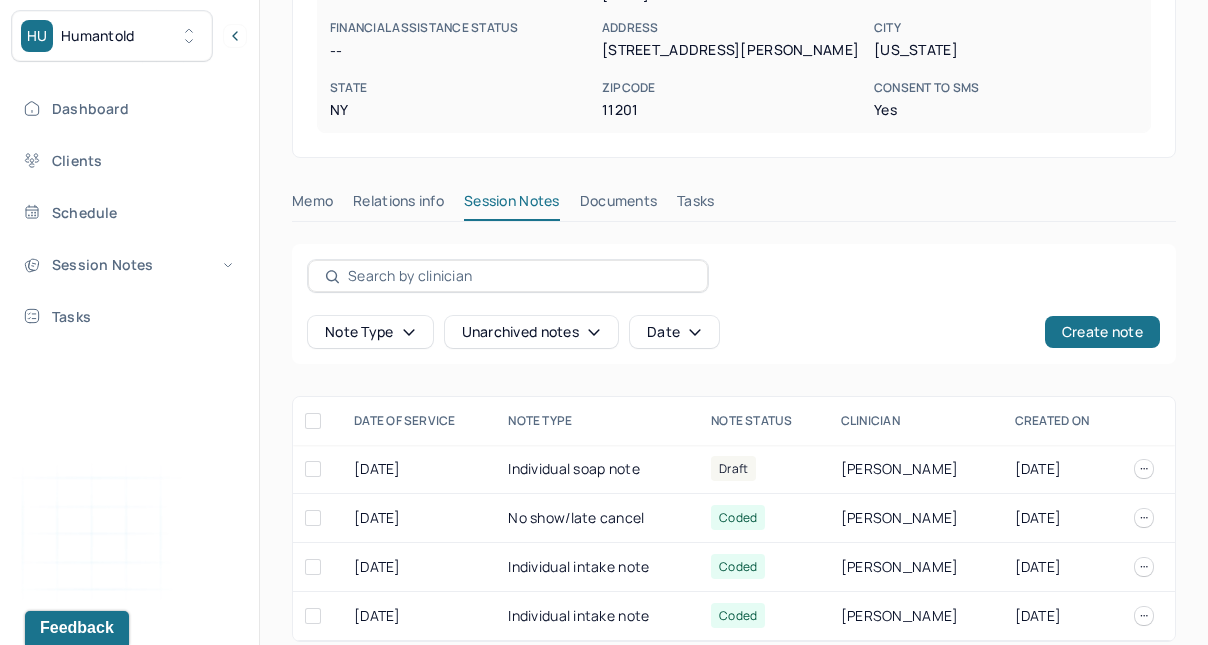 scroll, scrollTop: 448, scrollLeft: 0, axis: vertical 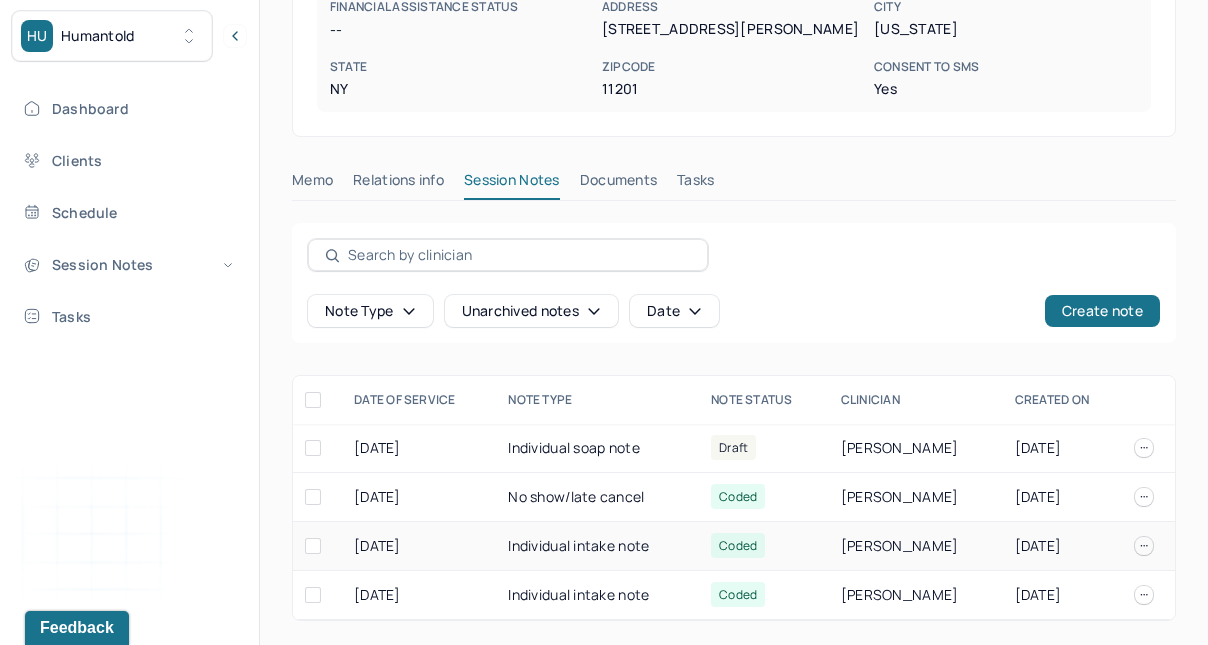 click on "Individual intake note" at bounding box center [597, 546] 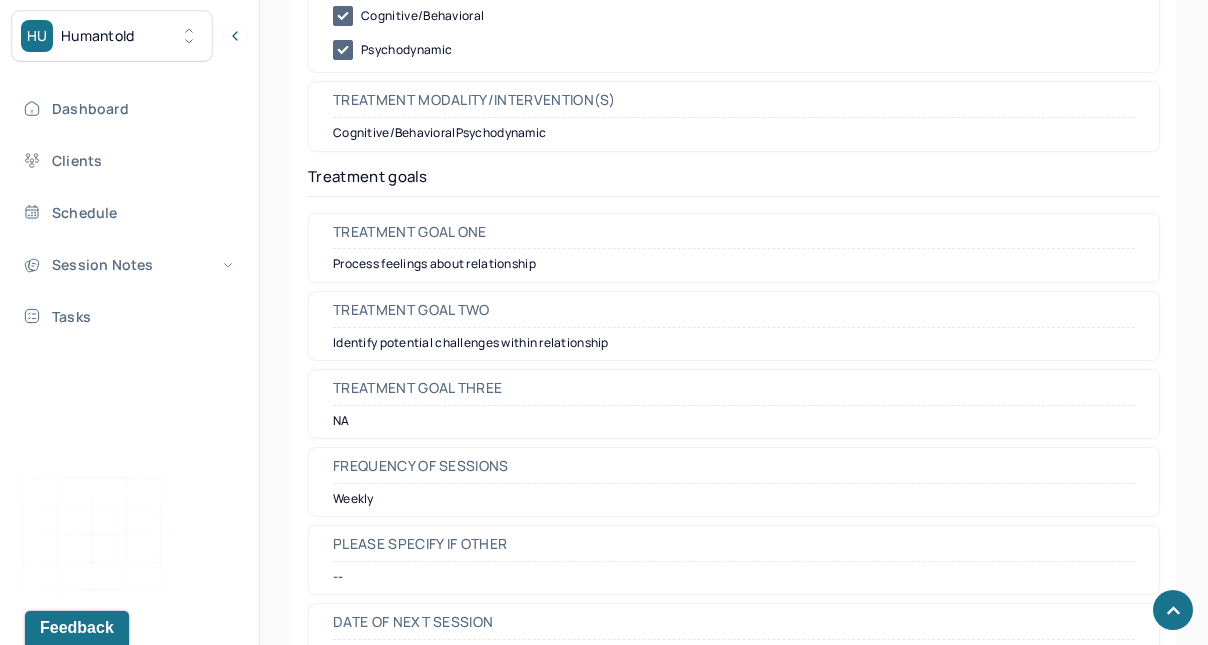 scroll, scrollTop: 8680, scrollLeft: 0, axis: vertical 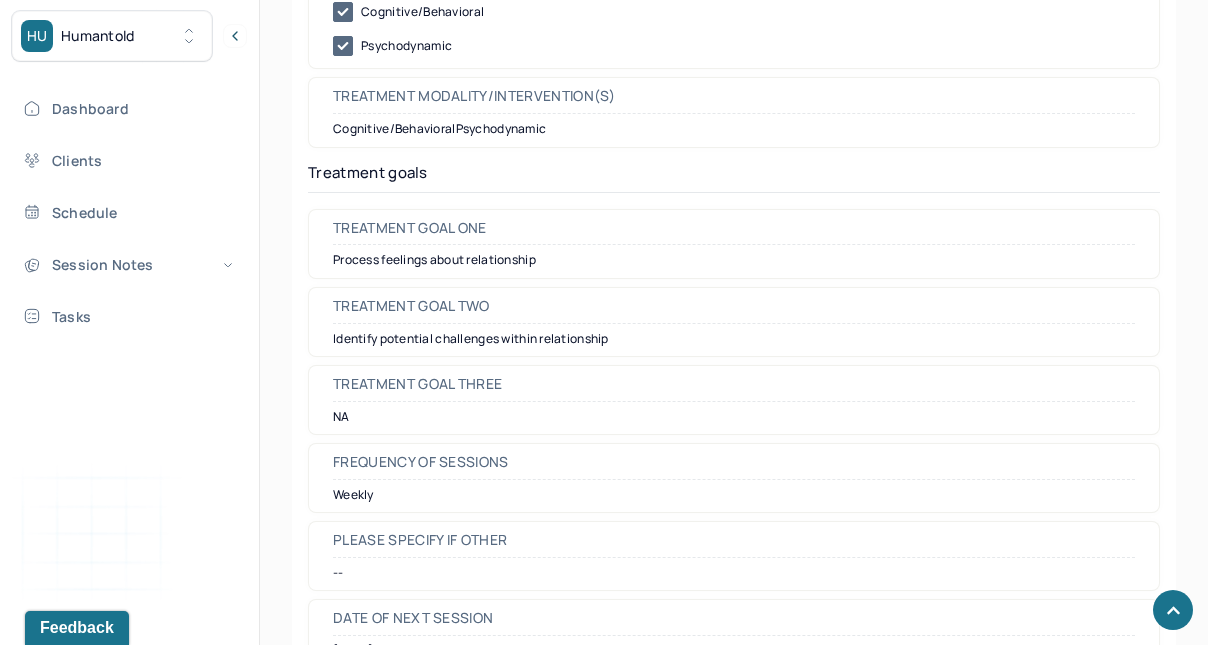click on "Treatment goal one Process feelings about relationship" at bounding box center [734, 244] 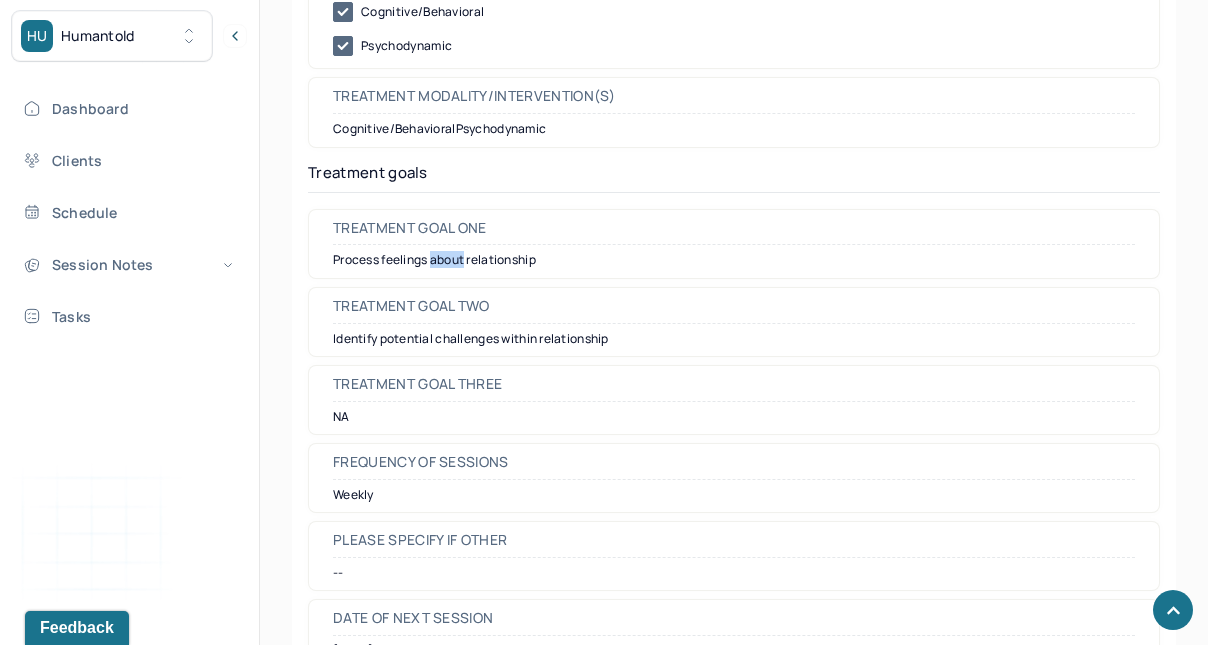 click on "Process feelings about relationship" at bounding box center [734, 260] 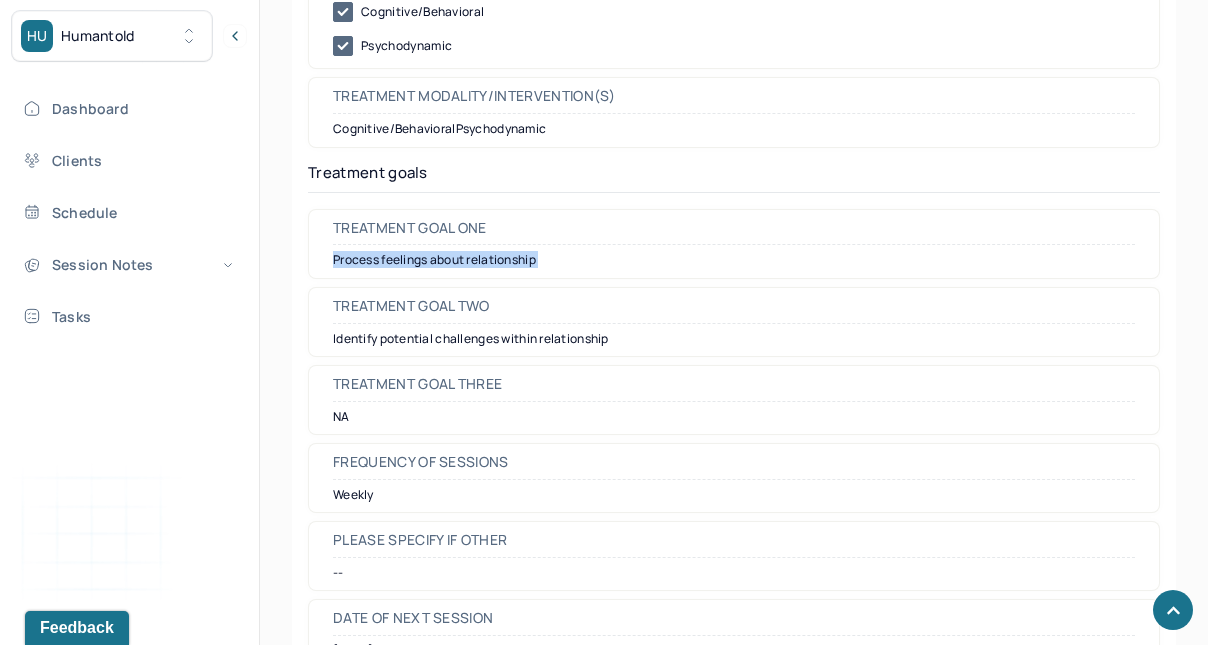 click on "Process feelings about relationship" at bounding box center (734, 260) 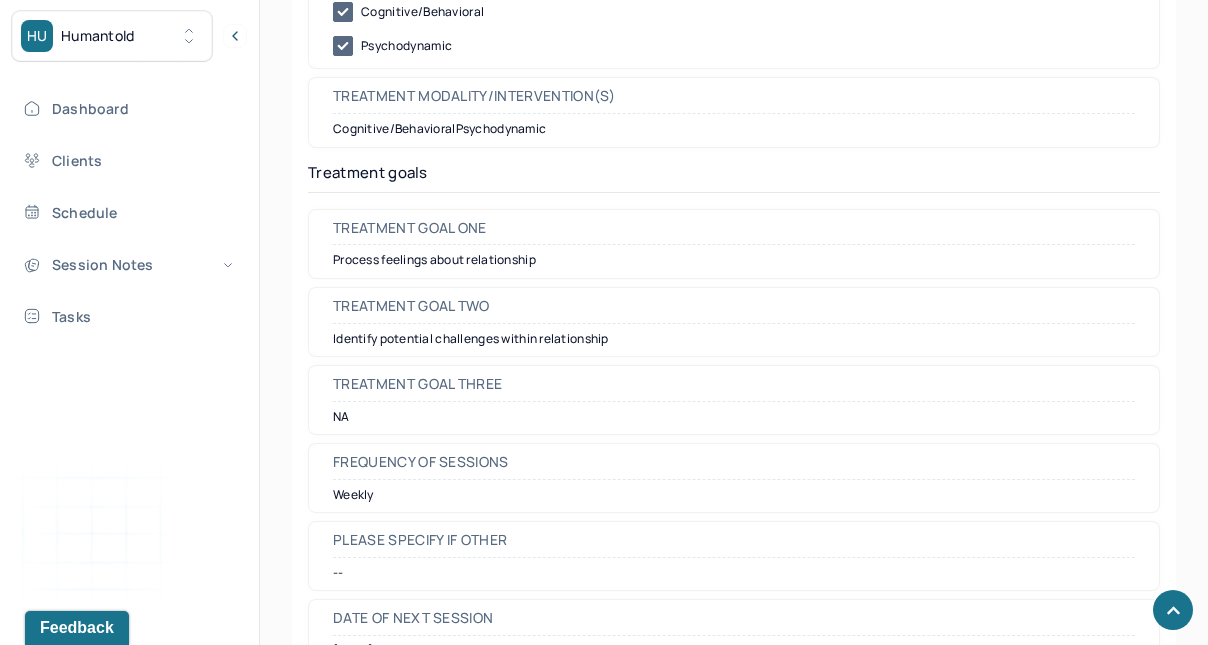 click on "Identify potential challenges within relationship" at bounding box center [734, 339] 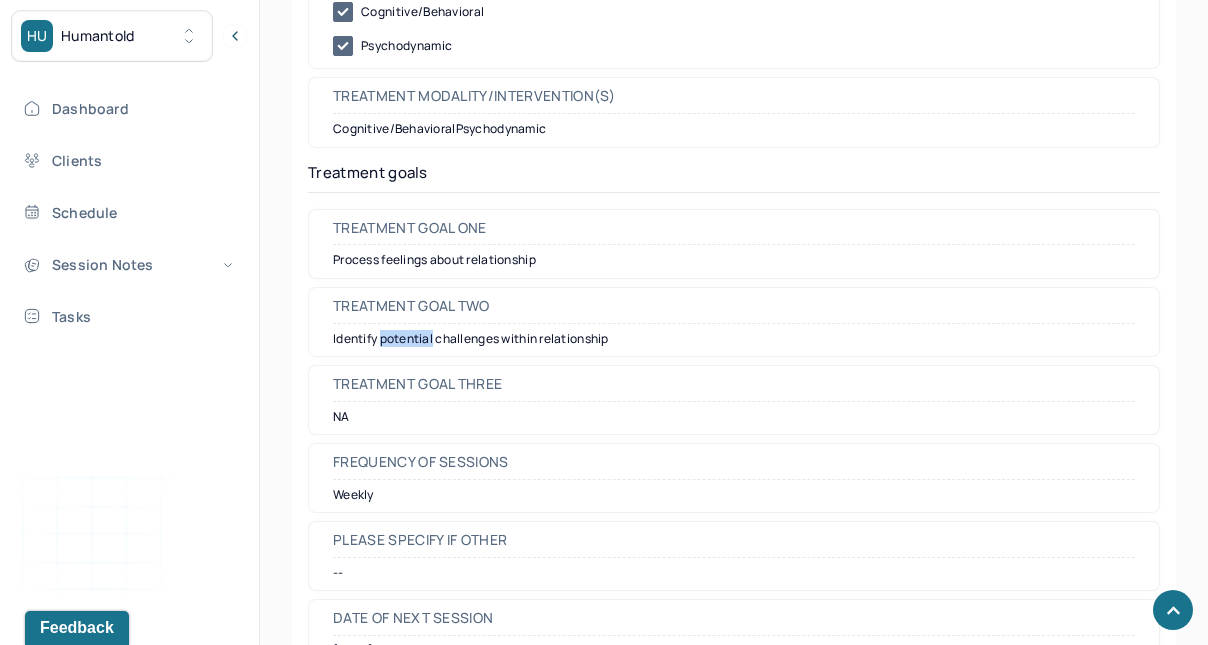 click on "Identify potential challenges within relationship" at bounding box center [734, 339] 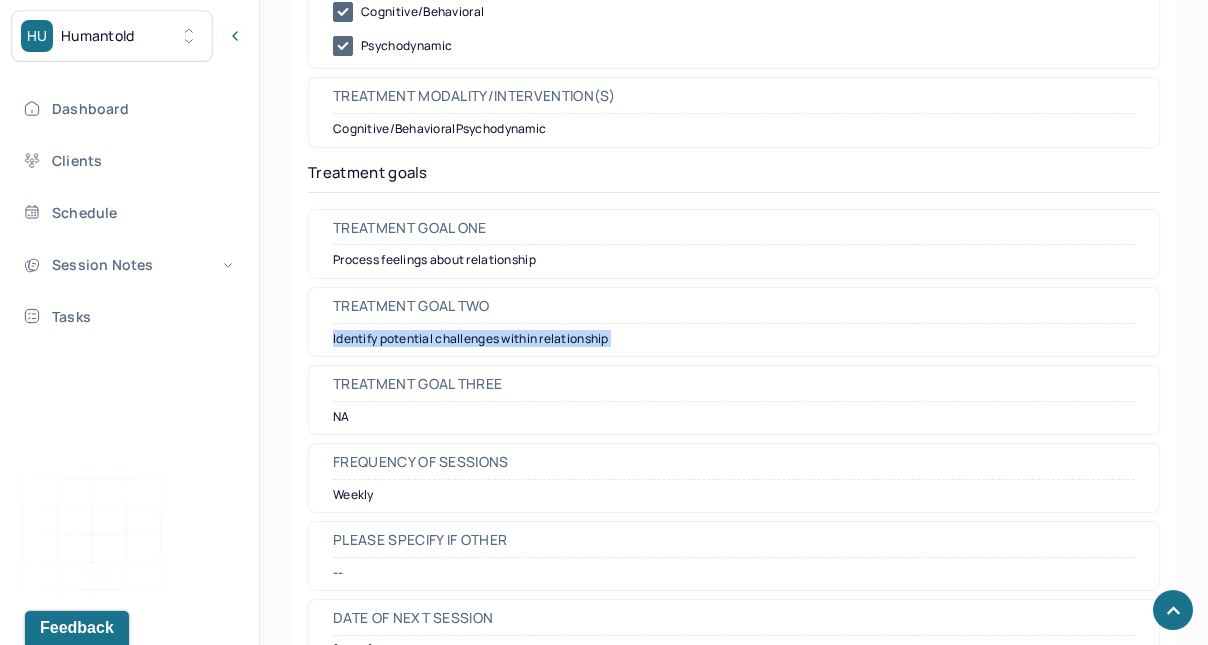 click on "Identify potential challenges within relationship" at bounding box center (734, 339) 